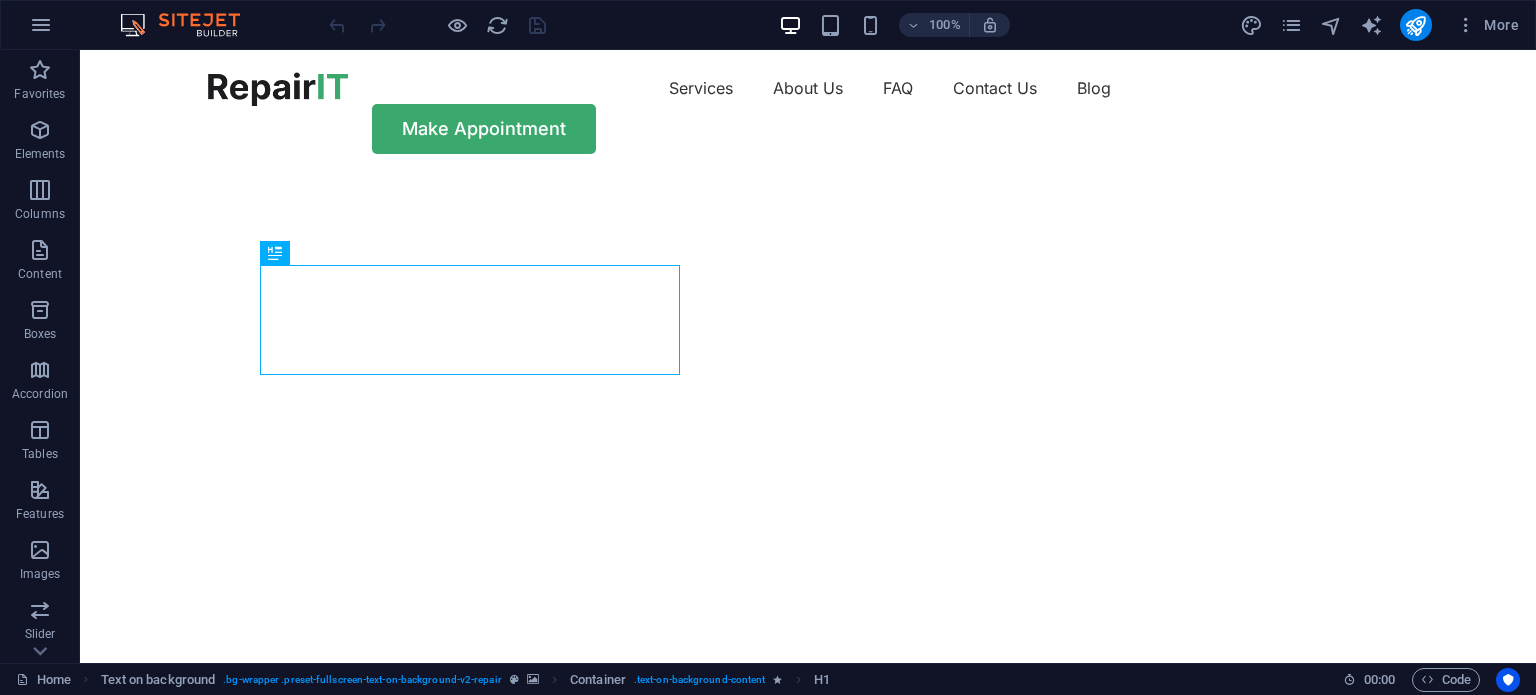 scroll, scrollTop: 0, scrollLeft: 0, axis: both 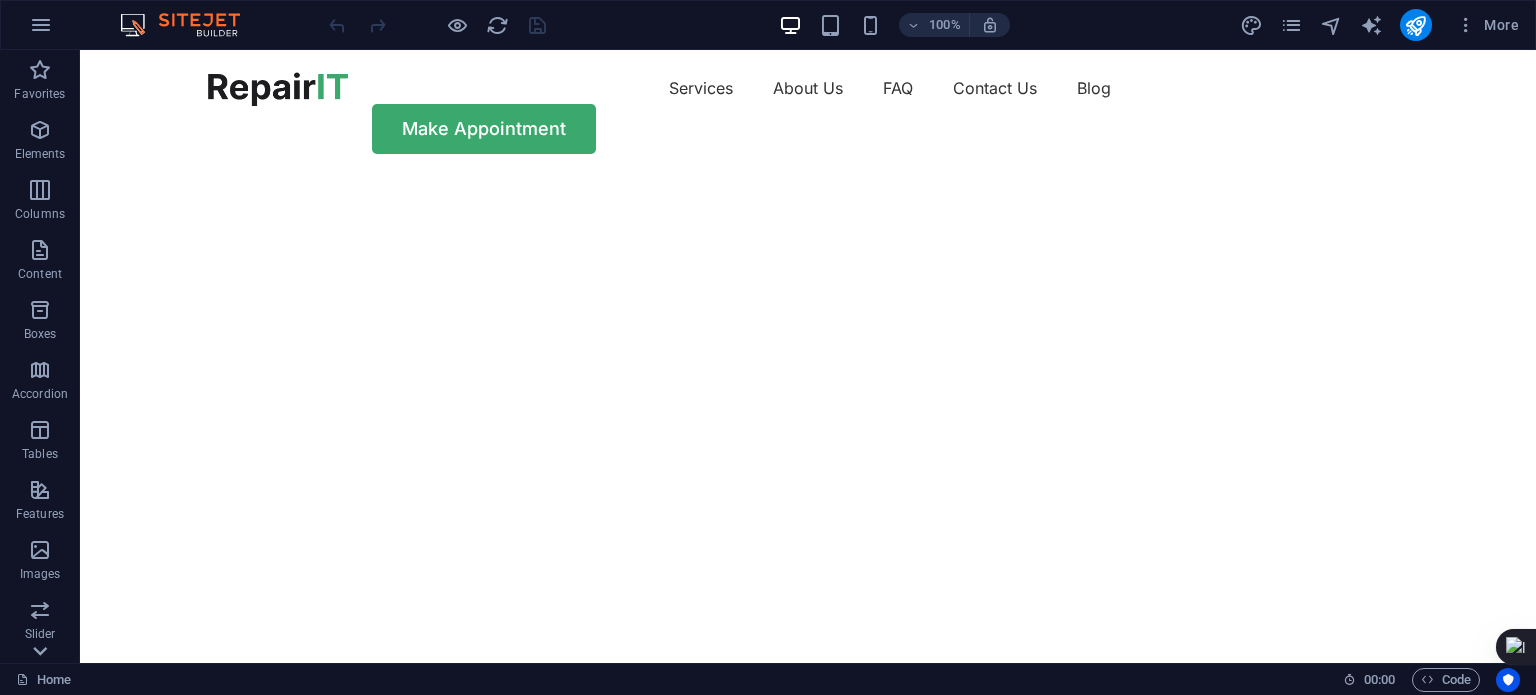 click 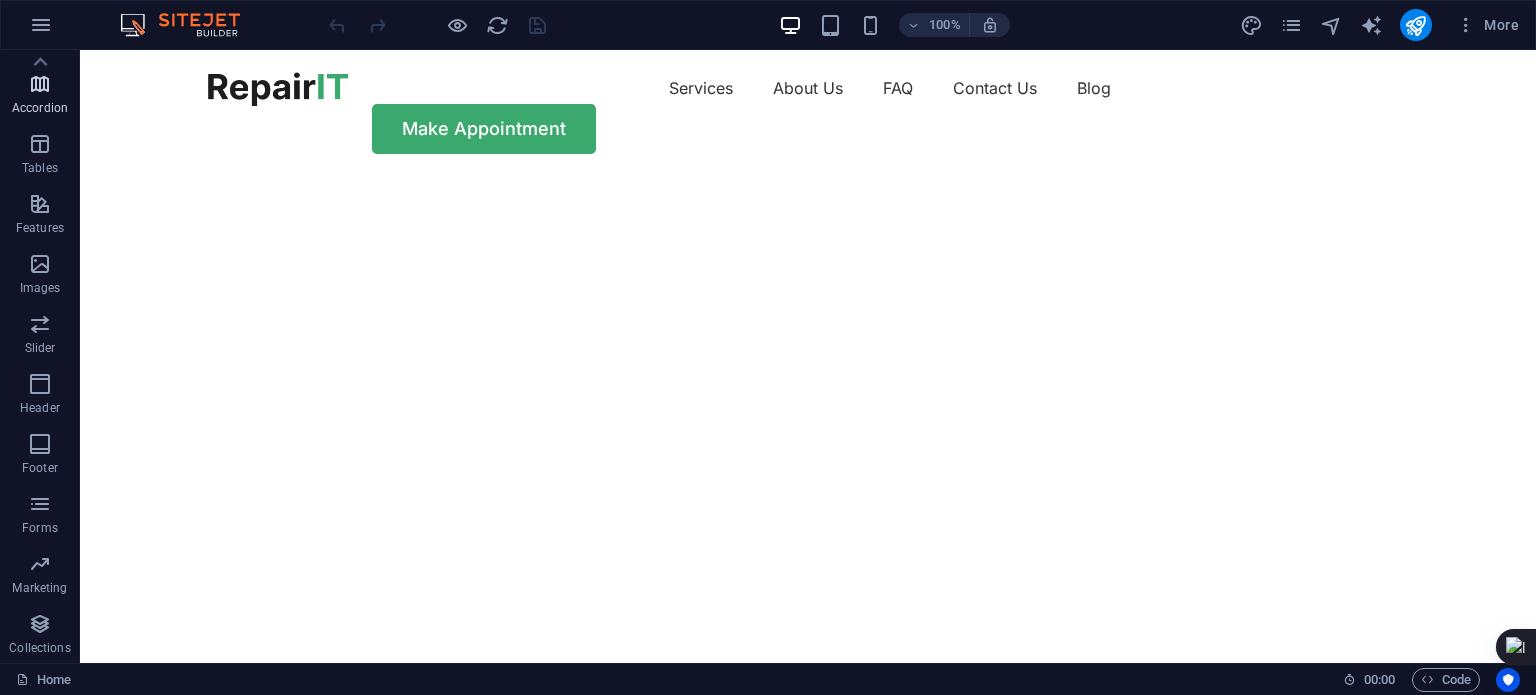 click at bounding box center [40, 84] 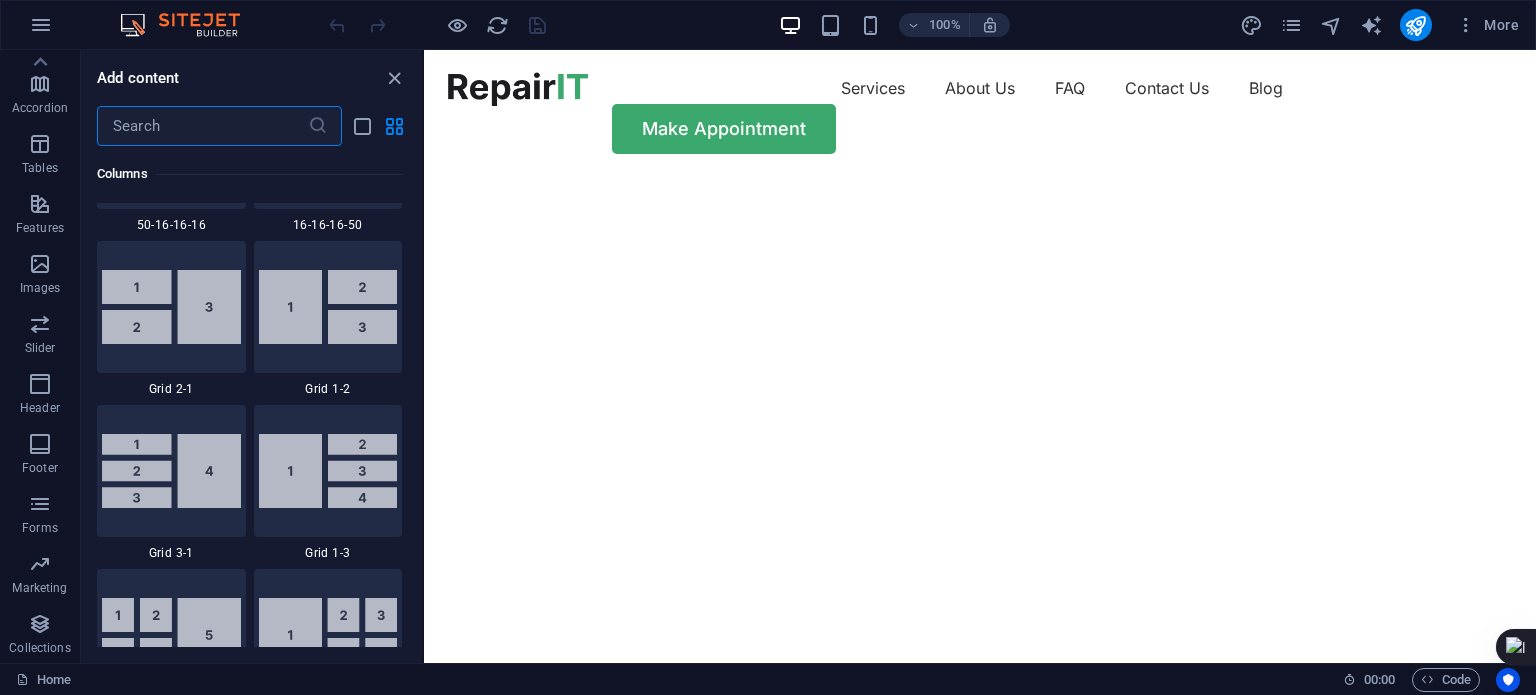 scroll, scrollTop: 6384, scrollLeft: 0, axis: vertical 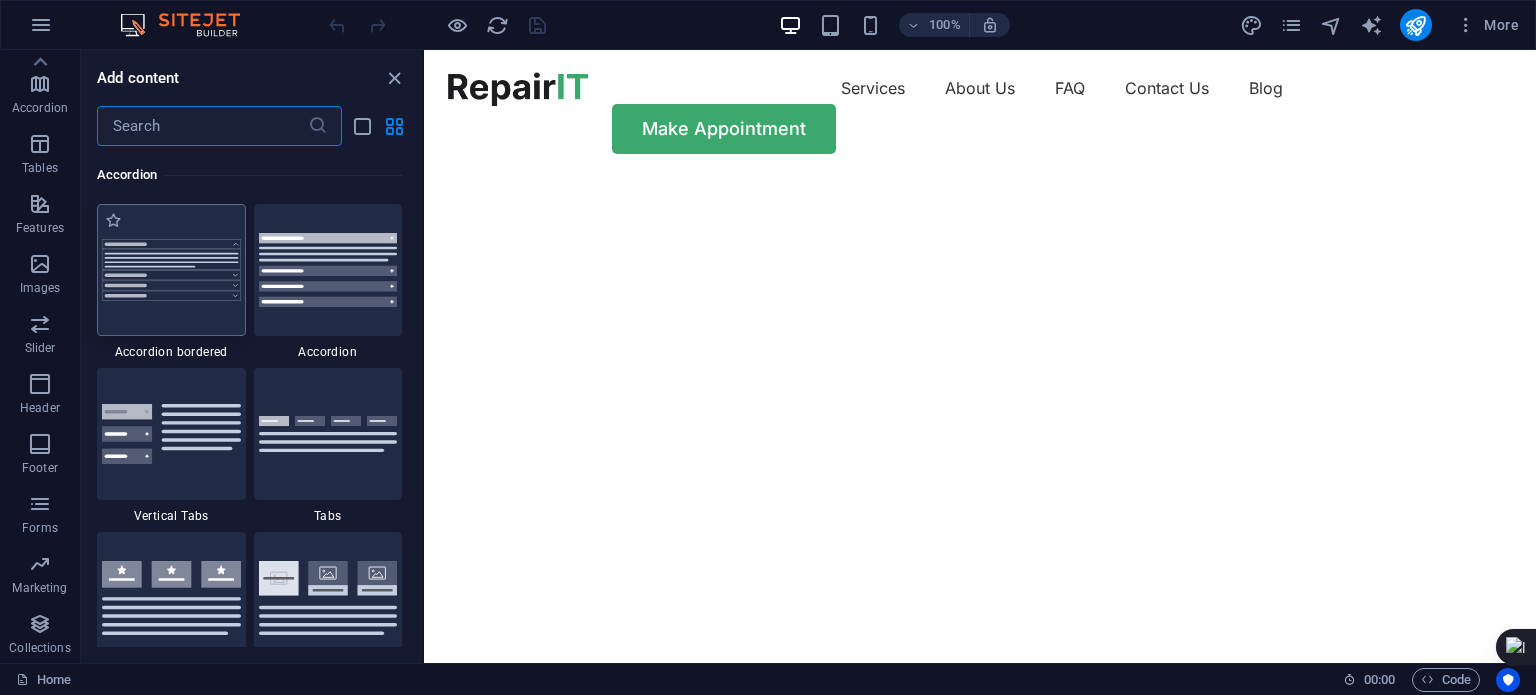 click at bounding box center (171, 270) 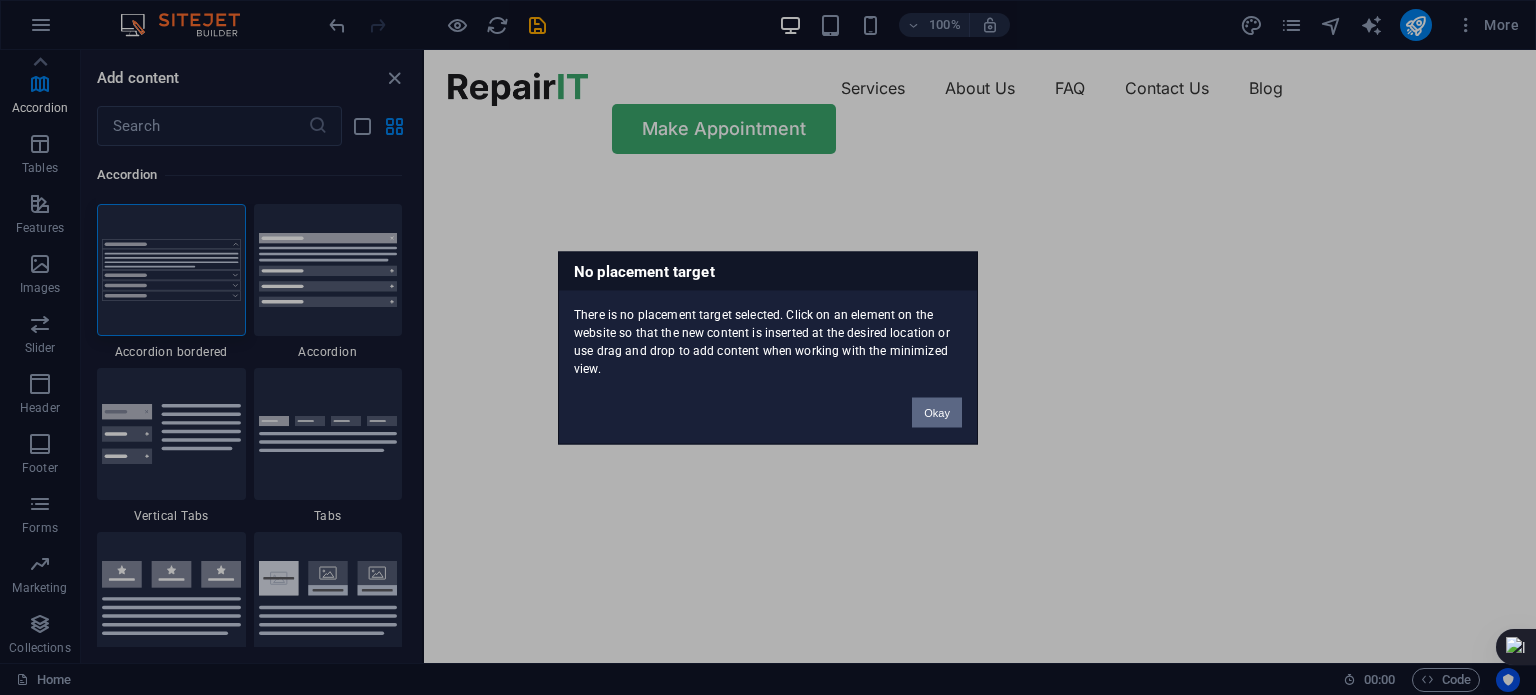 click on "Okay" at bounding box center [937, 412] 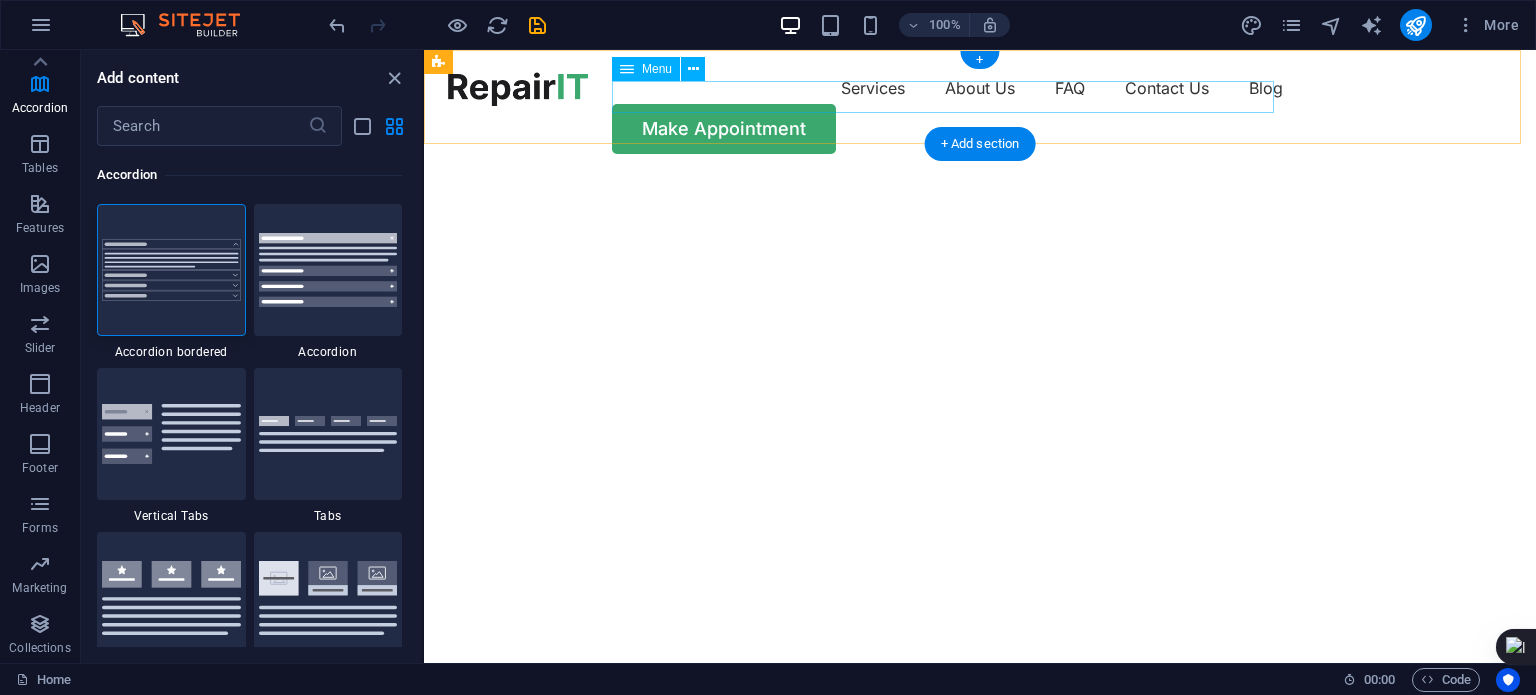 click on "Services About Us FAQ Contact Us Blog" at bounding box center (980, 88) 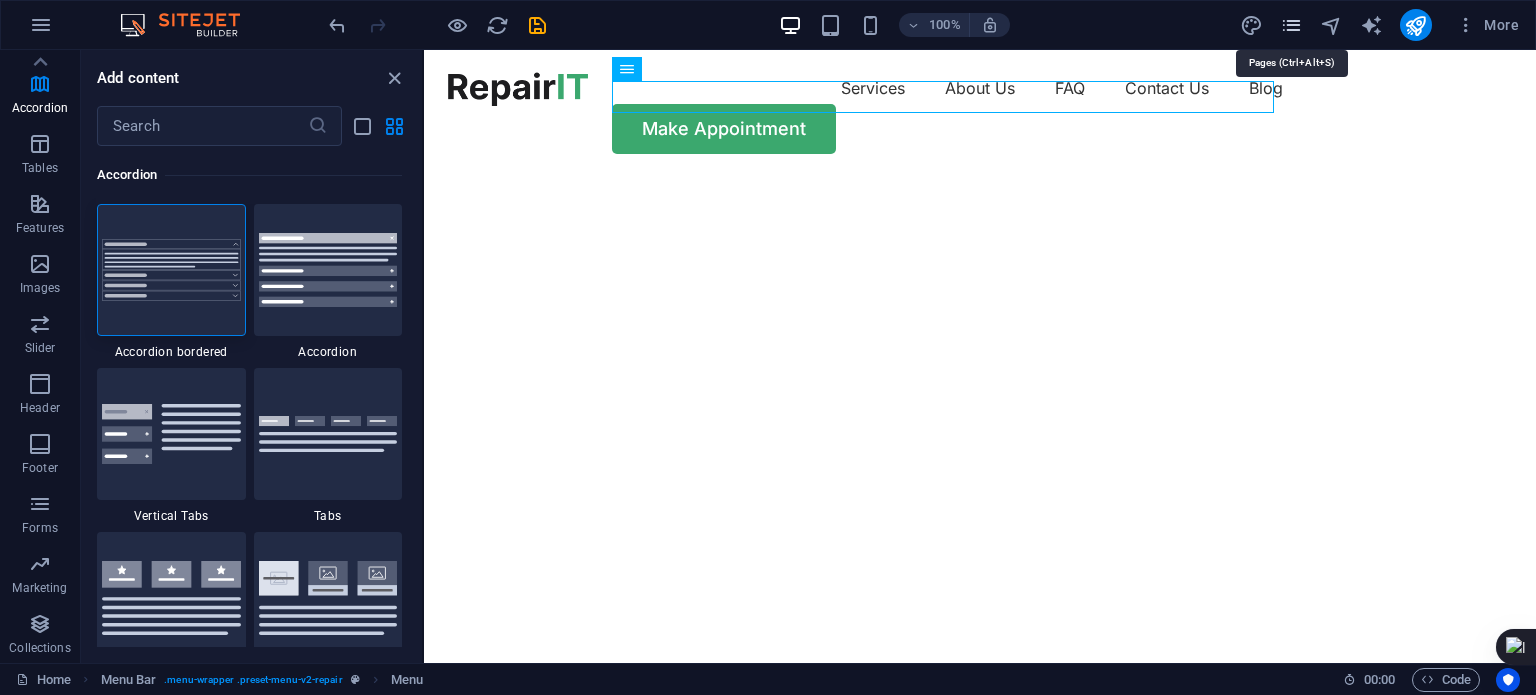 click at bounding box center [1291, 25] 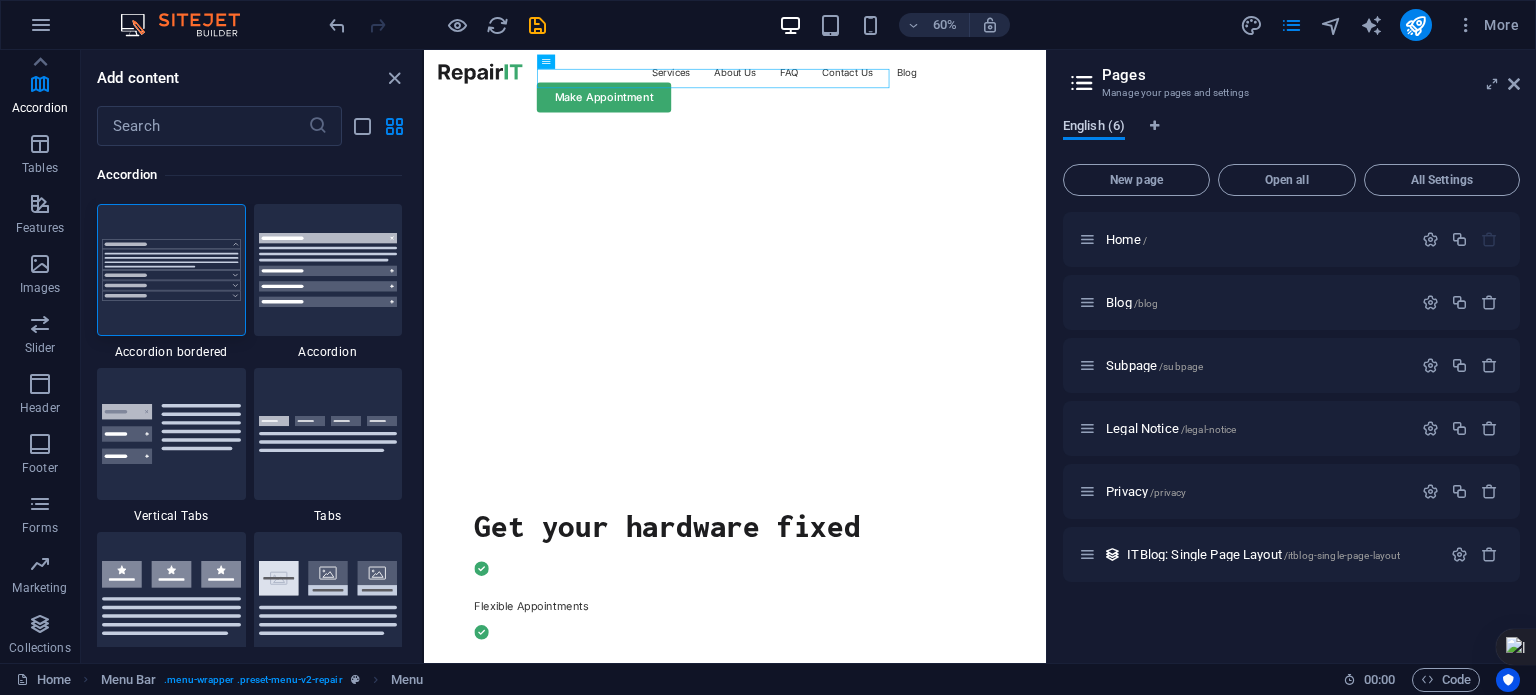 click on "English (6)" at bounding box center [1094, 128] 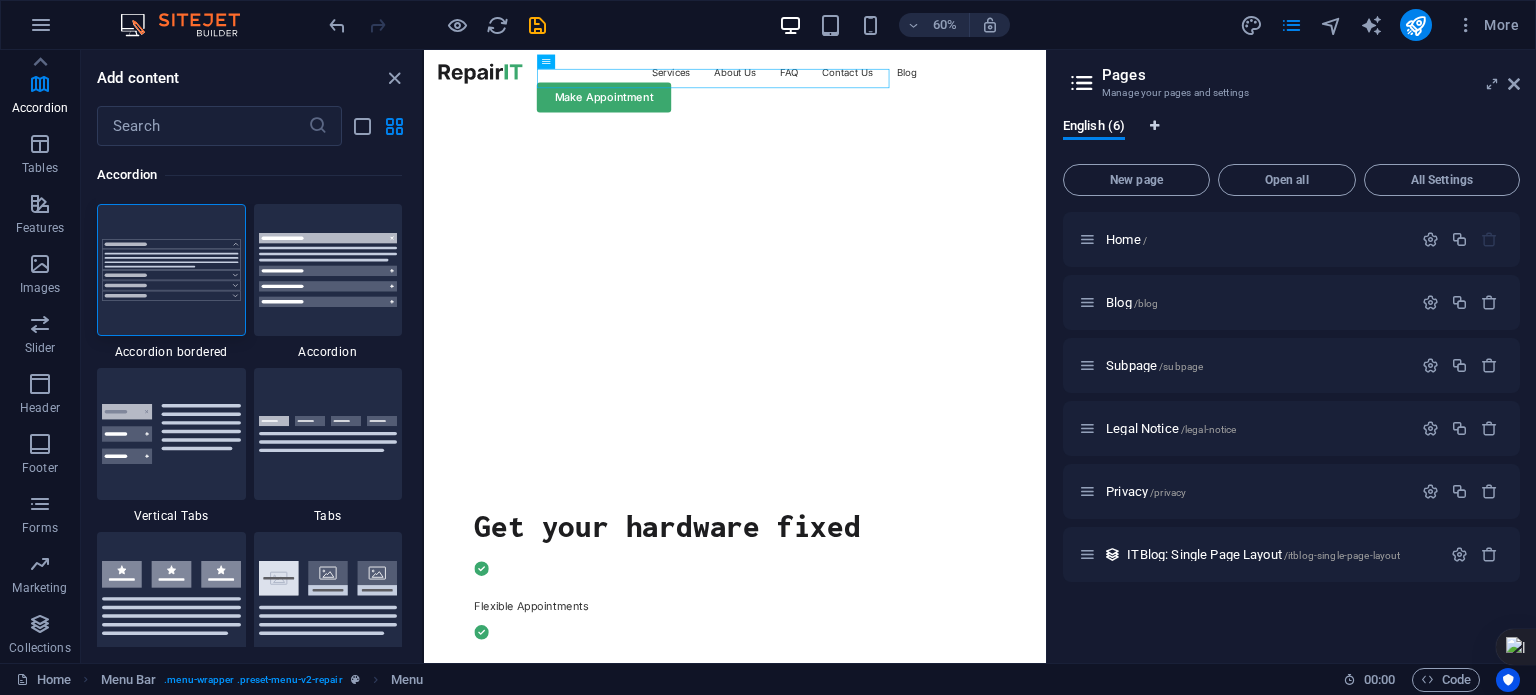 click at bounding box center [1154, 126] 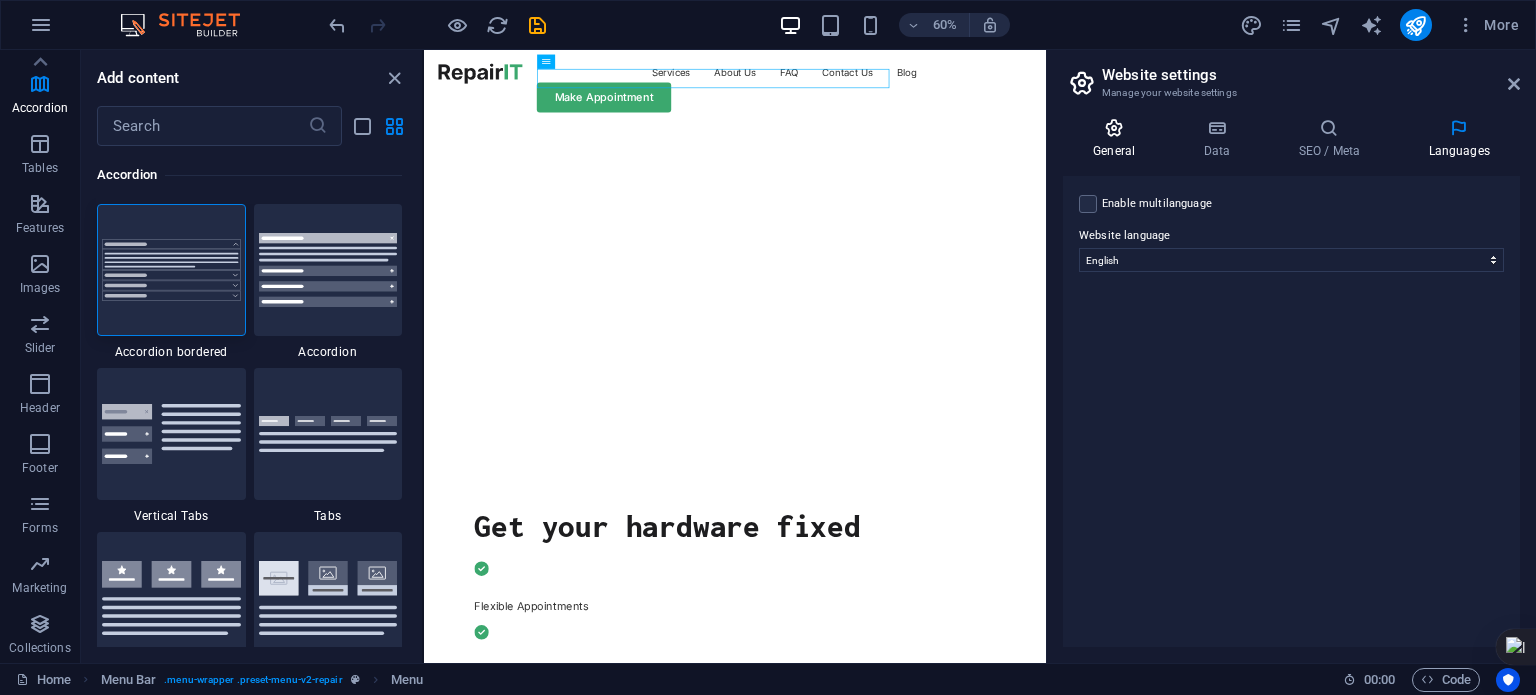 click at bounding box center [1114, 128] 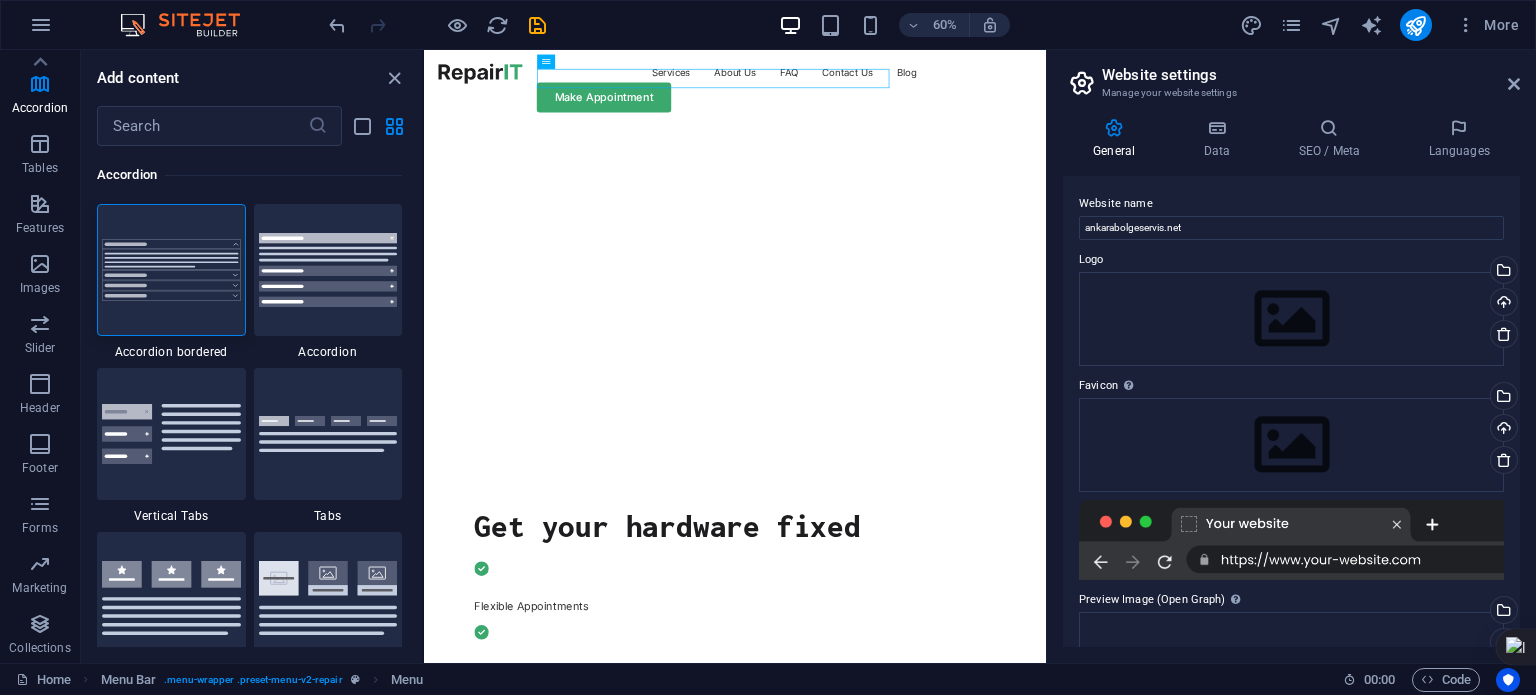 click at bounding box center (1114, 128) 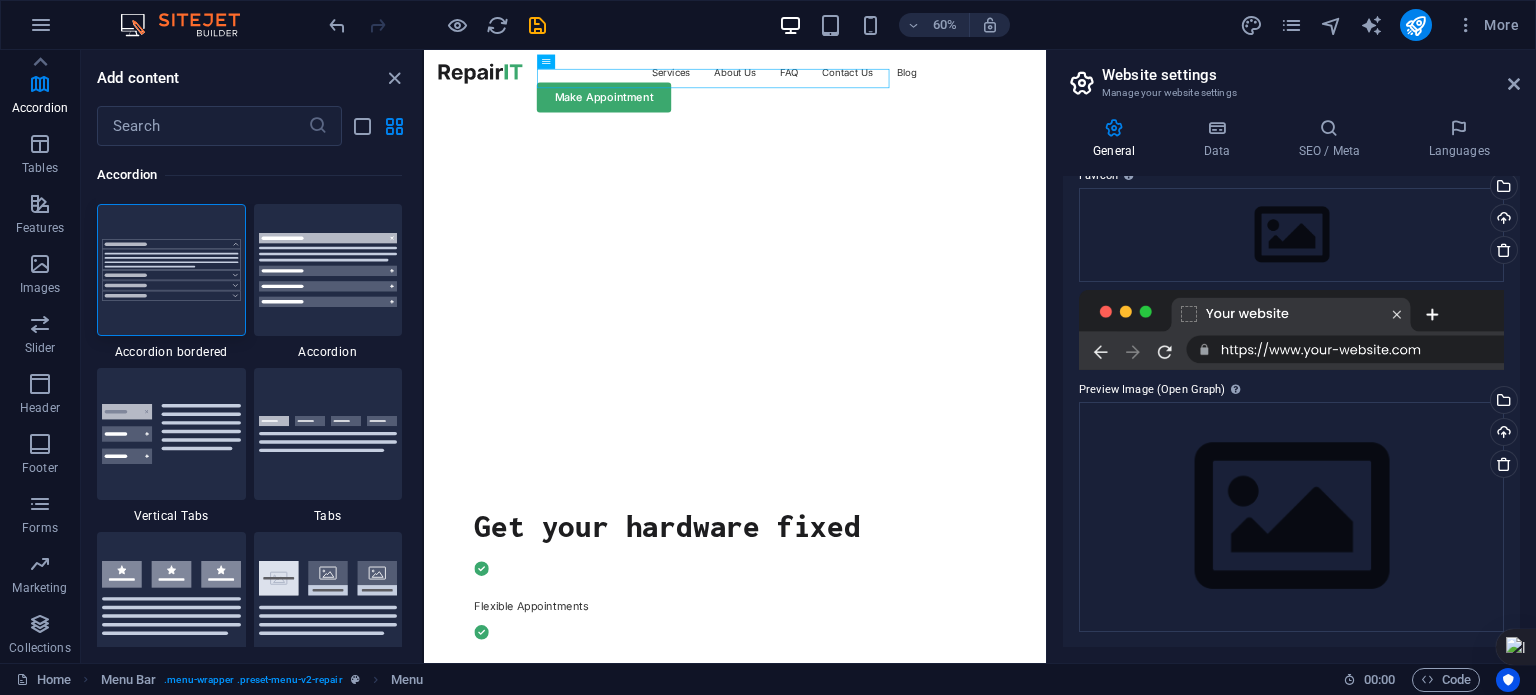 scroll, scrollTop: 0, scrollLeft: 0, axis: both 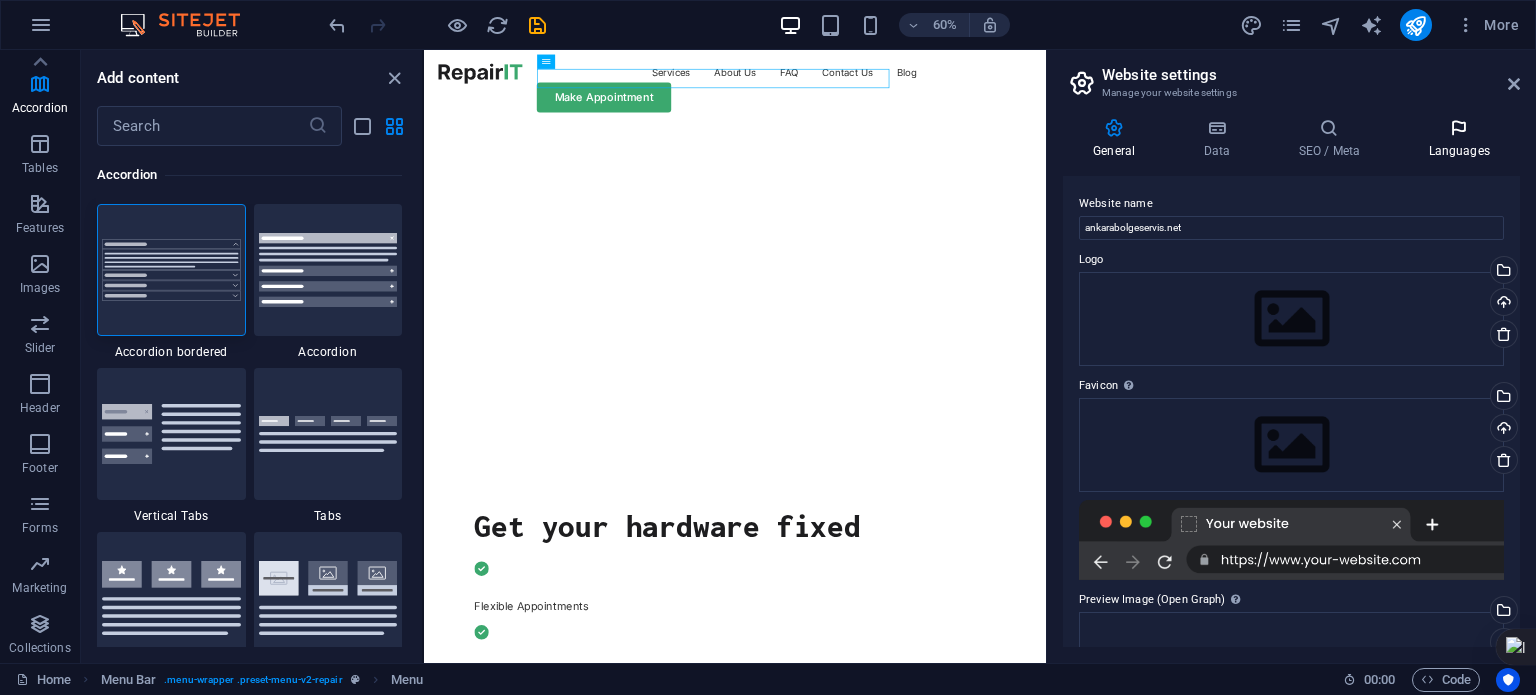 click at bounding box center (1459, 128) 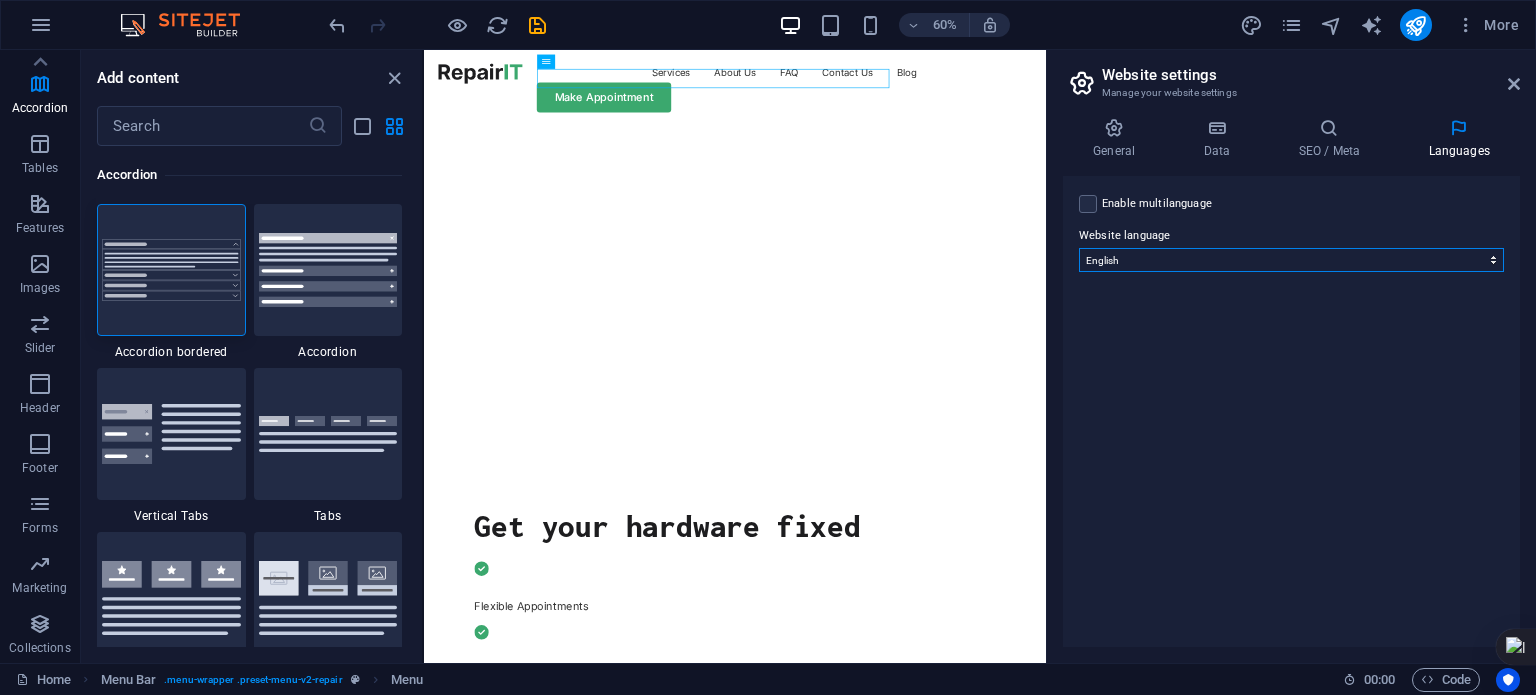 click on "Abkhazian Afar Afrikaans Akan Albanian Amharic Arabic Aragonese Armenian Assamese Avaric Avestan Aymara Azerbaijani Bambara Bashkir Basque Belarusian Bengali Bihari languages Bislama Bokmål Bosnian Breton Bulgarian Burmese Catalan Central Khmer Chamorro Chechen Chinese Church Slavic Chuvash Cornish Corsican Cree Croatian Czech Danish Dutch Dzongkha English Esperanto Estonian Ewe Faroese Farsi (Persian) Fijian Finnish French Fulah Gaelic Galician Ganda Georgian German Greek Greenlandic Guaraní Gujarati Haitian Creole Hausa Hebrew Herero Hindi Hiri Motu Hungarian Icelandic Ido Igbo Indonesian Interlingua Interlingue Inuktitut Inupiaq Irish Italian Japanese Javanese Kannada Kanuri Kashmiri Kazakh Kikuyu Kinyarwanda Komi Kongo Korean Kurdish Kwanyama Kyrgyz Lao Latin Latvian Limburgish Lingala Lithuanian Luba-Katanga Luxembourgish Macedonian Malagasy Malay Malayalam Maldivian Maltese Manx Maori Marathi Marshallese Mongolian Nauru Navajo Ndonga Nepali North Ndebele Northern Sami Norwegian Norwegian Nynorsk Nuosu" at bounding box center (1291, 260) 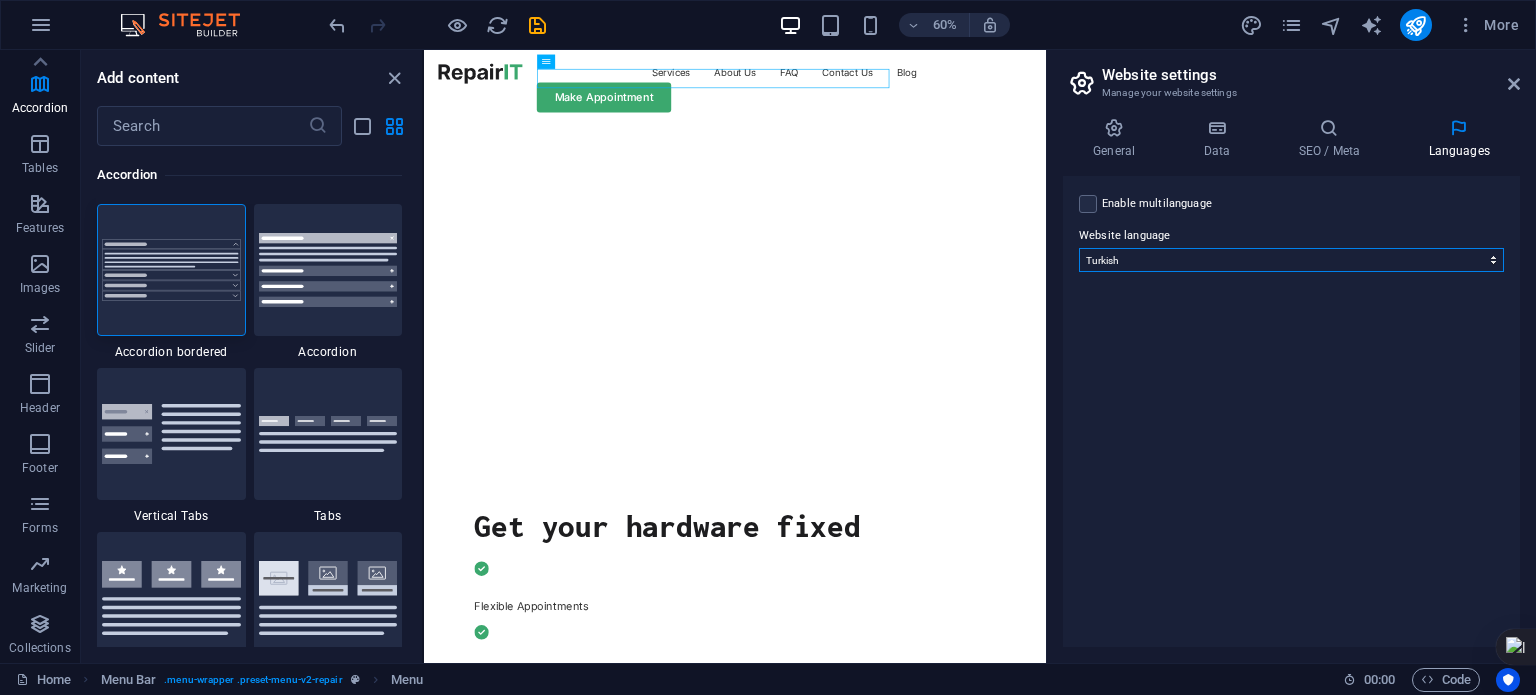 click on "Abkhazian Afar Afrikaans Akan Albanian Amharic Arabic Aragonese Armenian Assamese Avaric Avestan Aymara Azerbaijani Bambara Bashkir Basque Belarusian Bengali Bihari languages Bislama Bokmål Bosnian Breton Bulgarian Burmese Catalan Central Khmer Chamorro Chechen Chinese Church Slavic Chuvash Cornish Corsican Cree Croatian Czech Danish Dutch Dzongkha English Esperanto Estonian Ewe Faroese Farsi (Persian) Fijian Finnish French Fulah Gaelic Galician Ganda Georgian German Greek Greenlandic Guaraní Gujarati Haitian Creole Hausa Hebrew Herero Hindi Hiri Motu Hungarian Icelandic Ido Igbo Indonesian Interlingua Interlingue Inuktitut Inupiaq Irish Italian Japanese Javanese Kannada Kanuri Kashmiri Kazakh Kikuyu Kinyarwanda Komi Kongo Korean Kurdish Kwanyama Kyrgyz Lao Latin Latvian Limburgish Lingala Lithuanian Luba-Katanga Luxembourgish Macedonian Malagasy Malay Malayalam Maldivian Maltese Manx Maori Marathi Marshallese Mongolian Nauru Navajo Ndonga Nepali North Ndebele Northern Sami Norwegian Norwegian Nynorsk Nuosu" at bounding box center (1291, 260) 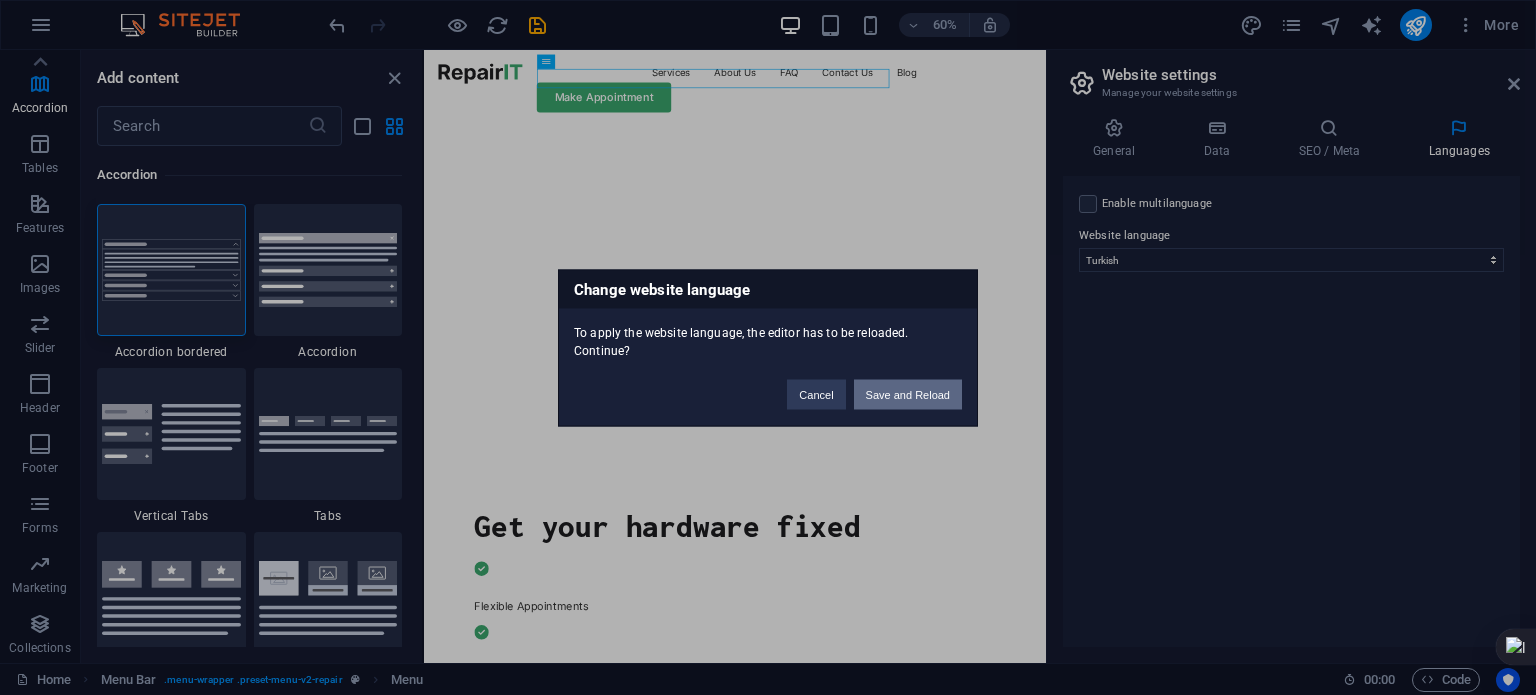 click on "Save and Reload" at bounding box center (908, 394) 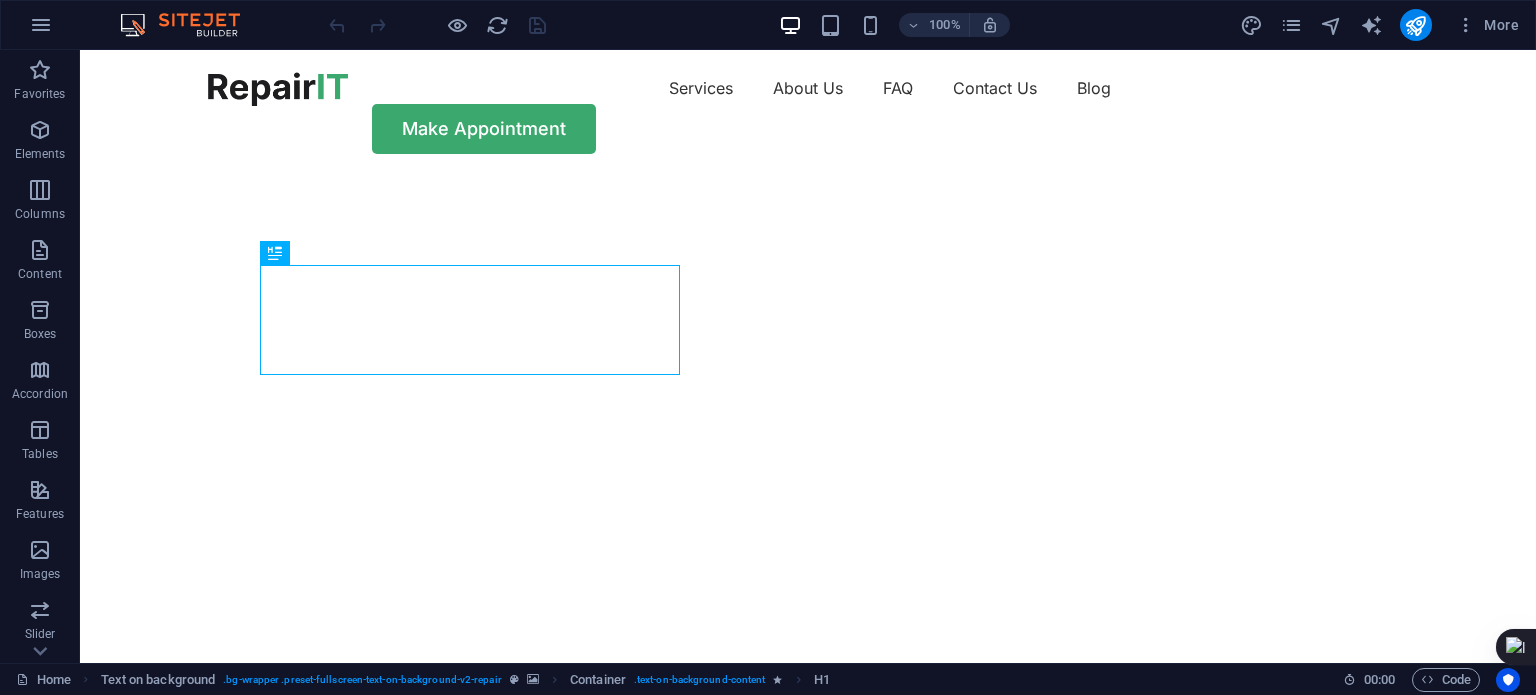 scroll, scrollTop: 0, scrollLeft: 0, axis: both 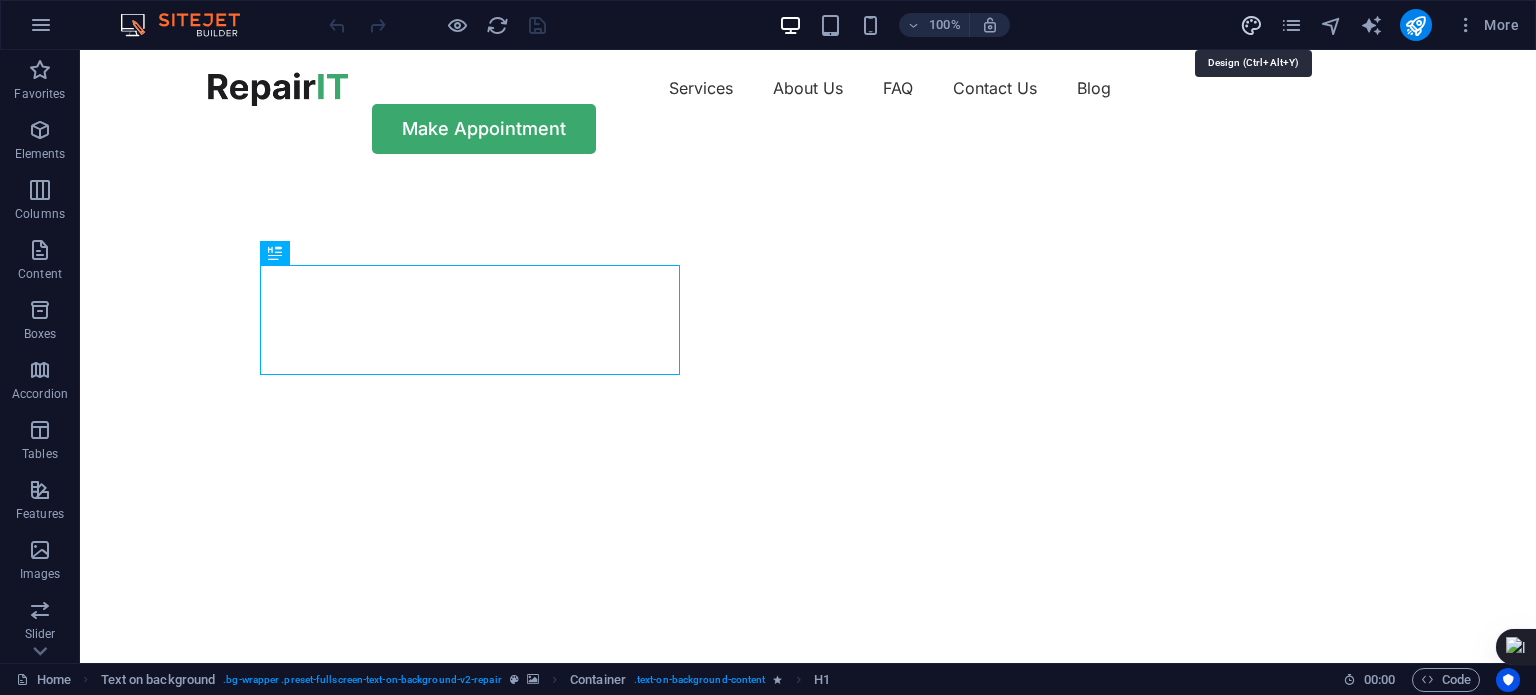 click at bounding box center (1251, 25) 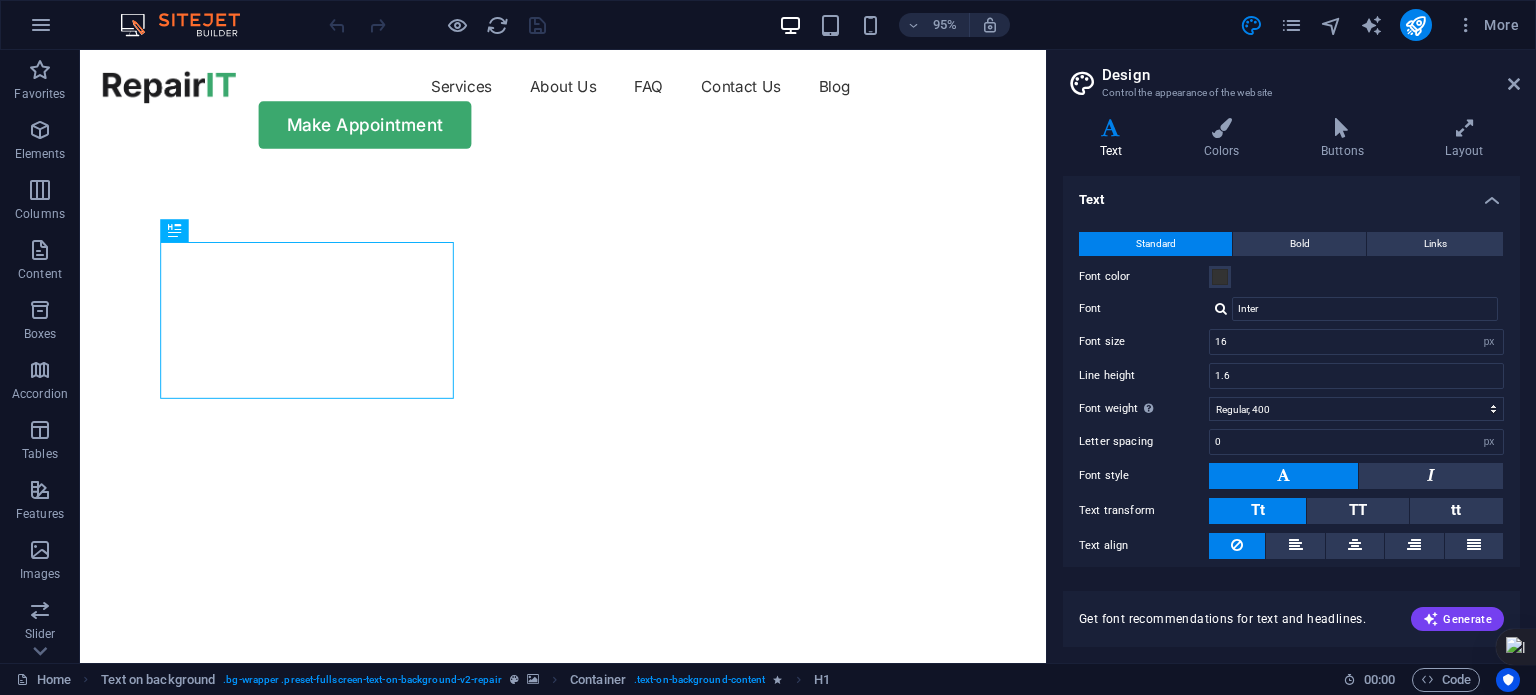 drag, startPoint x: 1519, startPoint y: 213, endPoint x: 1535, endPoint y: 455, distance: 242.52835 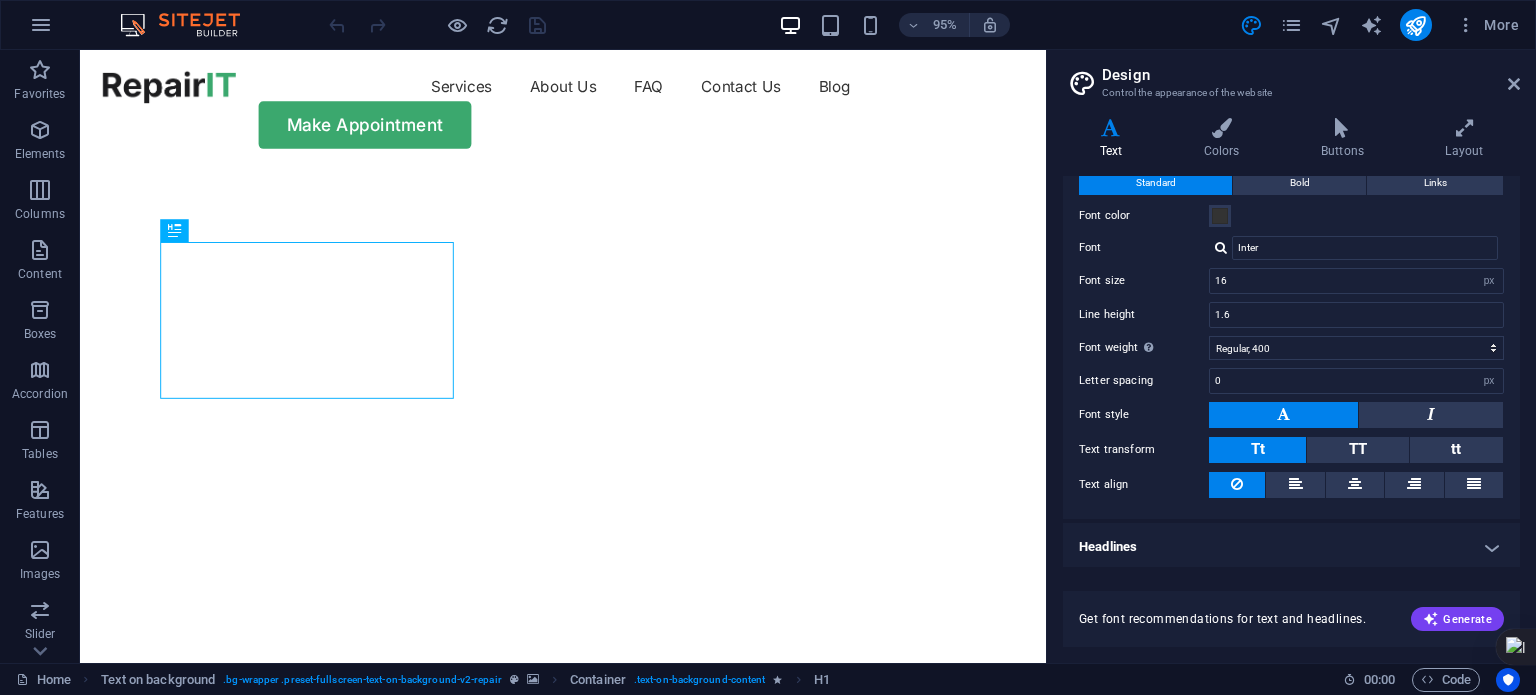 scroll, scrollTop: 0, scrollLeft: 0, axis: both 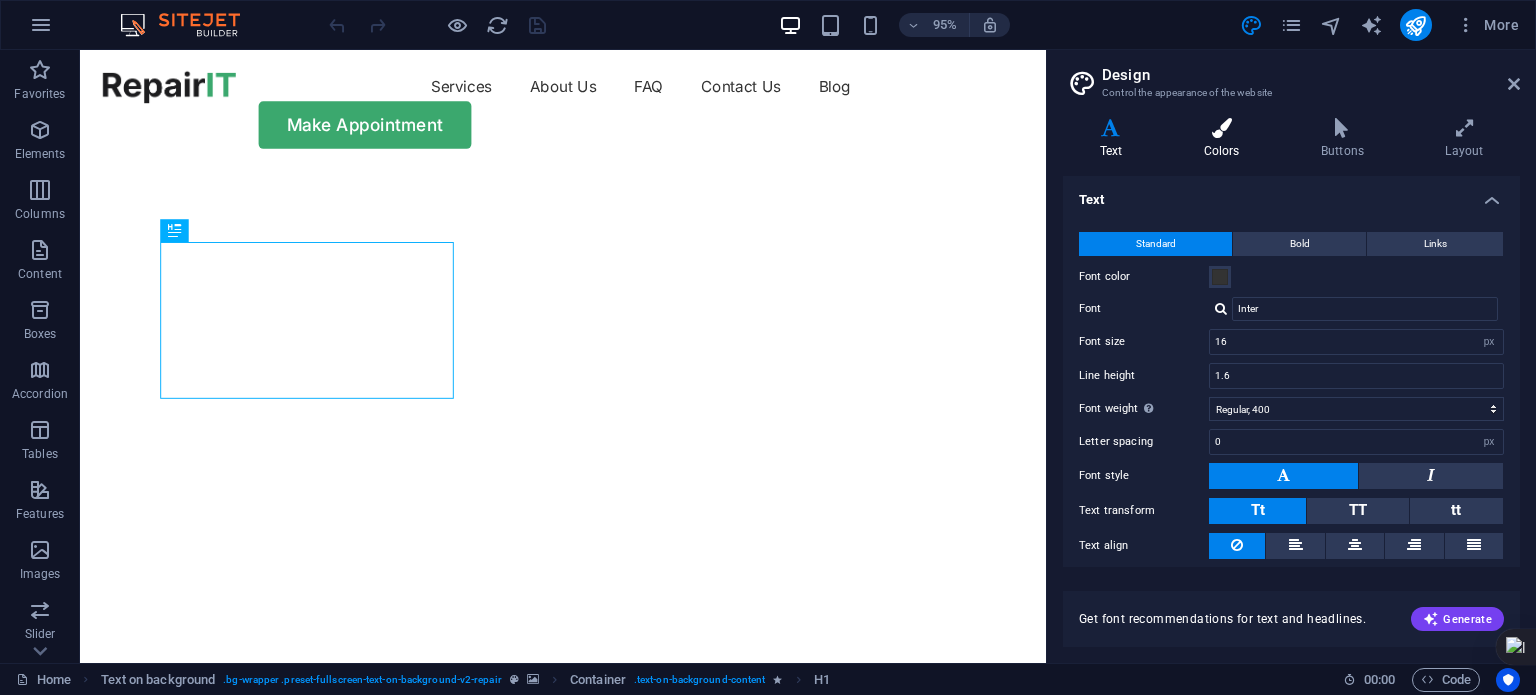 click at bounding box center (1221, 128) 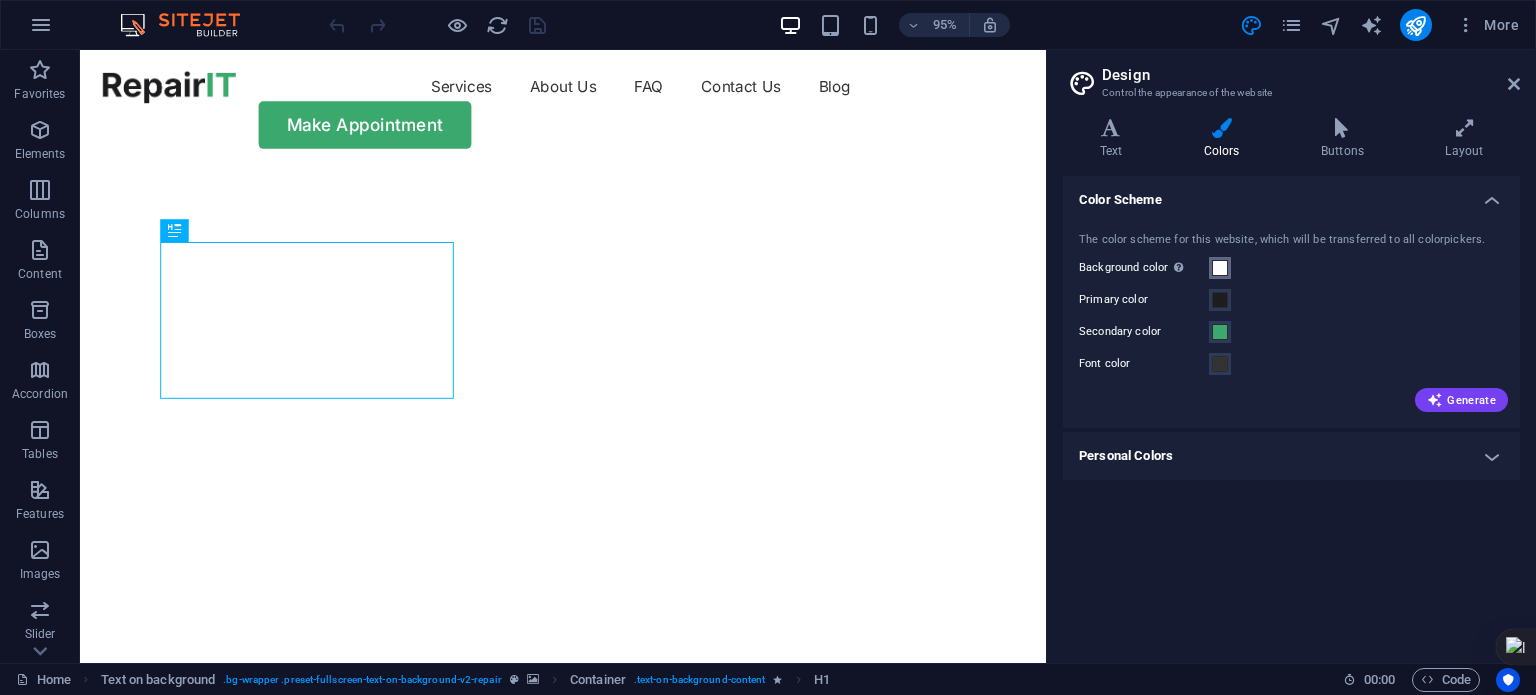 click at bounding box center [1220, 268] 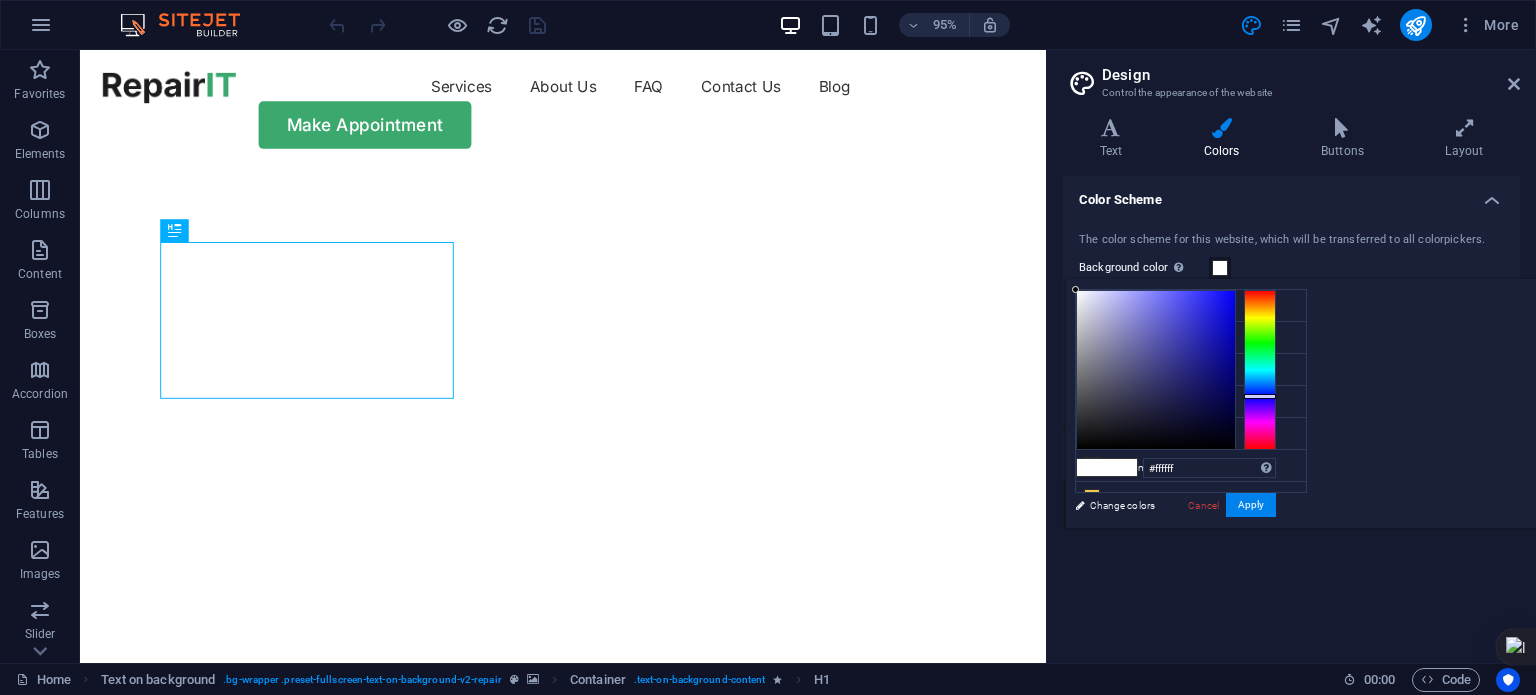 drag, startPoint x: 1524, startPoint y: 399, endPoint x: 1472, endPoint y: 395, distance: 52.153618 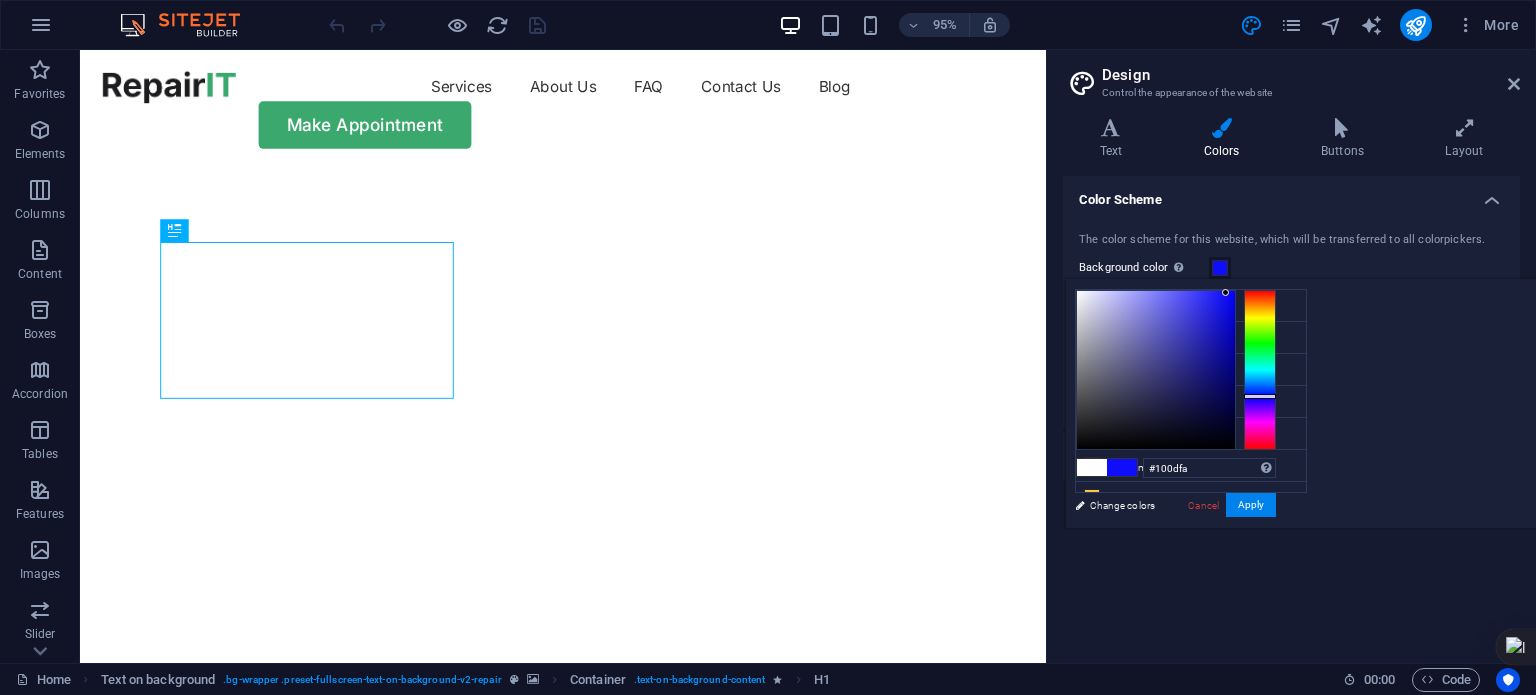 type on "#100df9" 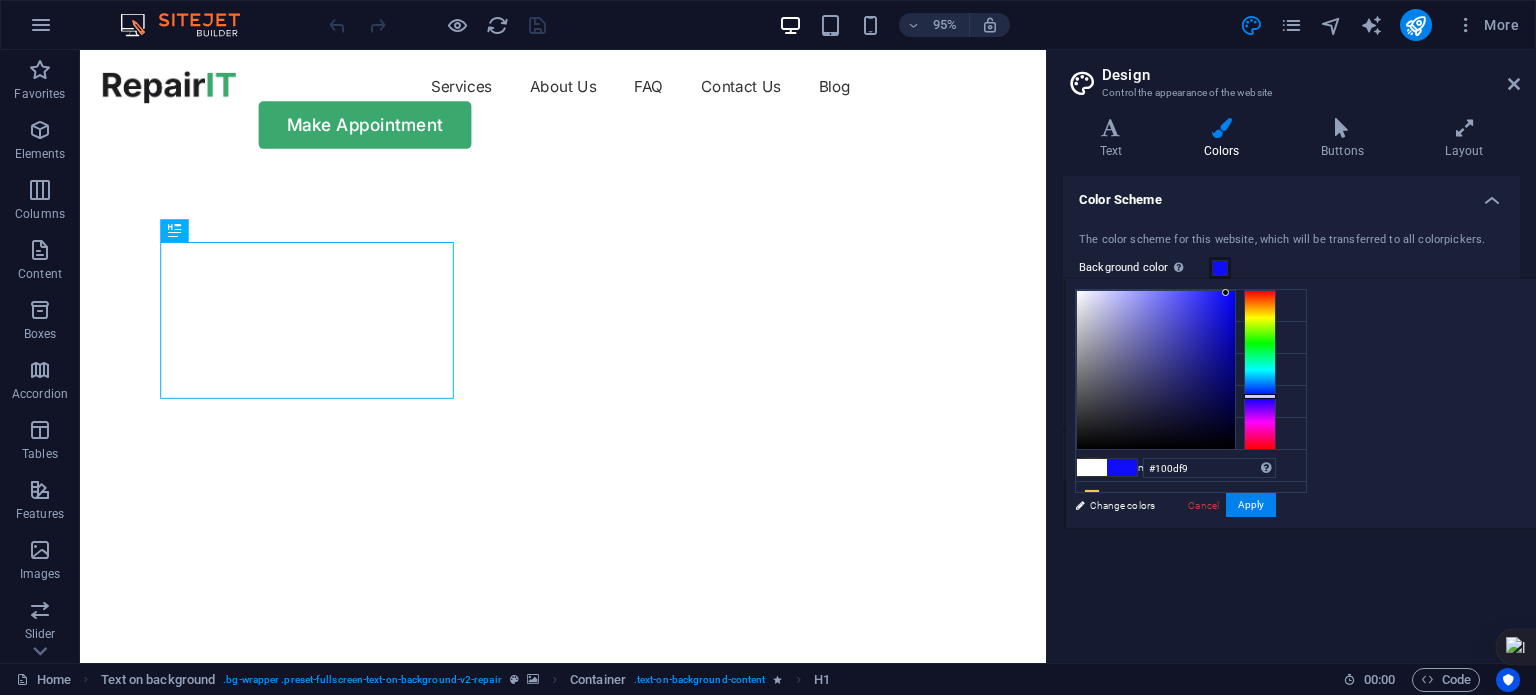 drag, startPoint x: 1476, startPoint y: 313, endPoint x: 1476, endPoint y: 293, distance: 20 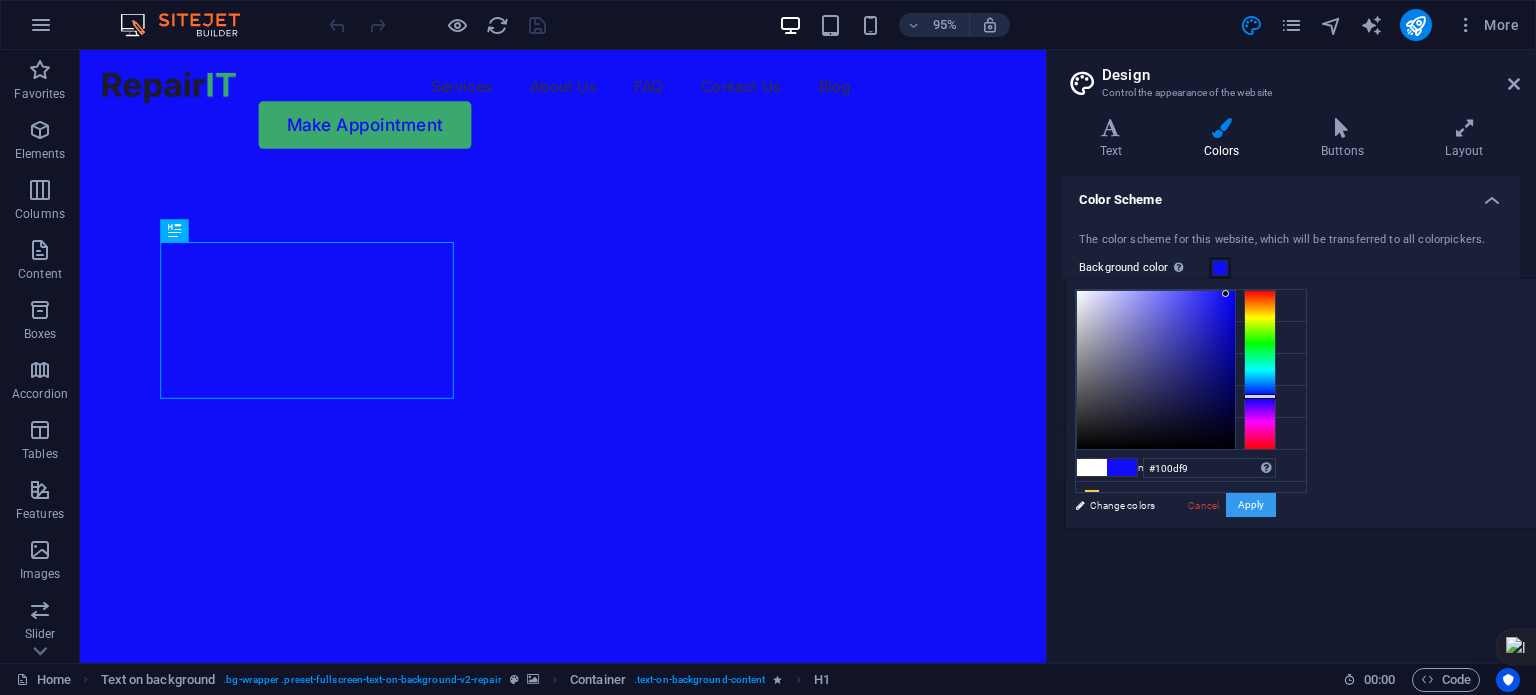 click on "Apply" at bounding box center (1251, 505) 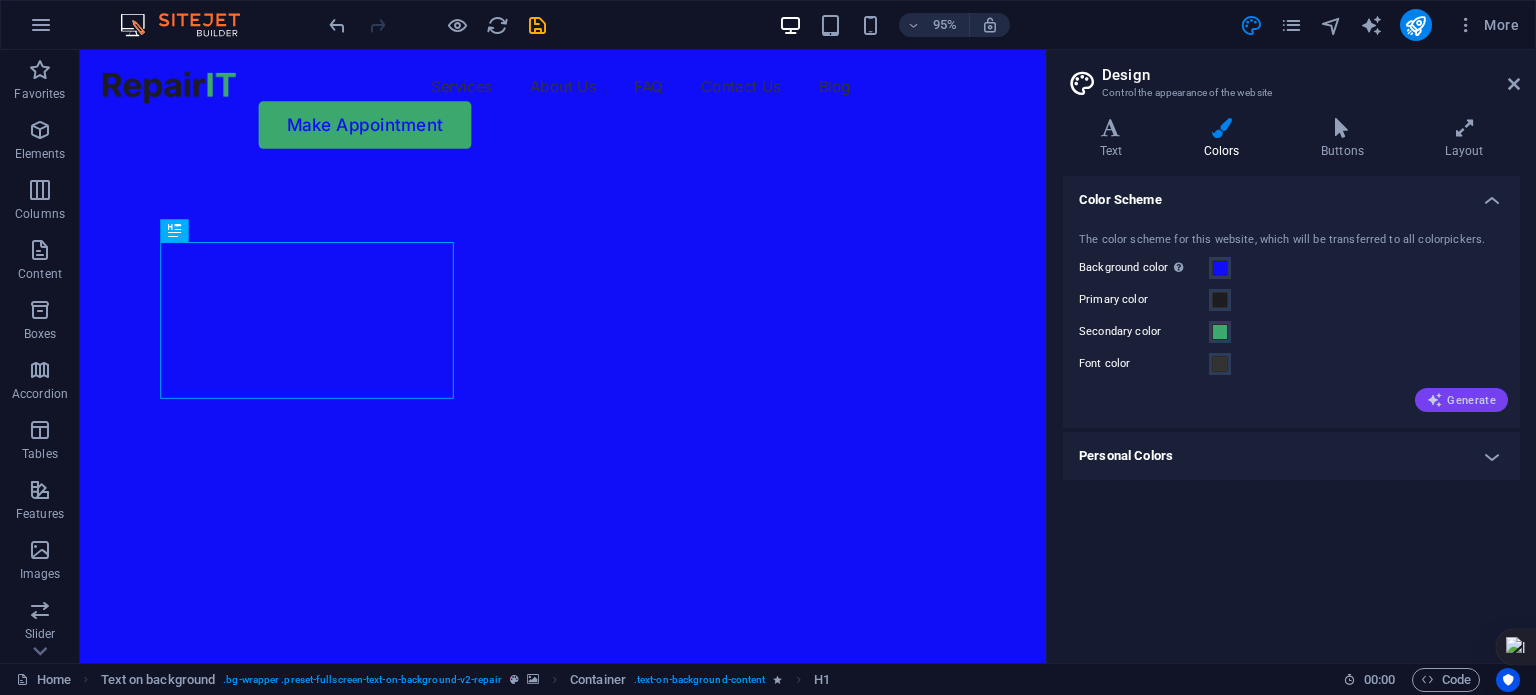 click on "Generate" at bounding box center (1461, 400) 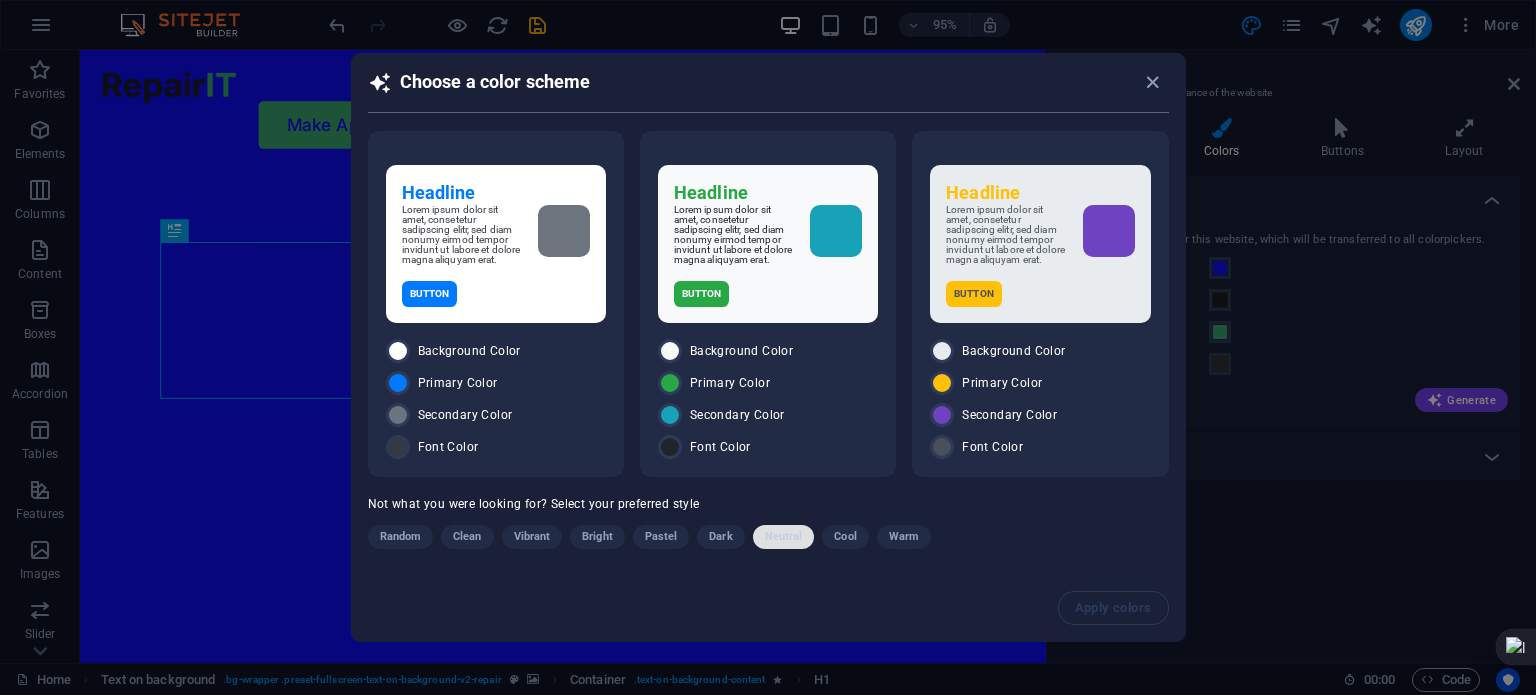 click on "Neutral" at bounding box center [784, 537] 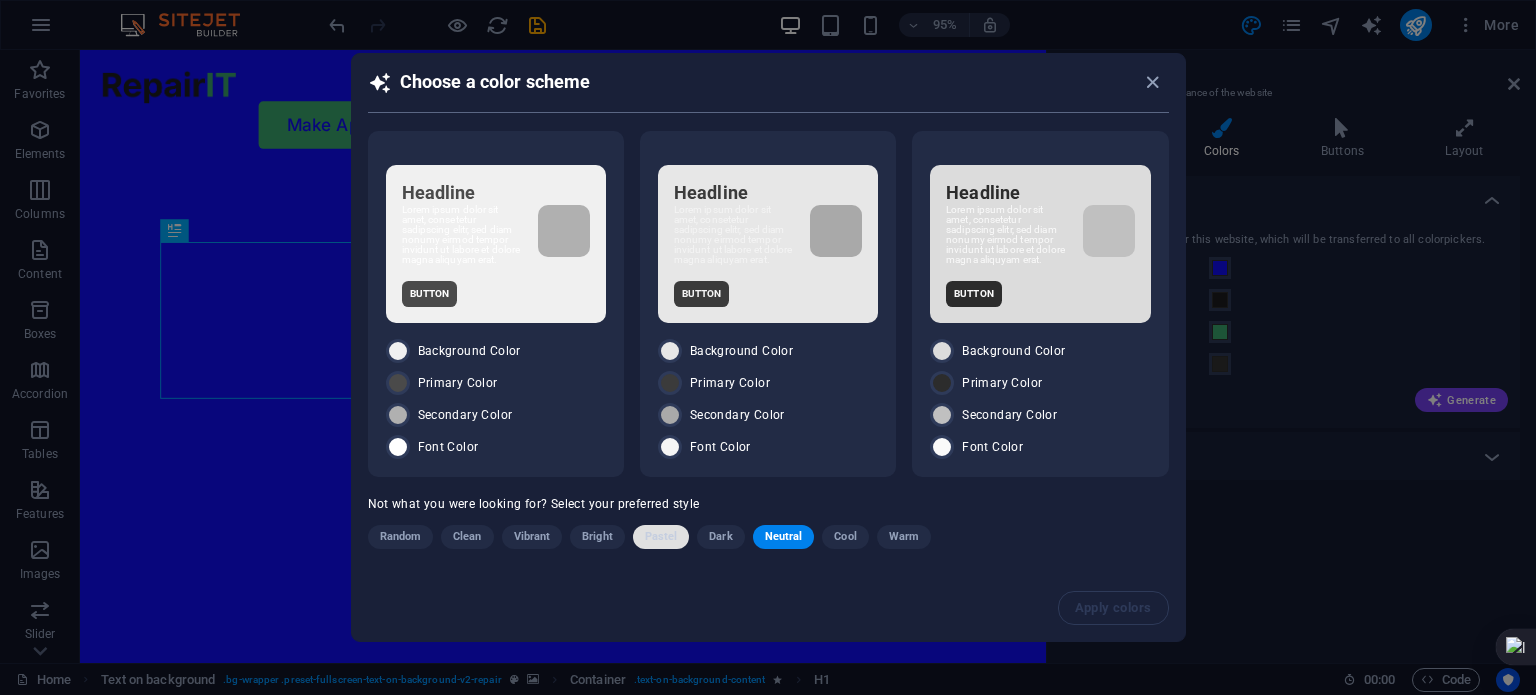 click on "Pastel" at bounding box center (661, 537) 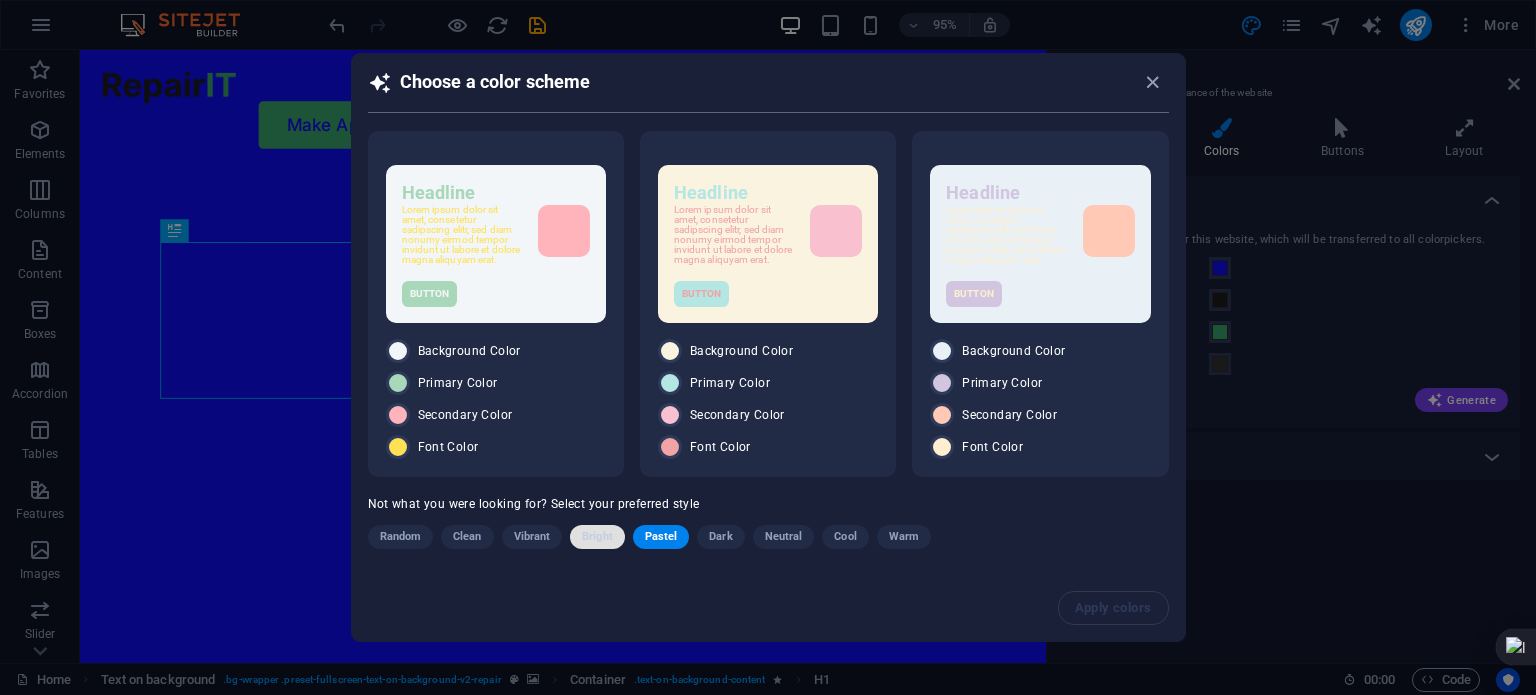 click on "Bright" at bounding box center (597, 537) 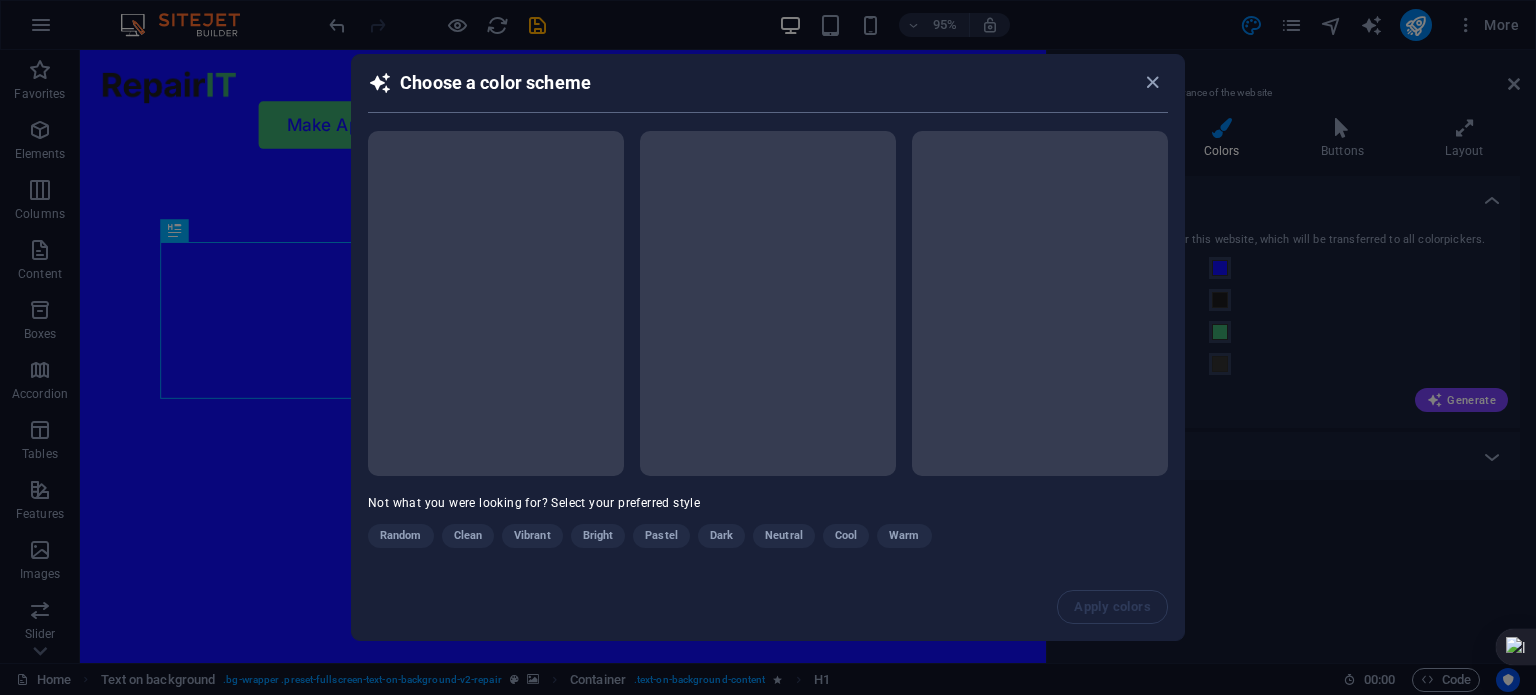 click on "Random Clean Vibrant Bright Pastel Dark Neutral Cool Warm" at bounding box center [718, 540] 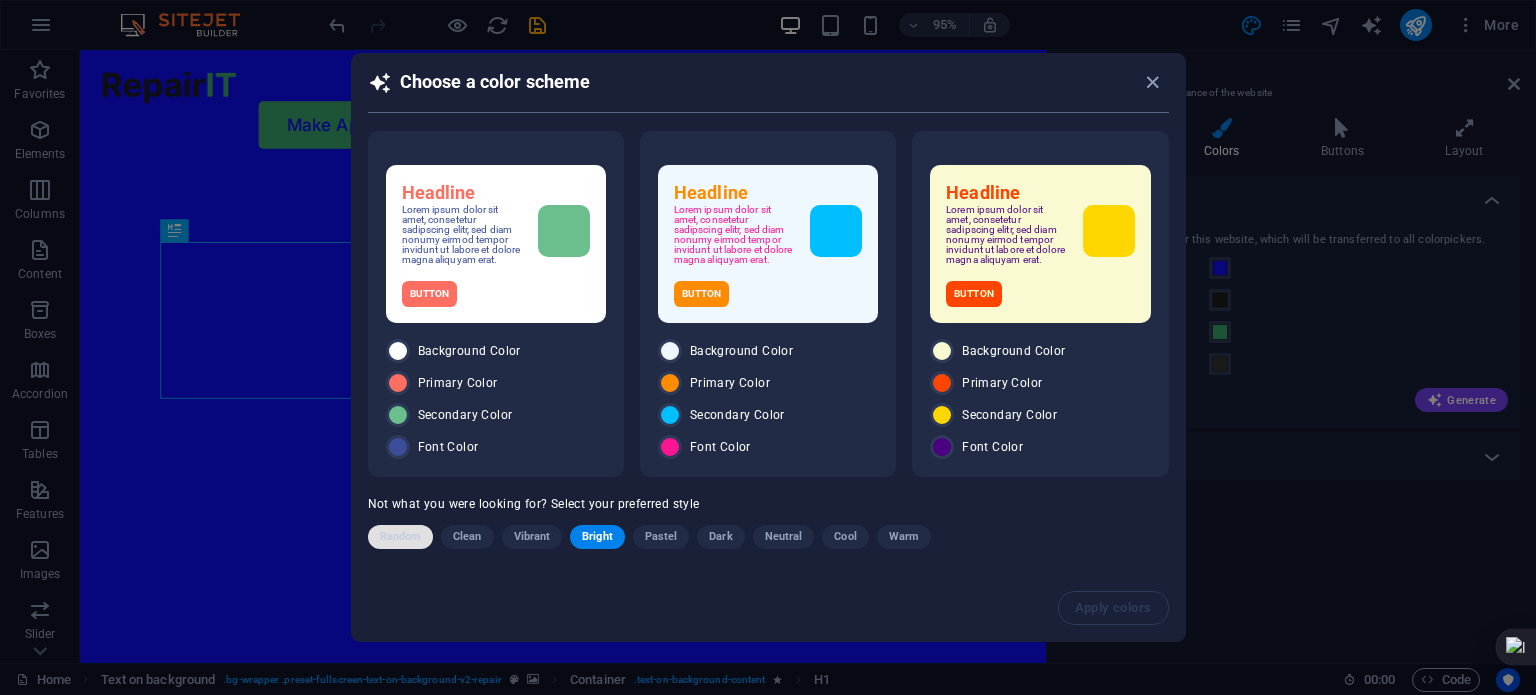 click on "Random" at bounding box center [401, 537] 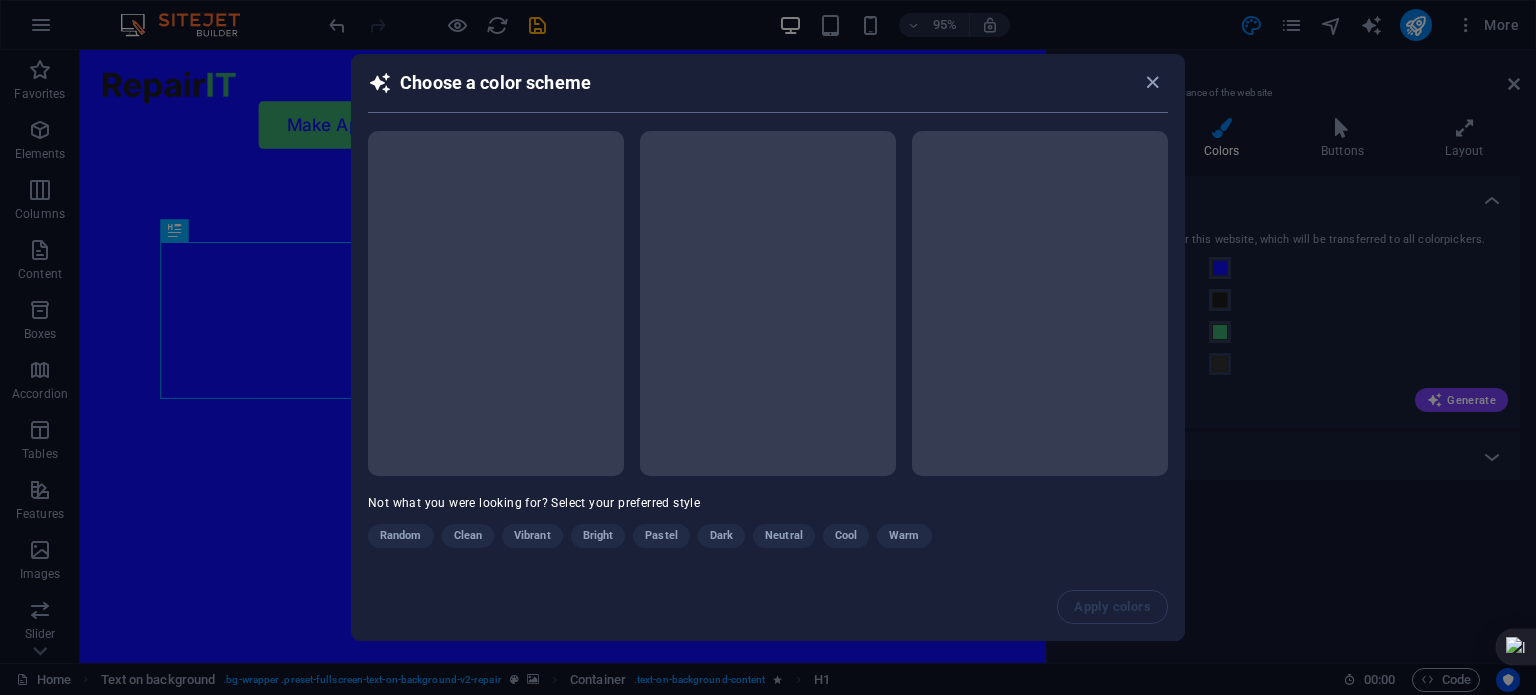 click on "Random Clean Vibrant Bright Pastel Dark Neutral Cool Warm" at bounding box center [718, 540] 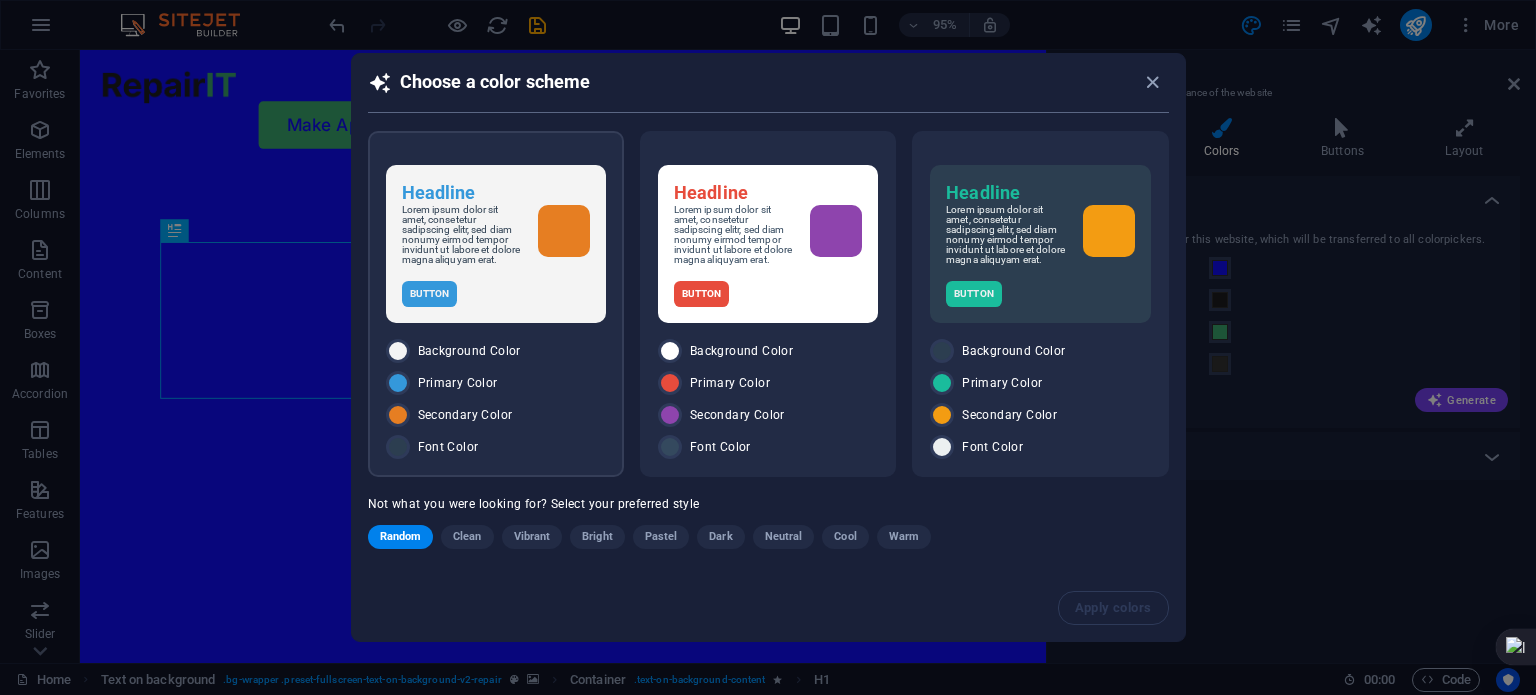 click on "Primary Color" at bounding box center (458, 383) 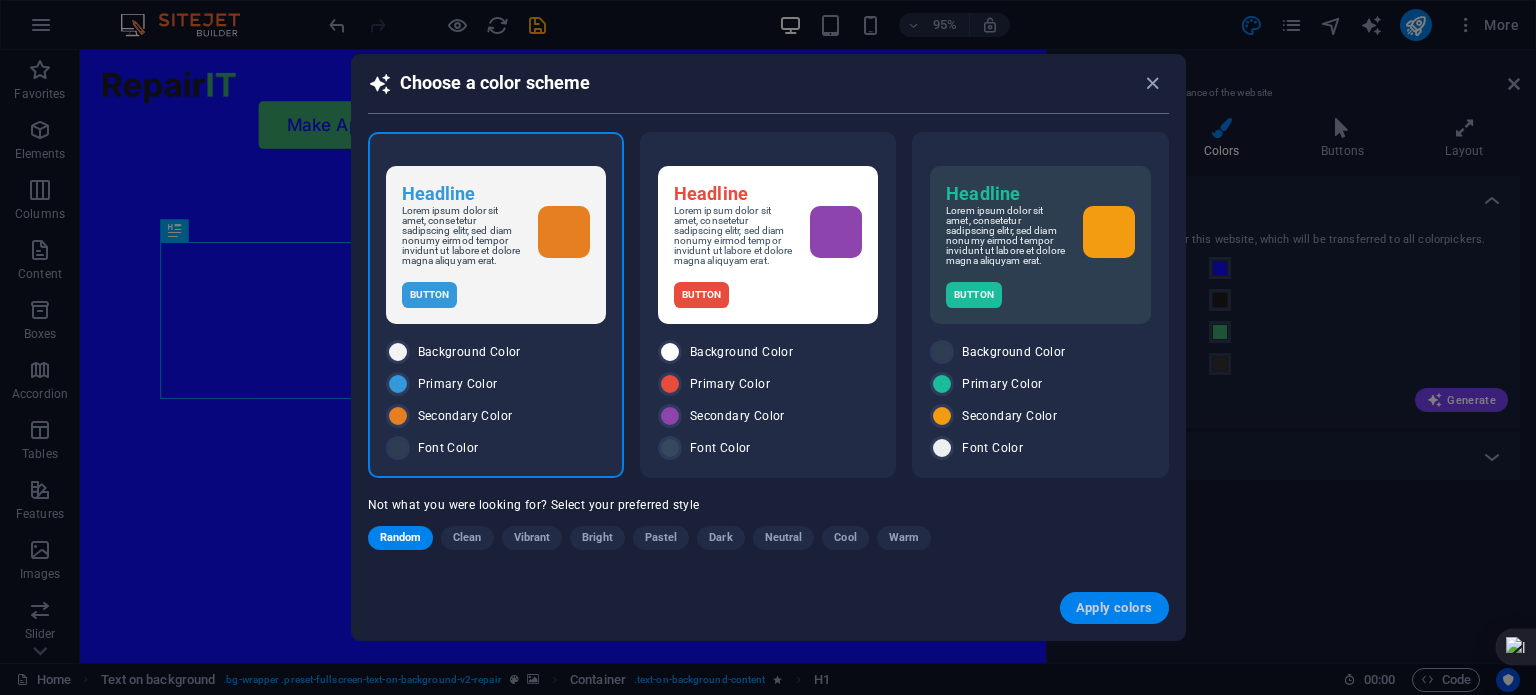 click on "Apply colors" at bounding box center (1114, 608) 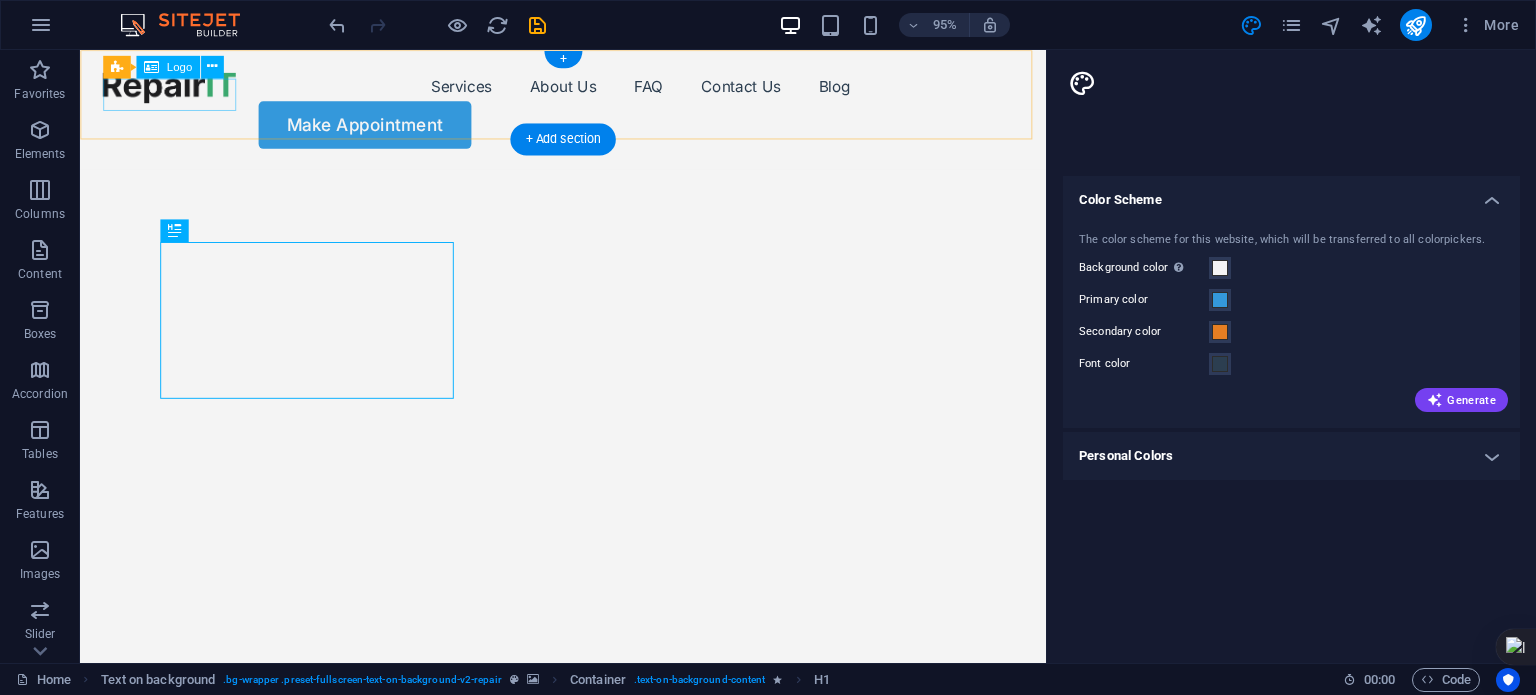 click at bounding box center [174, 89] 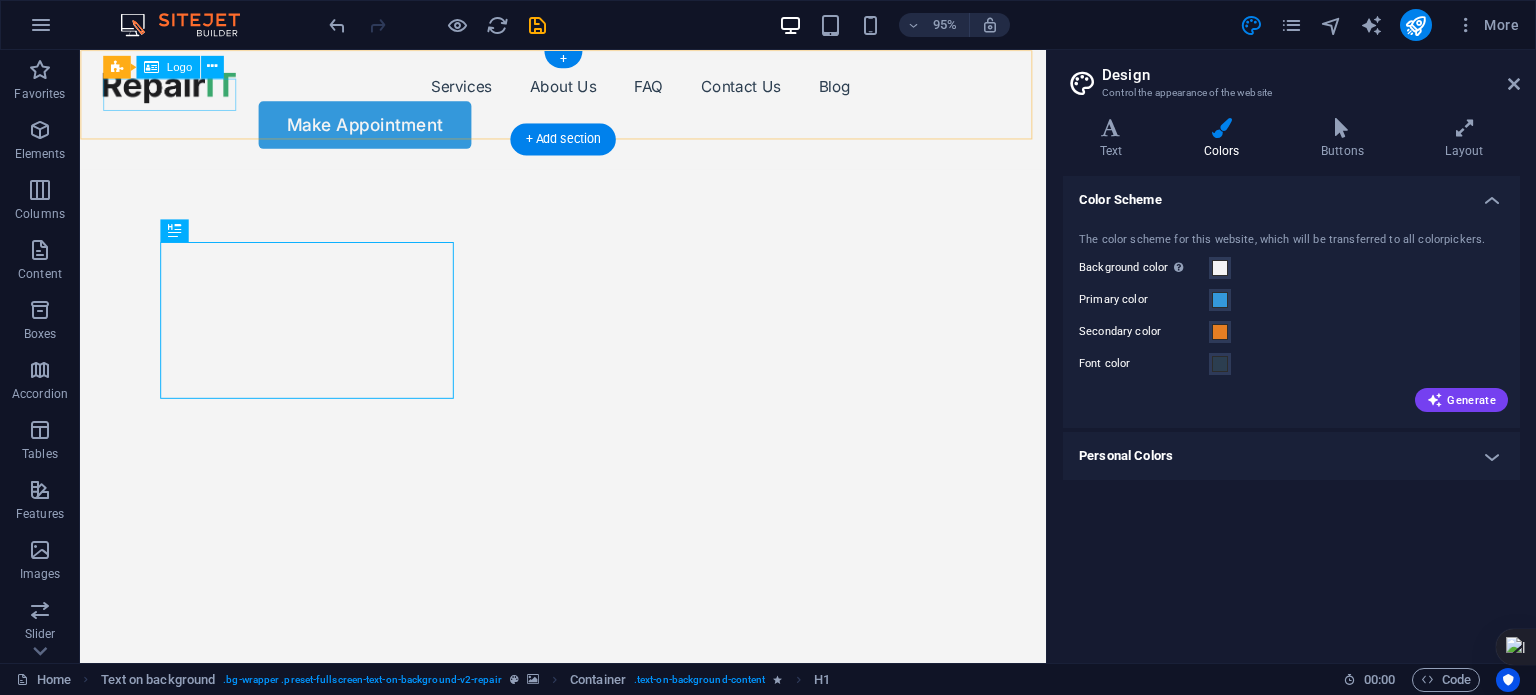 click at bounding box center [174, 89] 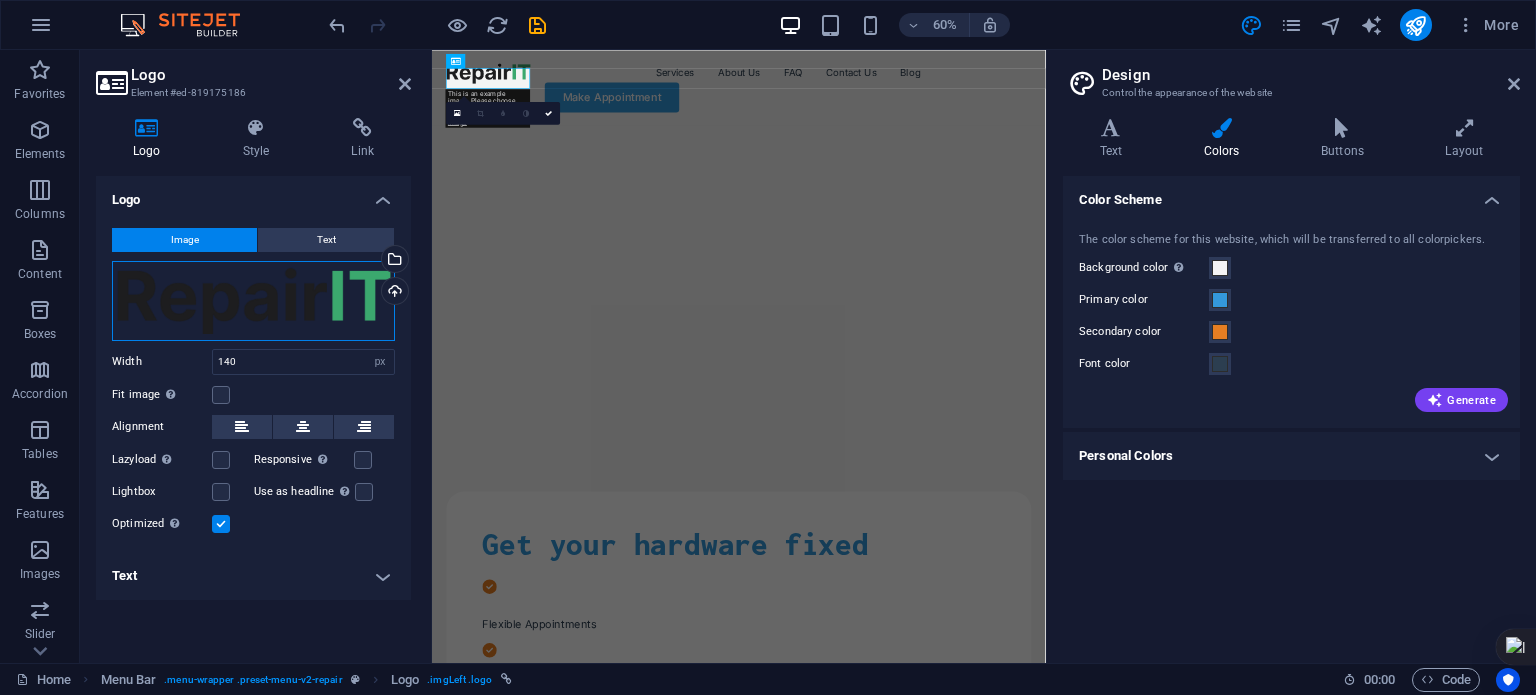 click on "Drag files here, click to choose files or select files from Files or our free stock photos & videos" at bounding box center [253, 301] 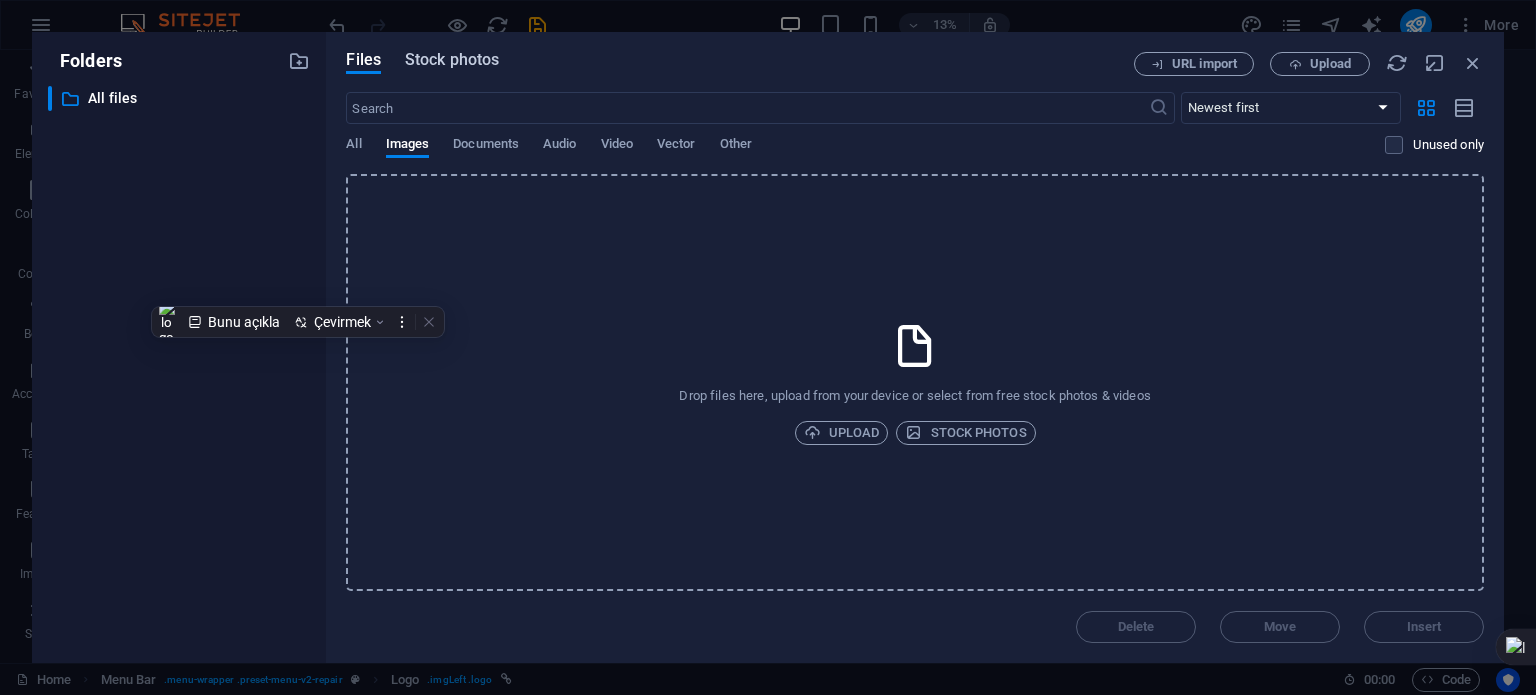 click on "Stock photos" at bounding box center [452, 60] 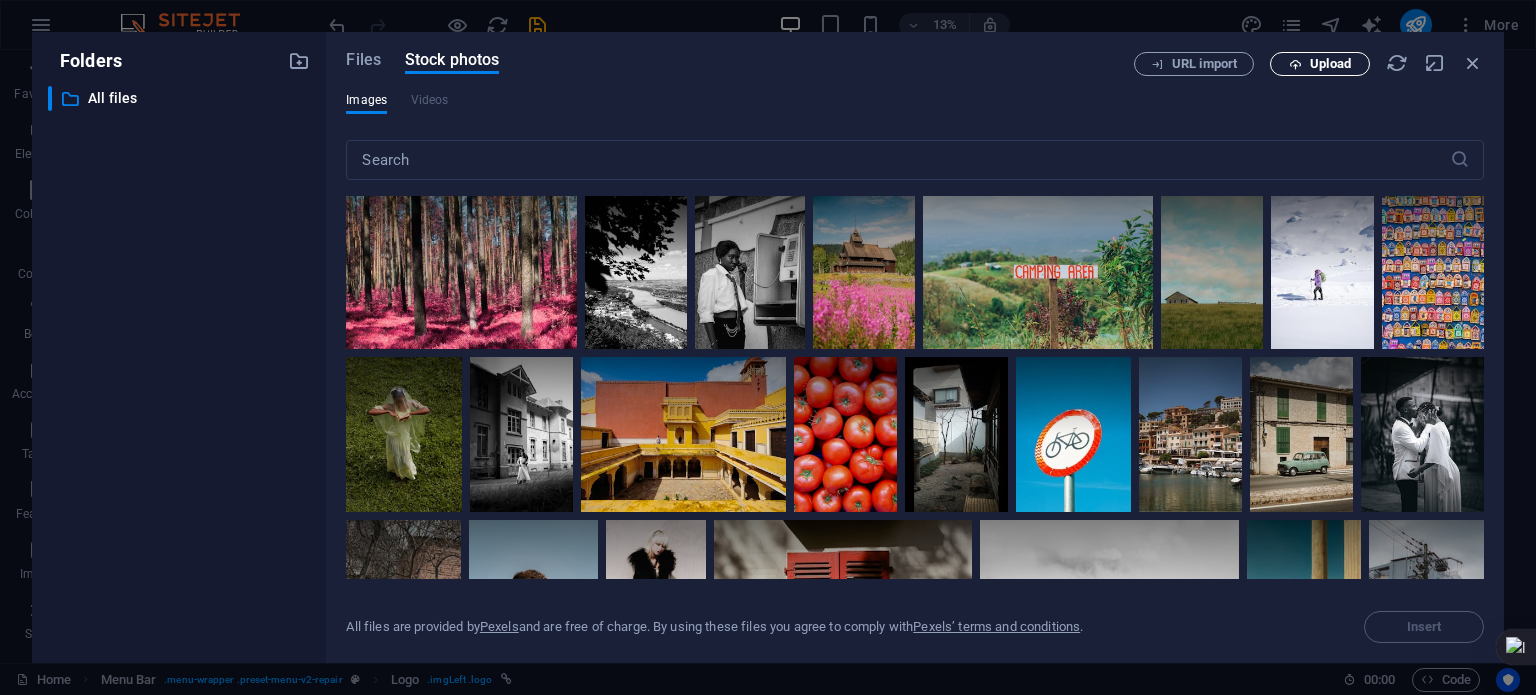 click on "Upload" at bounding box center [1330, 64] 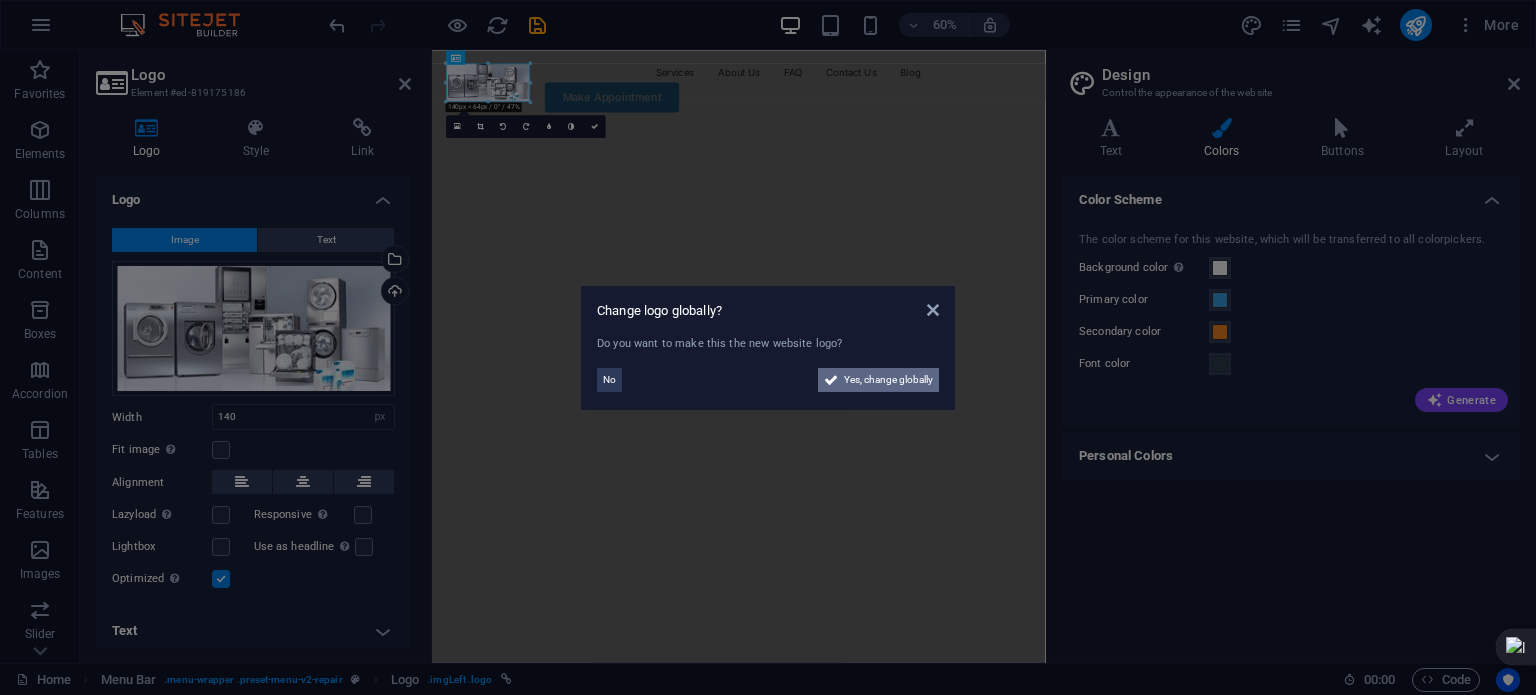 click on "Yes, change globally" at bounding box center (888, 380) 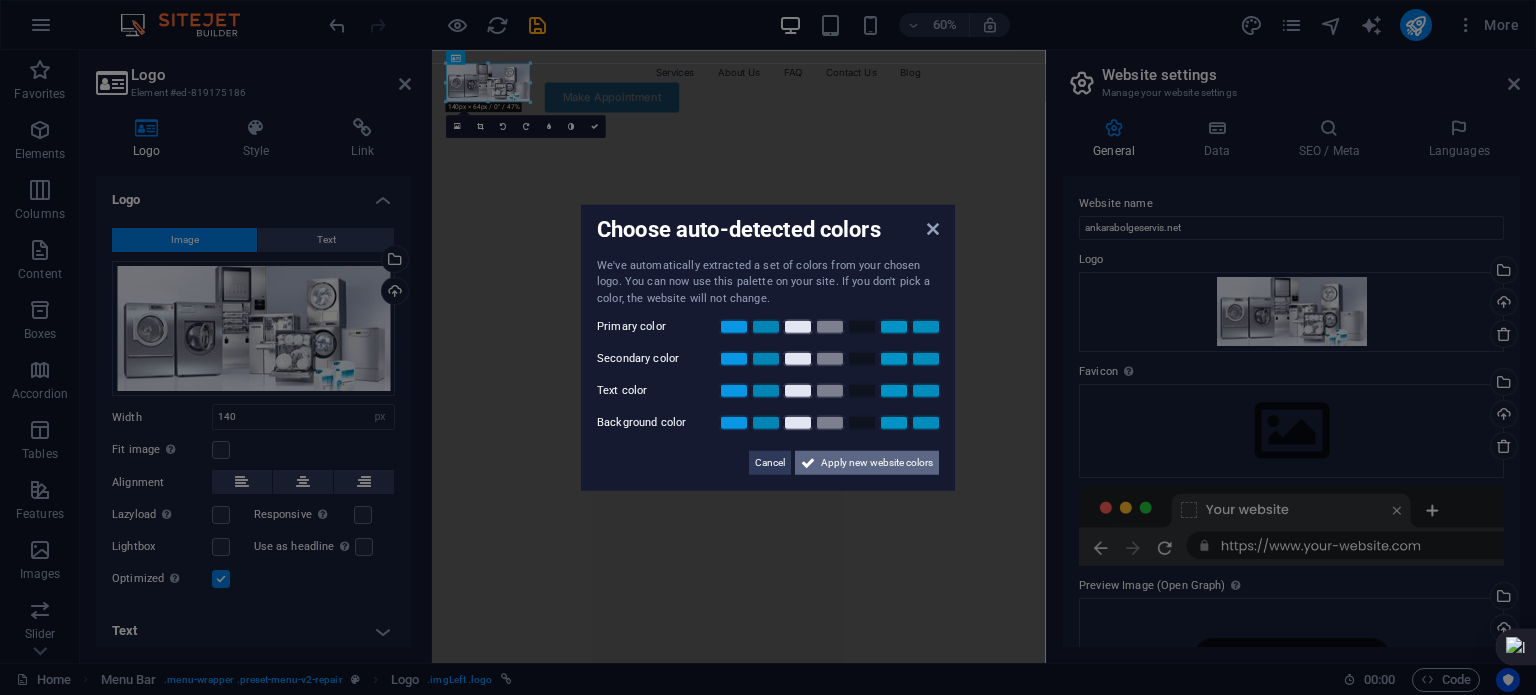 click on "Apply new website colors" at bounding box center (877, 463) 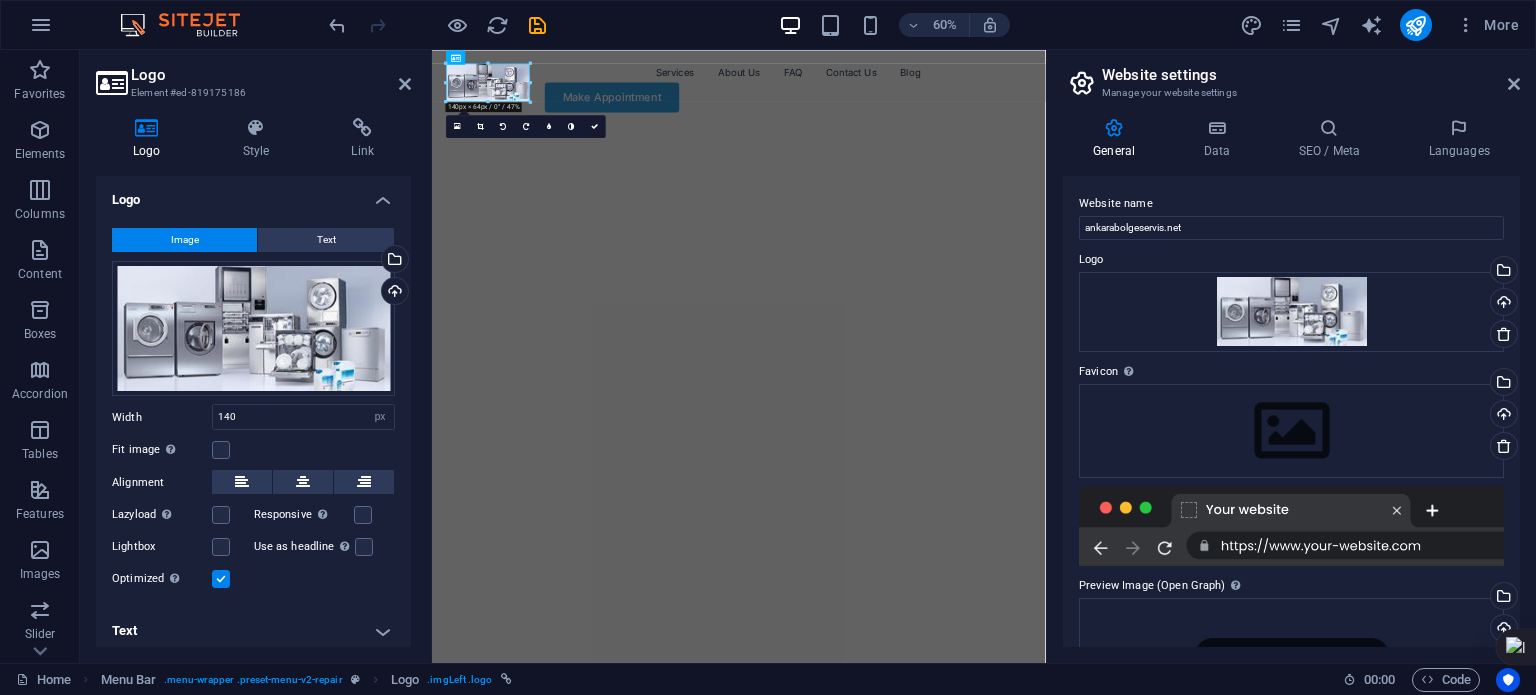 click at bounding box center (936, 176) 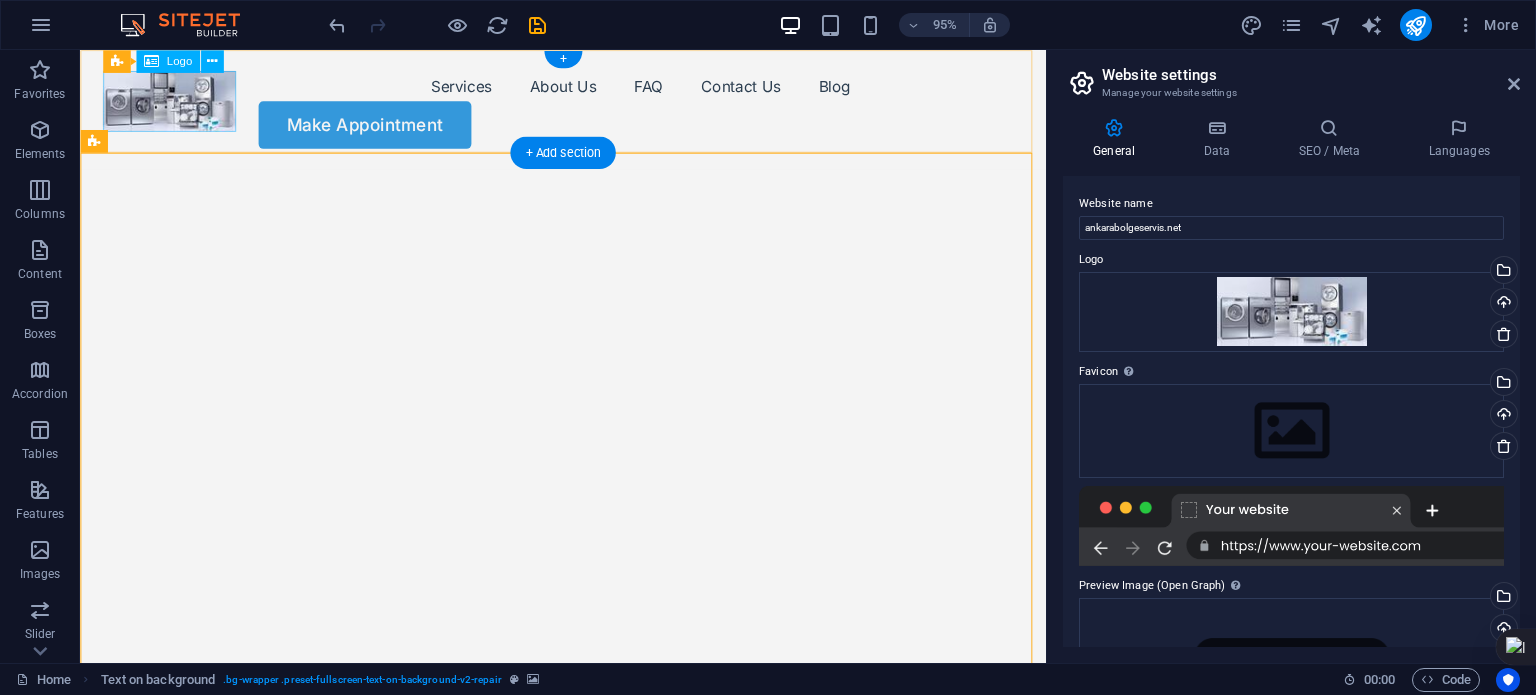 click at bounding box center (174, 104) 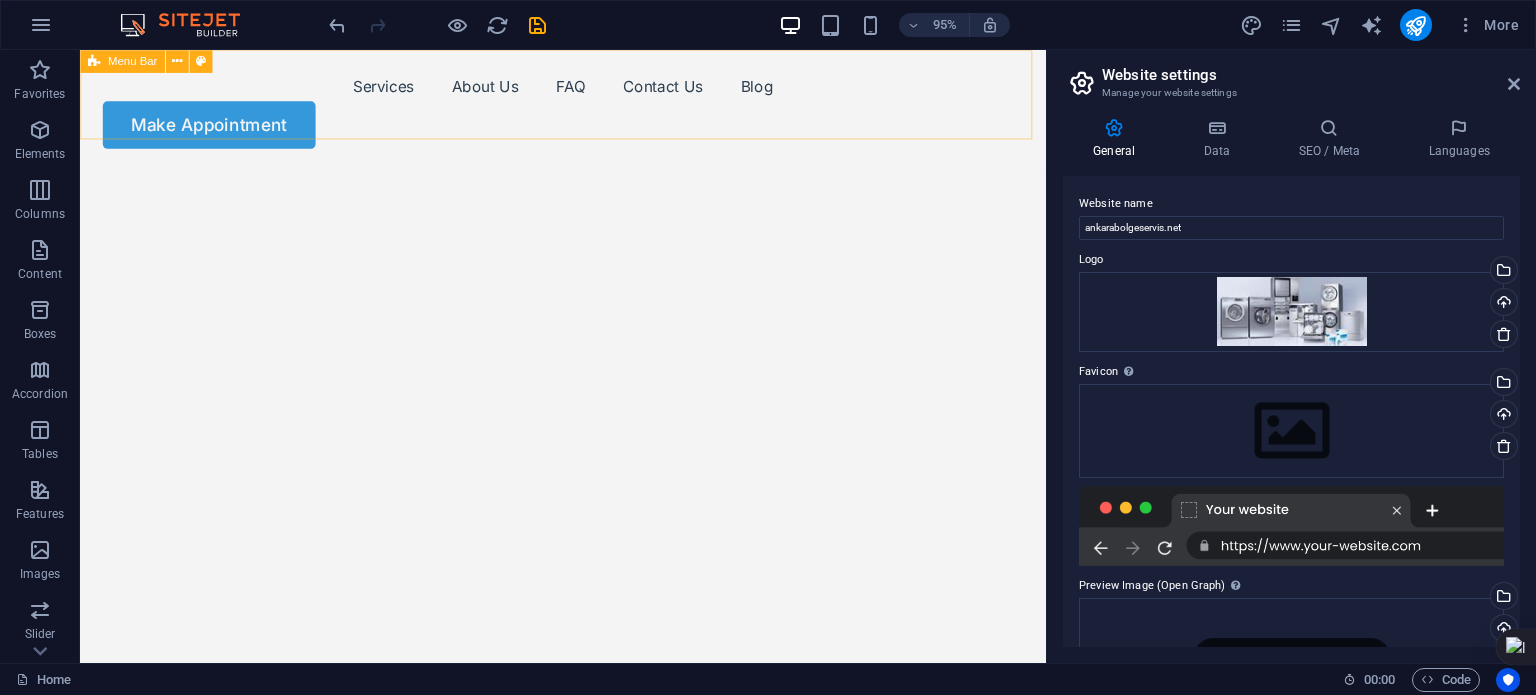 click on "Menu Bar" at bounding box center (122, 61) 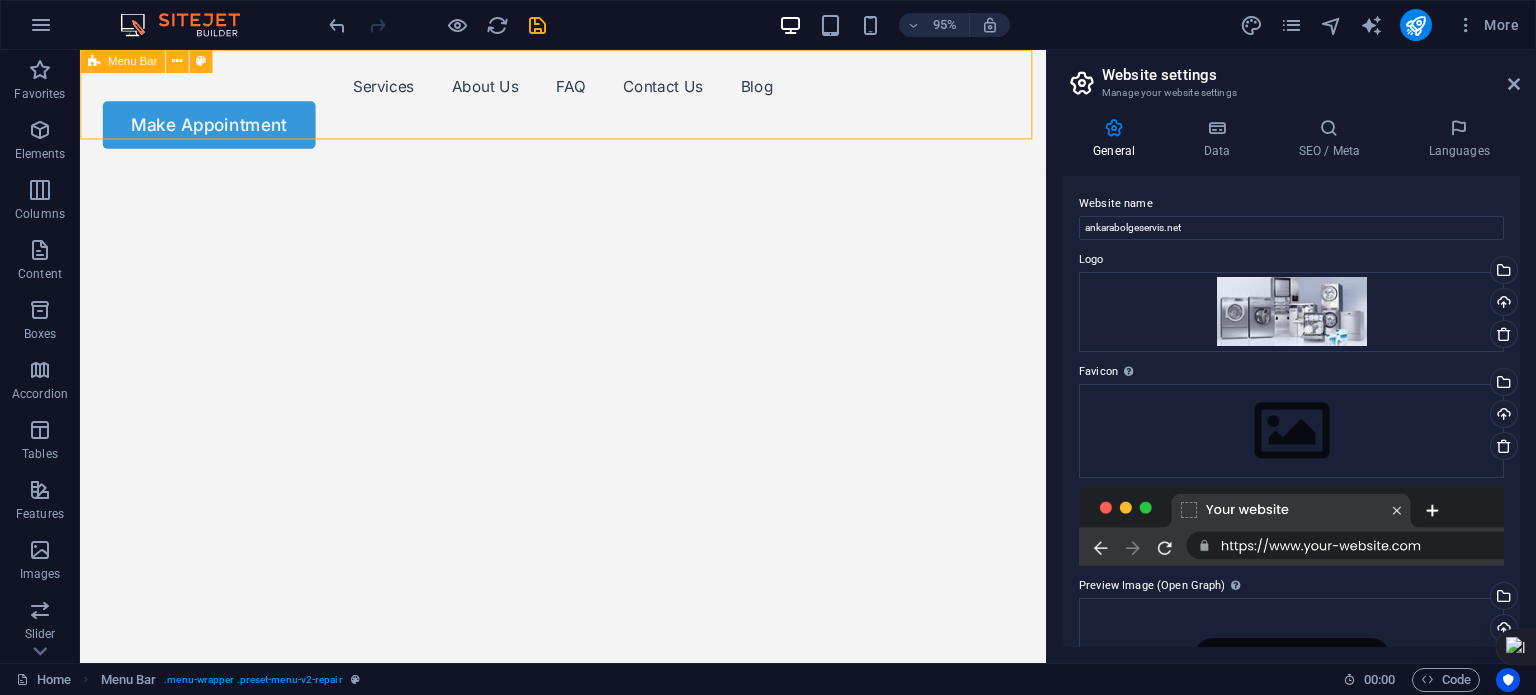 click on "Menu Bar" at bounding box center (132, 61) 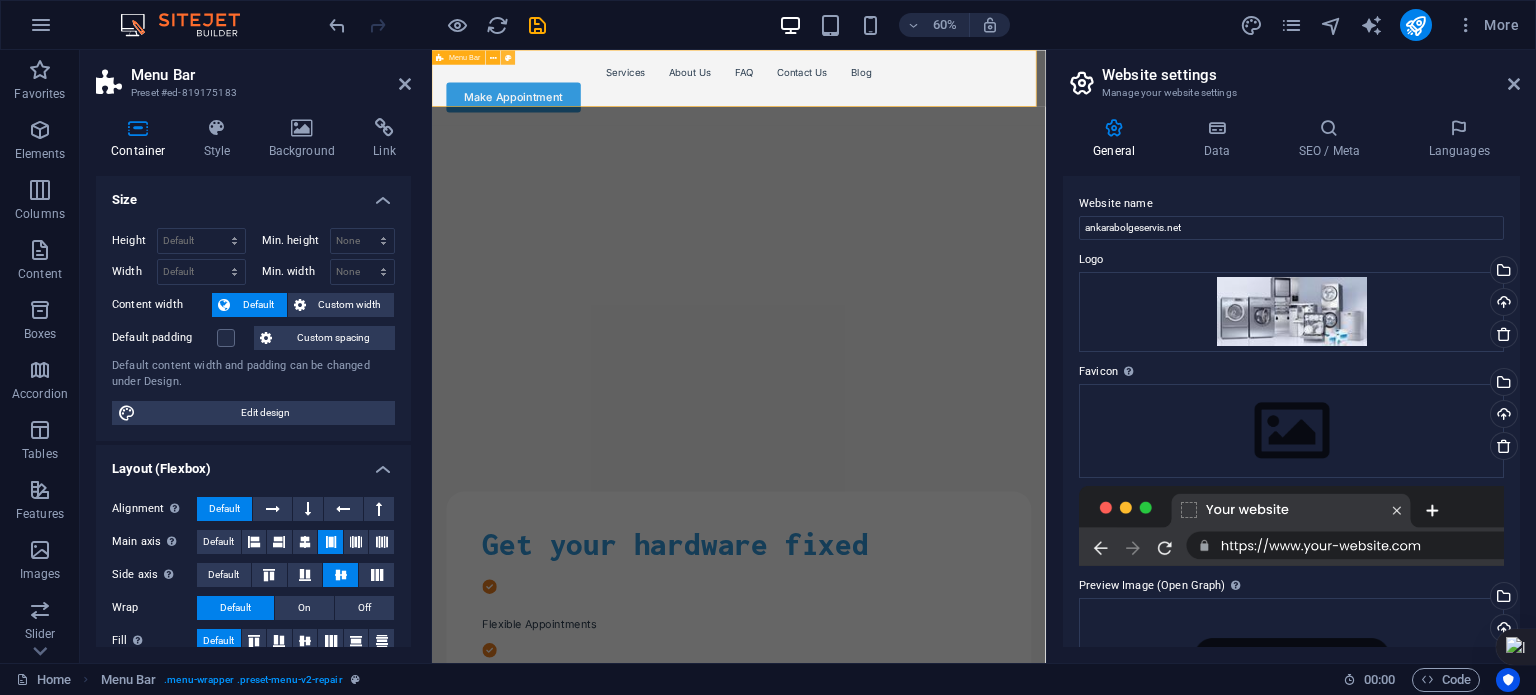 click at bounding box center [508, 57] 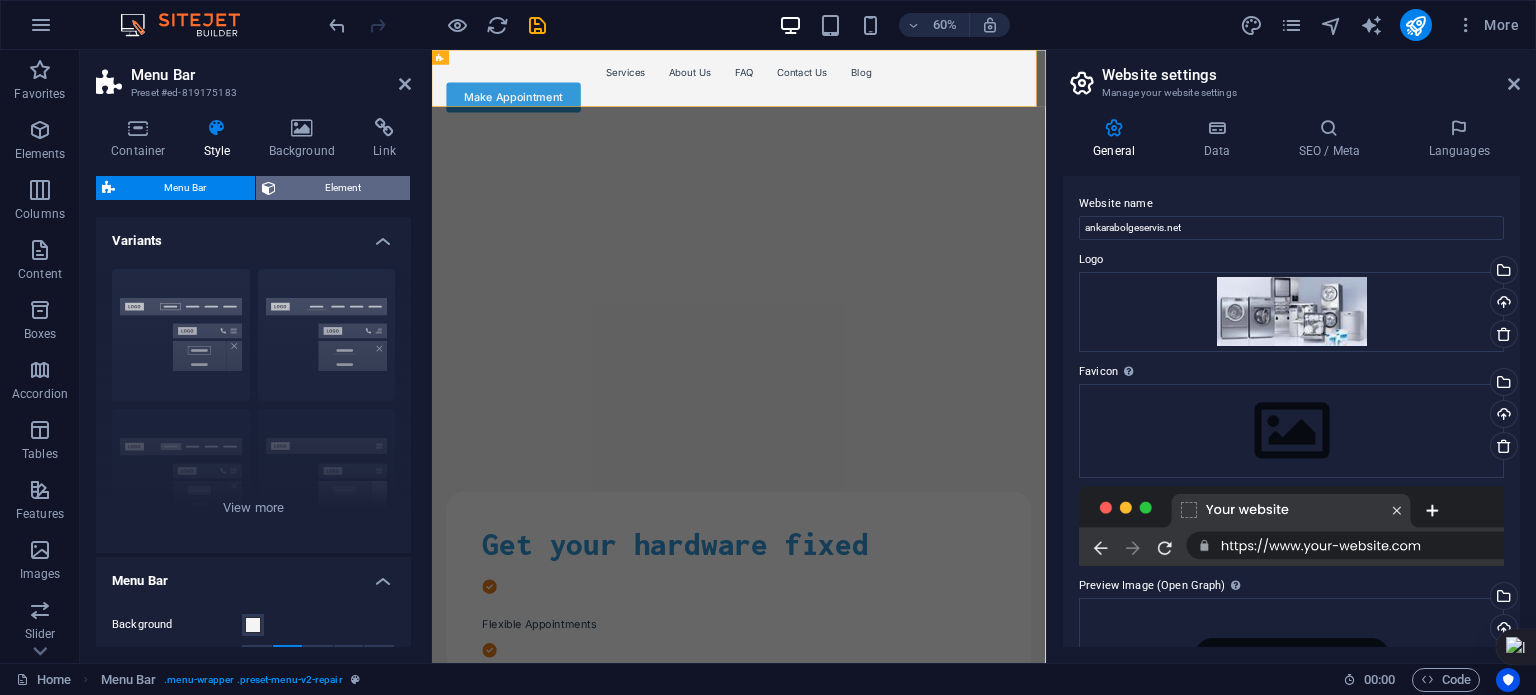 click on "Element" at bounding box center (343, 188) 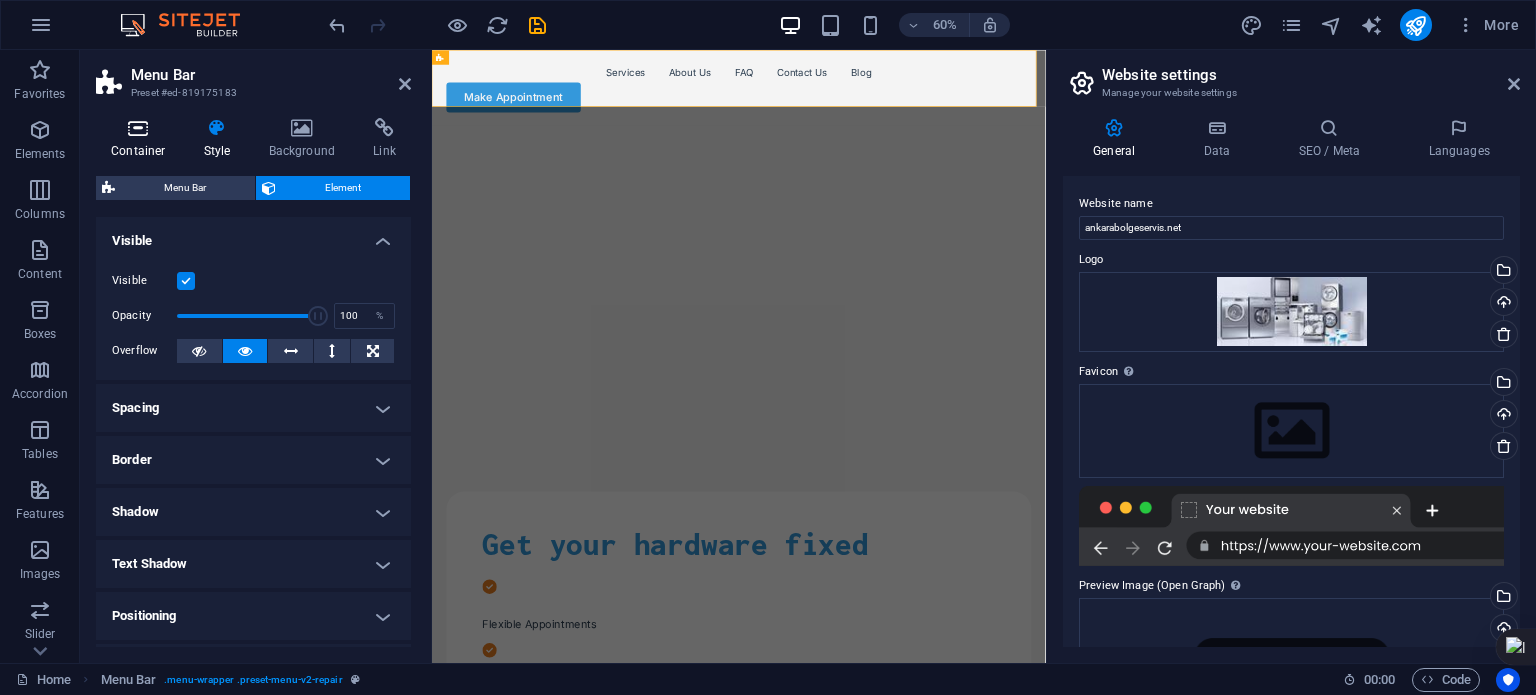 click on "Container" at bounding box center (142, 139) 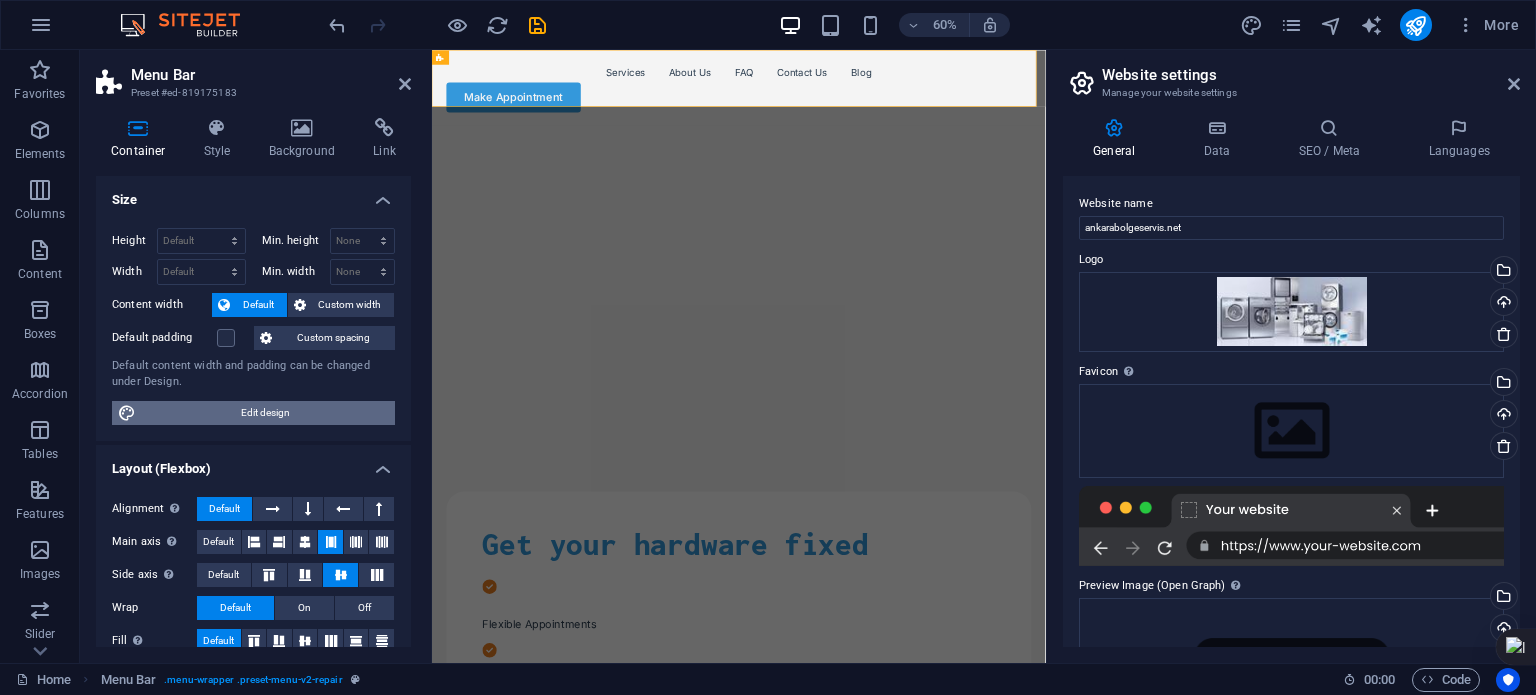 click on "Edit design" at bounding box center [265, 413] 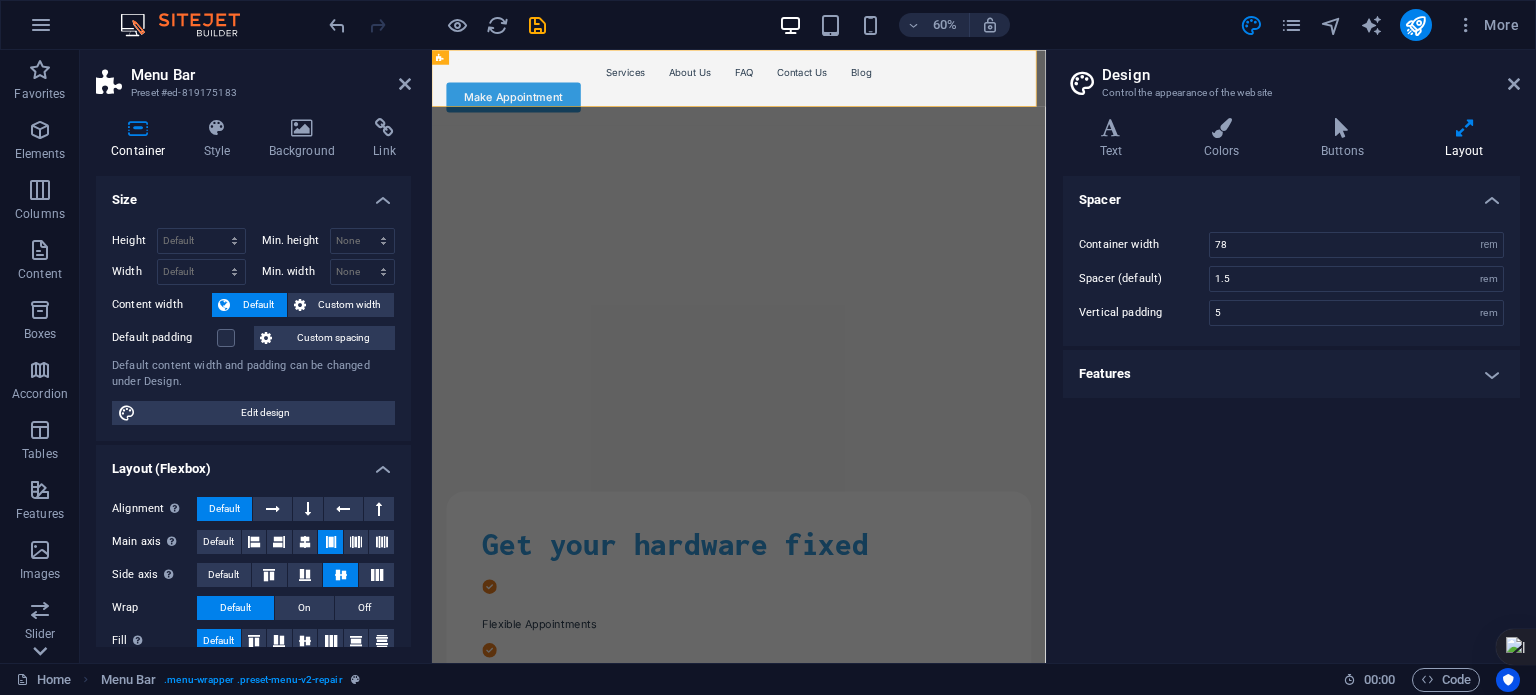 click 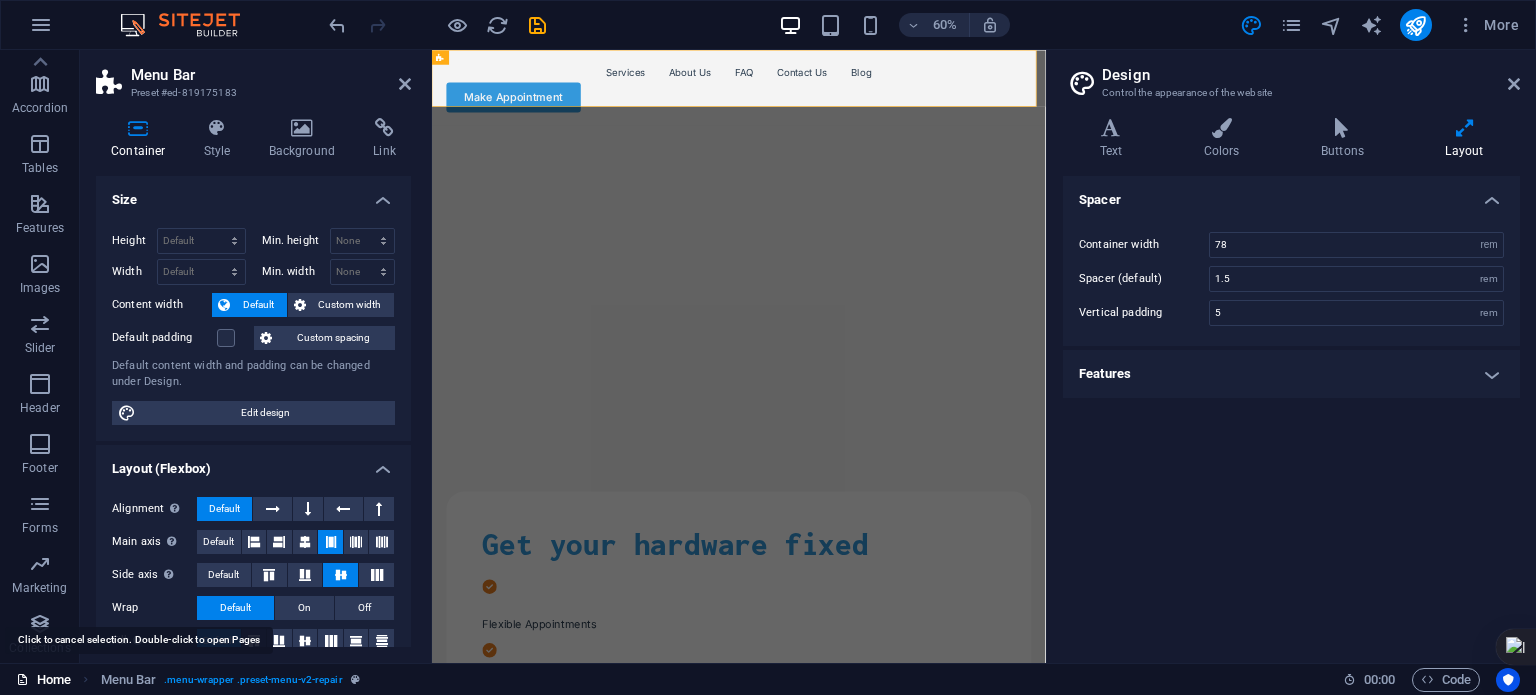 click on "Home" at bounding box center (43, 680) 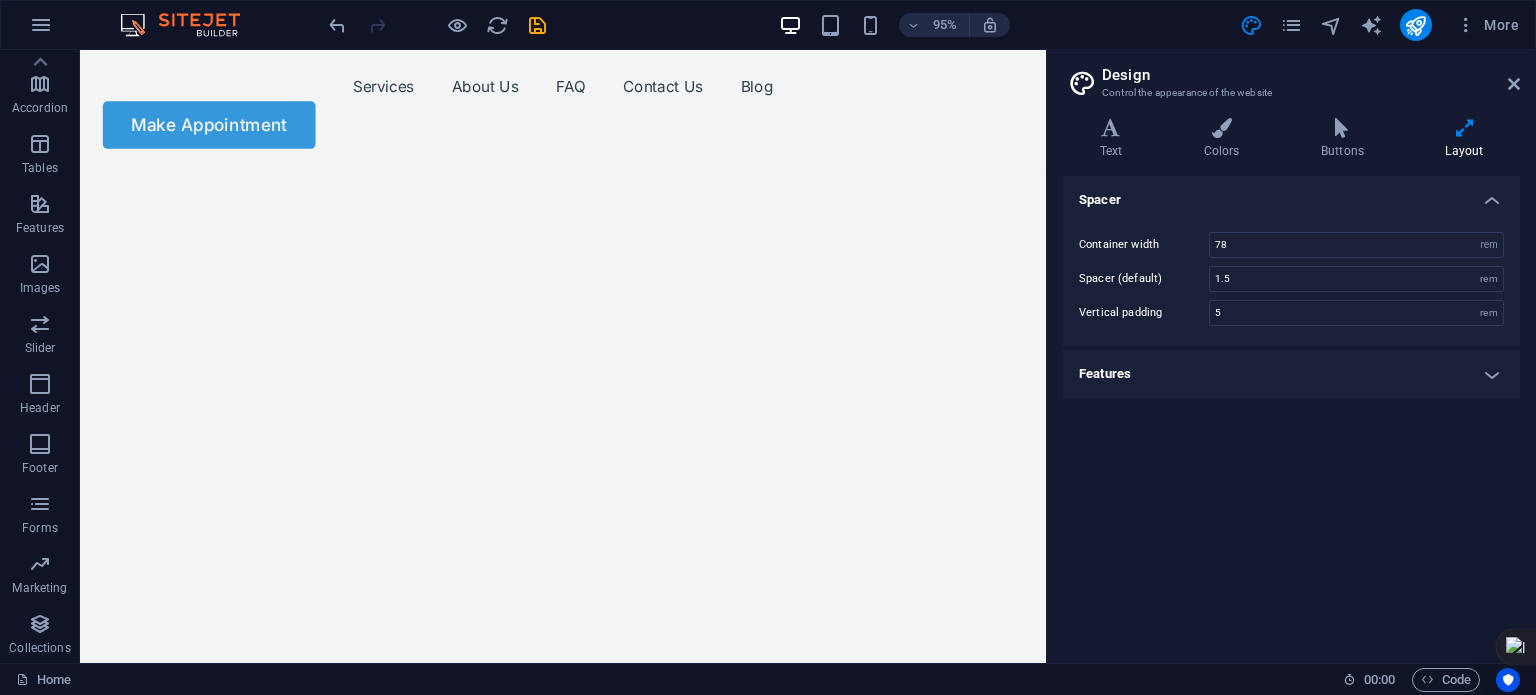 click at bounding box center [190, 25] 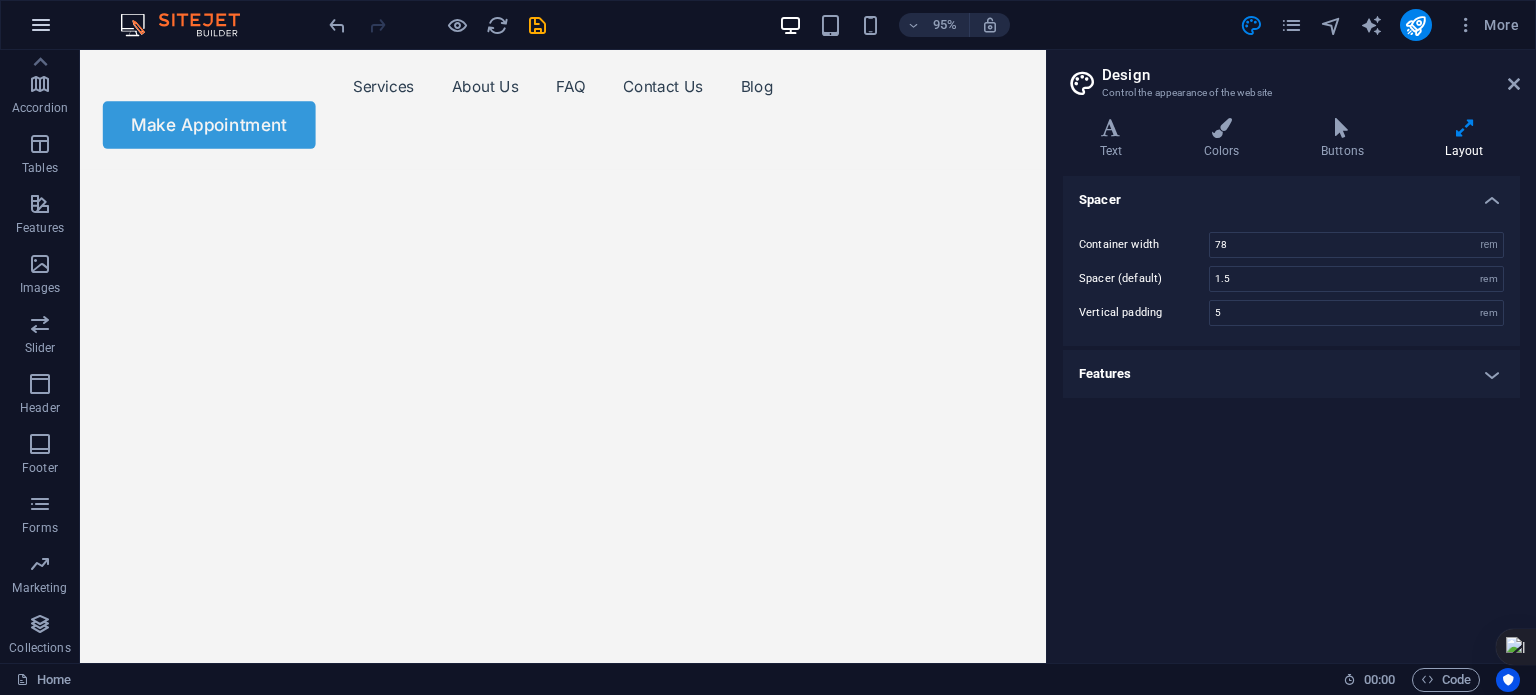 click at bounding box center (41, 25) 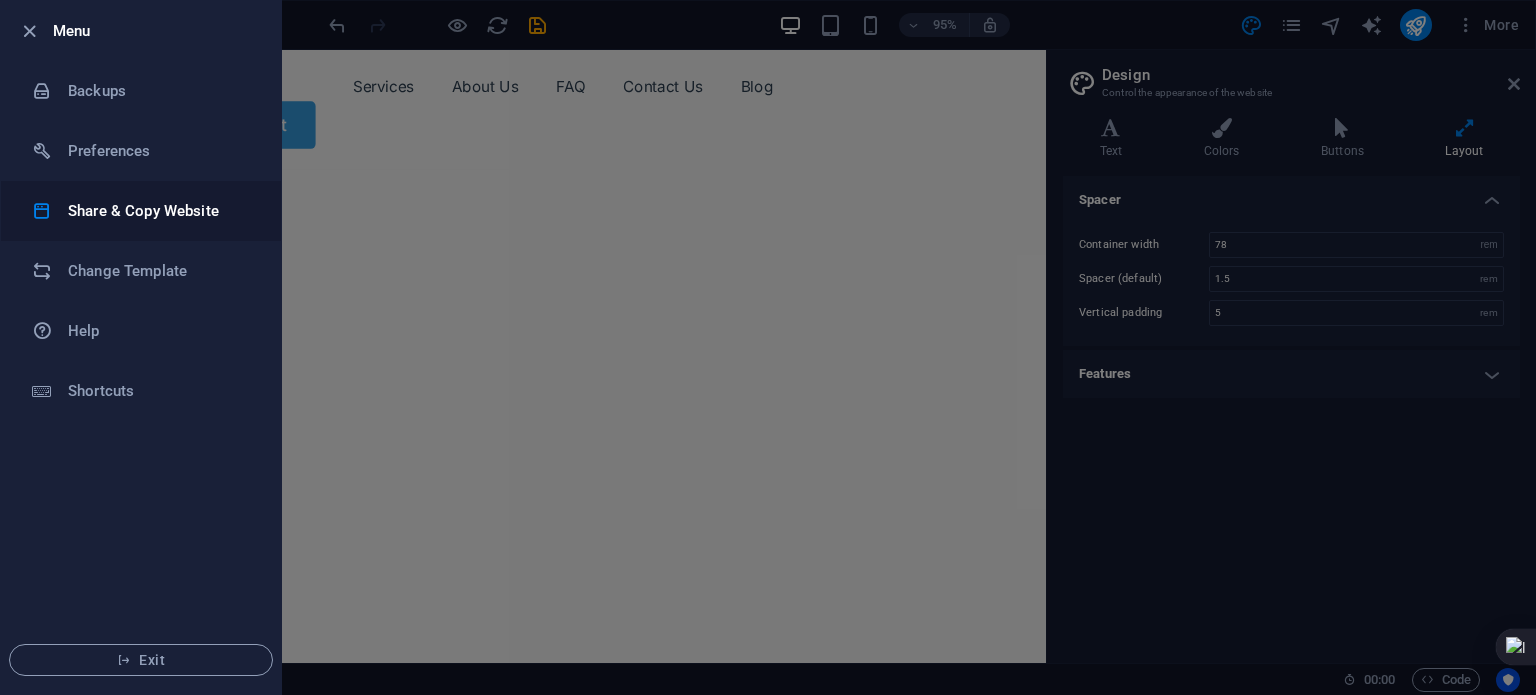 drag, startPoint x: 135, startPoint y: 596, endPoint x: 136, endPoint y: 223, distance: 373.00134 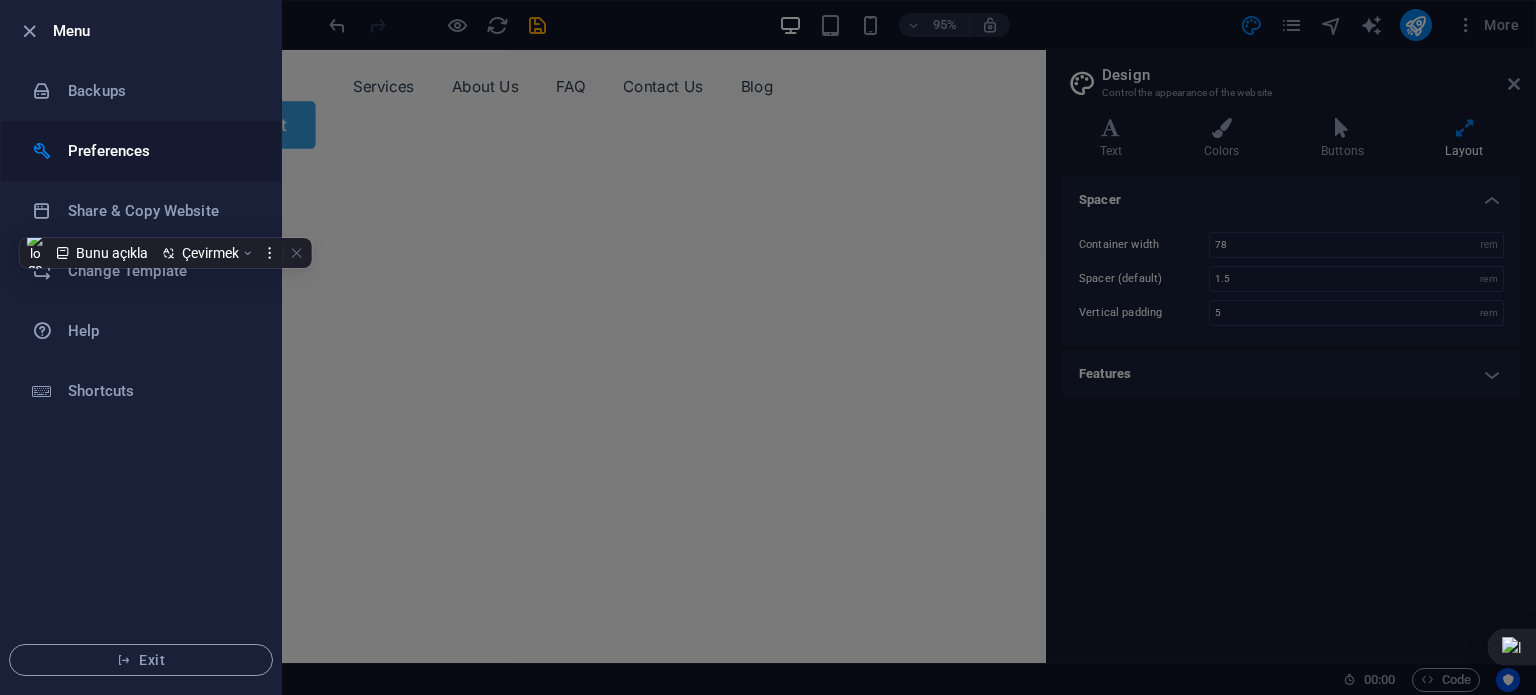 click on "Preferences" at bounding box center [160, 151] 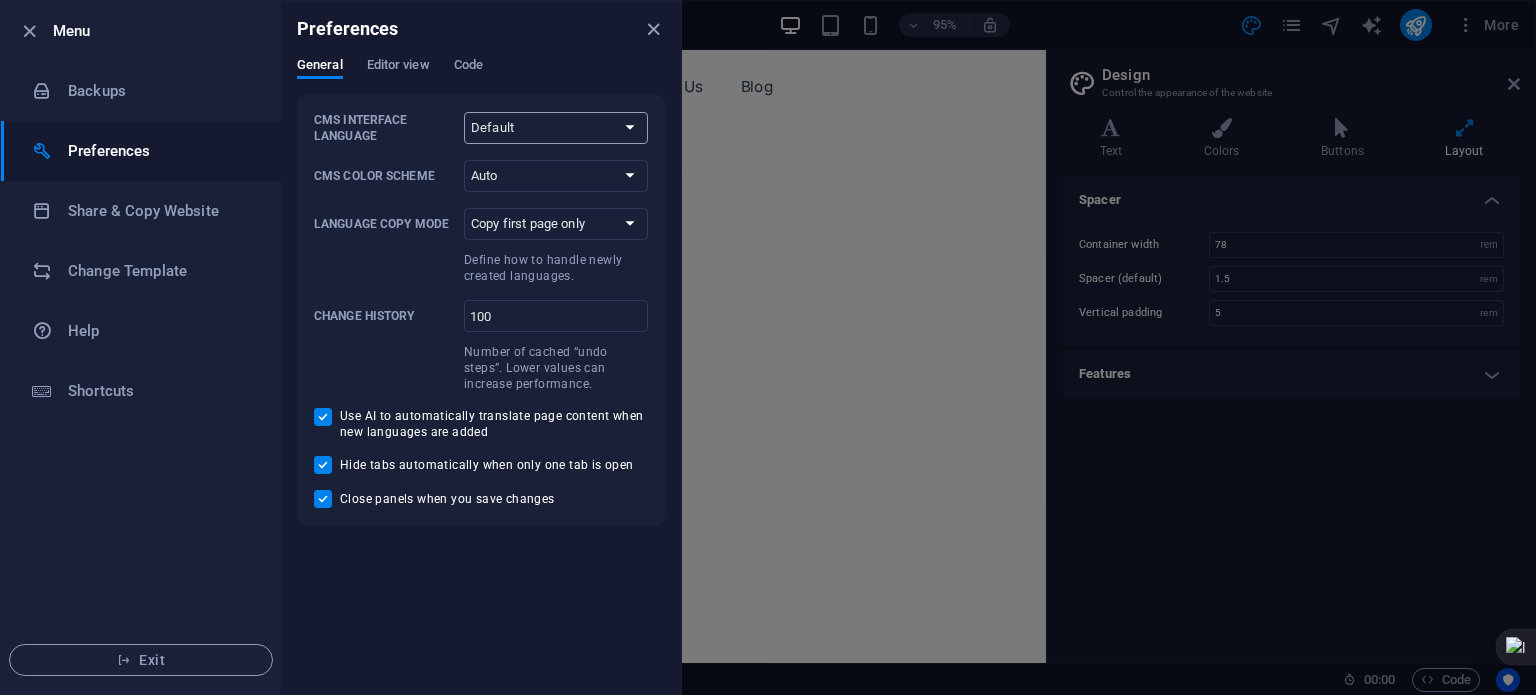 click on "Default Deutsch English Español Français Magyar Italiano Nederlands Polski Português русский язык Svenska Türkçe 日本語" at bounding box center (556, 128) 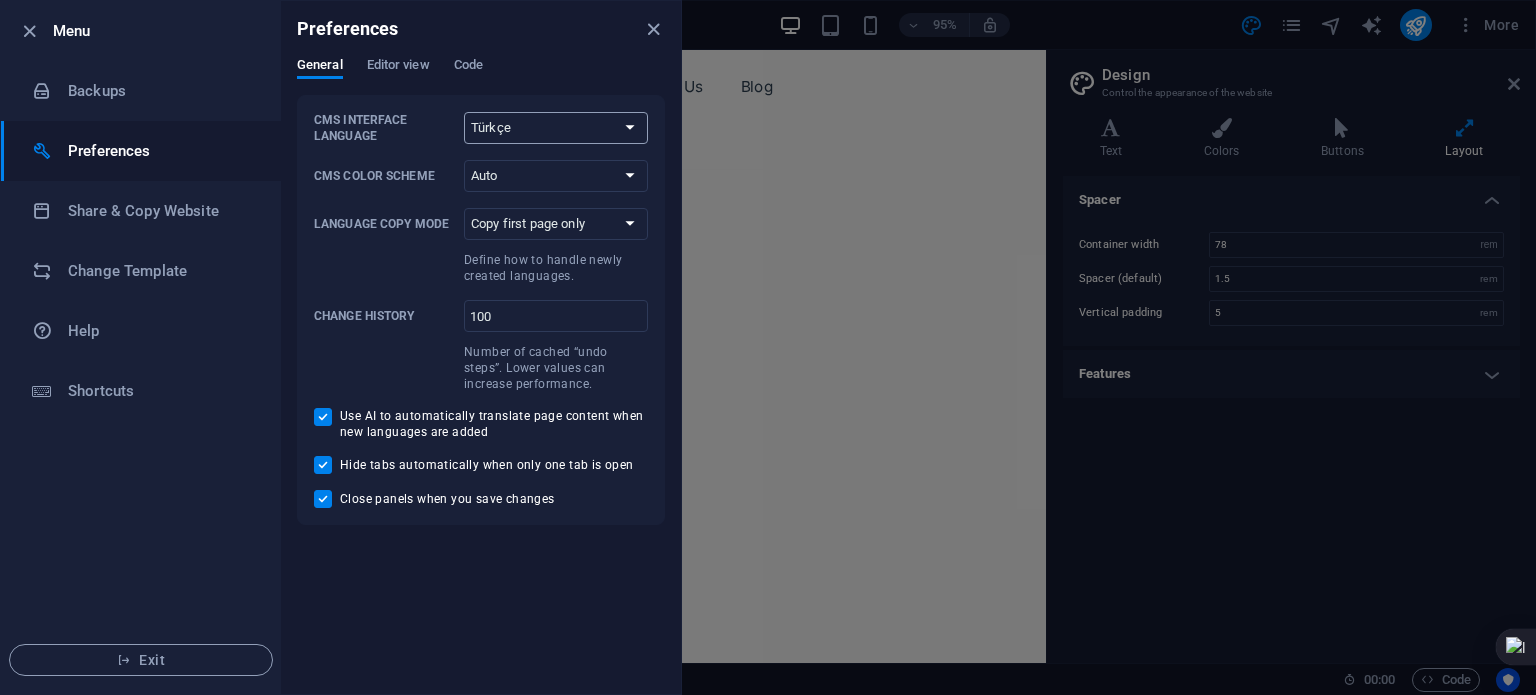 click on "Default Deutsch English Español Français Magyar Italiano Nederlands Polski Português русский язык Svenska Türkçe 日本語" at bounding box center [556, 128] 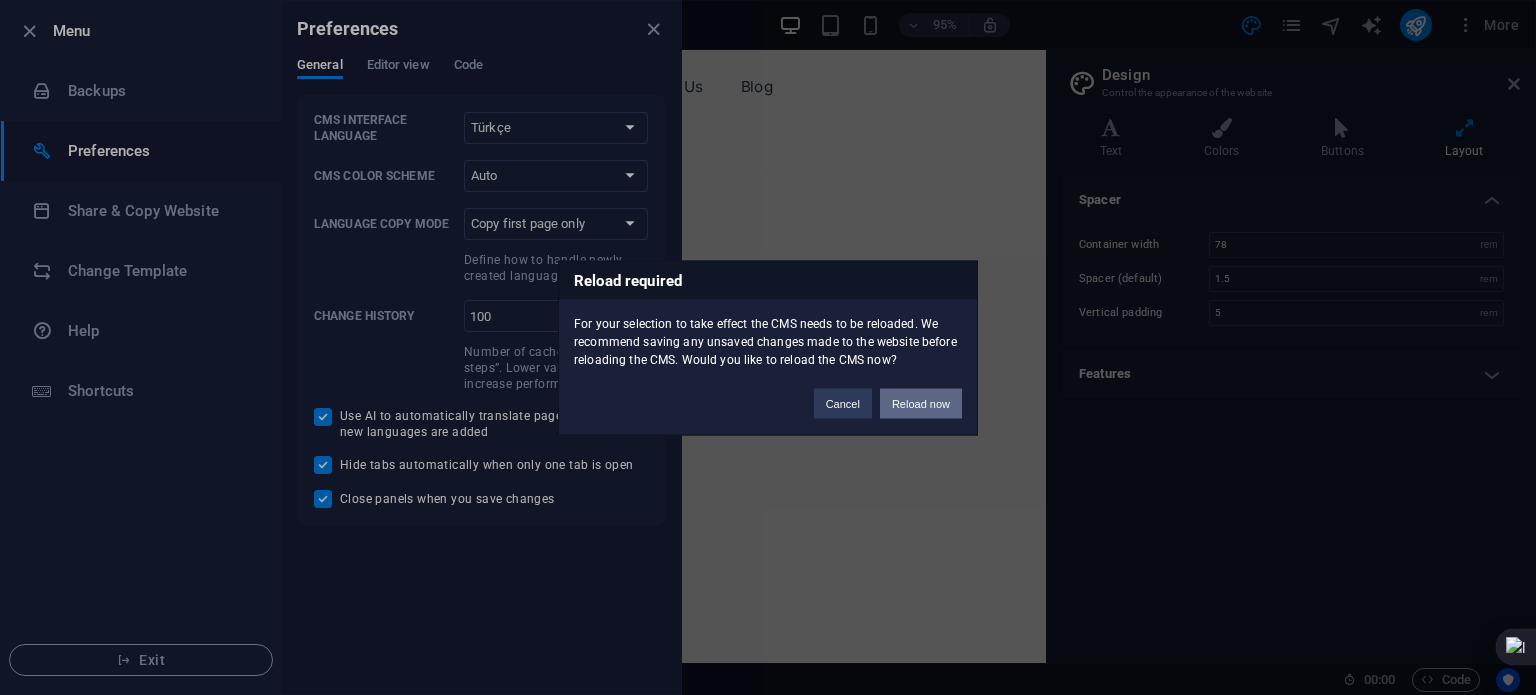 click on "Reload now" at bounding box center [921, 403] 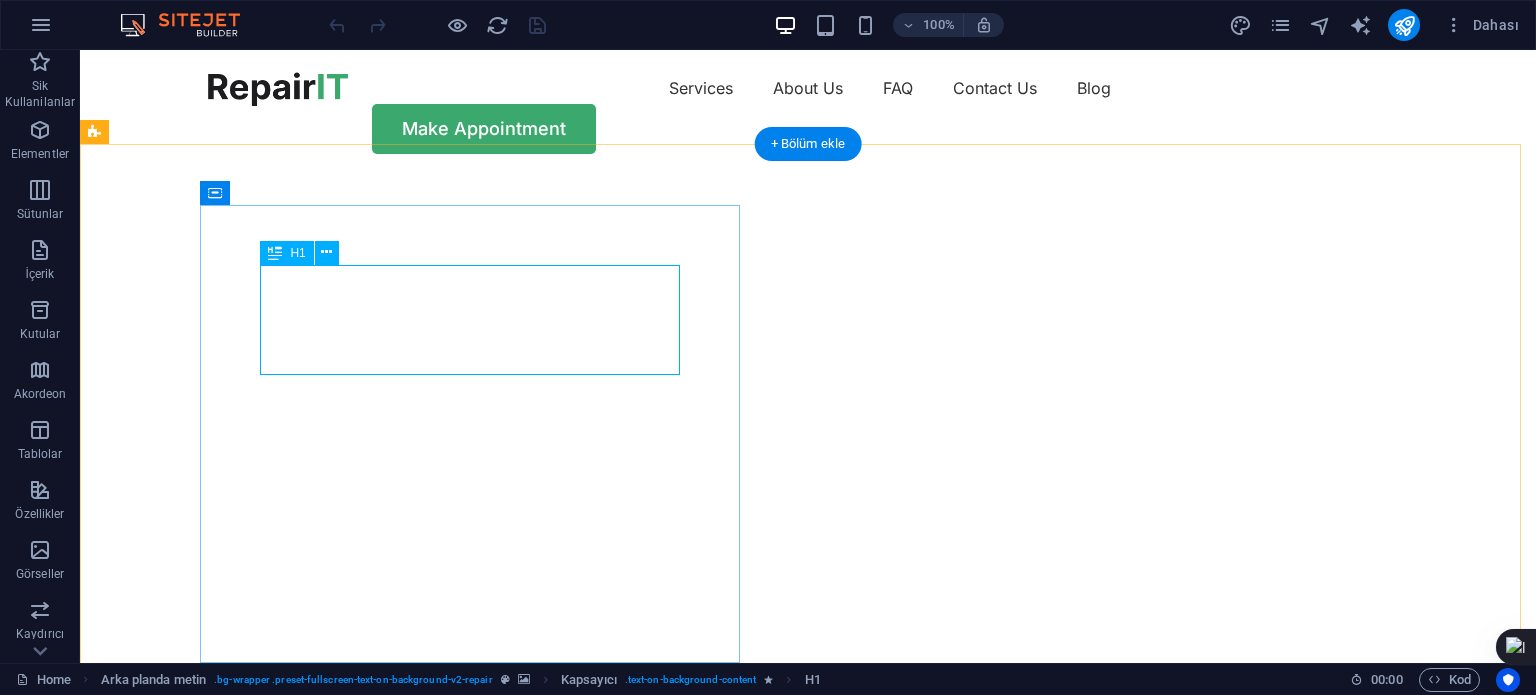 scroll, scrollTop: 0, scrollLeft: 0, axis: both 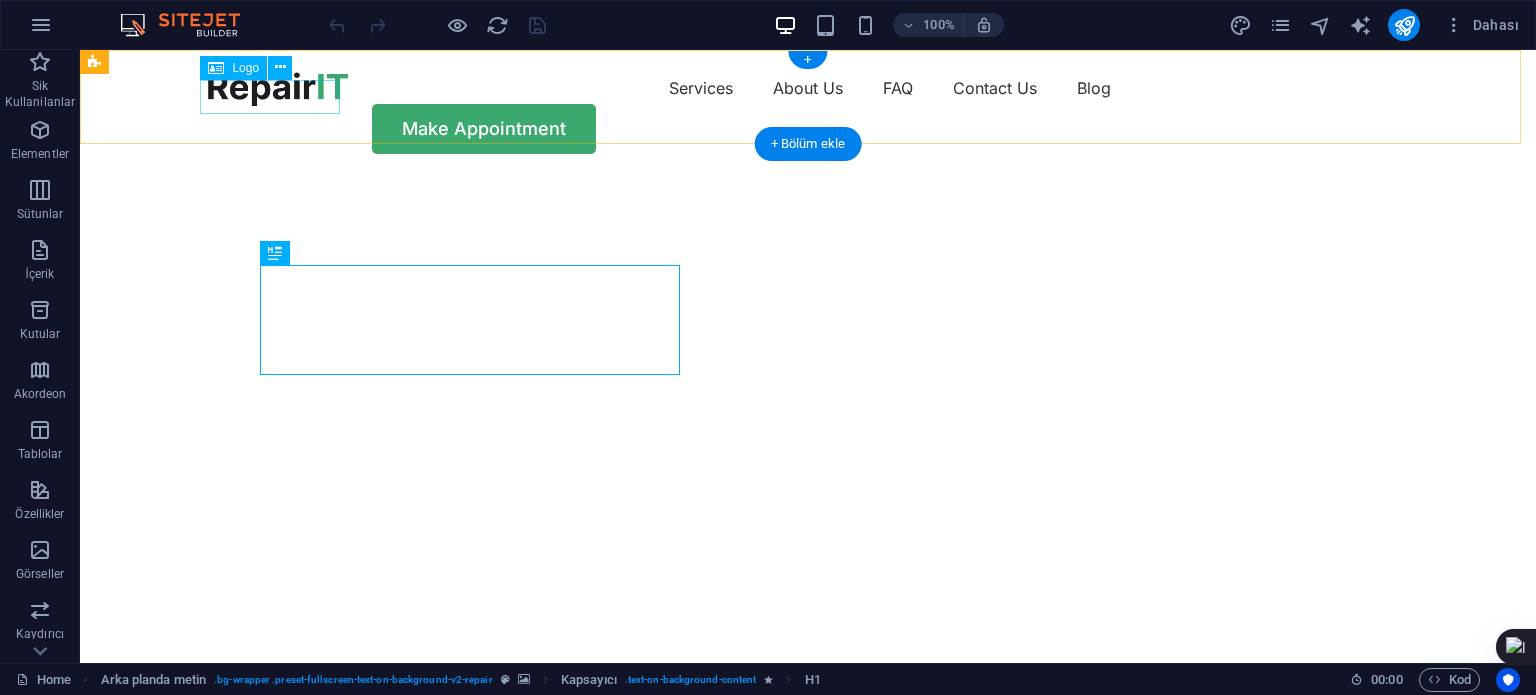 click at bounding box center (278, 89) 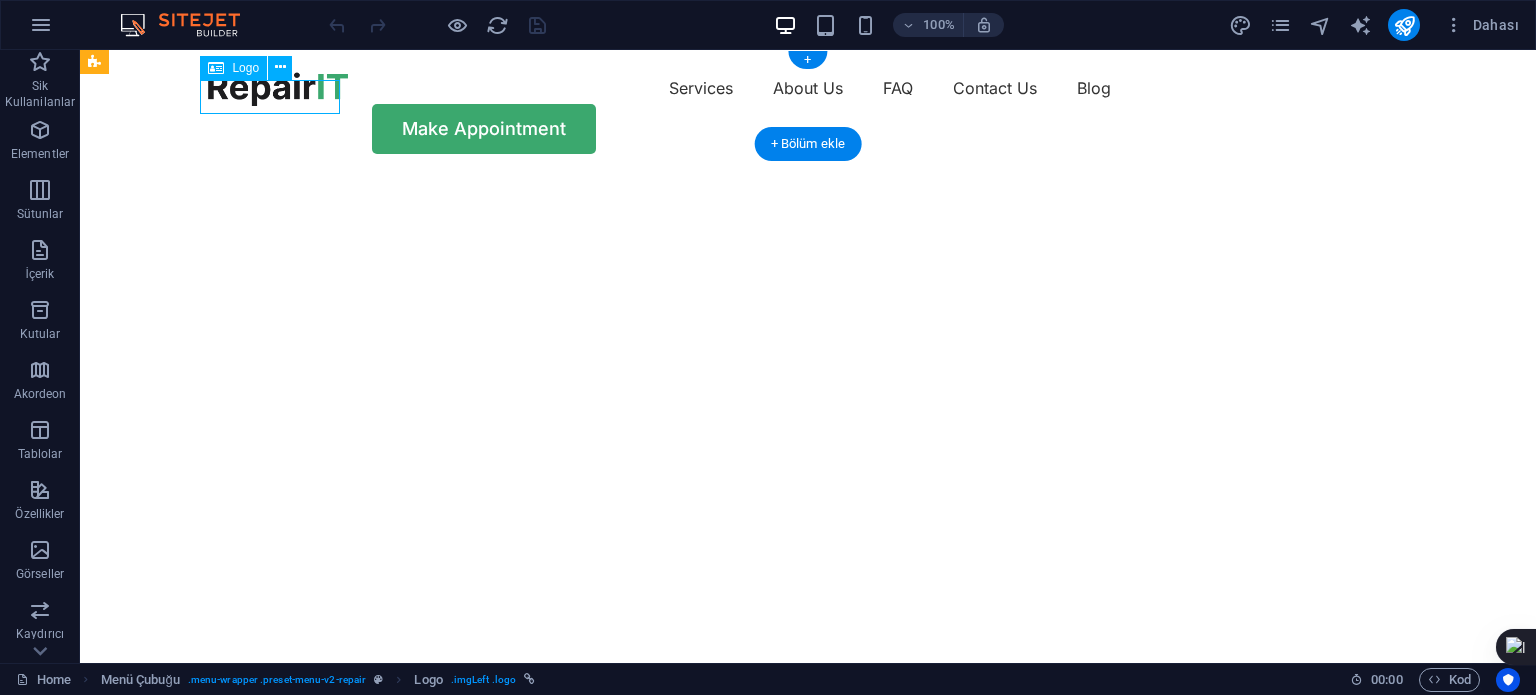 click at bounding box center (278, 89) 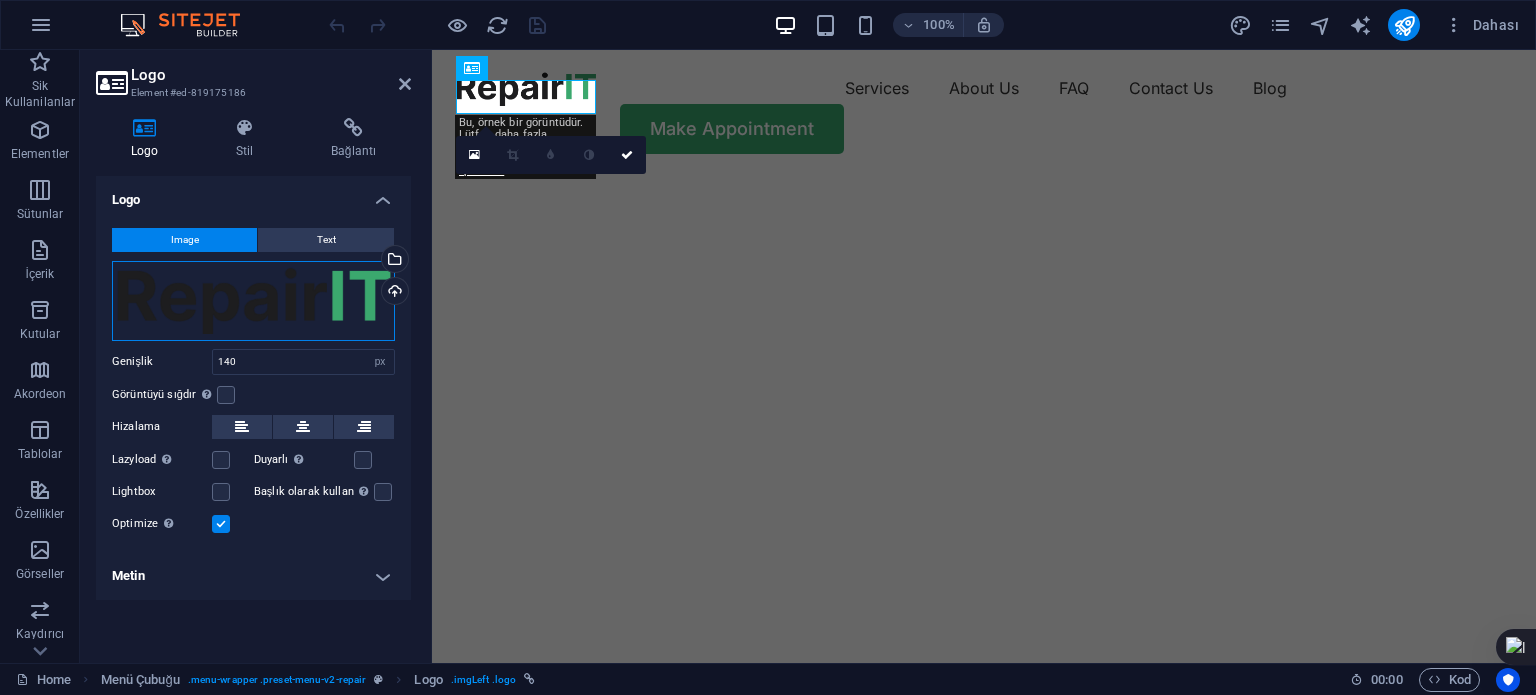 click on "Dosyaları buraya sürükleyin, dosyaları seçmek için tıklayın veya Dosyalardan ya da ücretsiz stok fotoğraf ve videolarımızdan dosyalar seçin" at bounding box center (253, 301) 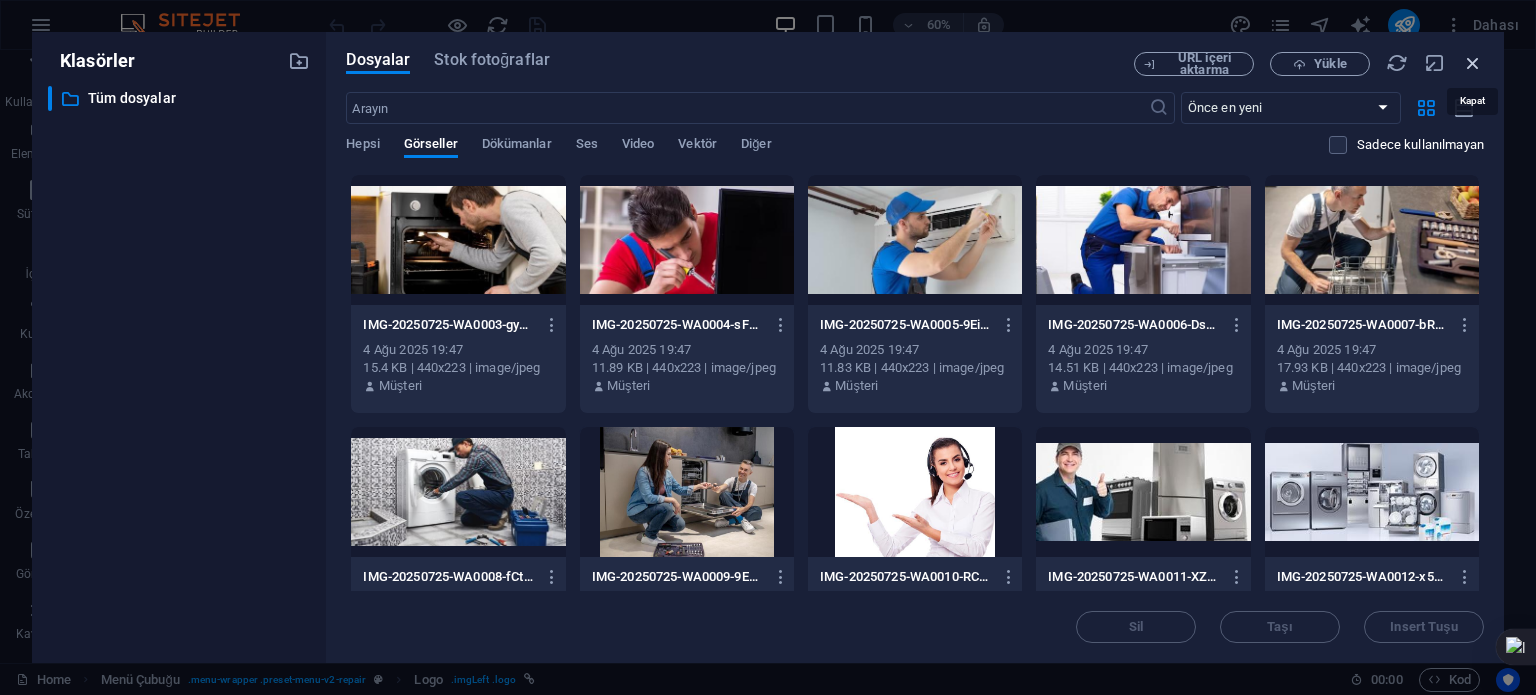 click at bounding box center (1473, 63) 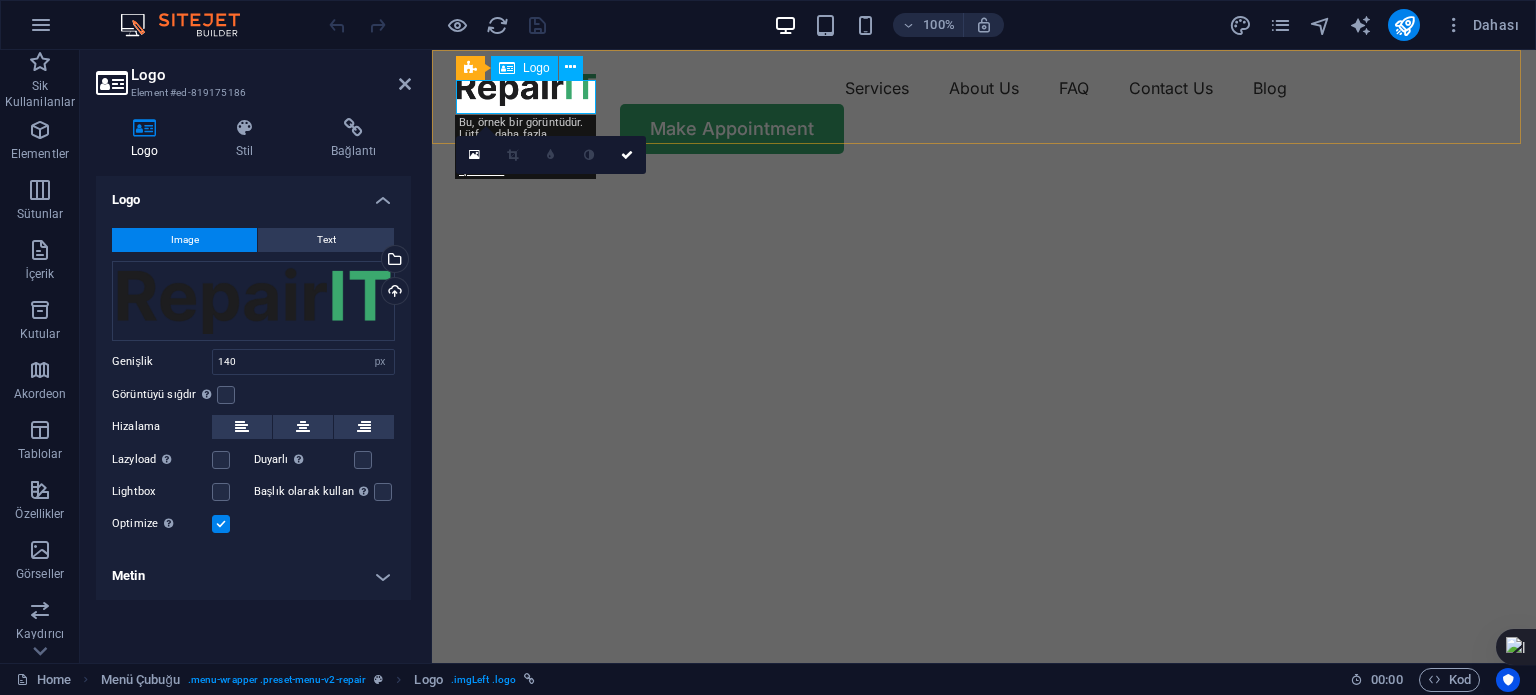 click at bounding box center (526, 89) 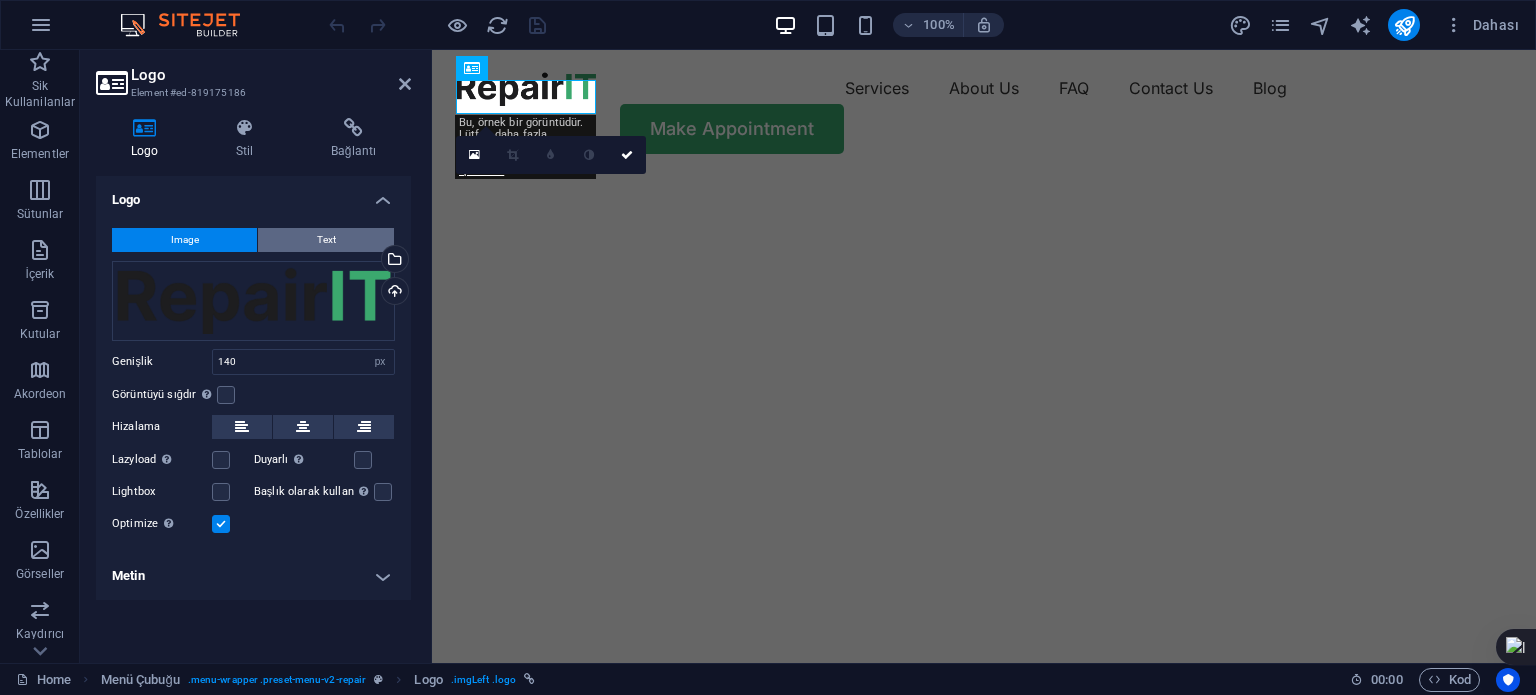 click on "Text" at bounding box center (326, 240) 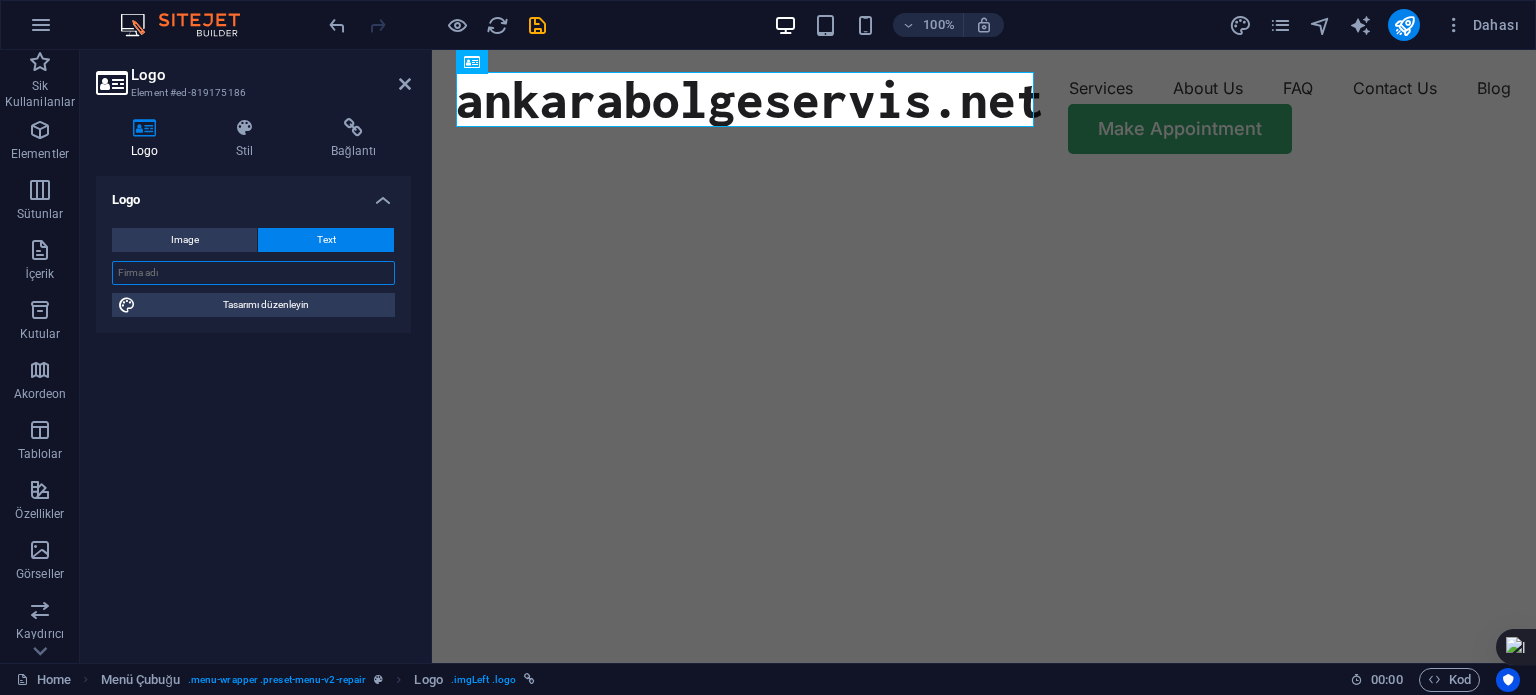 click at bounding box center (253, 273) 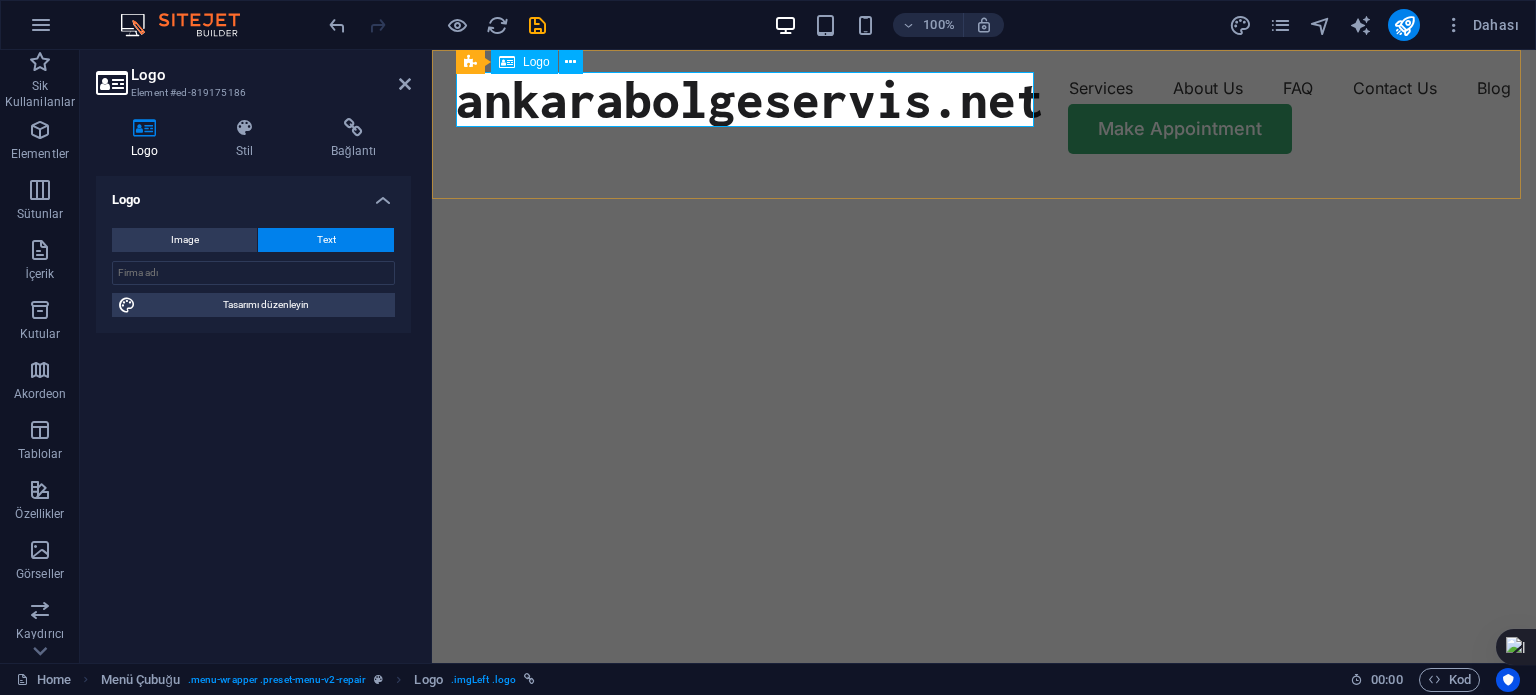 click on "ankarabolgeservis.net" at bounding box center [750, 99] 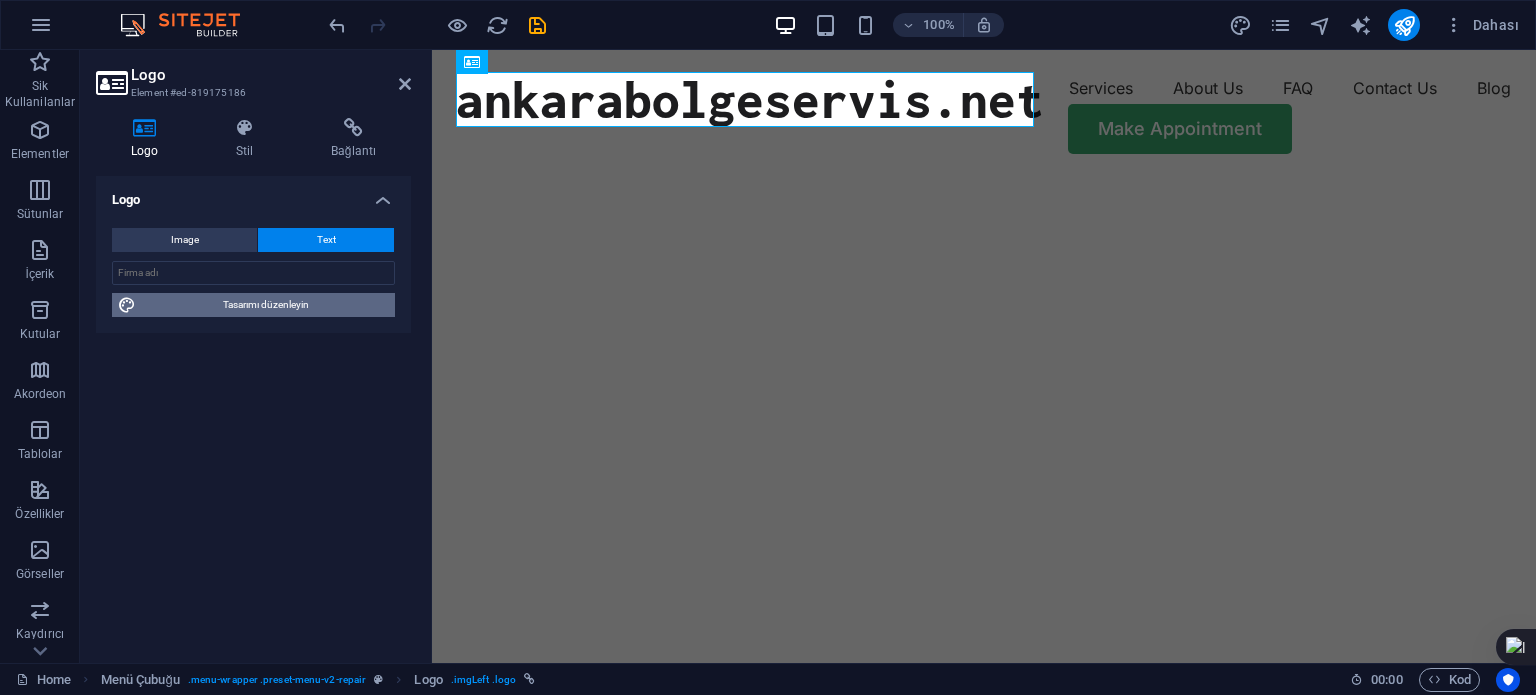 click on "Tasarımı düzenleyin" at bounding box center (265, 305) 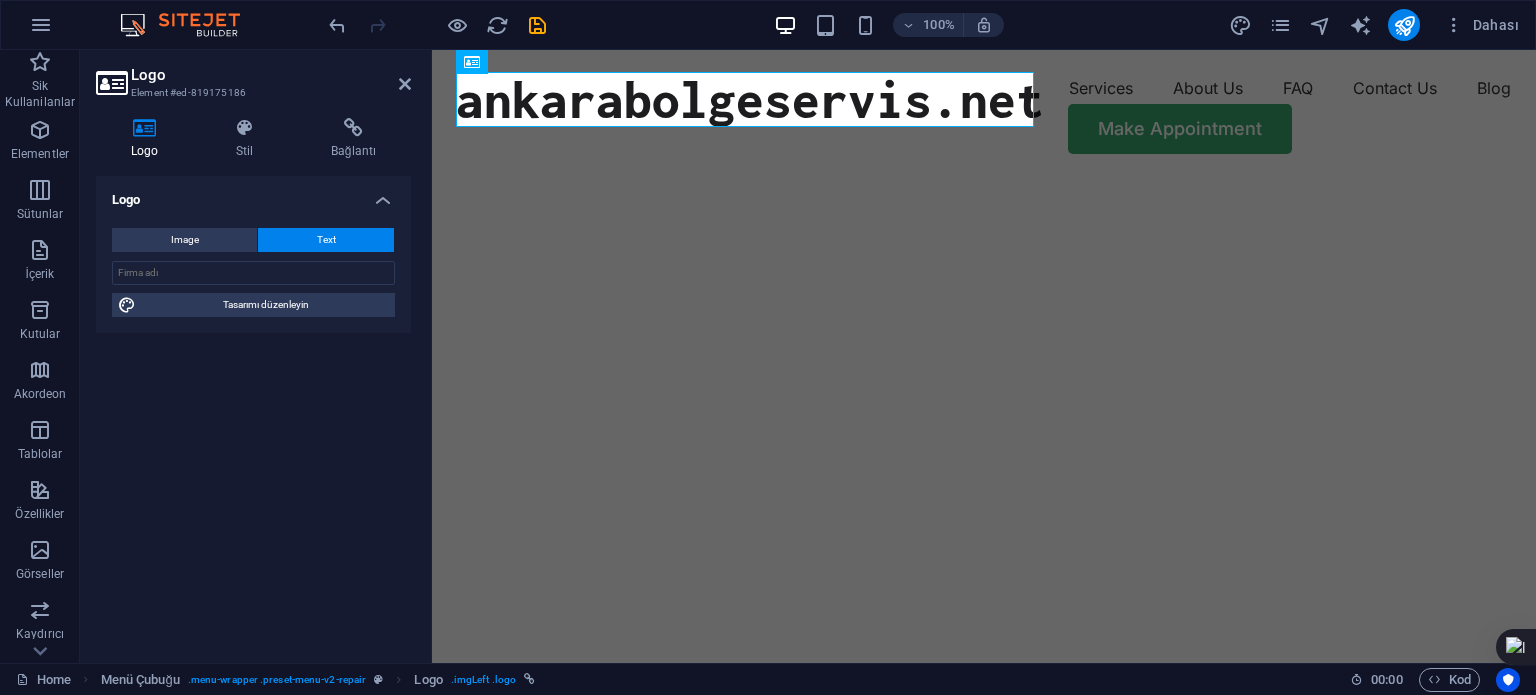select on "px" 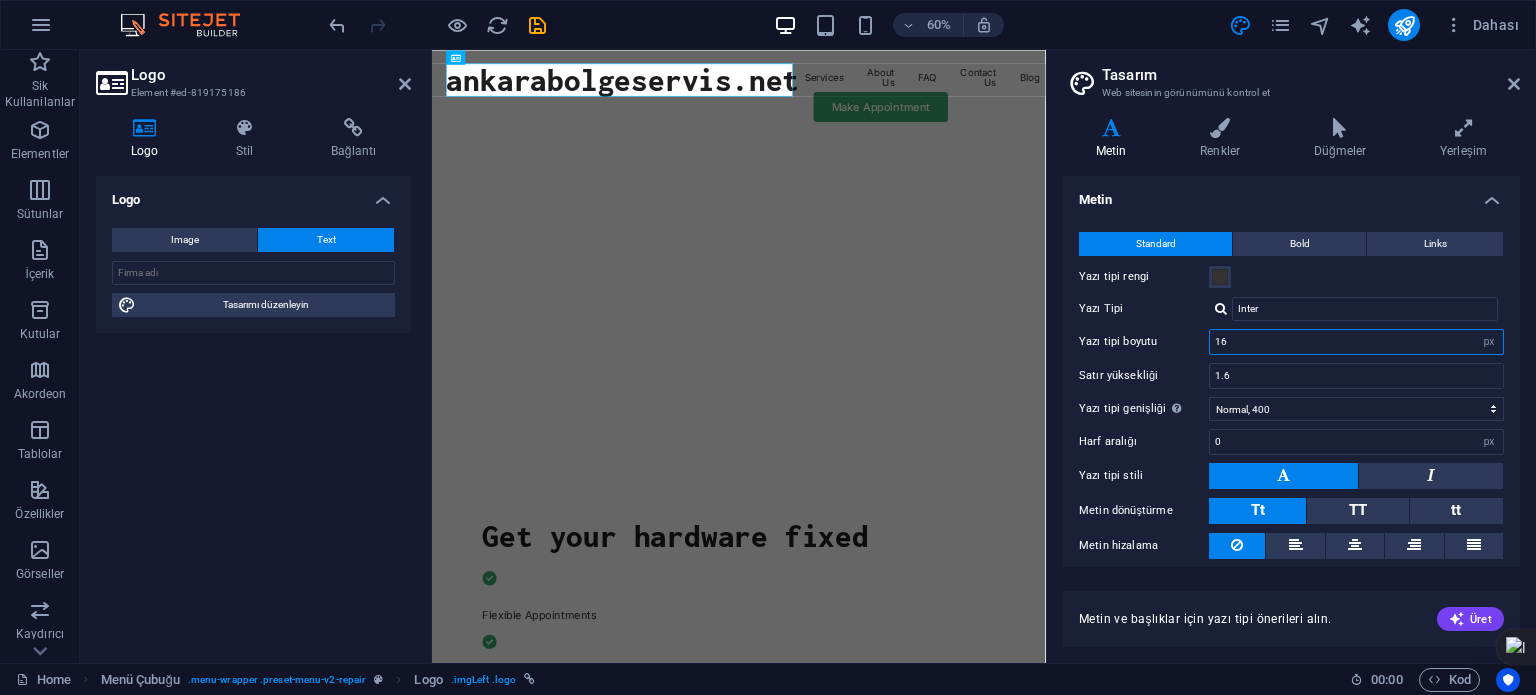 click on "16" at bounding box center (1356, 342) 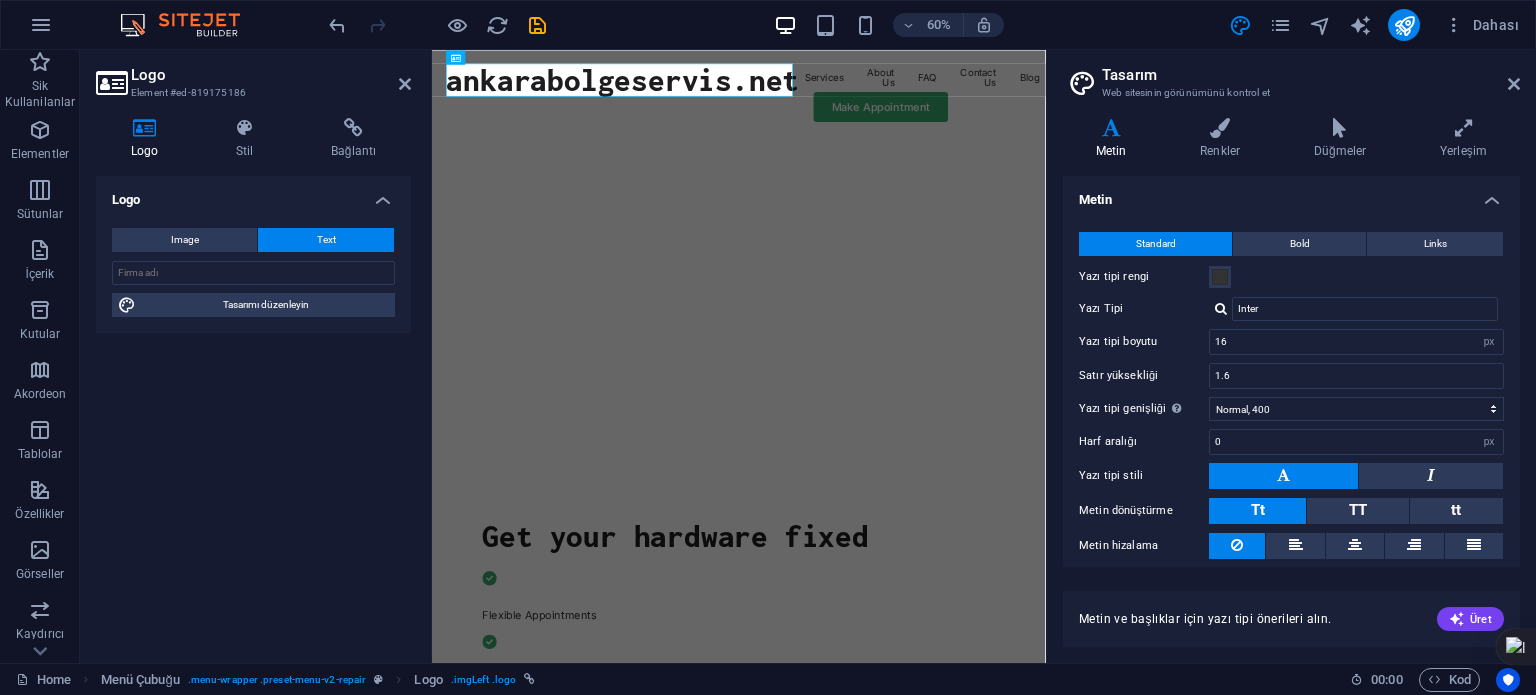 click at bounding box center (1283, 475) 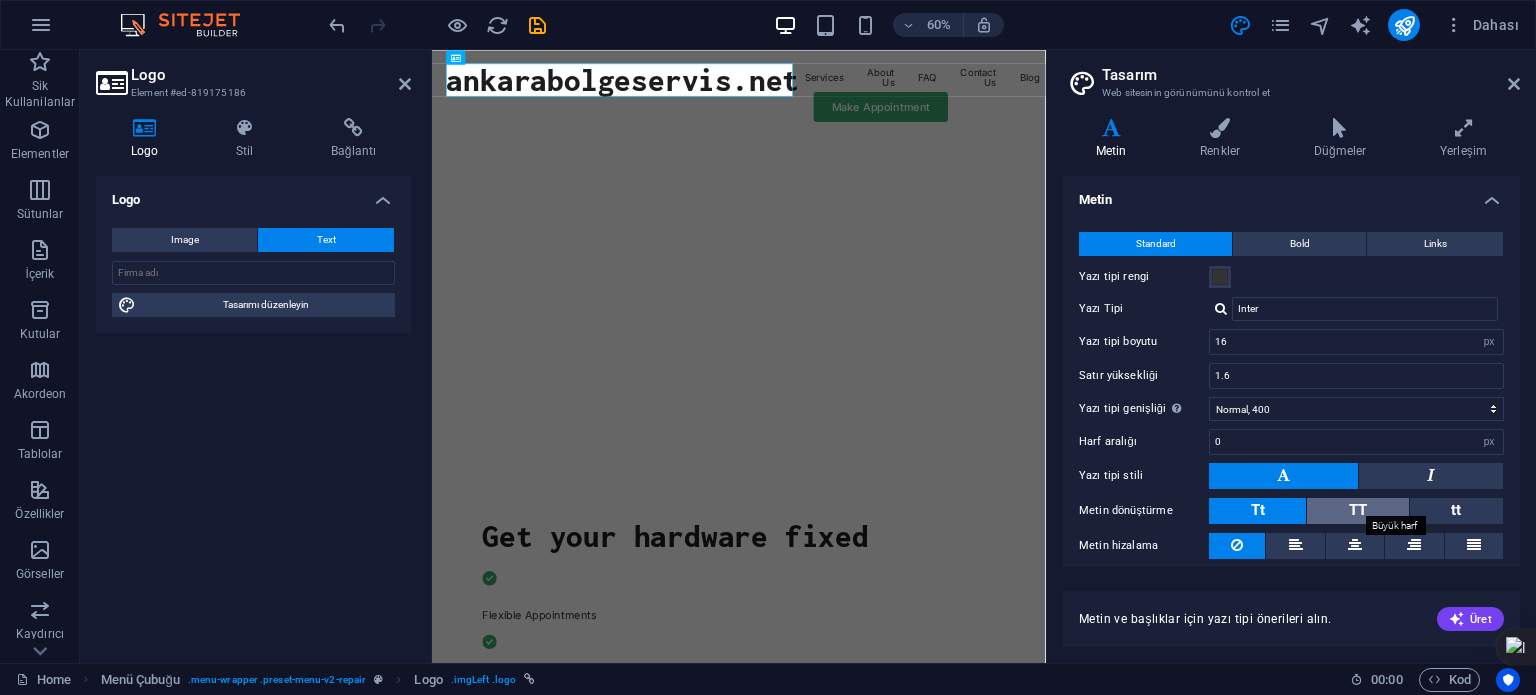 click on "TT" at bounding box center [1358, 510] 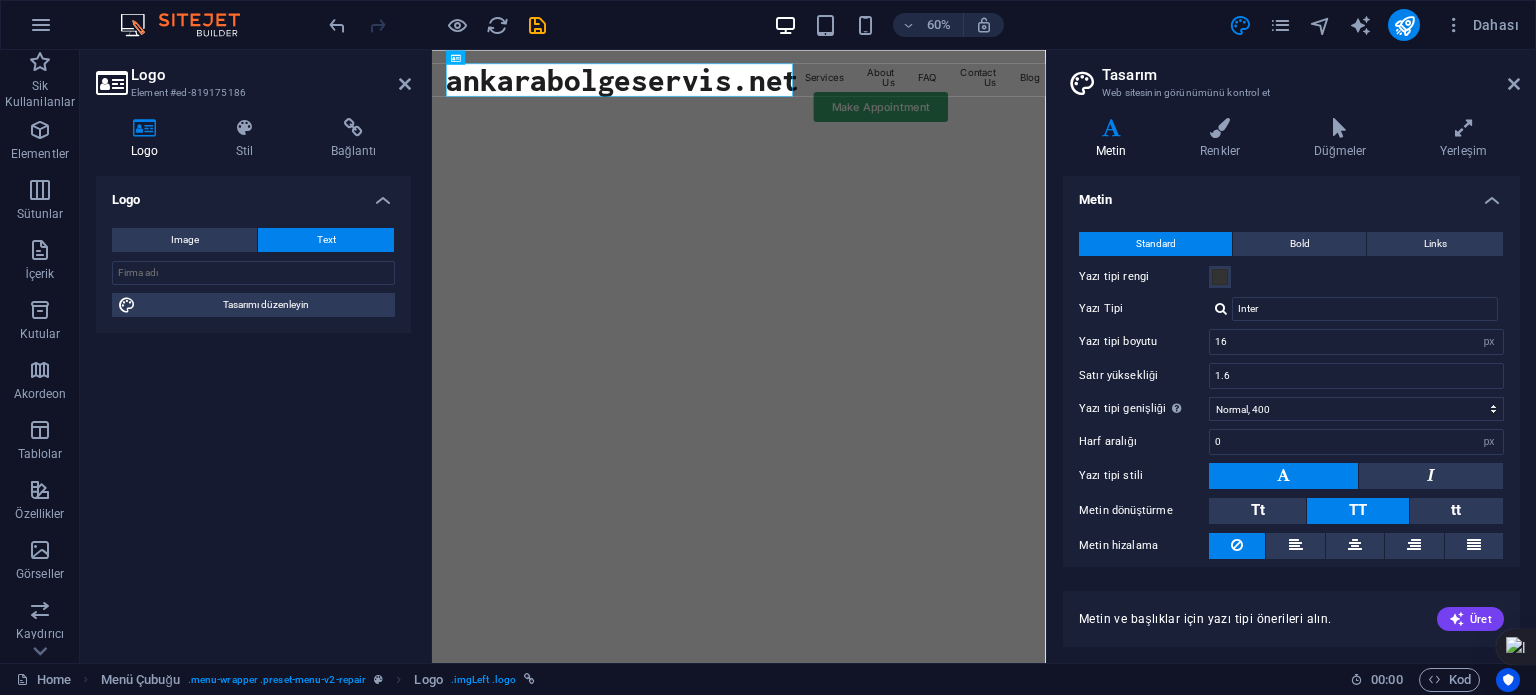 click on "TT" at bounding box center [1358, 510] 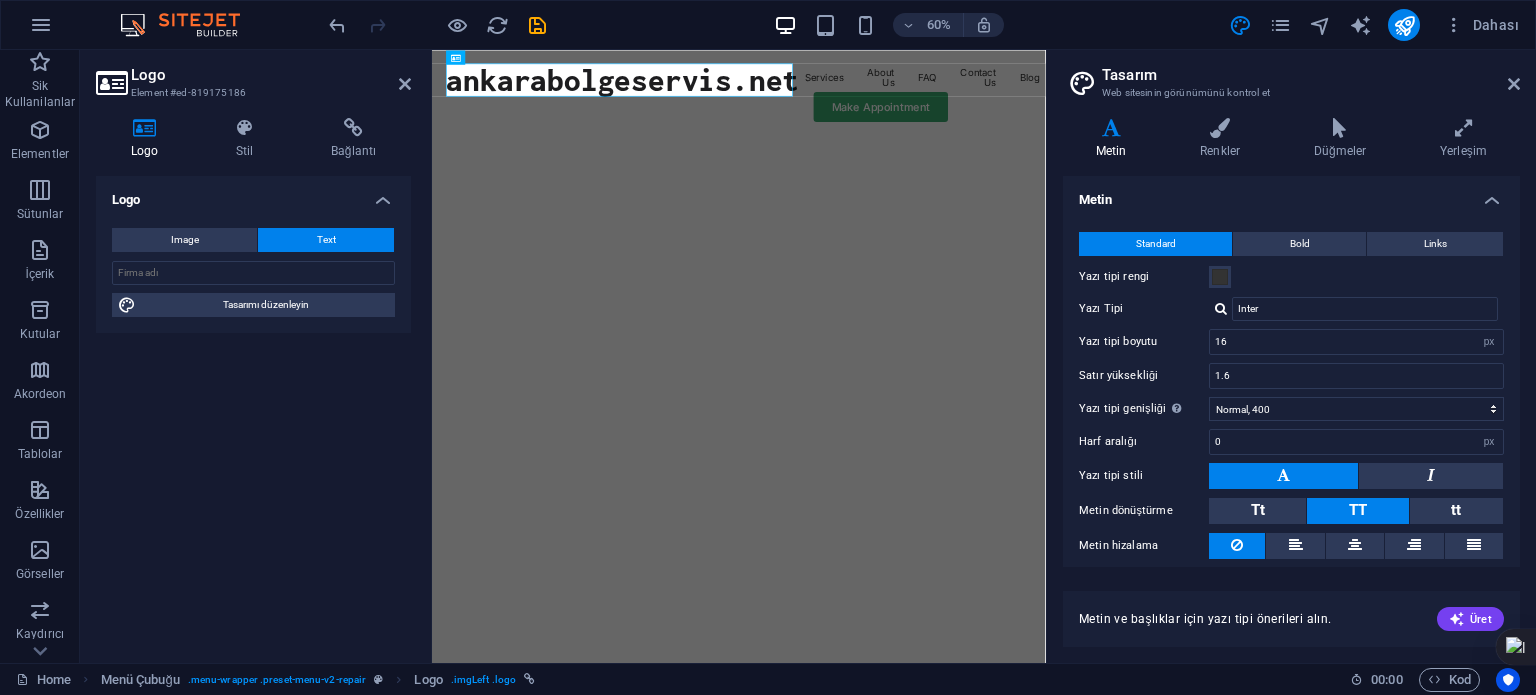 click on "Text" at bounding box center [326, 240] 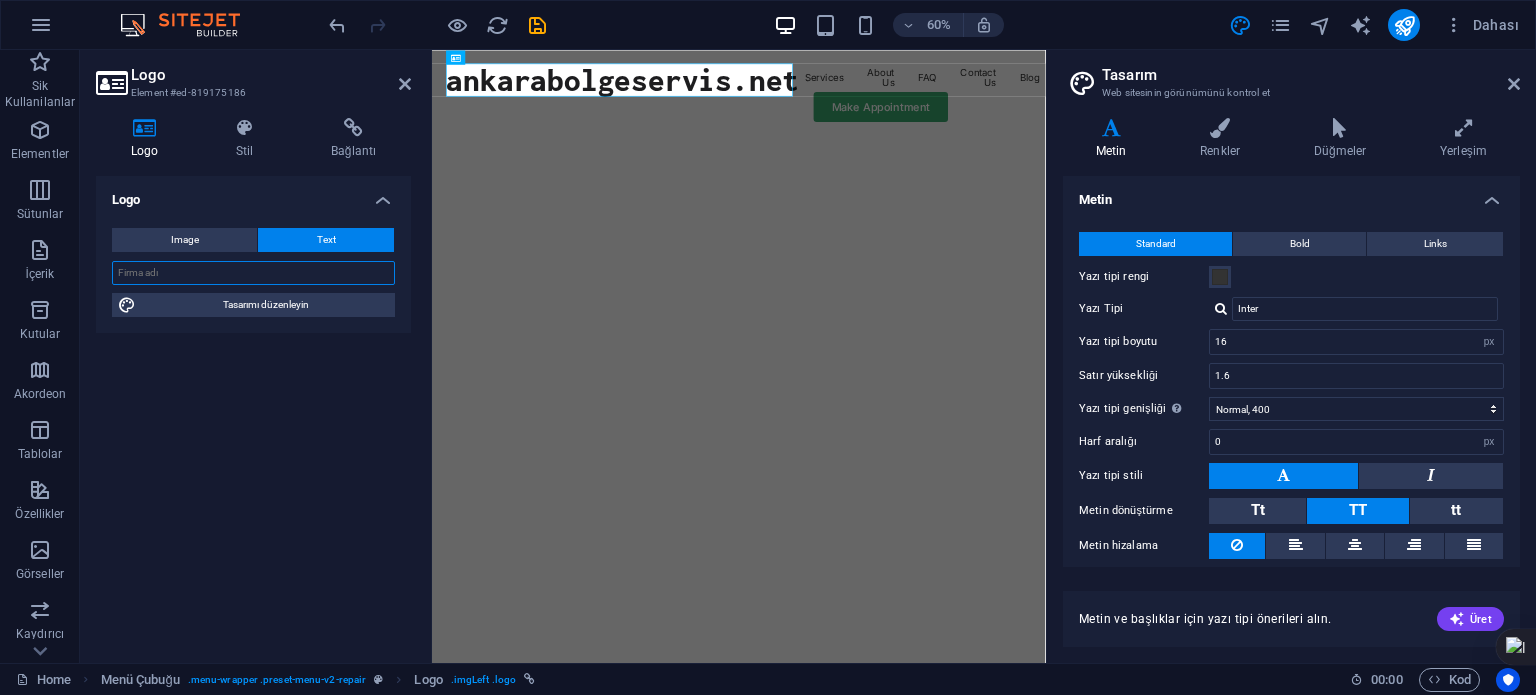 click at bounding box center [253, 273] 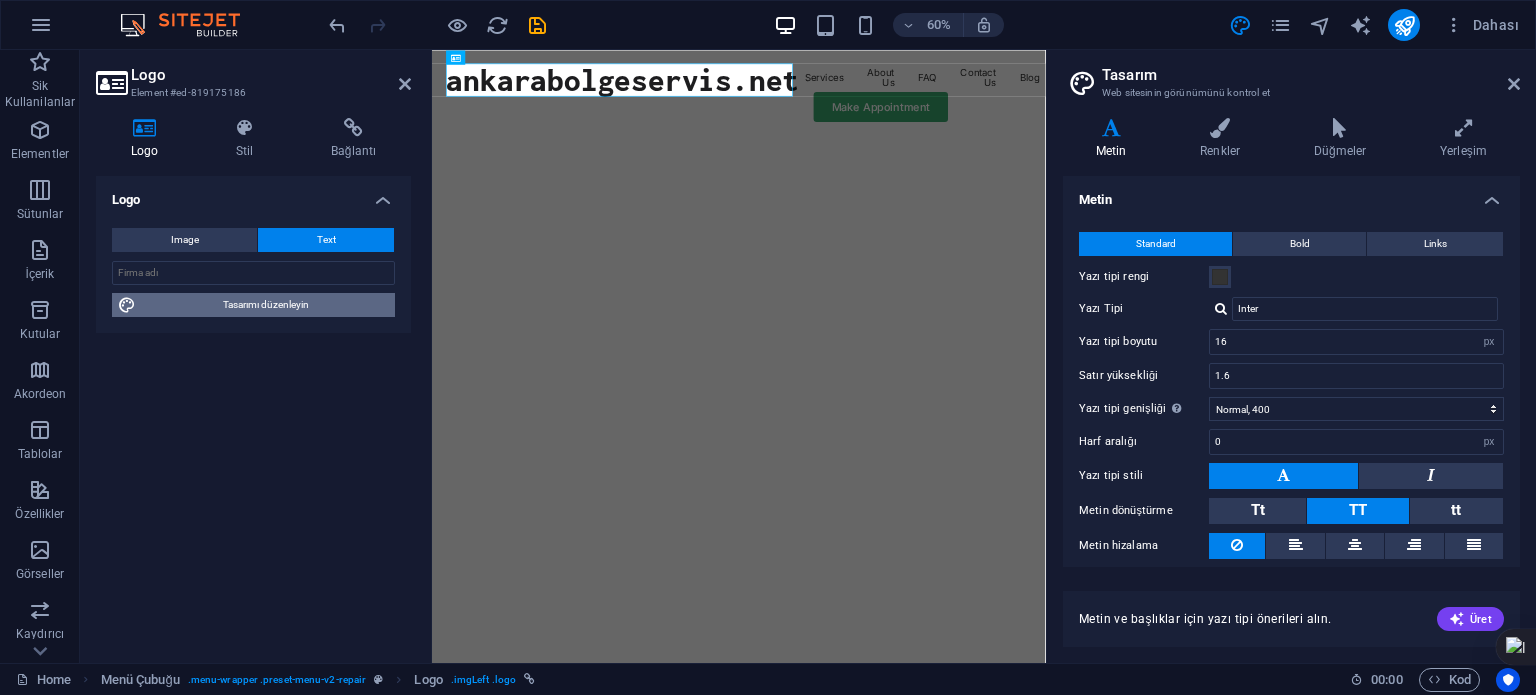 click on "Tasarımı düzenleyin" at bounding box center [265, 305] 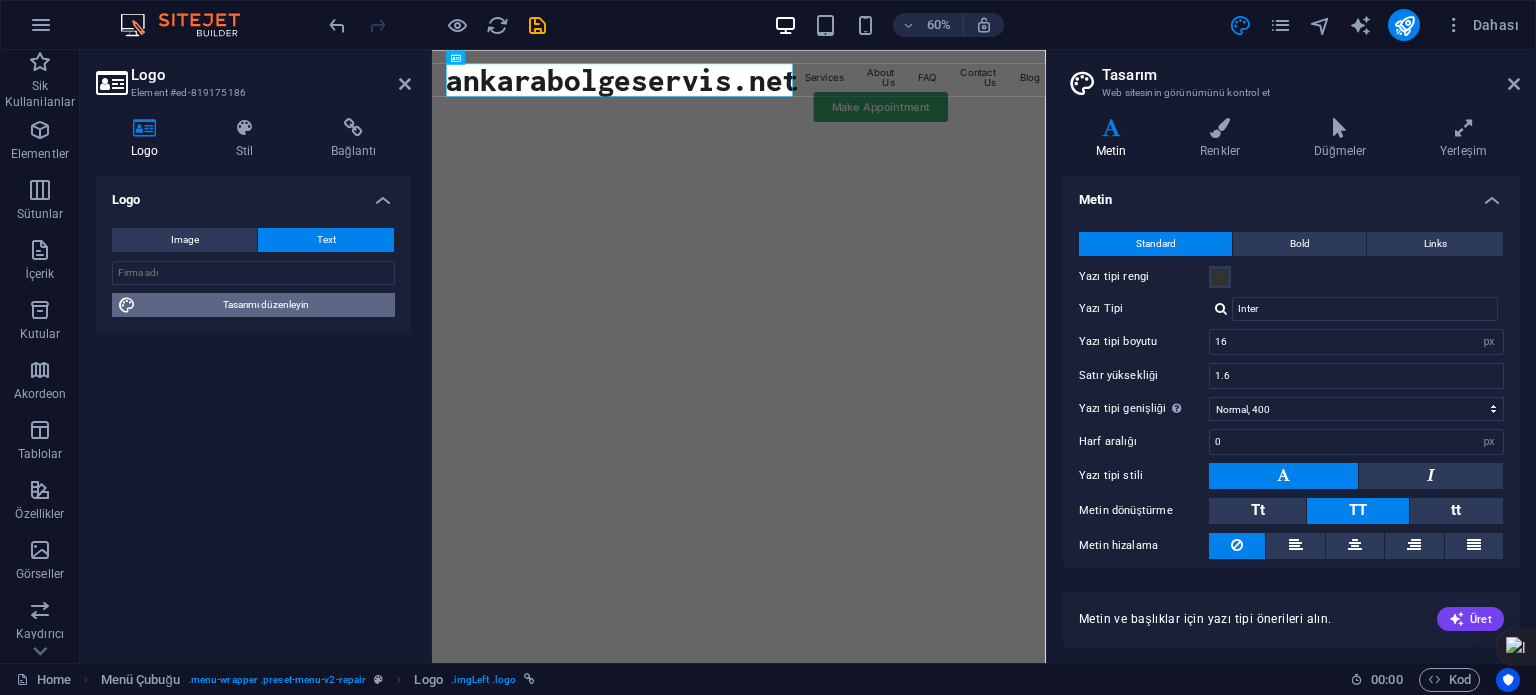 click on "Tasarımı düzenleyin" at bounding box center [265, 305] 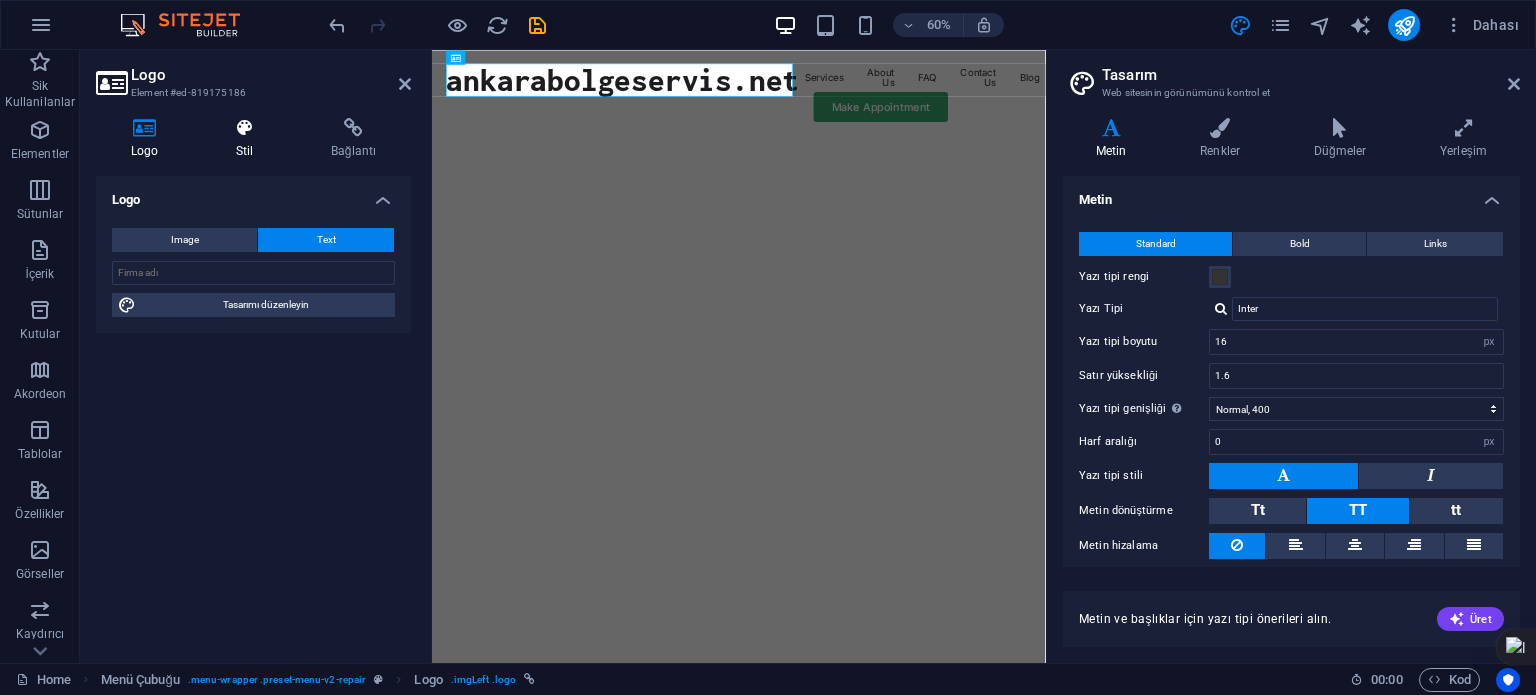 click on "Stil" at bounding box center (248, 139) 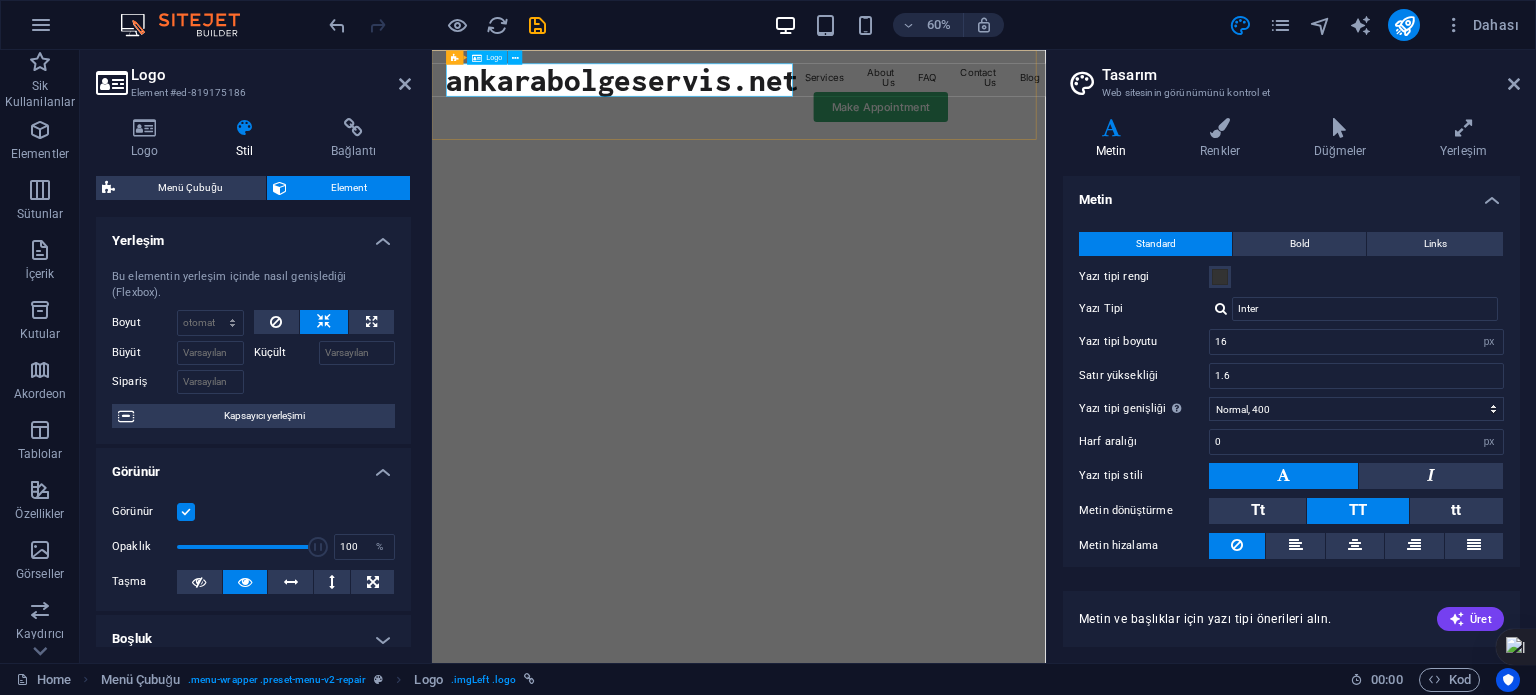 click on "ankarabolgeservis.net" at bounding box center [750, 99] 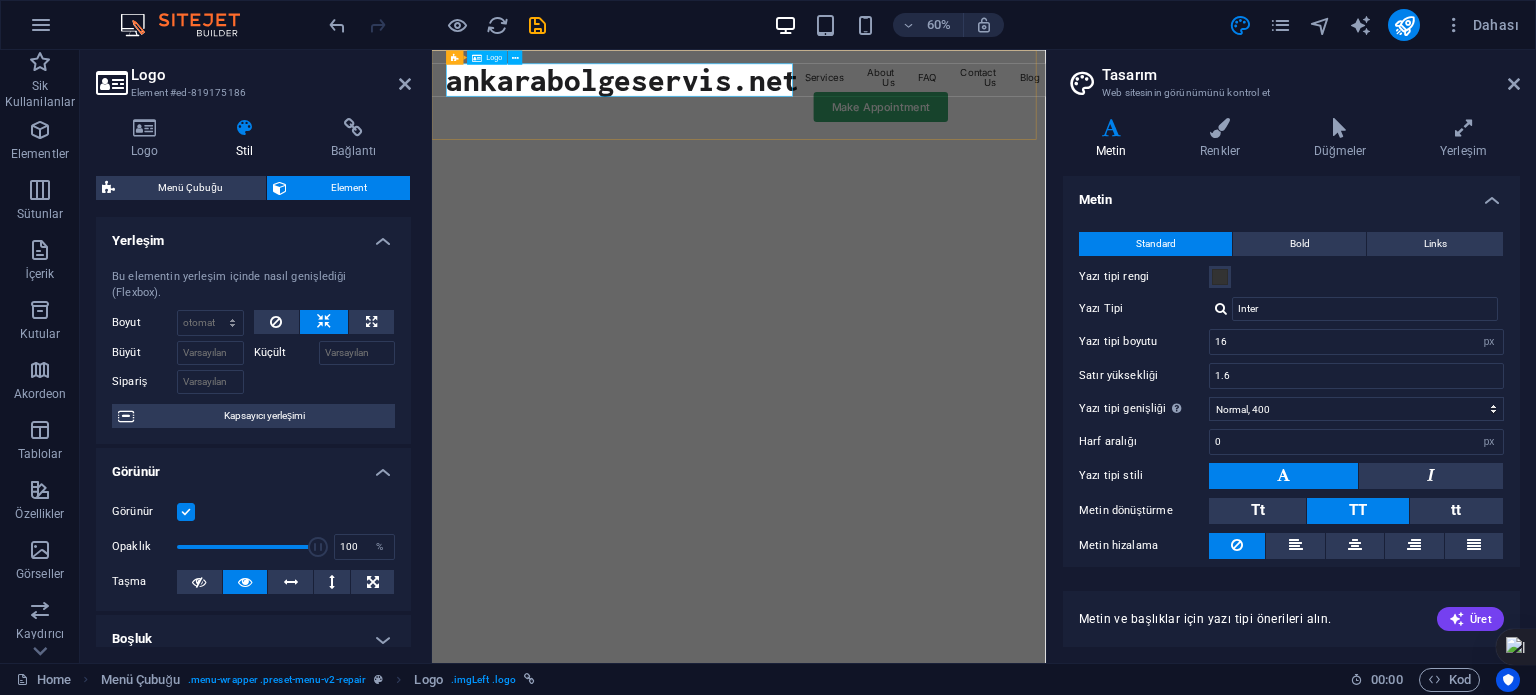 click on "ankarabolgeservis.net" at bounding box center (750, 99) 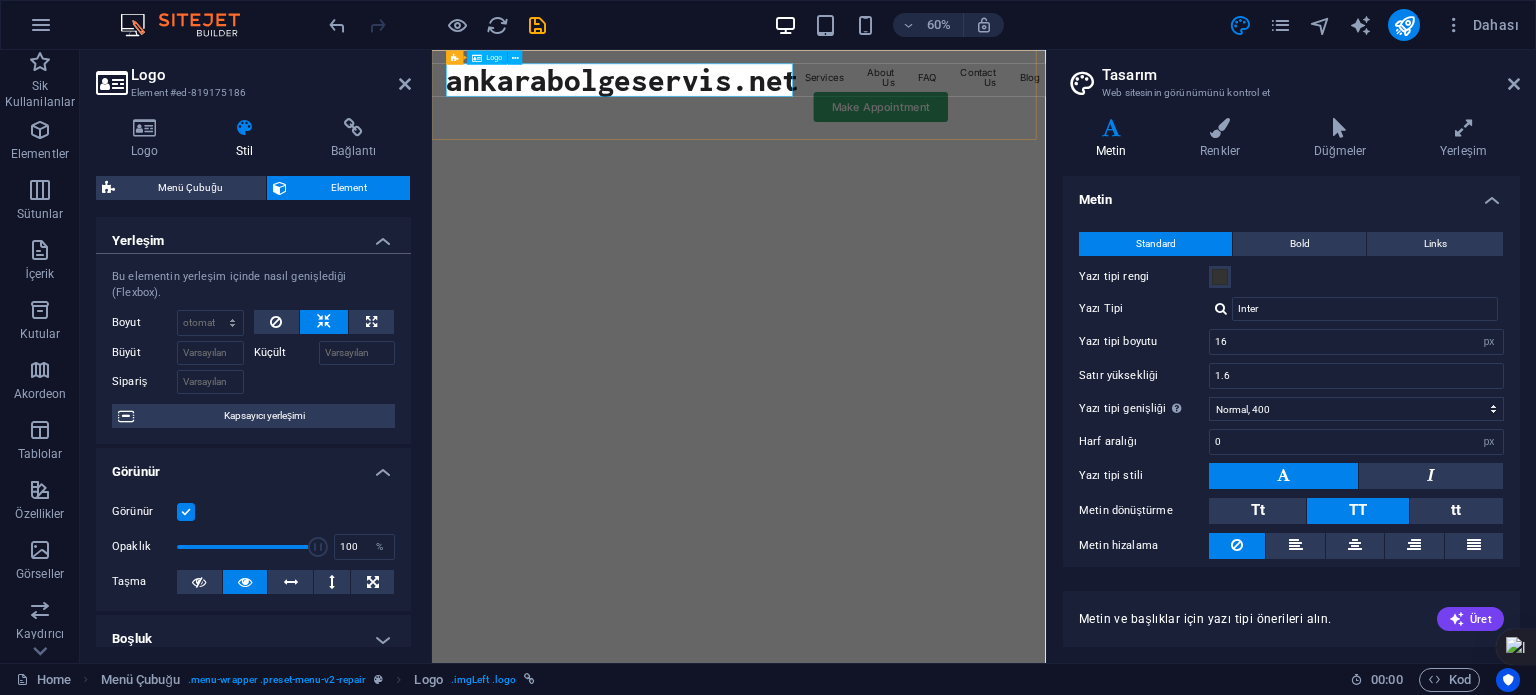 click on "ankarabolgeservis.net" at bounding box center (750, 99) 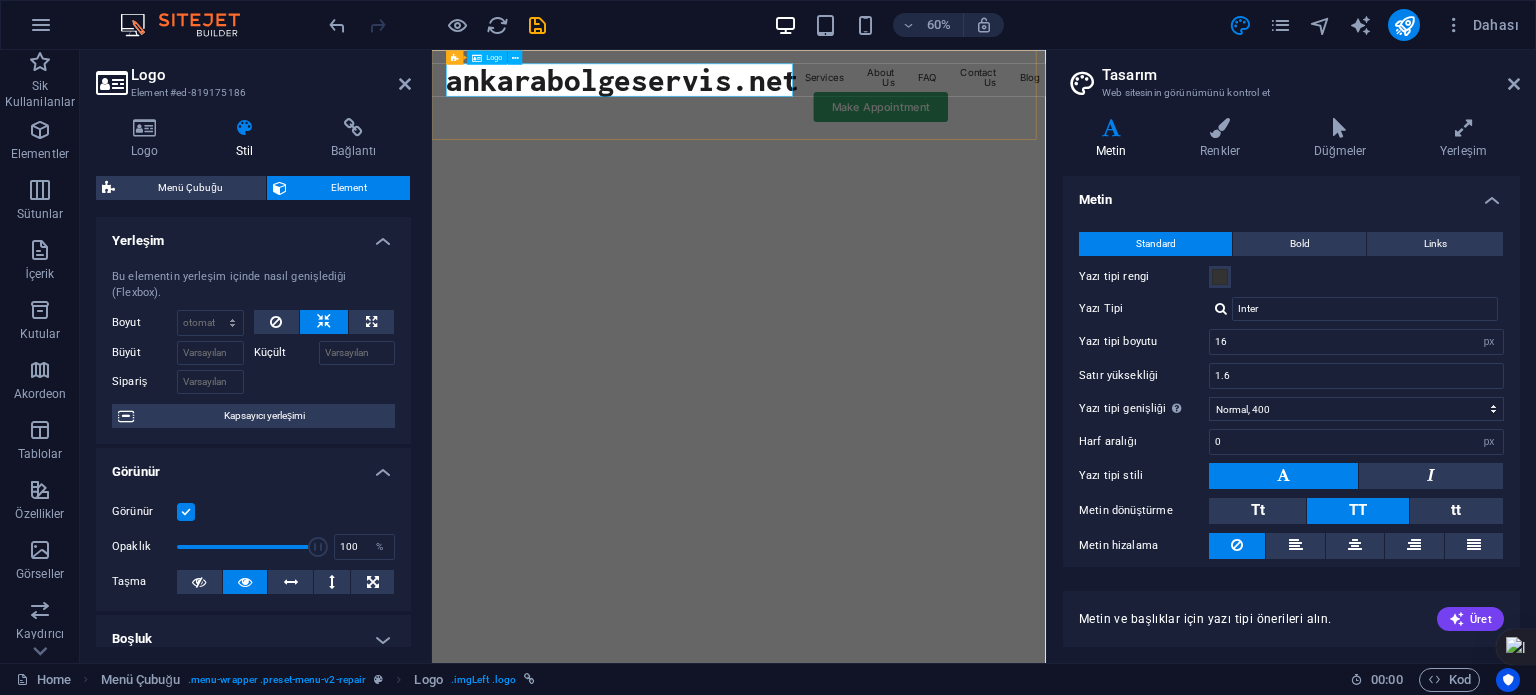 click on "ankarabolgeservis.net" at bounding box center [750, 99] 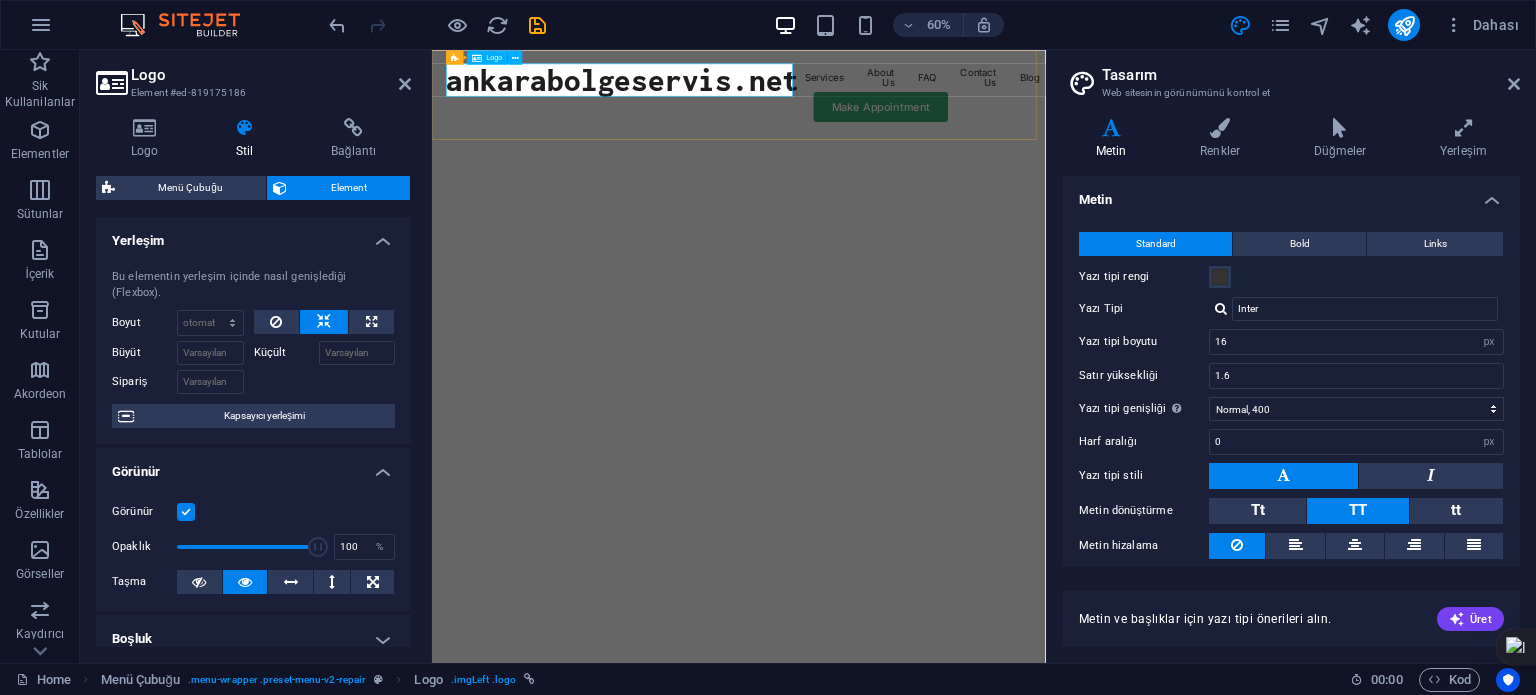 click on "ankarabolgeservis.net" at bounding box center [750, 99] 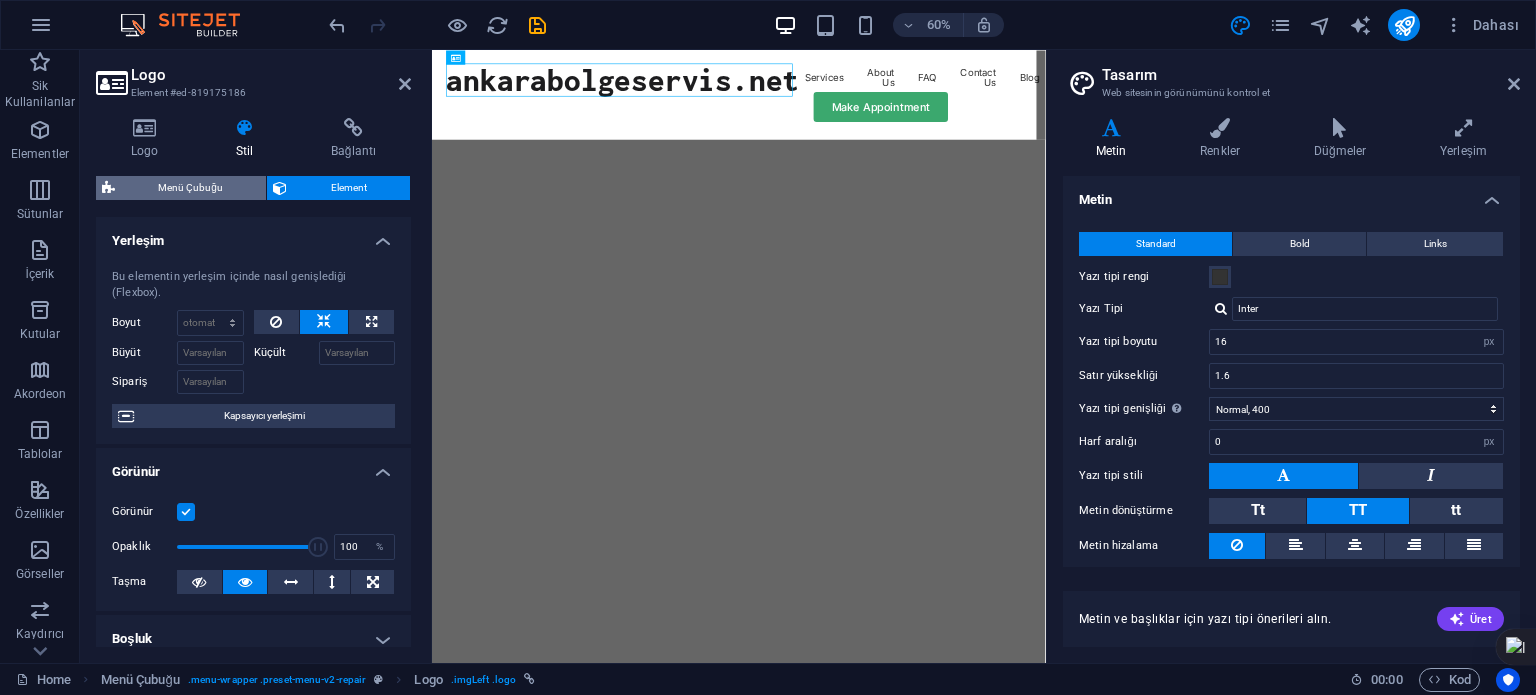 click on "Menü Çubuğu" at bounding box center (190, 188) 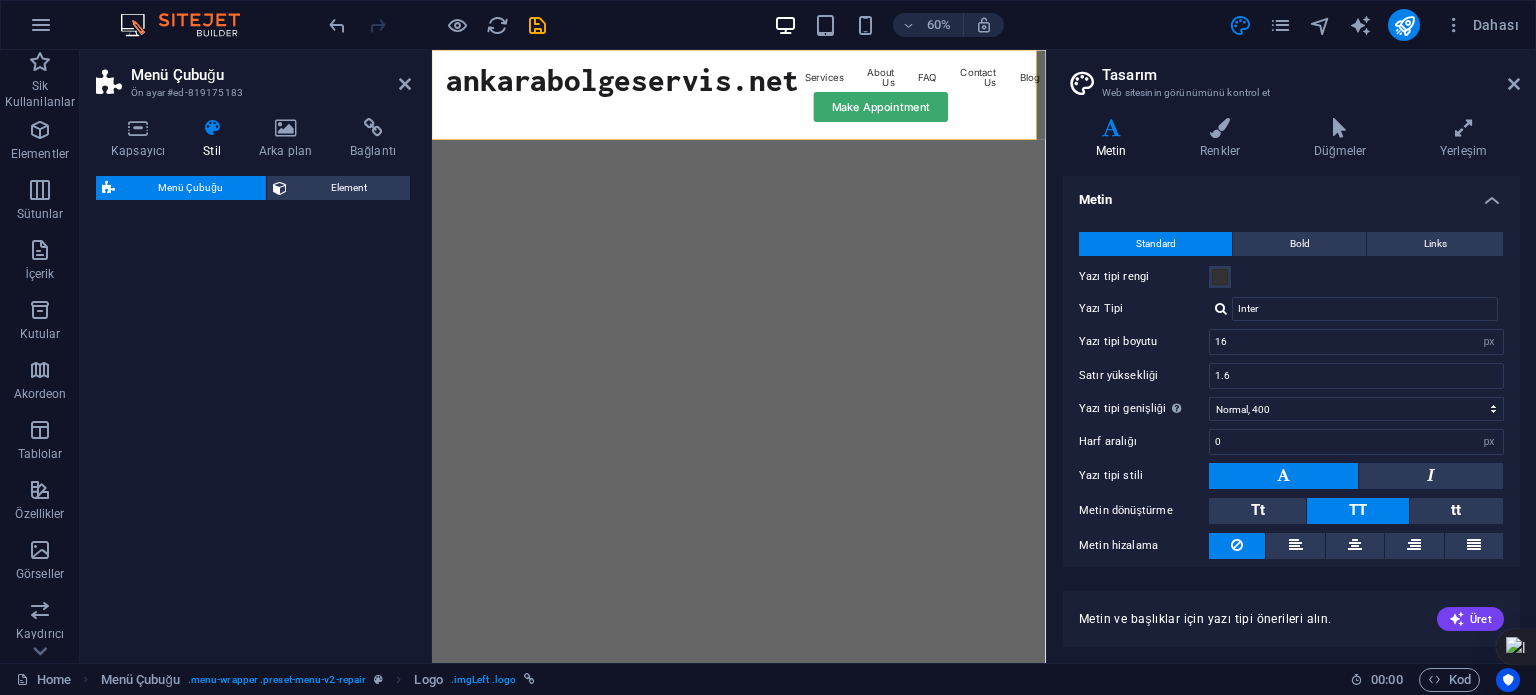 select on "rem" 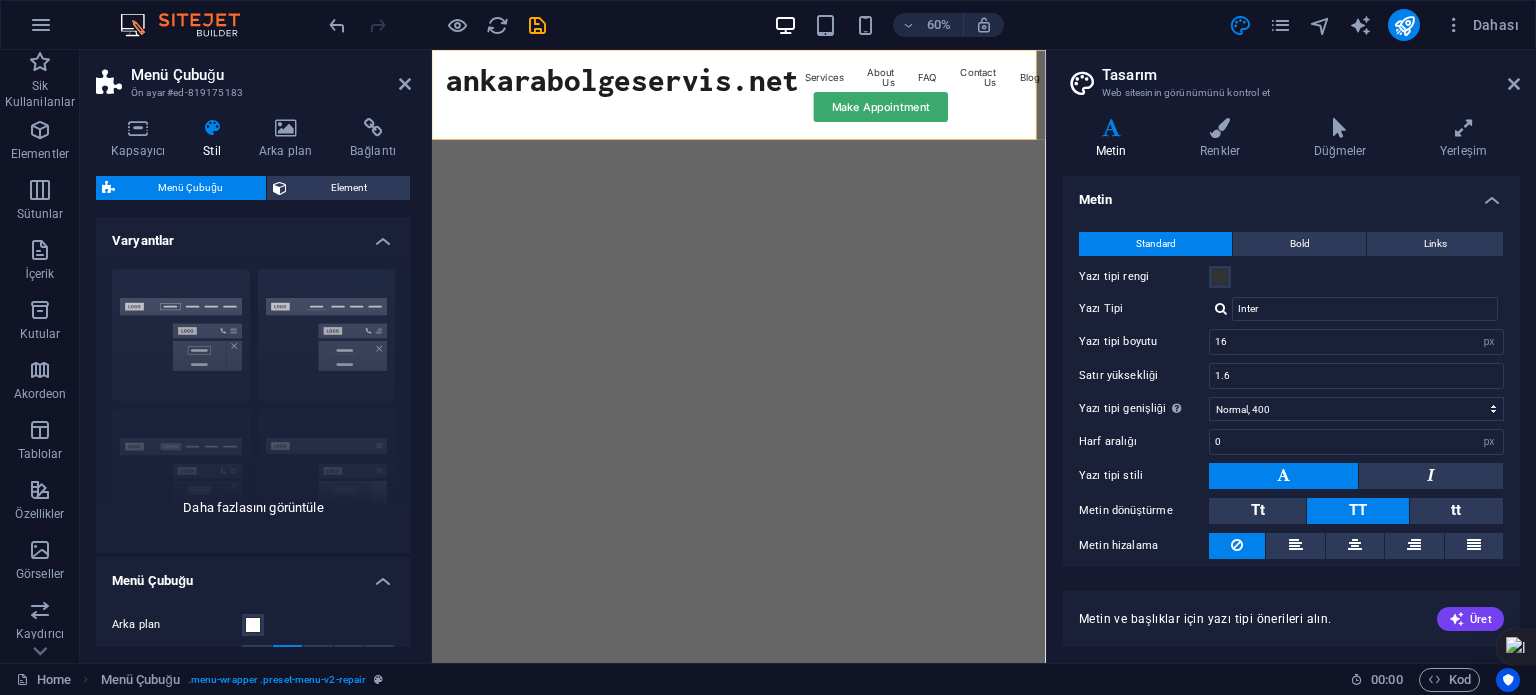 click on "Kenarlık Ortalandı Varsayılan Sabit Loki Tetikleyici Geniş XXL" at bounding box center (253, 403) 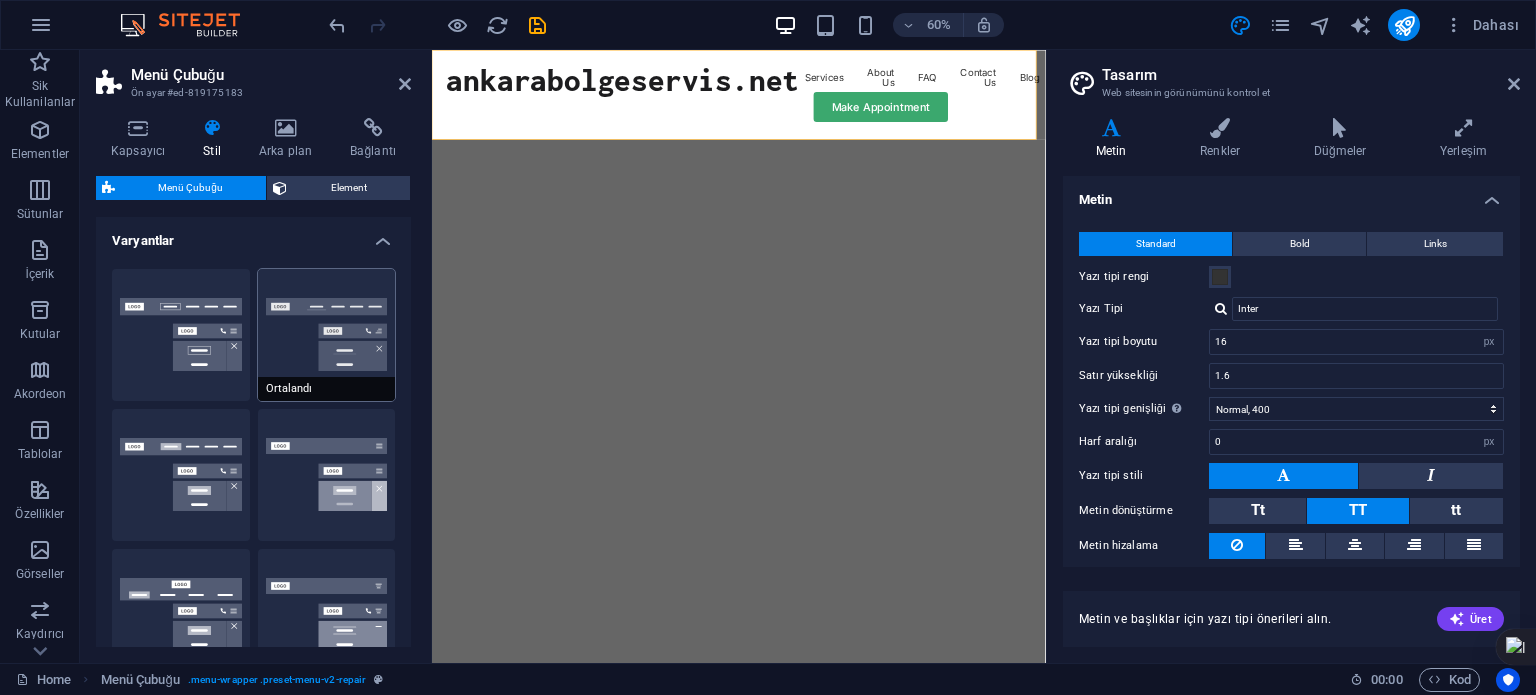 click on "Ortalandı" at bounding box center [327, 335] 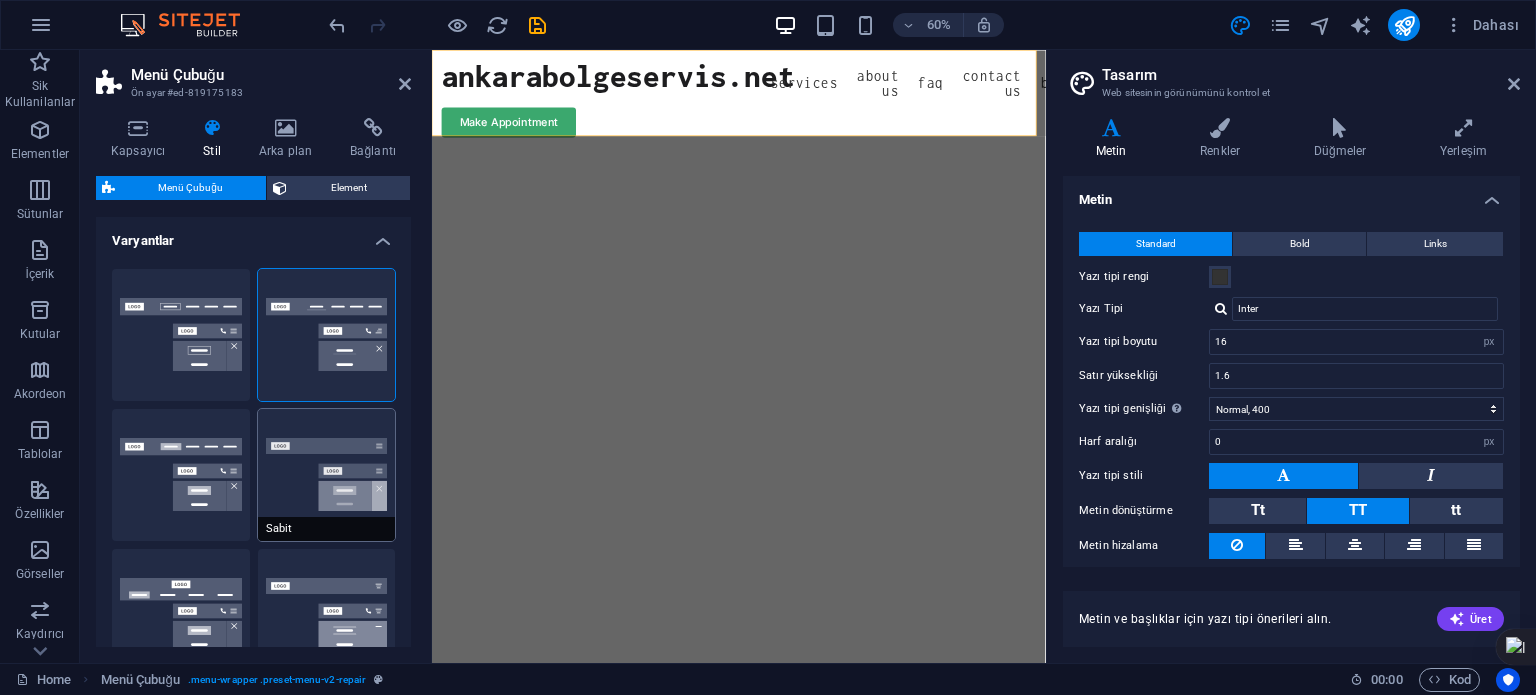 click on "Sabit" at bounding box center [327, 475] 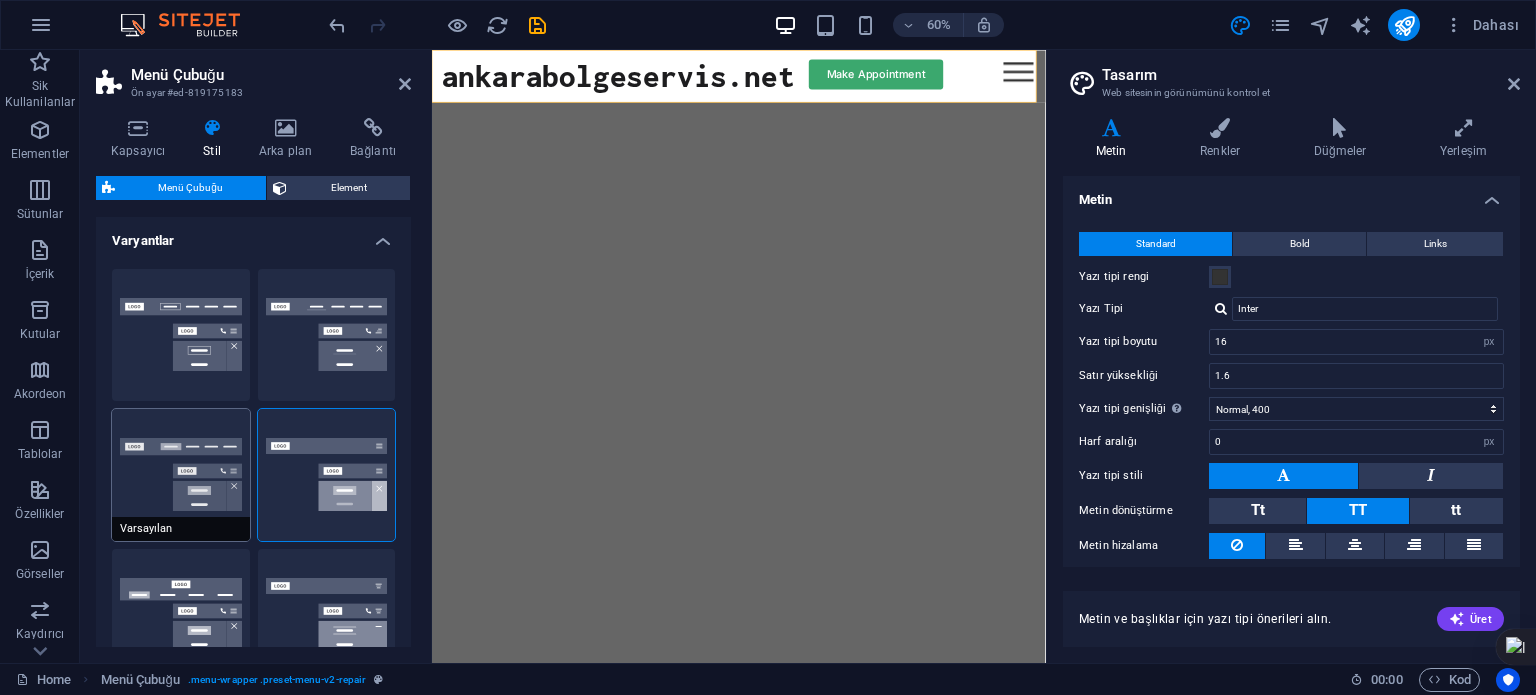 click on "Varsayılan" at bounding box center [181, 475] 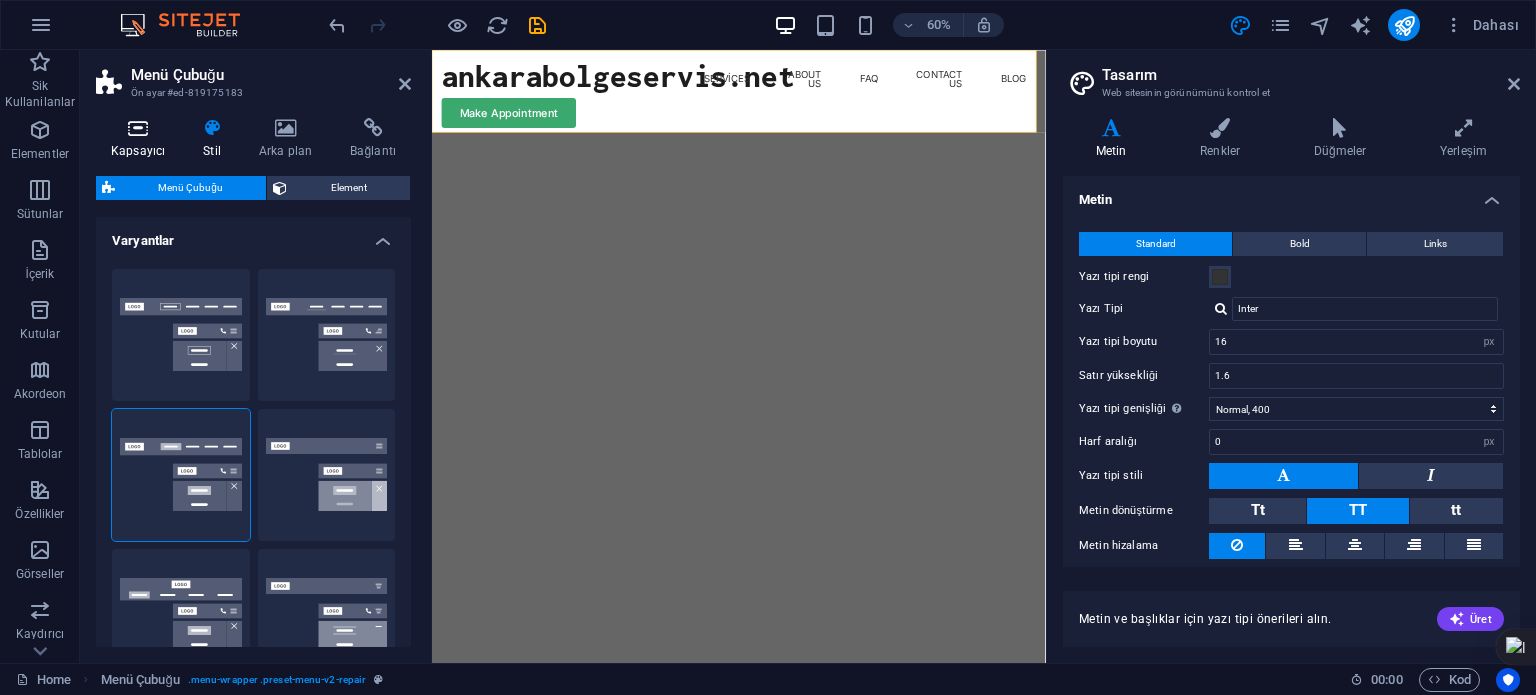 click at bounding box center (138, 128) 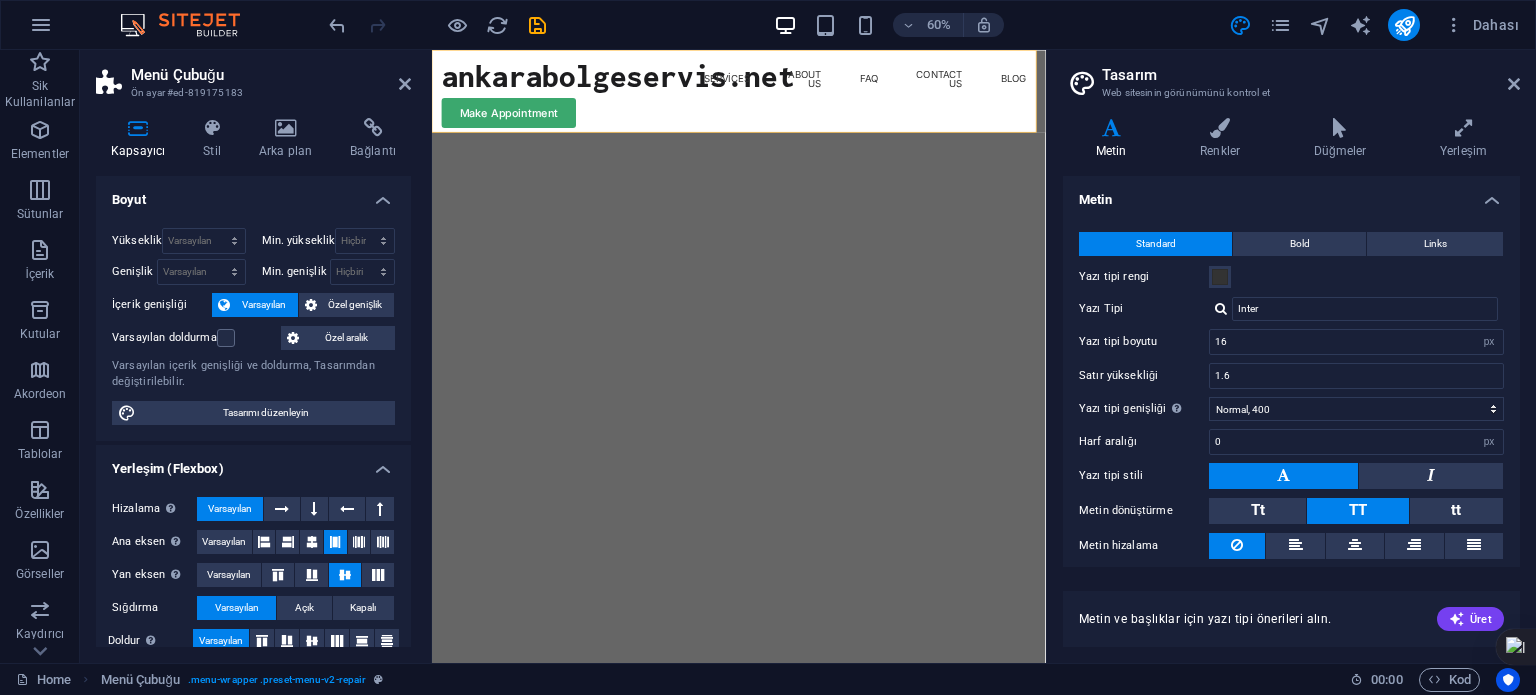click on "Hizalama Esnek yönü belirler. Varsayılan Ana eksen Elementlerin bu kapsayıcının içindeki ana eksen boyunca nasıl davranması gerektiğini belirle (içeriği doğrula). Varsayılan Yan eksen Kapsayıcının içindeki elementin dikey yönünü kontrol et (öğeleri hizala). Varsayılan Sığdırma Varsayılan Açık Kapalı Doldur Birkaç satır boyunca y ekseni üzerindeki elementlerin mesafelerini ve yönünü kontrol eder (içeriği hizala). Varsayılan" at bounding box center (253, 575) 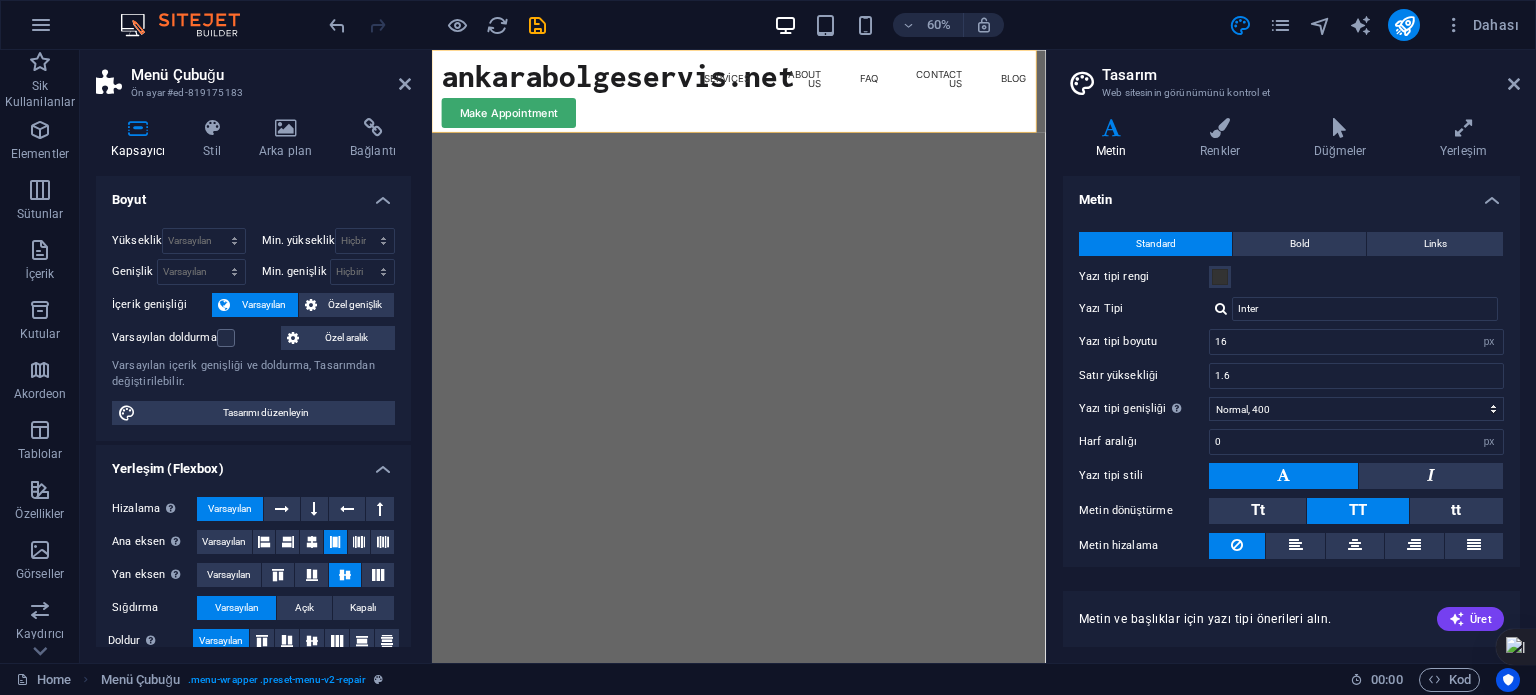 click on "Kapsayıcı Stil Arka plan Bağlantı Boyut Yükseklik Varsayılan px rem % vh vw Min. yükseklik Hiçbiri px rem % vh vw Genişlik Varsayılan px rem % em vh vw Min. genişlik Hiçbiri px rem % vh vw İçerik genişliği Varsayılan Özel genişlik Genişlik Varsayılan px rem % em vh vw Min. genişlik Hiçbiri px rem % vh vw Varsayılan doldurma Özel aralık Varsayılan içerik genişliği ve doldurma, Tasarımdan değiştirilebilir. Tasarımı düzenleyin Yerleşim (Flexbox) Hizalama Esnek yönü belirler. Varsayılan Ana eksen Elementlerin bu kapsayıcının içindeki ana eksen boyunca nasıl davranması gerektiğini belirle (içeriği doğrula). Varsayılan Yan eksen Kapsayıcının içindeki elementin dikey yönünü kontrol et (öğeleri hizala). Varsayılan Sığdırma Varsayılan Açık Kapalı Doldur Birkaç satır boyunca y ekseni üzerindeki elementlerin mesafelerini ve yönünü kontrol eder (içeriği hizala). Varsayılan Erişilebilirlik Rol . Hiçbiri Alert Alt Bigi Article %" at bounding box center (253, 382) 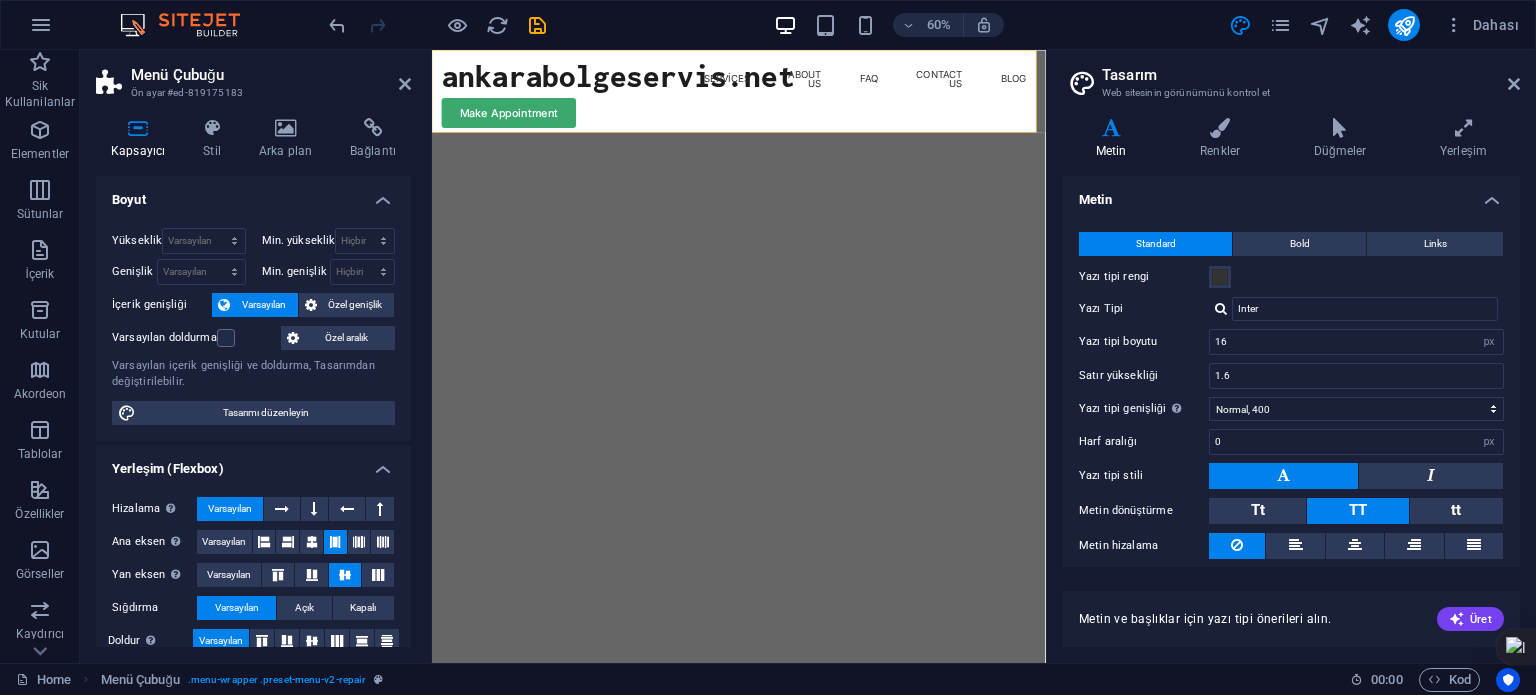 scroll, scrollTop: 302, scrollLeft: 0, axis: vertical 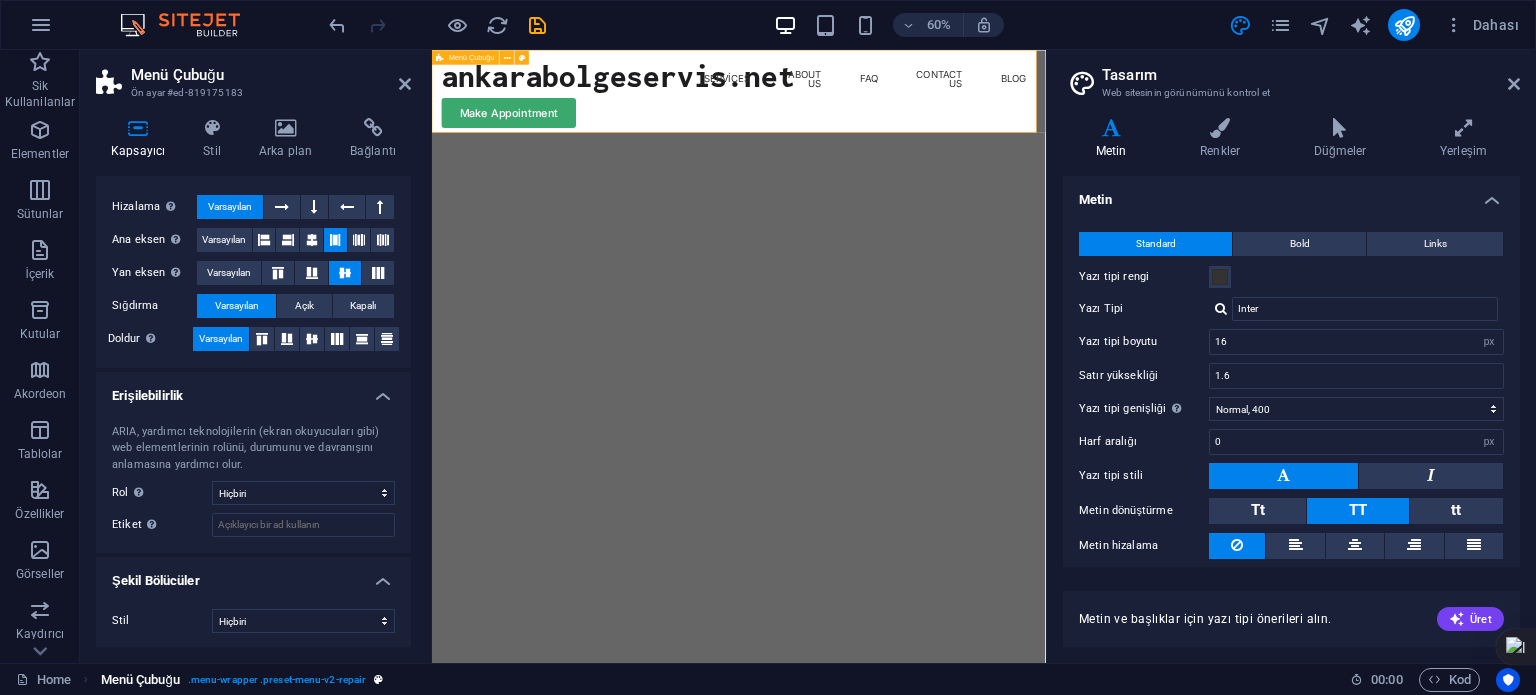 click on ". menu-wrapper .preset-menu-v2-repair" at bounding box center [277, 680] 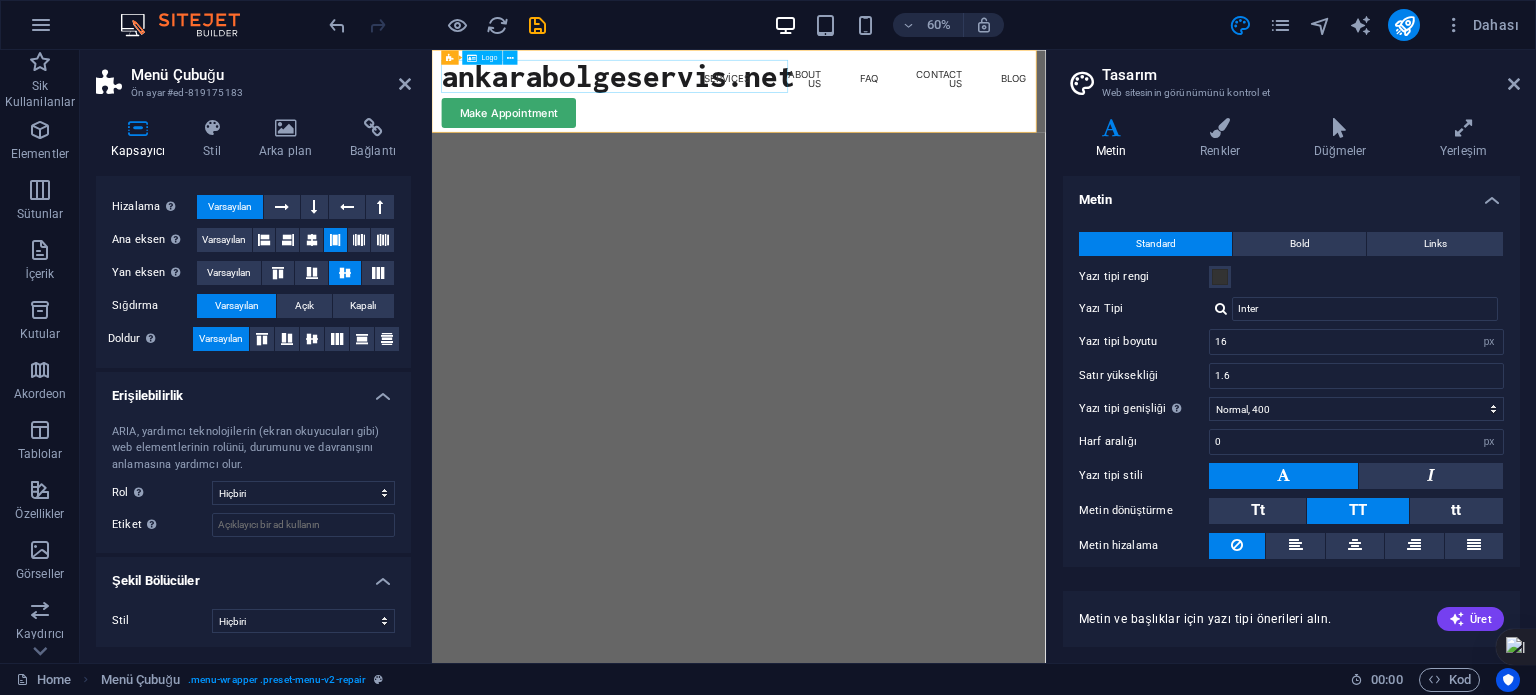 click on "ankarabolgeservis.net" at bounding box center (742, 93) 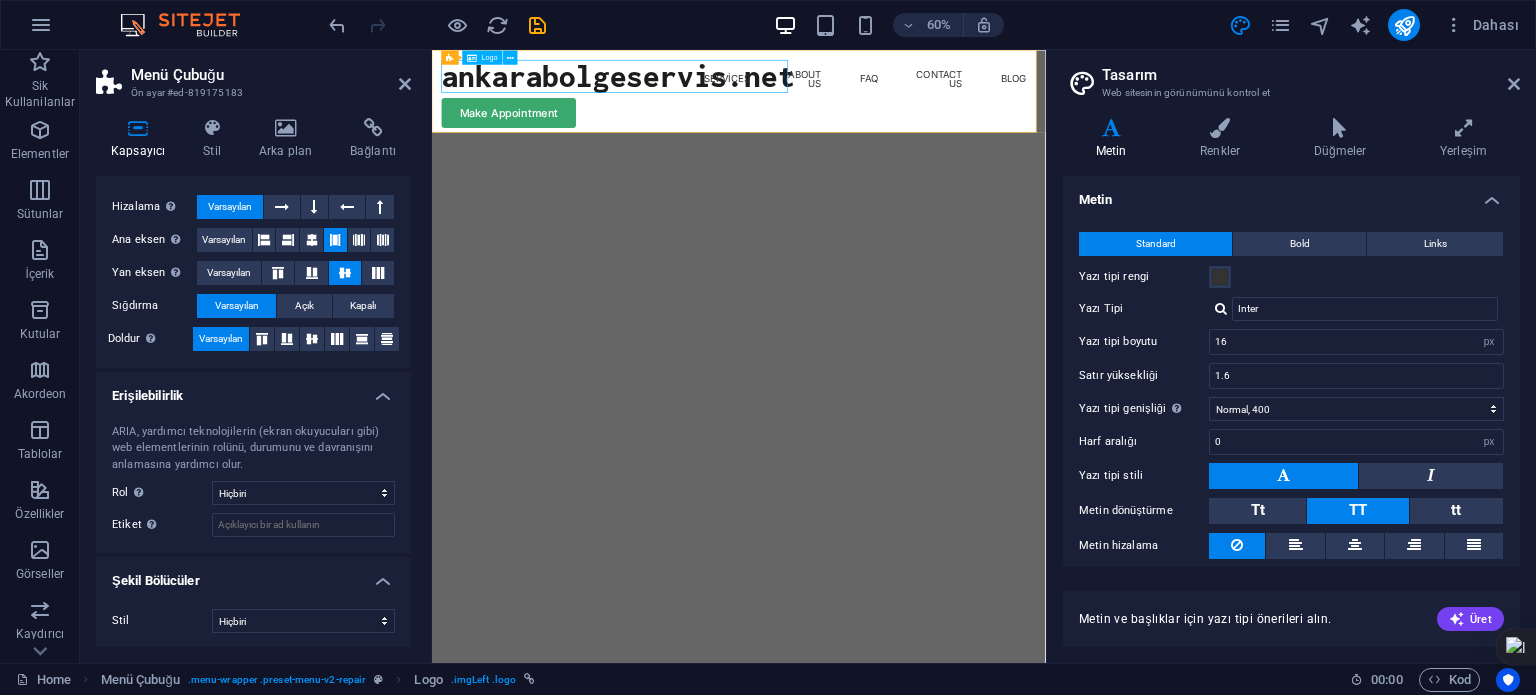 click on "ankarabolgeservis.net" at bounding box center (742, 93) 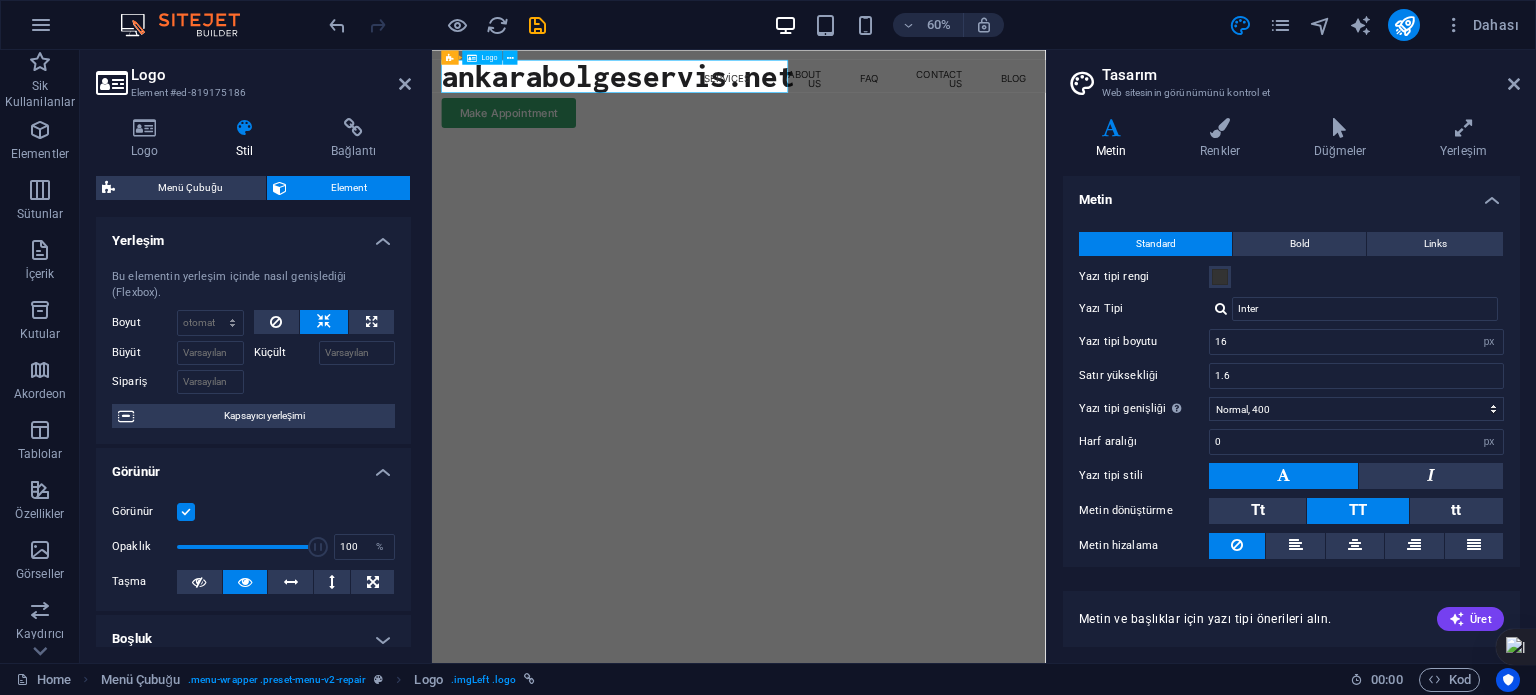 click on "ankarabolgeservis.net" at bounding box center (742, 93) 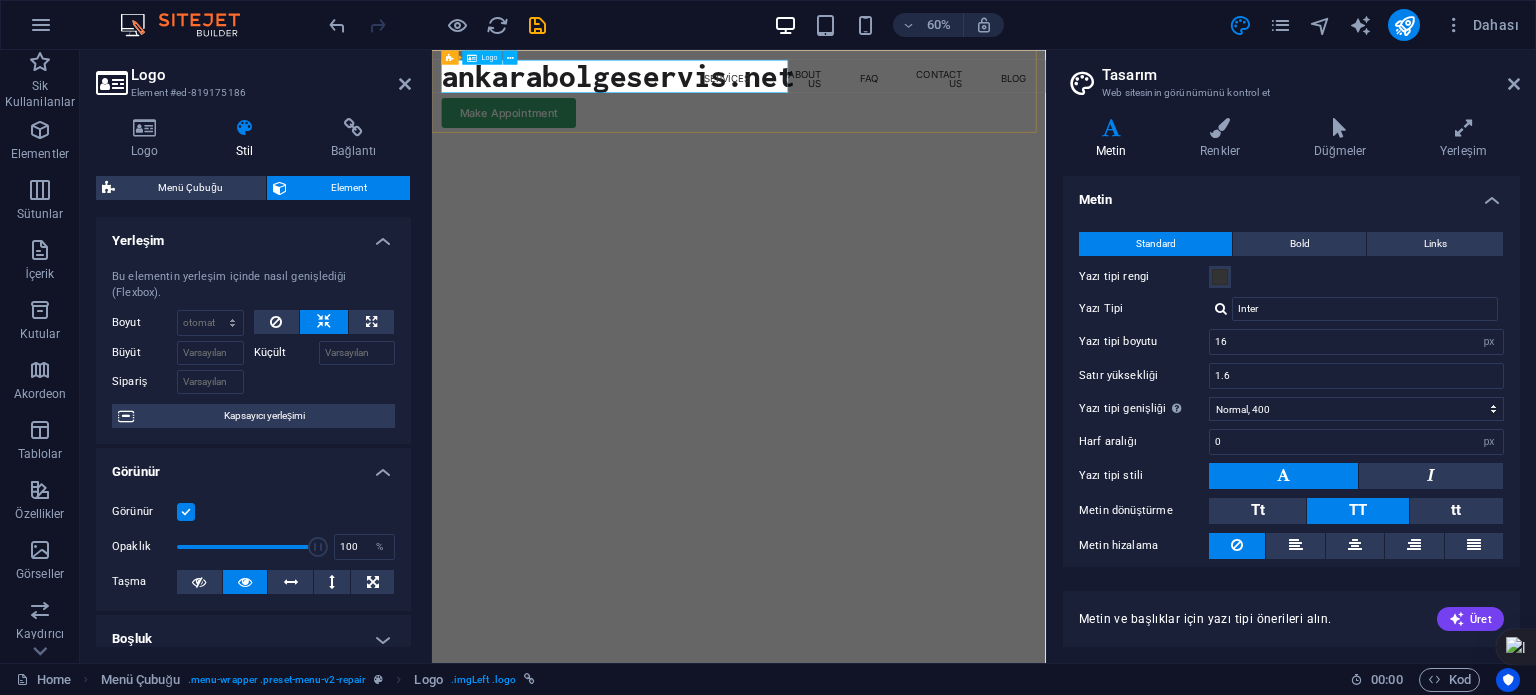click on "ankarabolgeservis.net" at bounding box center [742, 93] 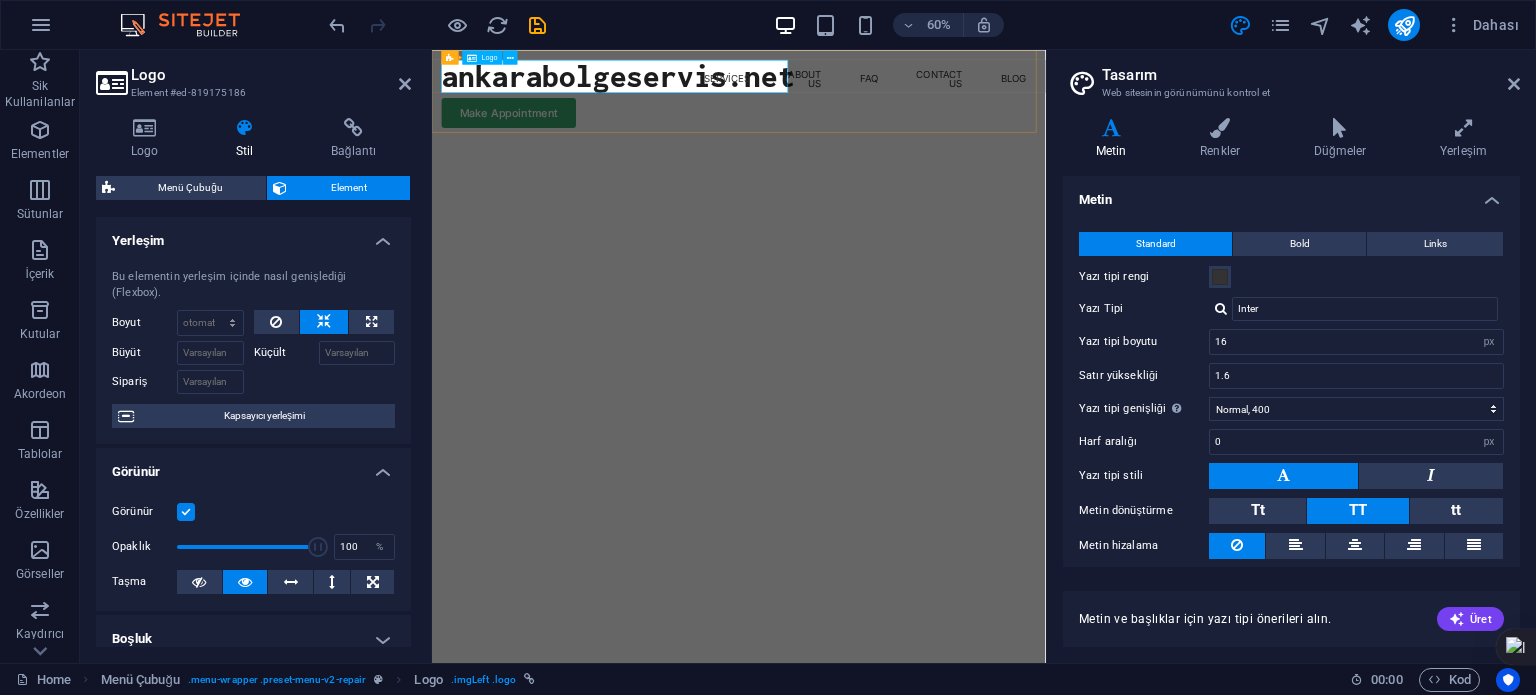 click on "ankarabolgeservis.net" at bounding box center [742, 93] 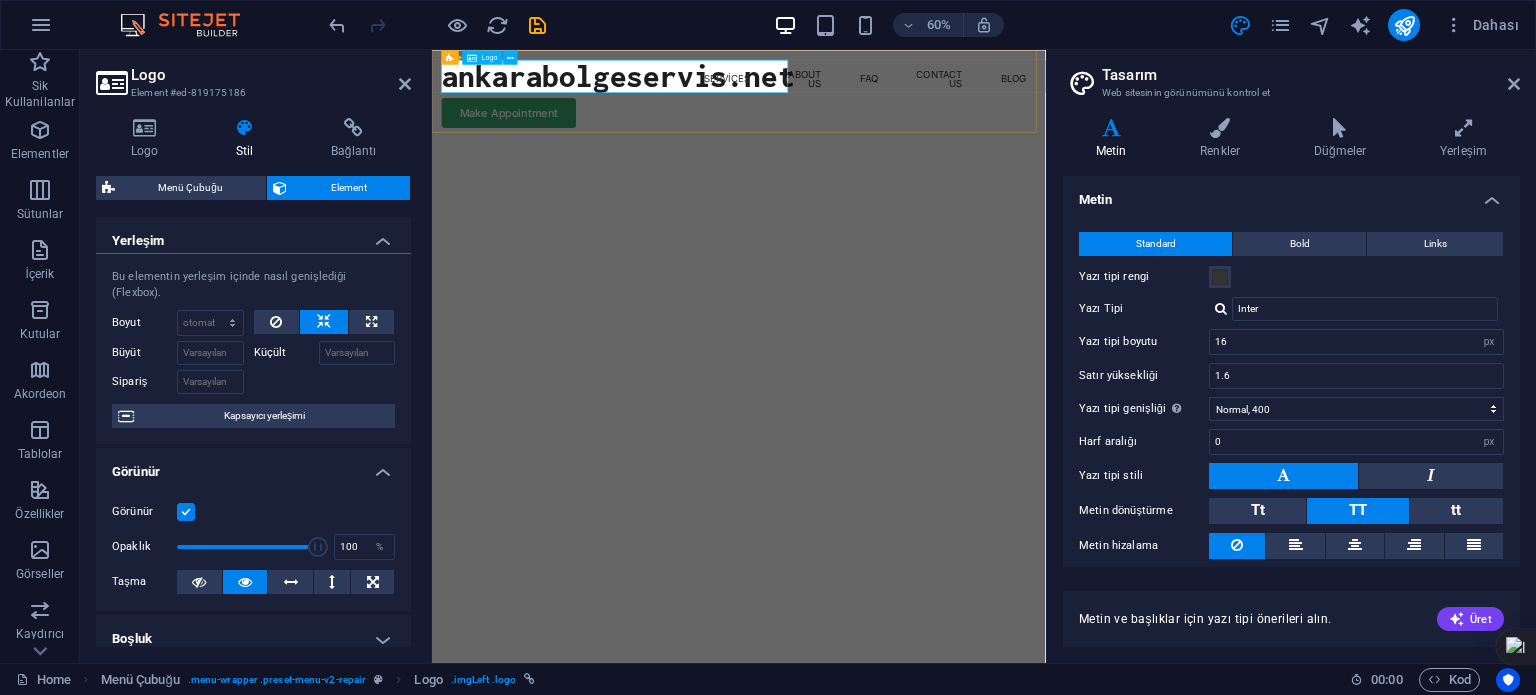 click on "ankarabolgeservis.net" at bounding box center [742, 93] 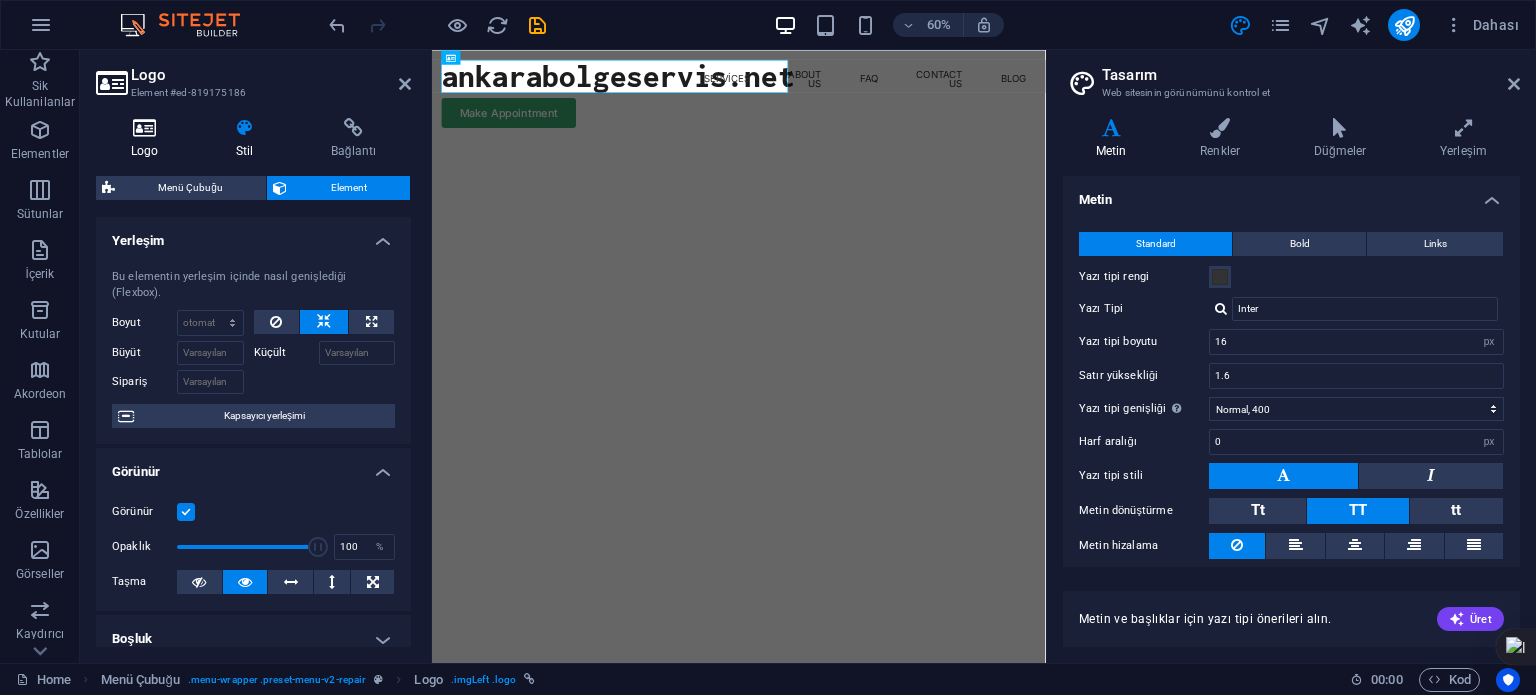 click at bounding box center [144, 128] 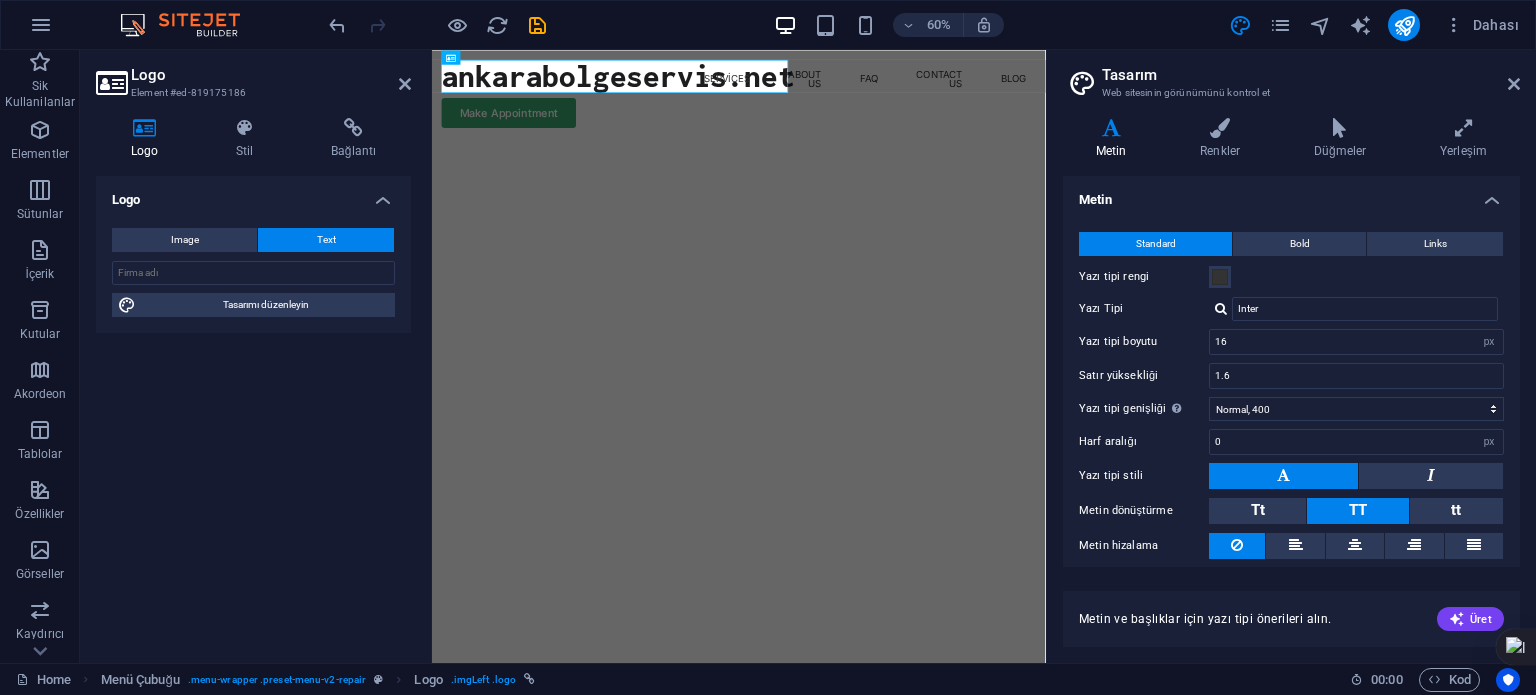 click on "Text" at bounding box center [326, 240] 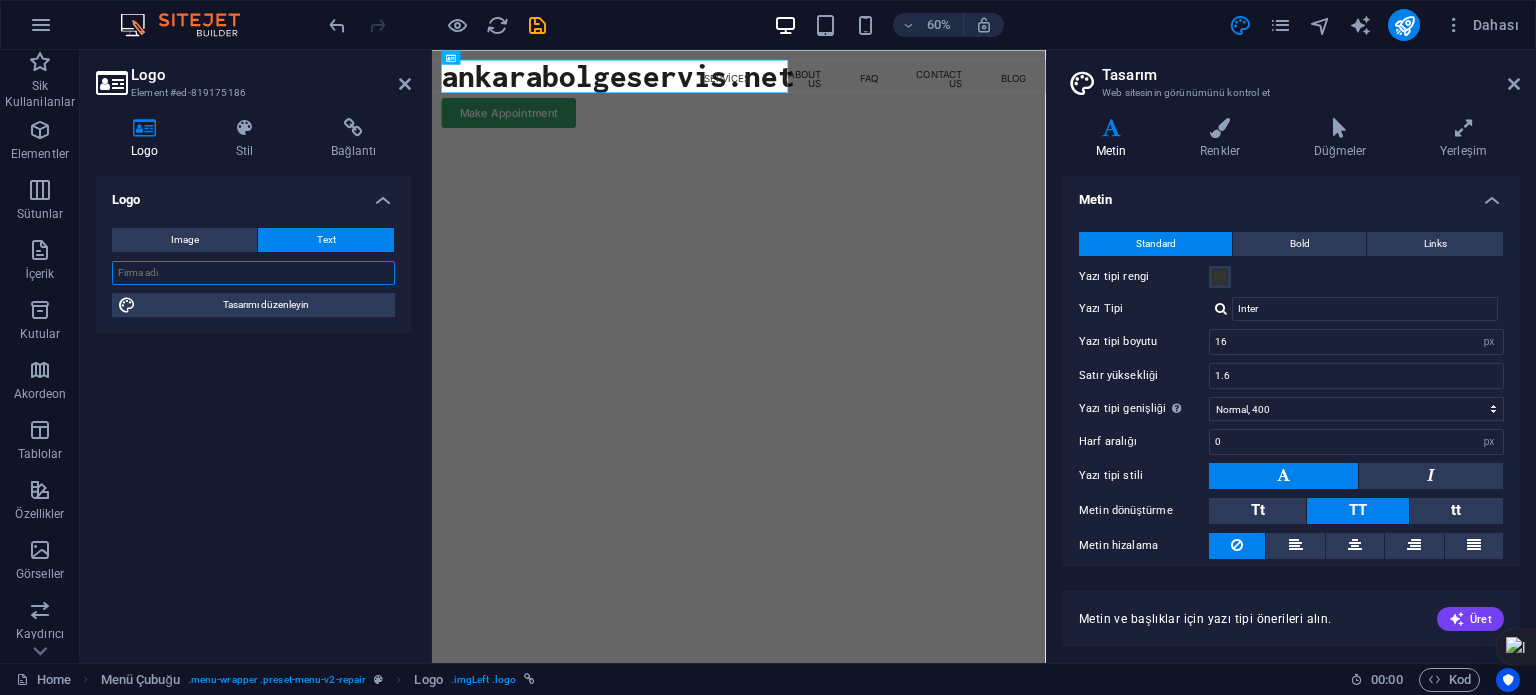 click at bounding box center (253, 273) 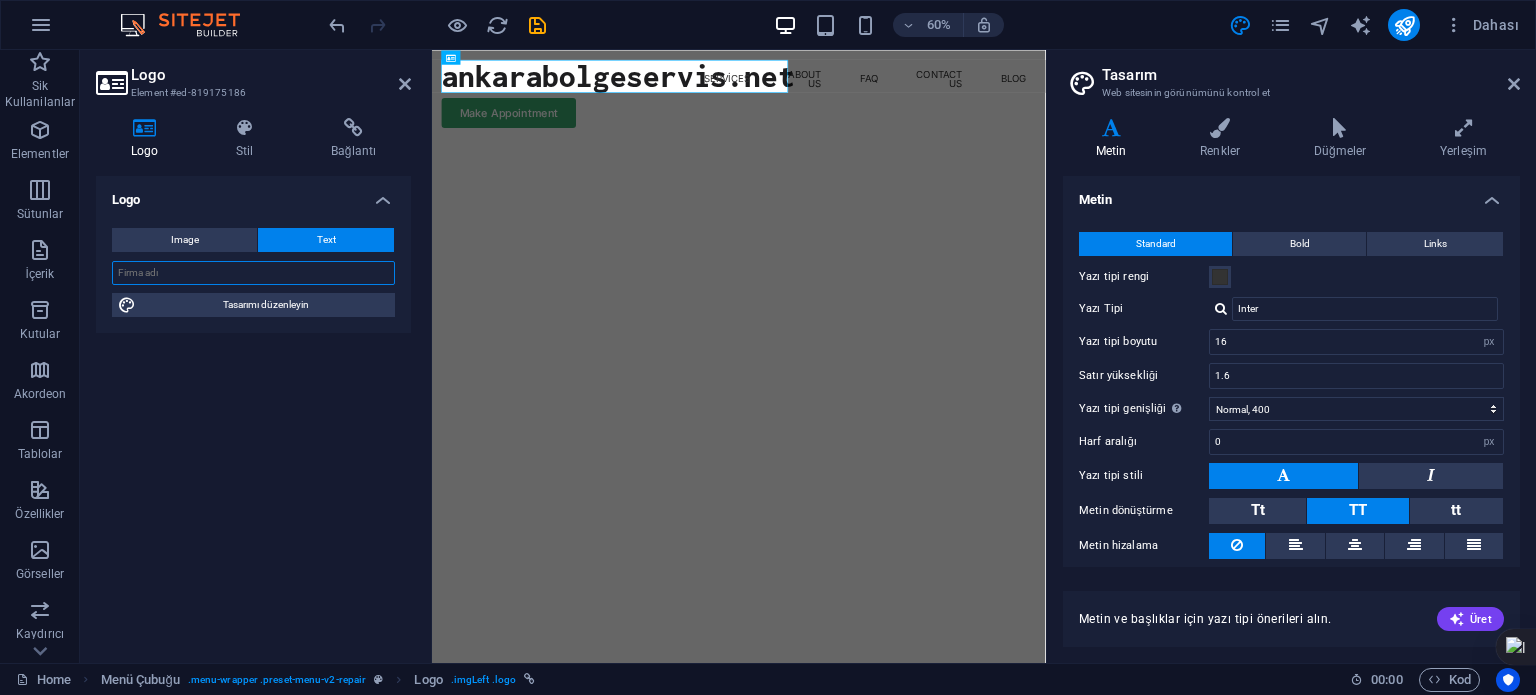 click at bounding box center [253, 273] 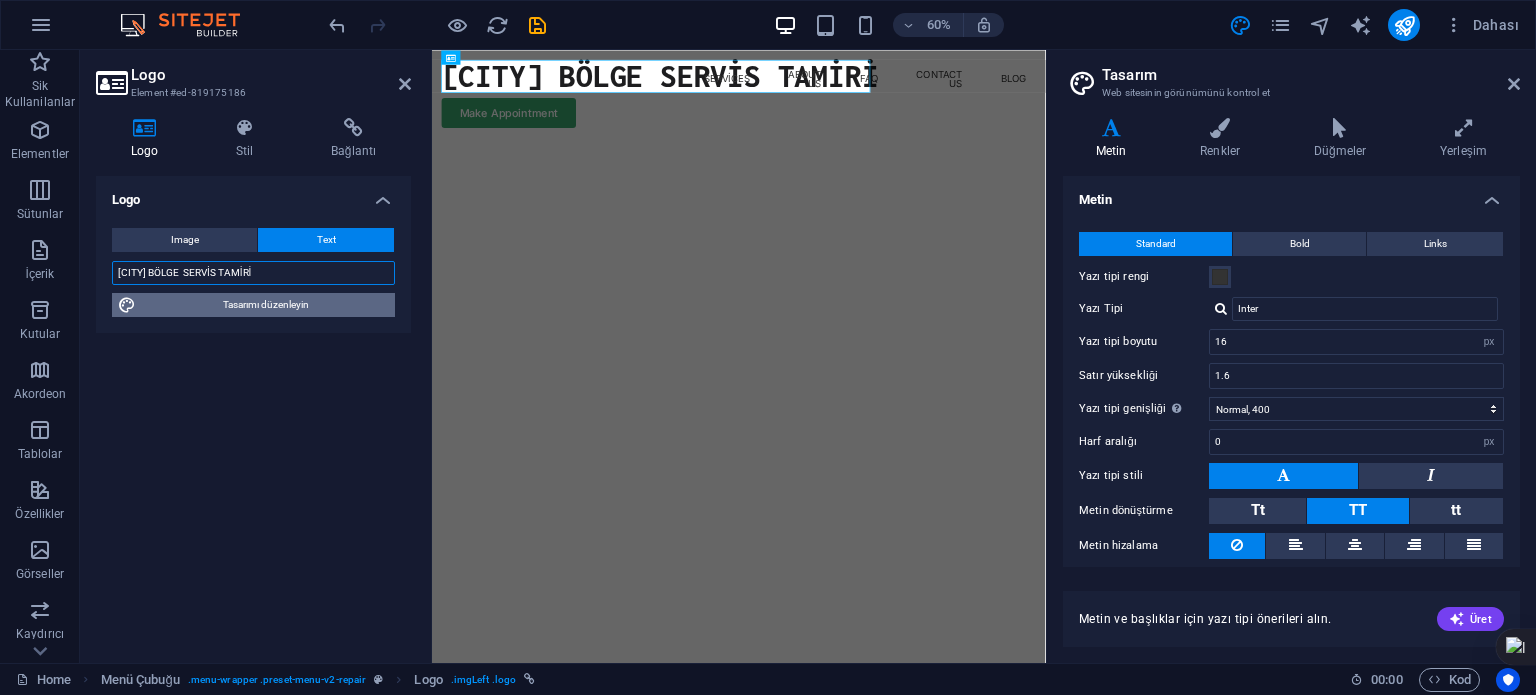 type on "ANKARA BÖLGE  SERVİS TAMİRİ" 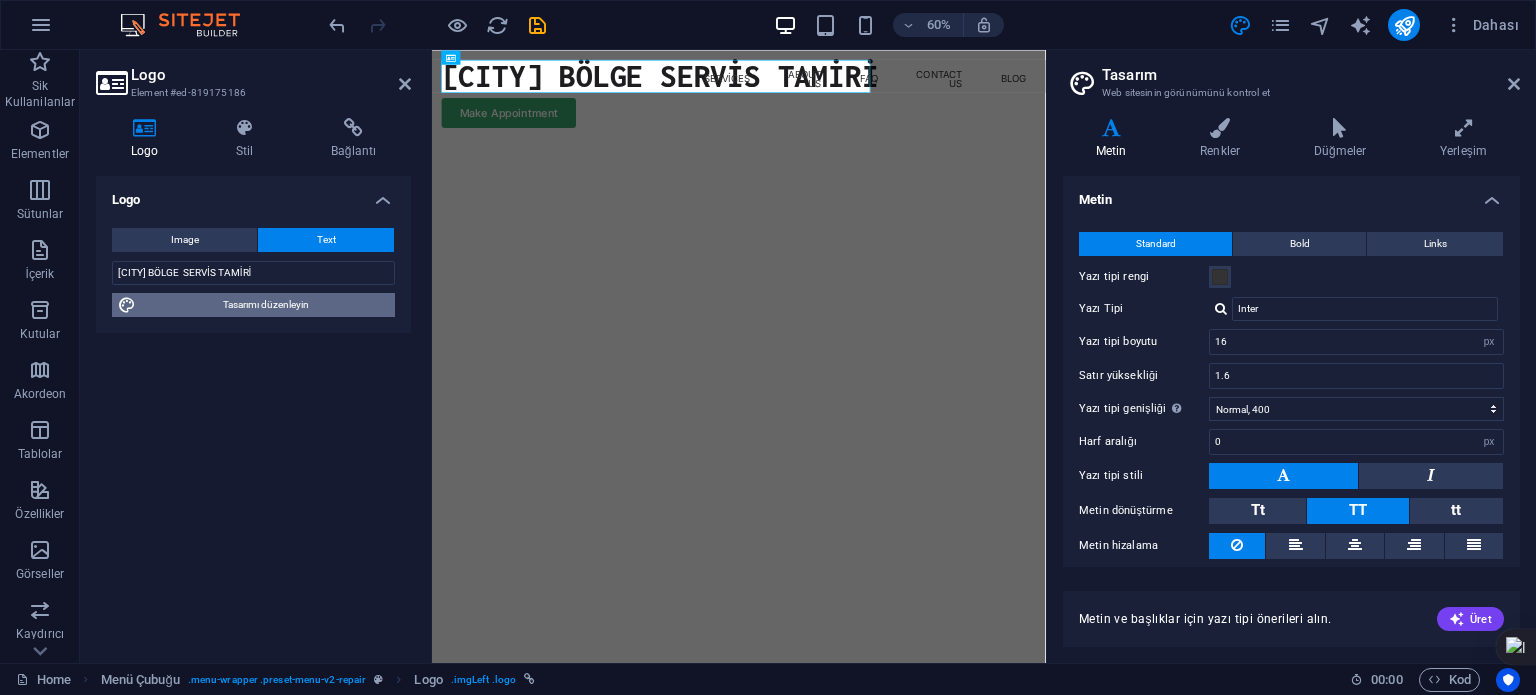 click on "Tasarımı düzenleyin" at bounding box center [265, 305] 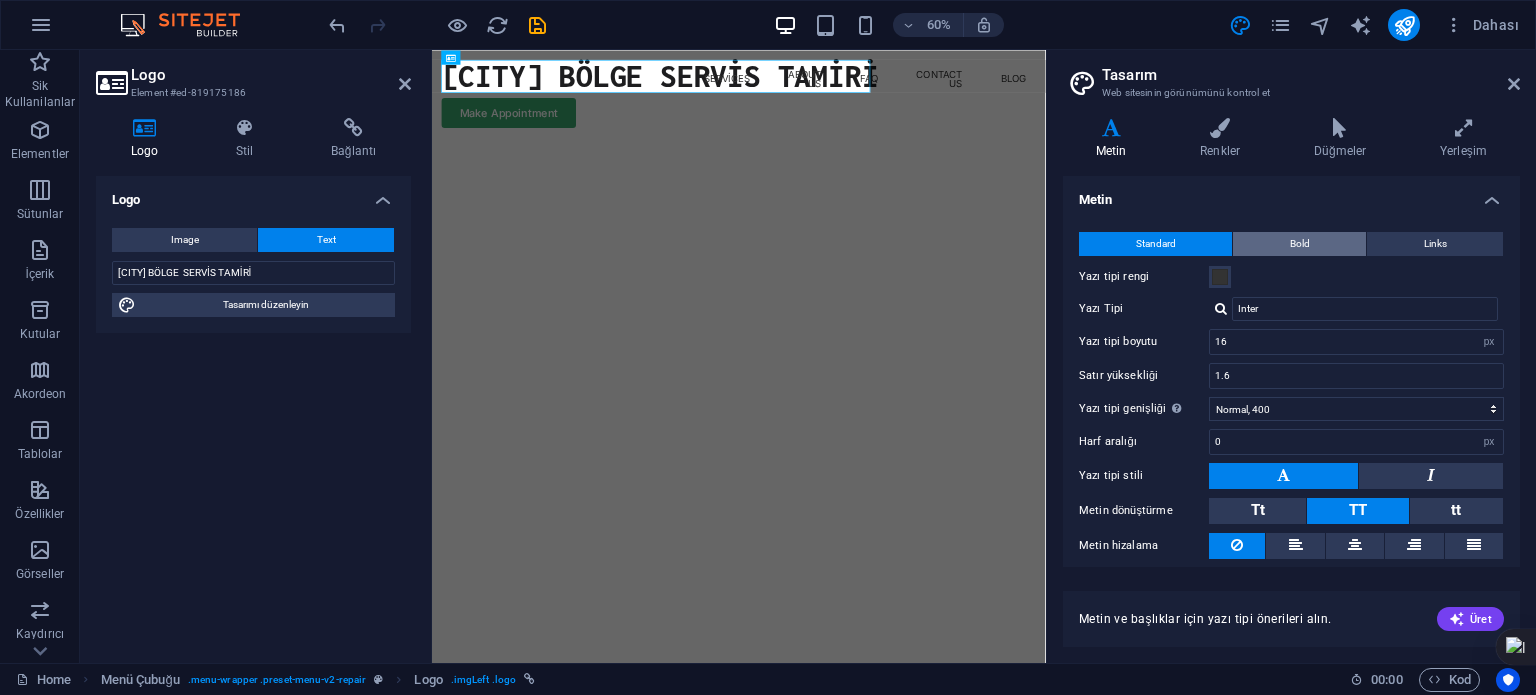 click on "Bold" at bounding box center (1299, 244) 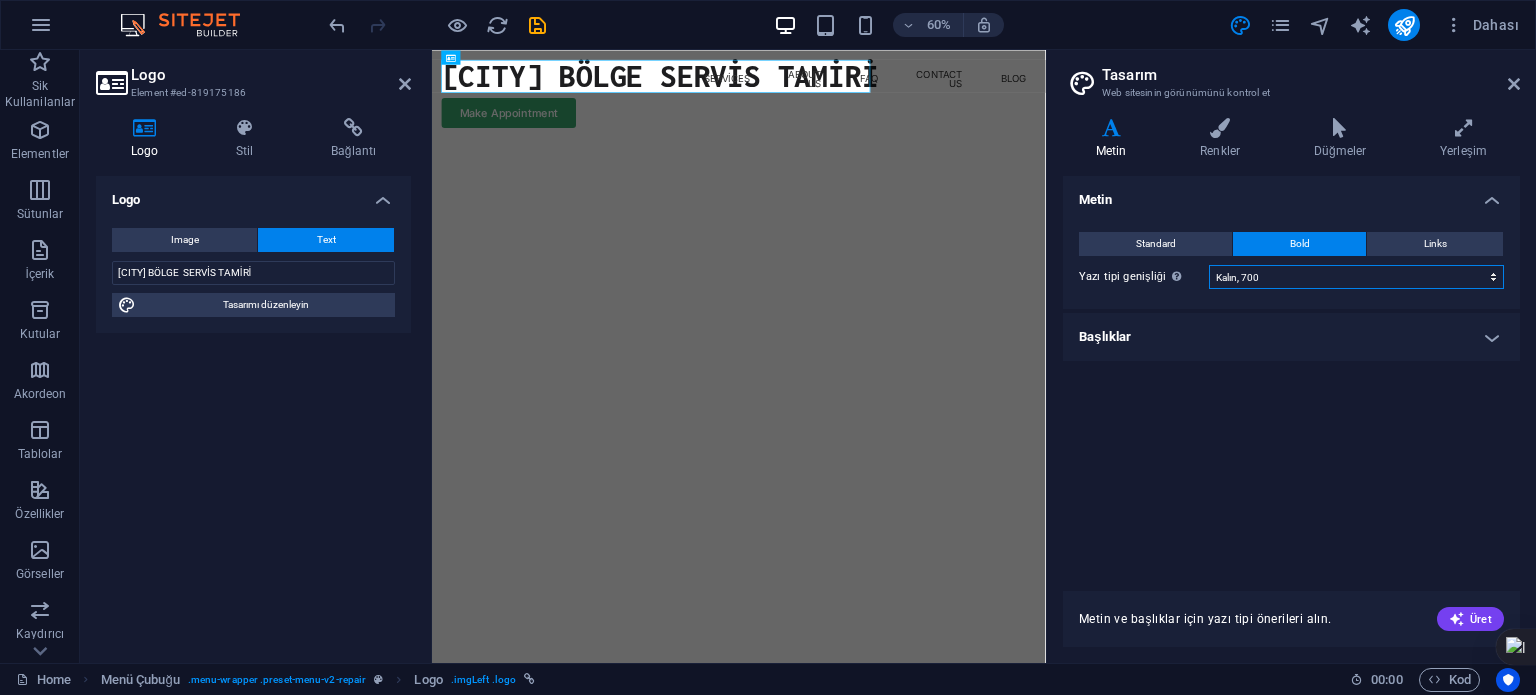 click on "İncecik, 100 Çok ince, 200 İnce, 300 Normal, 400 Orta, 500 Yarı kalın, 600 Kalın, 700 Çok kalın, 800 Siyah, 900" at bounding box center (1356, 277) 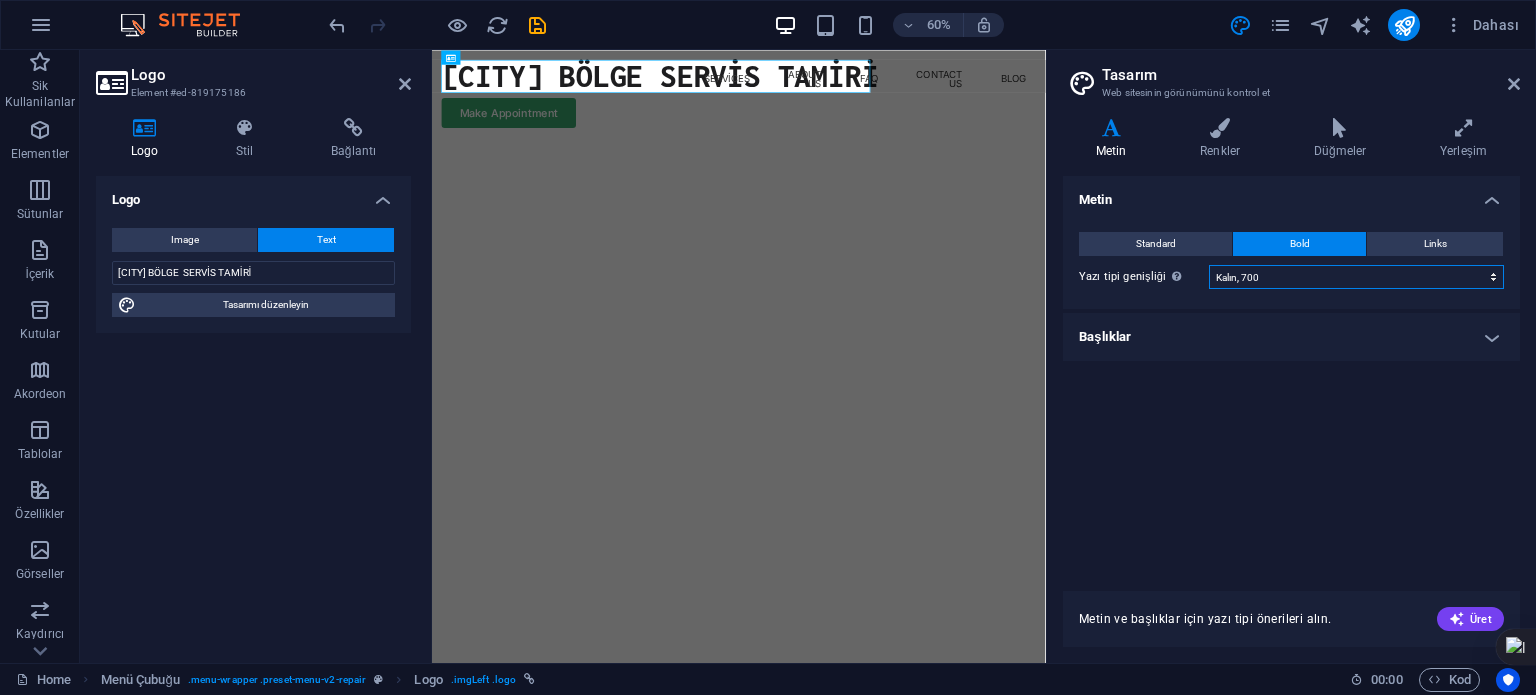 select on "500" 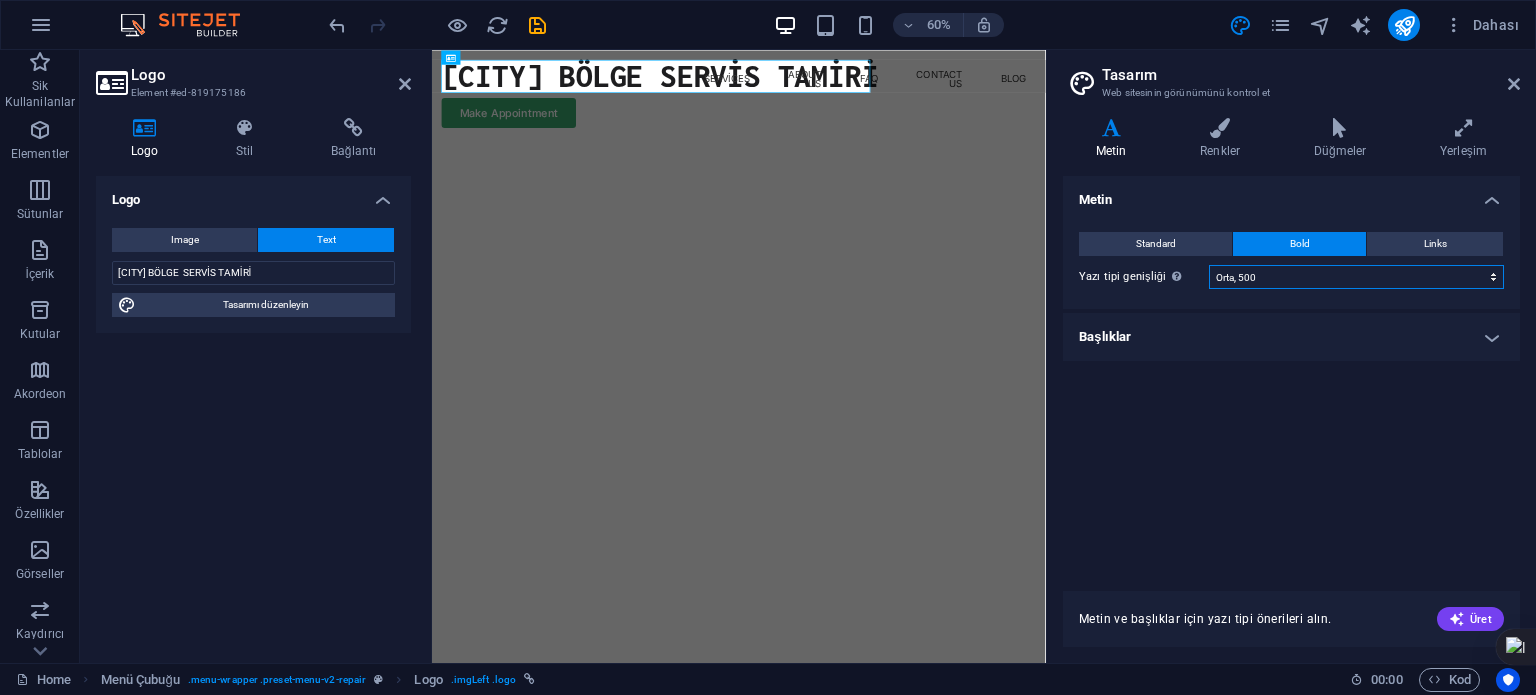 click on "İncecik, 100 Çok ince, 200 İnce, 300 Normal, 400 Orta, 500 Yarı kalın, 600 Kalın, 700 Çok kalın, 800 Siyah, 900" at bounding box center [1356, 277] 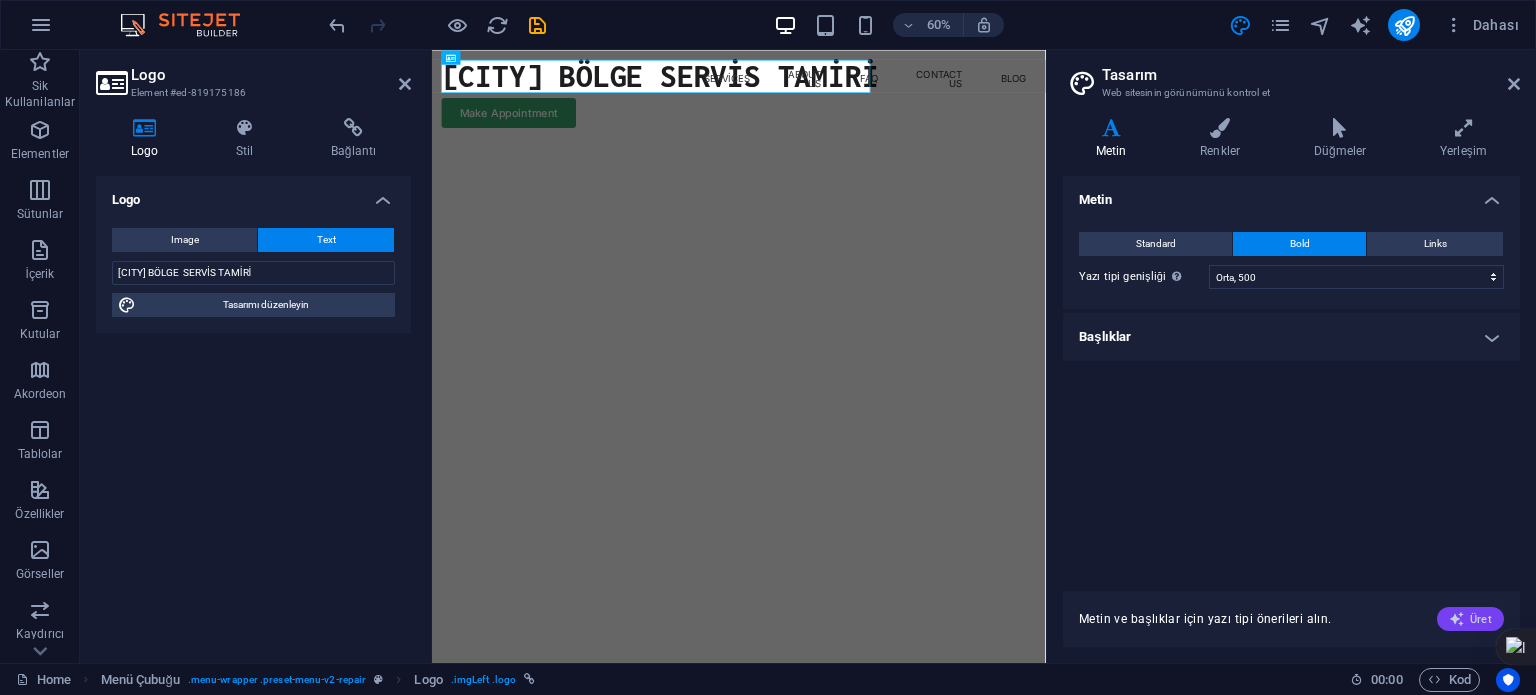 click on "Üret" at bounding box center (1470, 619) 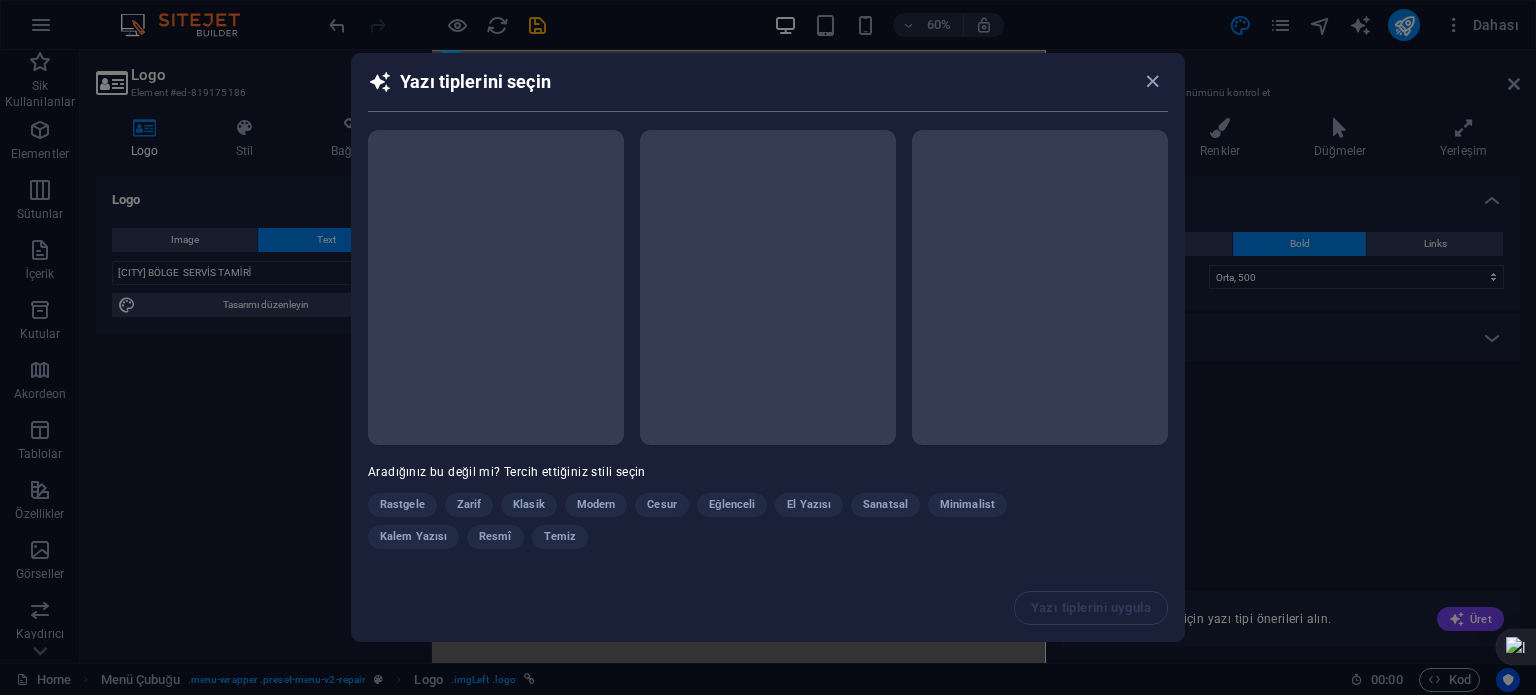 click on "Rastgele Zarif Klasik Modern Cesur Eğlenceli El Yazısı Sanatsal Minimalist Kalem Yazısı Resmî Temiz" at bounding box center [718, 525] 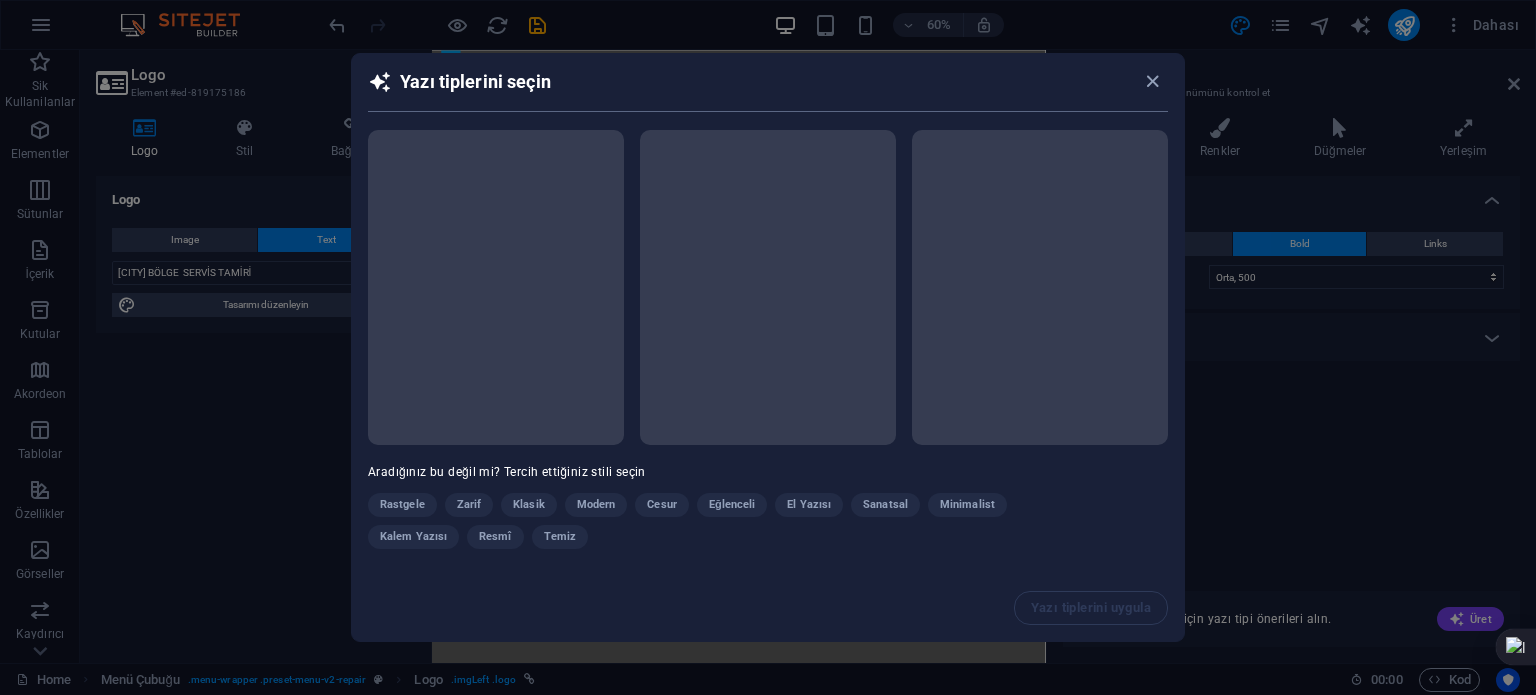 click at bounding box center [496, 287] 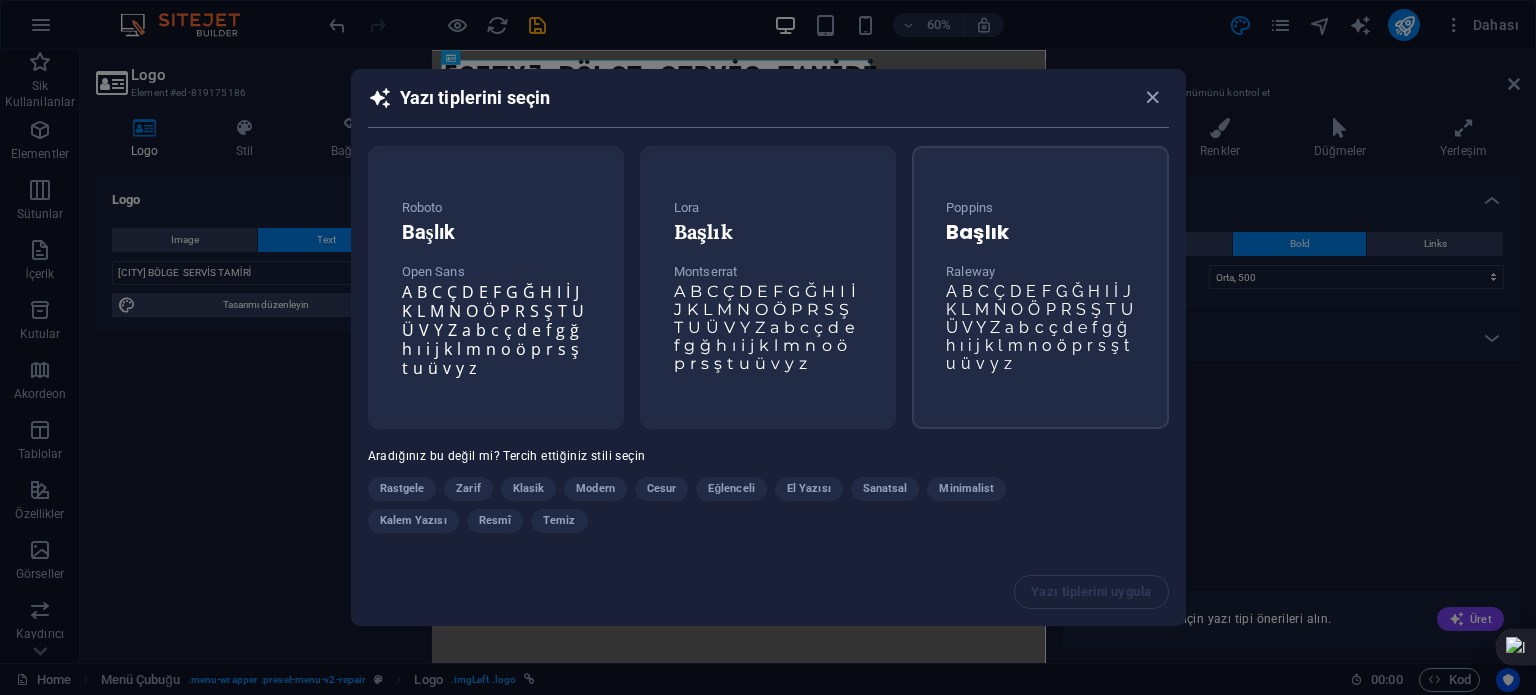 click on "A B C Ç D E F G Ğ H I İ J K L M N O Ö P R S Ş T U Ü V Y Z
a b c ç d e f g ğ h ı i j k l m n o ö p r s ş t u ü v y z" at bounding box center [1039, 327] 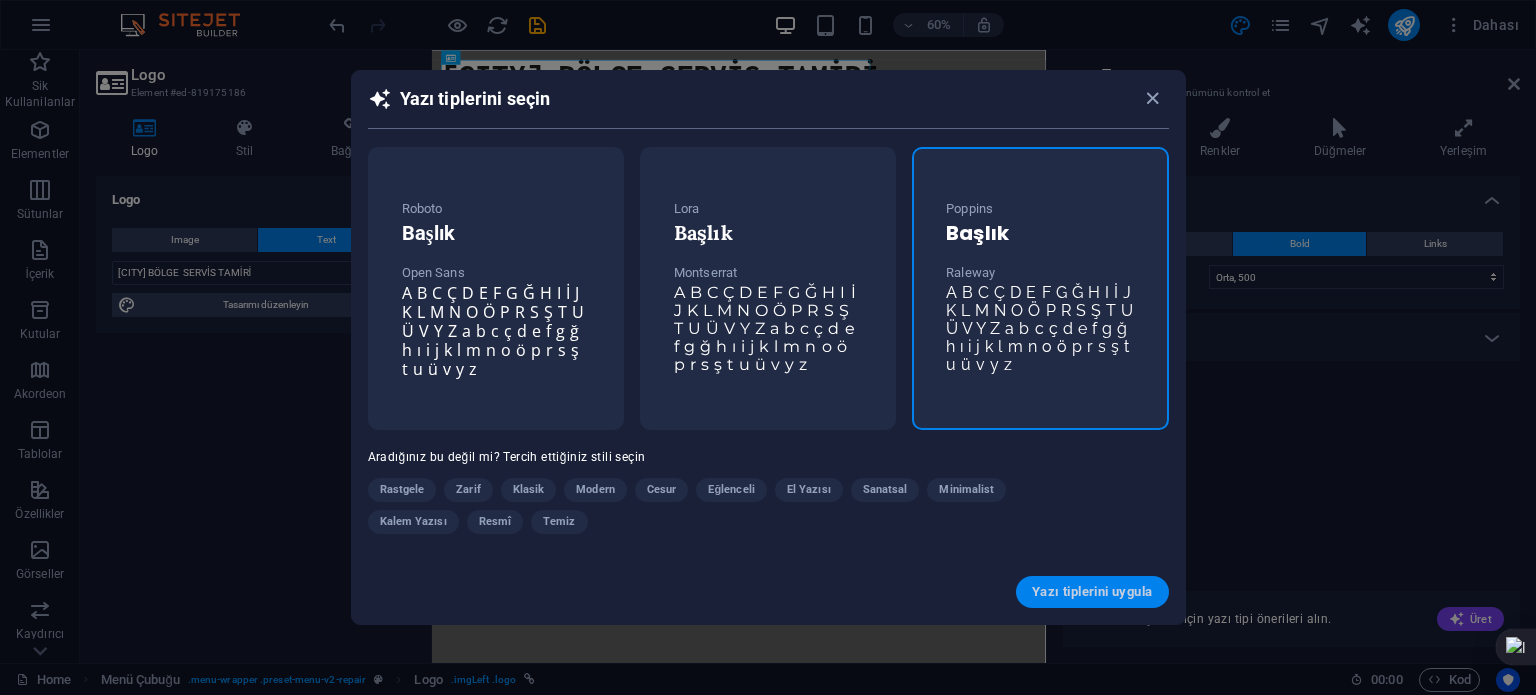 click on "Yazı tiplerini uygula" at bounding box center [1092, 592] 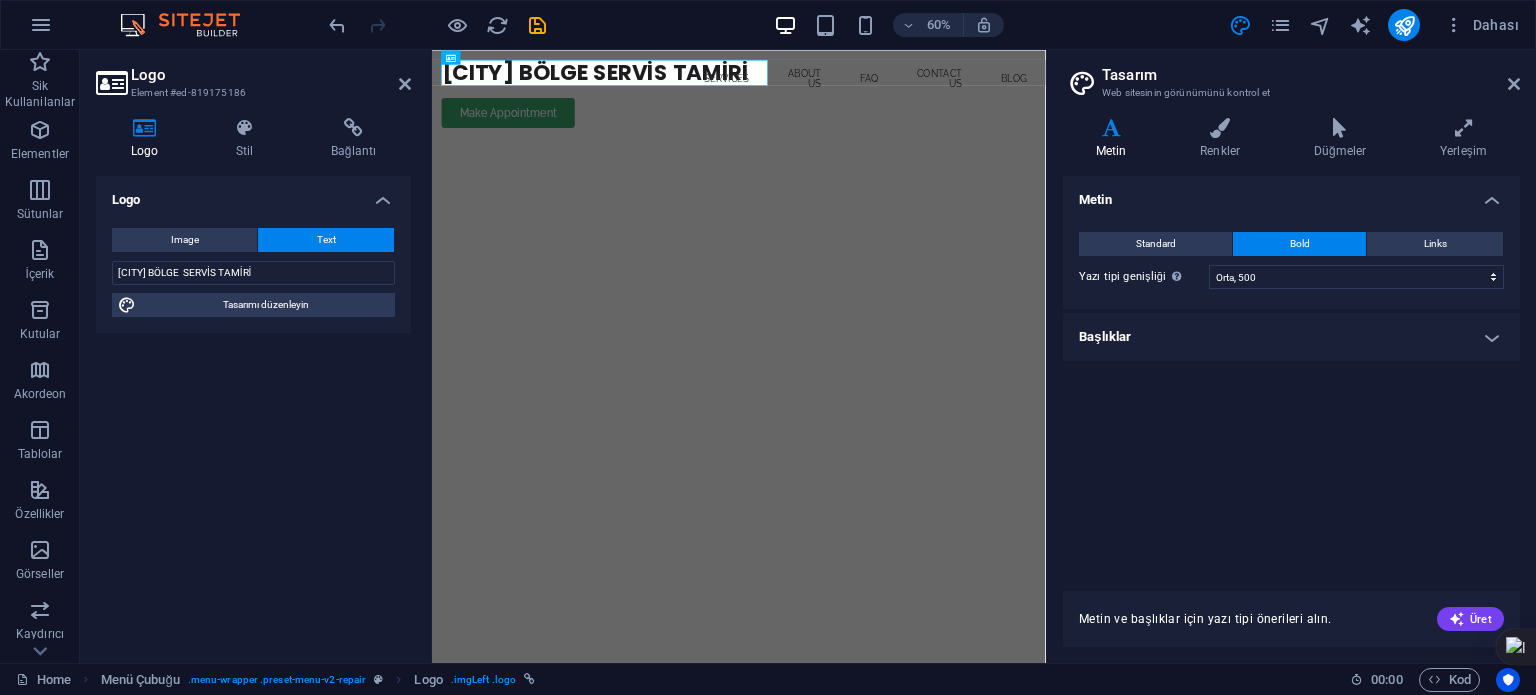 click at bounding box center (-72, 196) 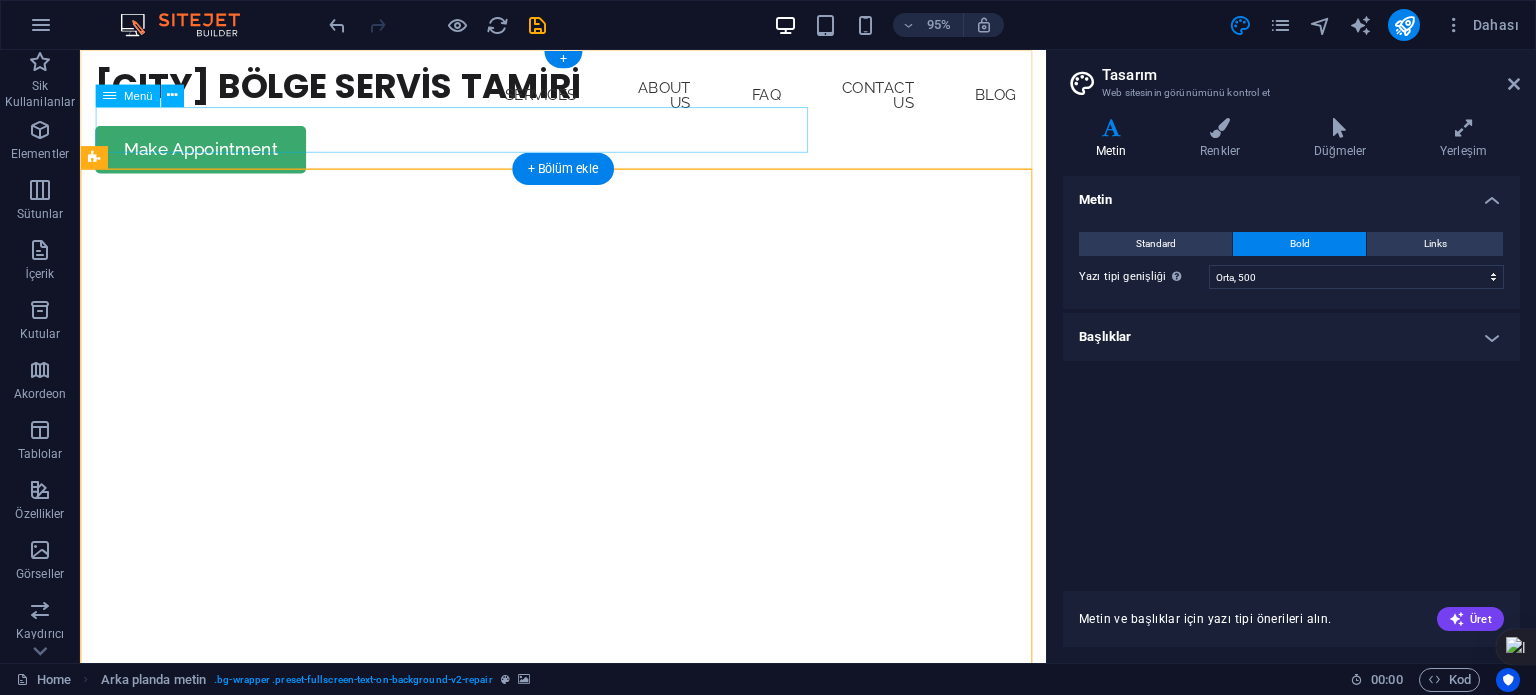 click on "Services About Us FAQ Contact Us Blog" at bounding box center (588, 98) 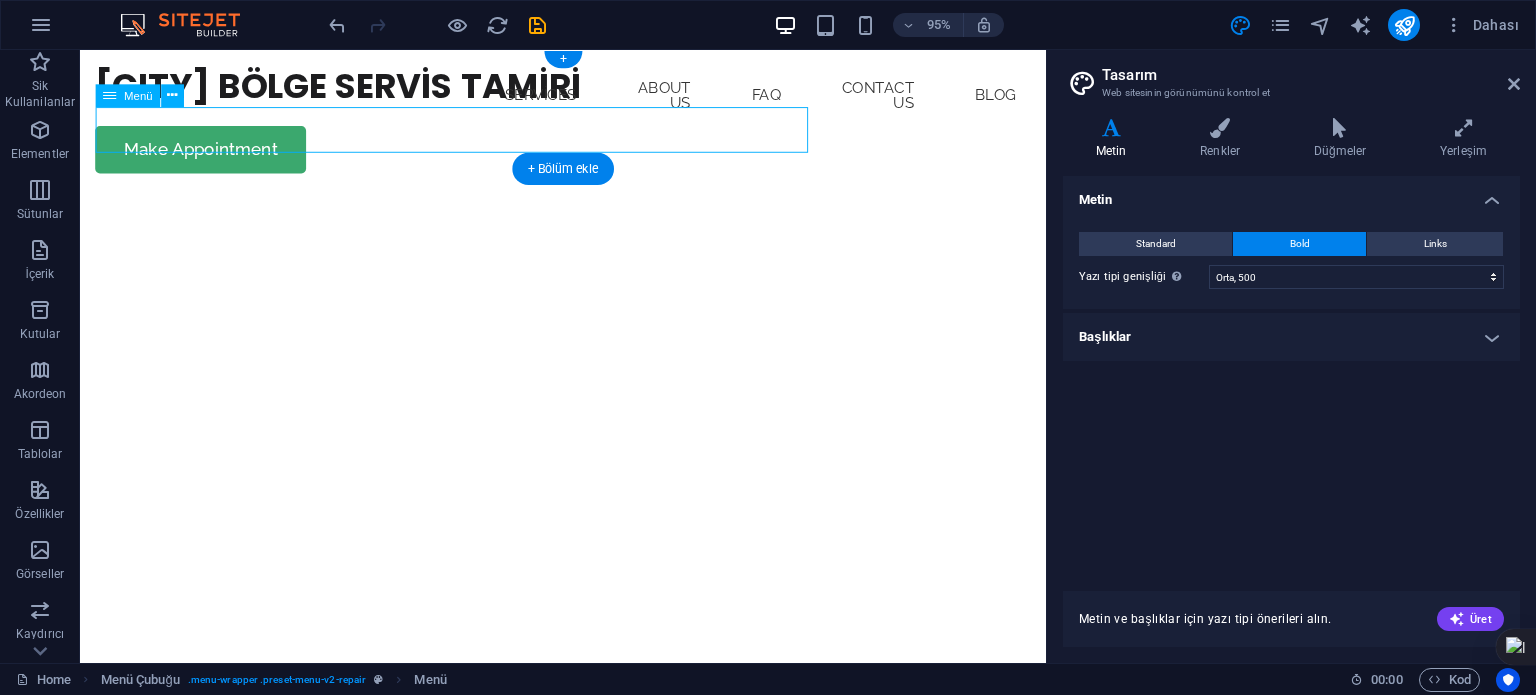 click on "Services About Us FAQ Contact Us Blog" at bounding box center (588, 98) 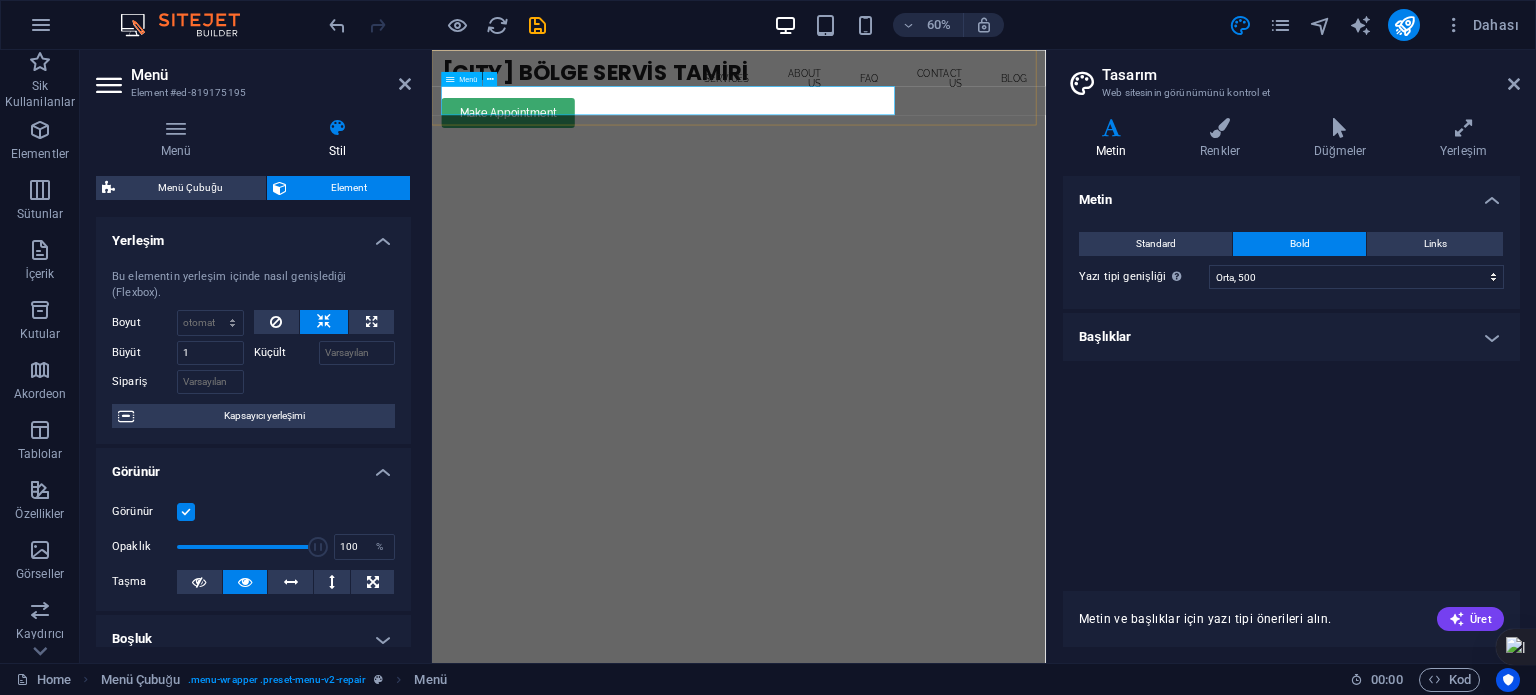 click on "Services About Us FAQ Contact Us Blog" at bounding box center [943, 98] 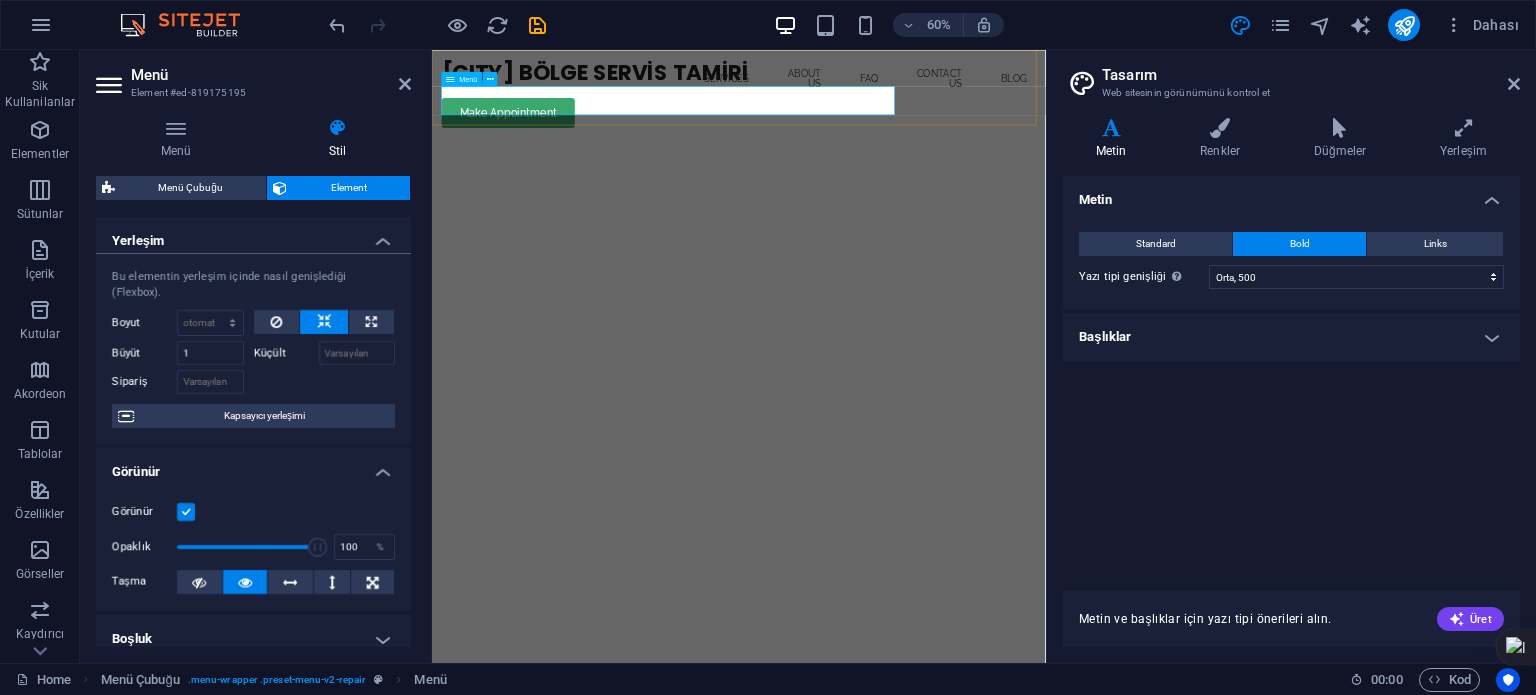 click on "Services About Us FAQ Contact Us Blog" at bounding box center (943, 98) 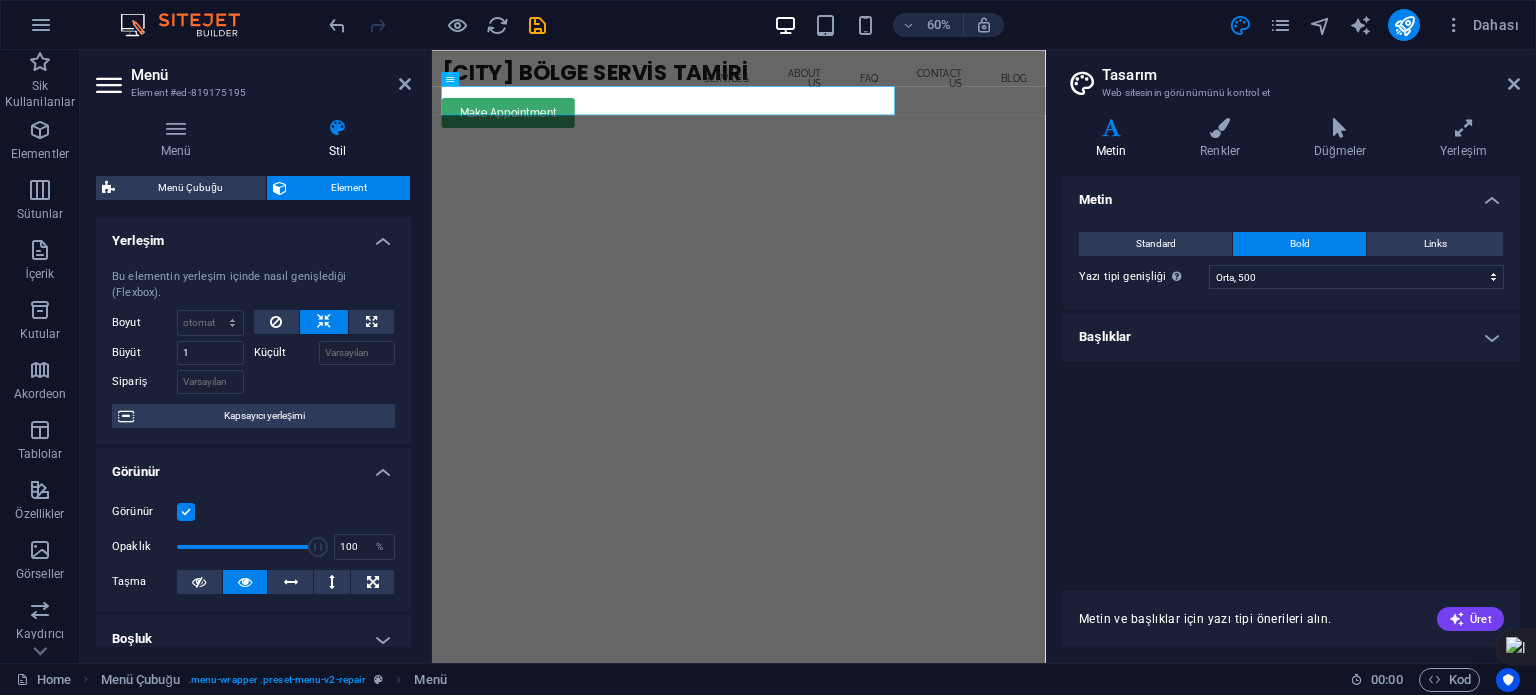 click on "Element" at bounding box center (348, 188) 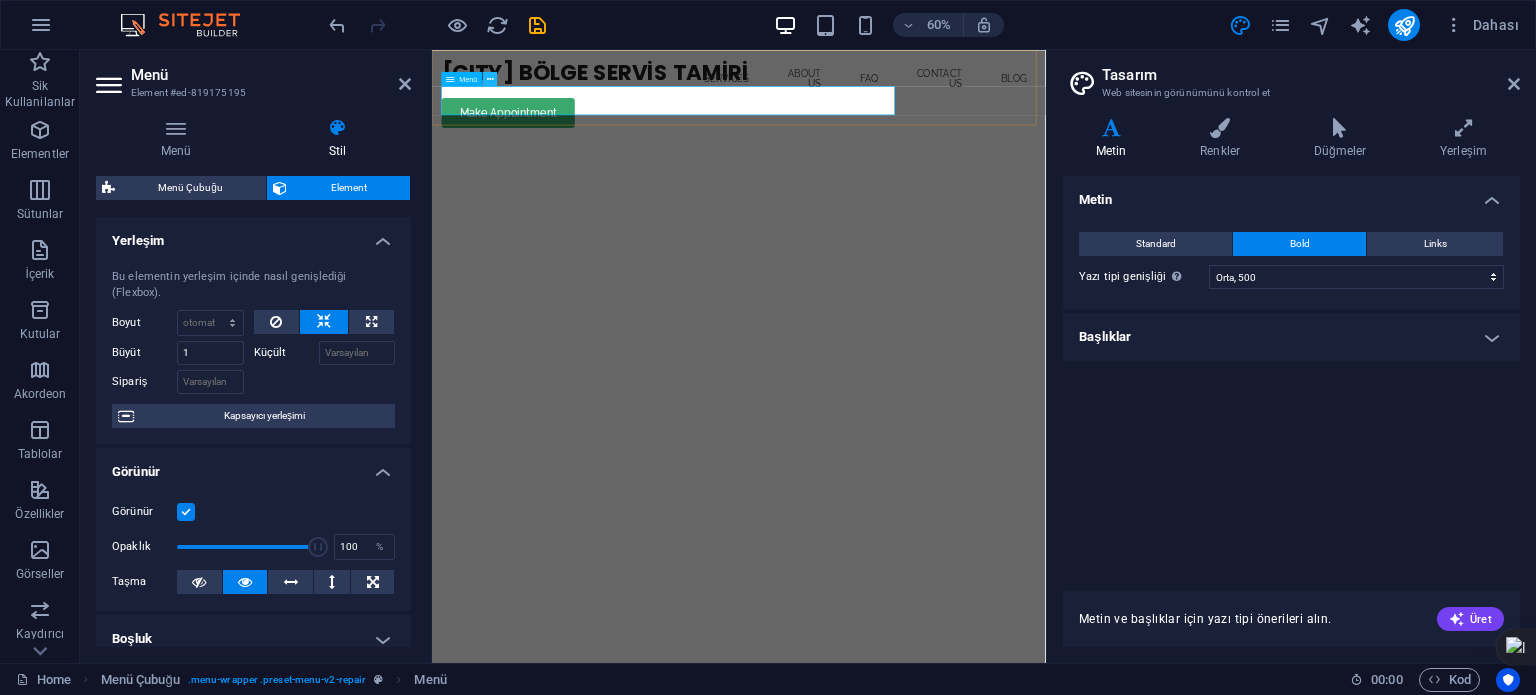 click at bounding box center (490, 79) 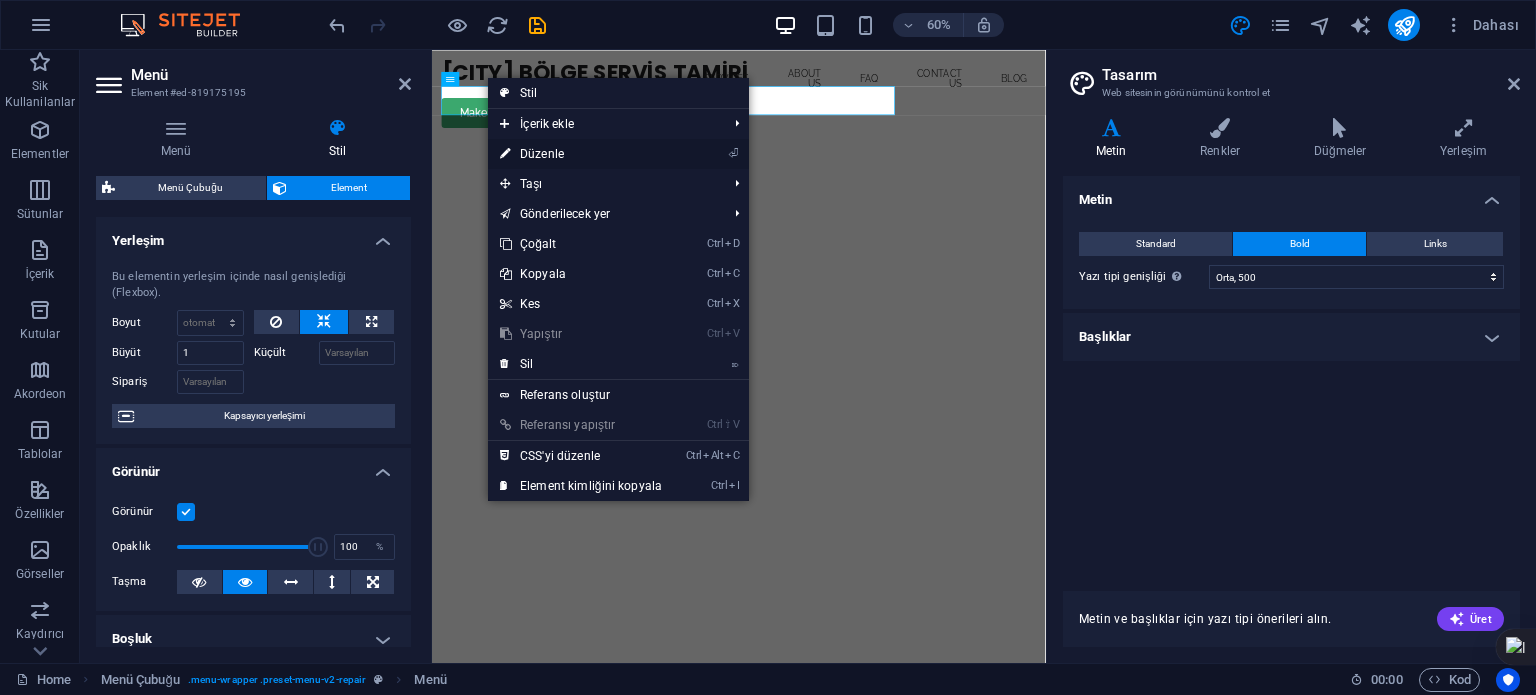 click on "⏎  Düzenle" at bounding box center (581, 154) 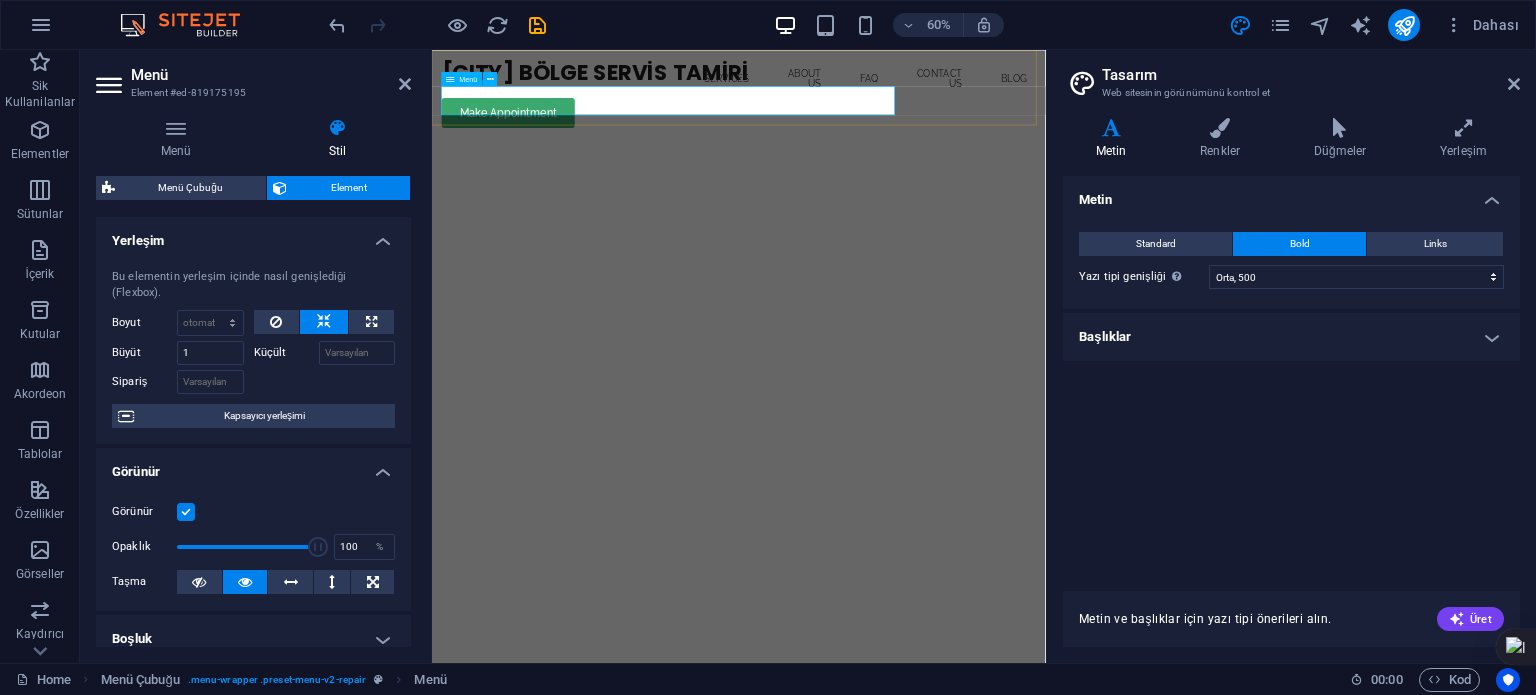 click on "Services About Us FAQ Contact Us Blog" at bounding box center (943, 98) 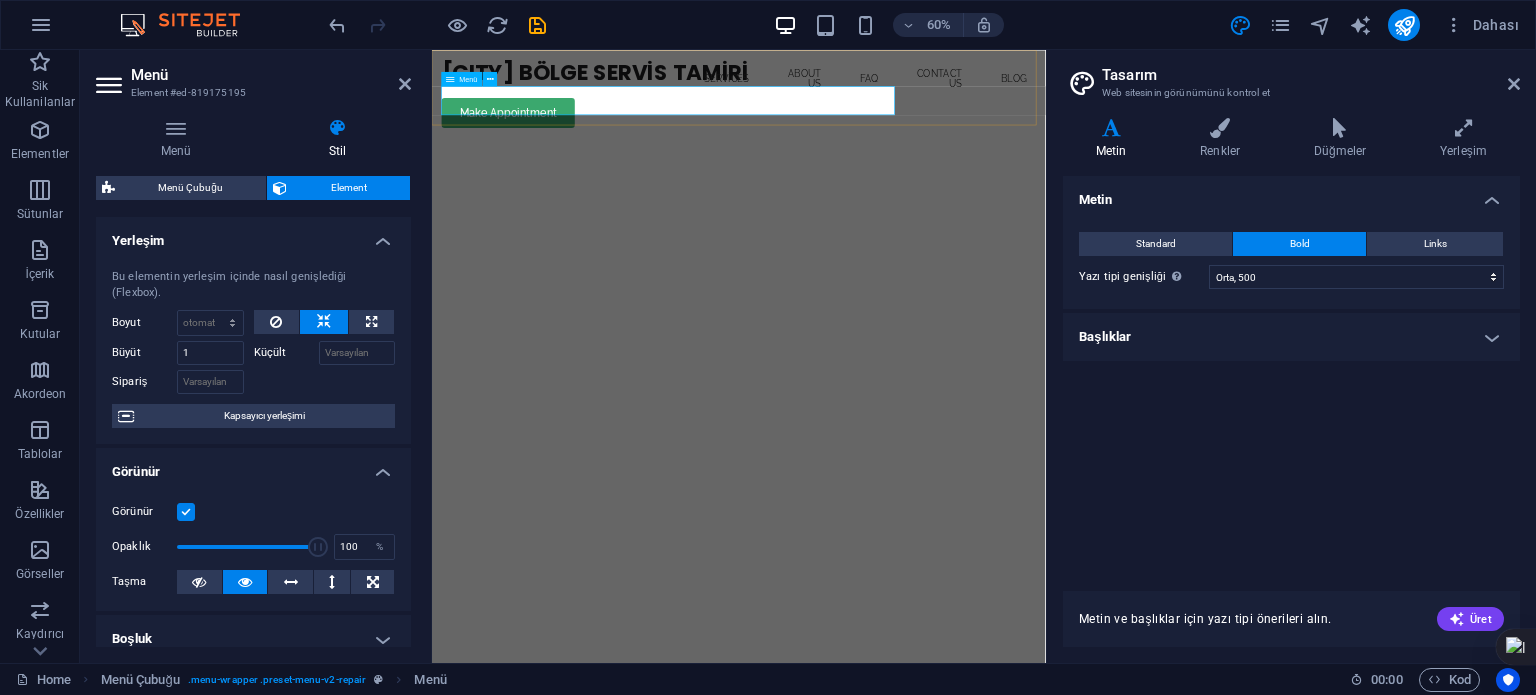 click on "Services About Us FAQ Contact Us Blog" at bounding box center [943, 98] 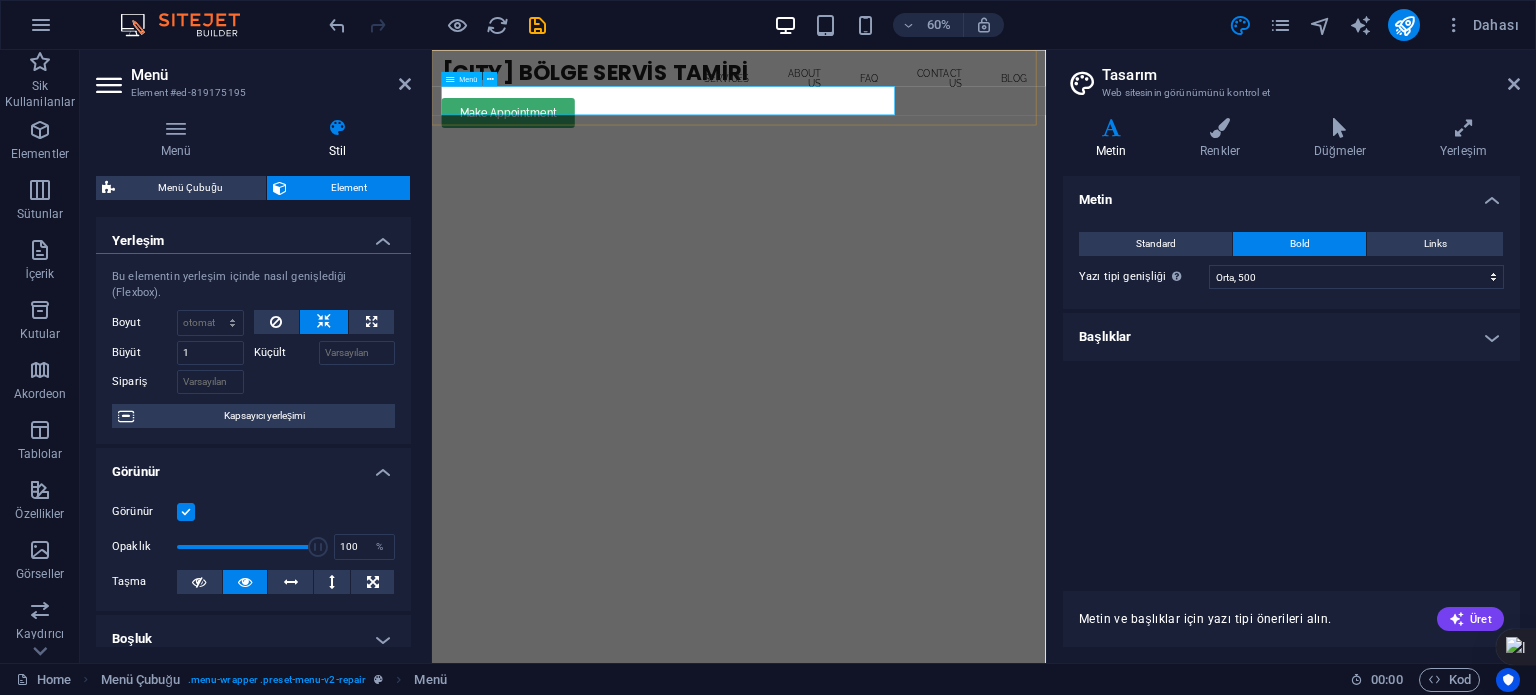 click on "Services About Us FAQ Contact Us Blog" at bounding box center [943, 98] 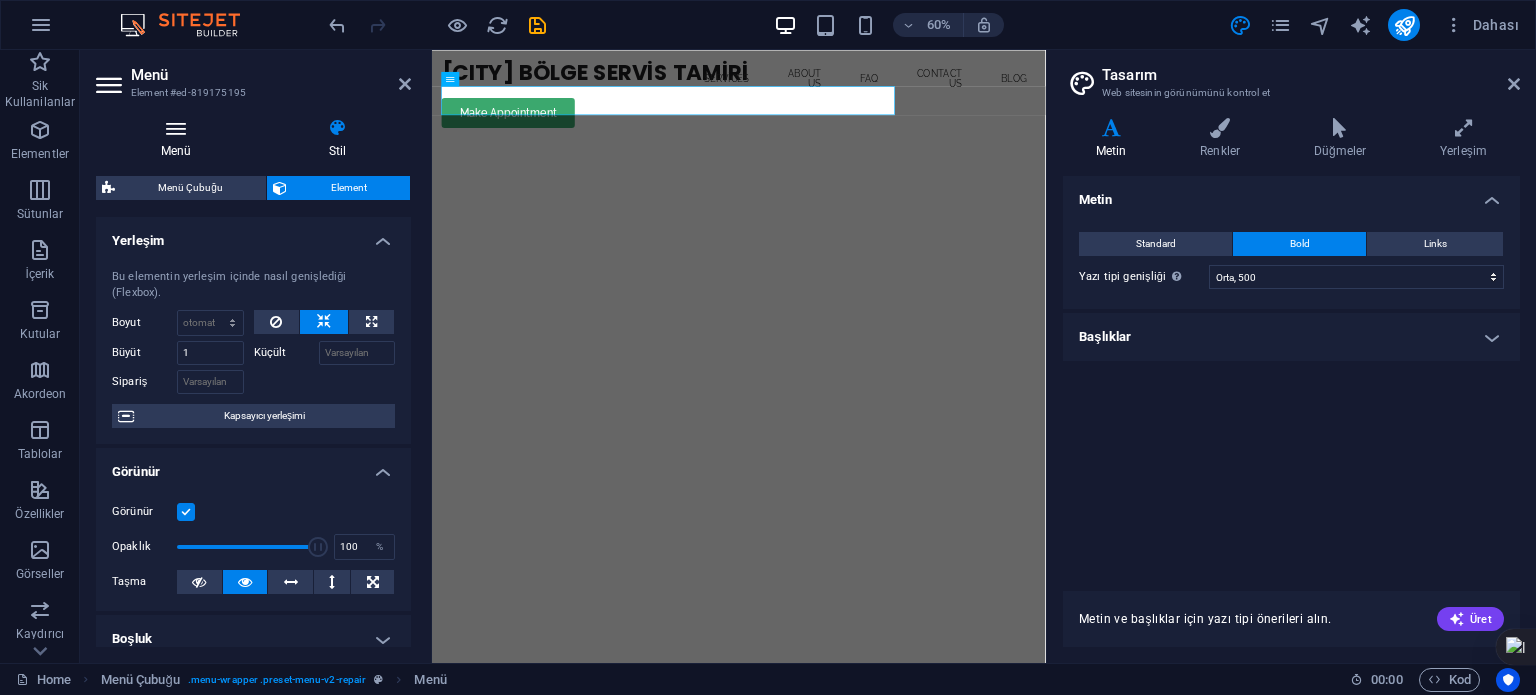 click on "Menü" at bounding box center [180, 139] 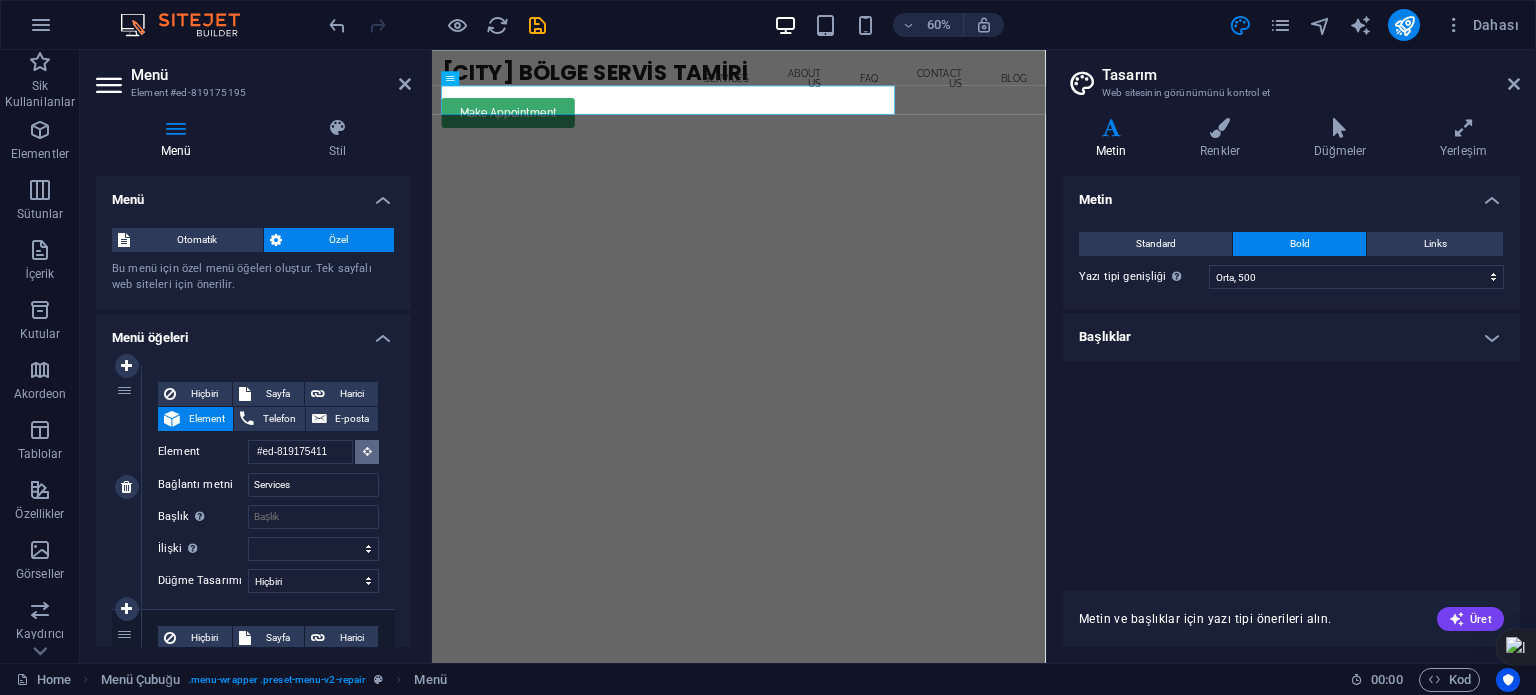 scroll, scrollTop: 0, scrollLeft: 0, axis: both 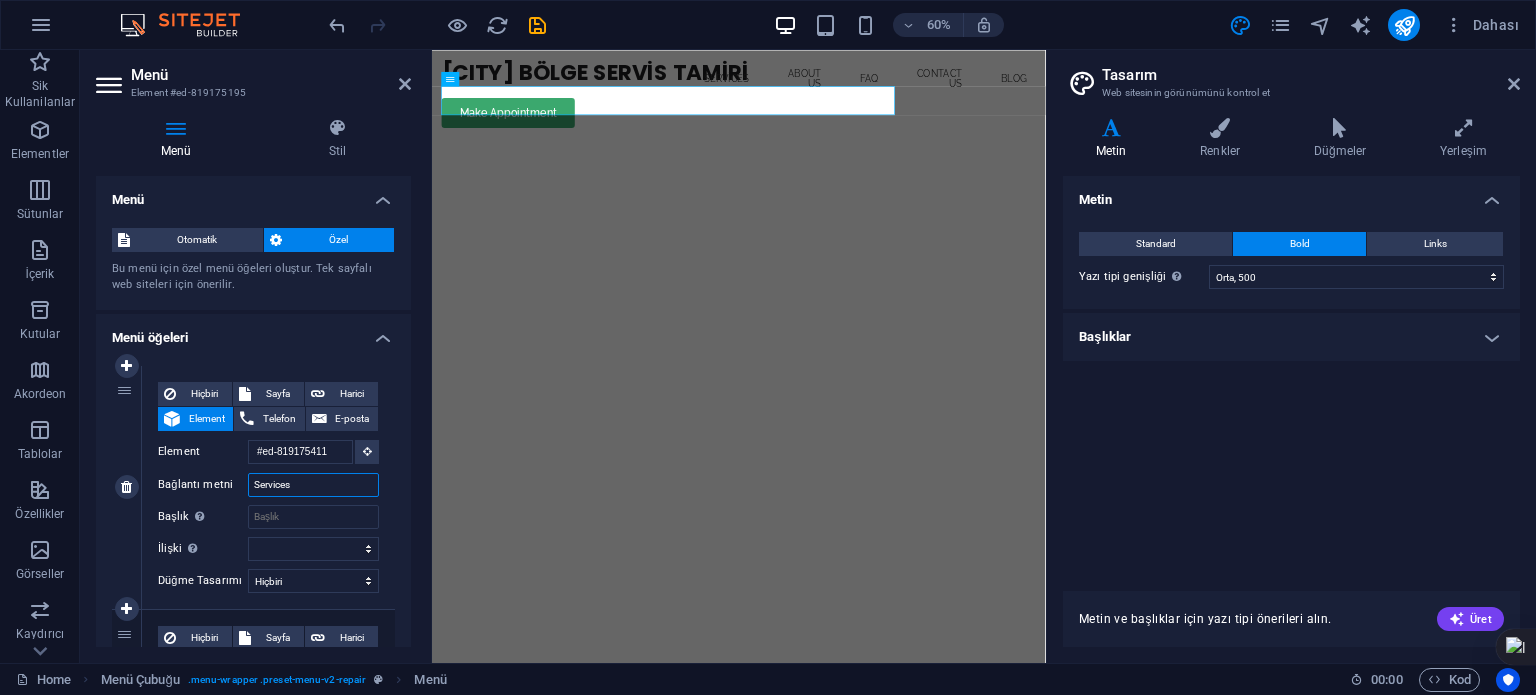 click on "Services" at bounding box center (313, 485) 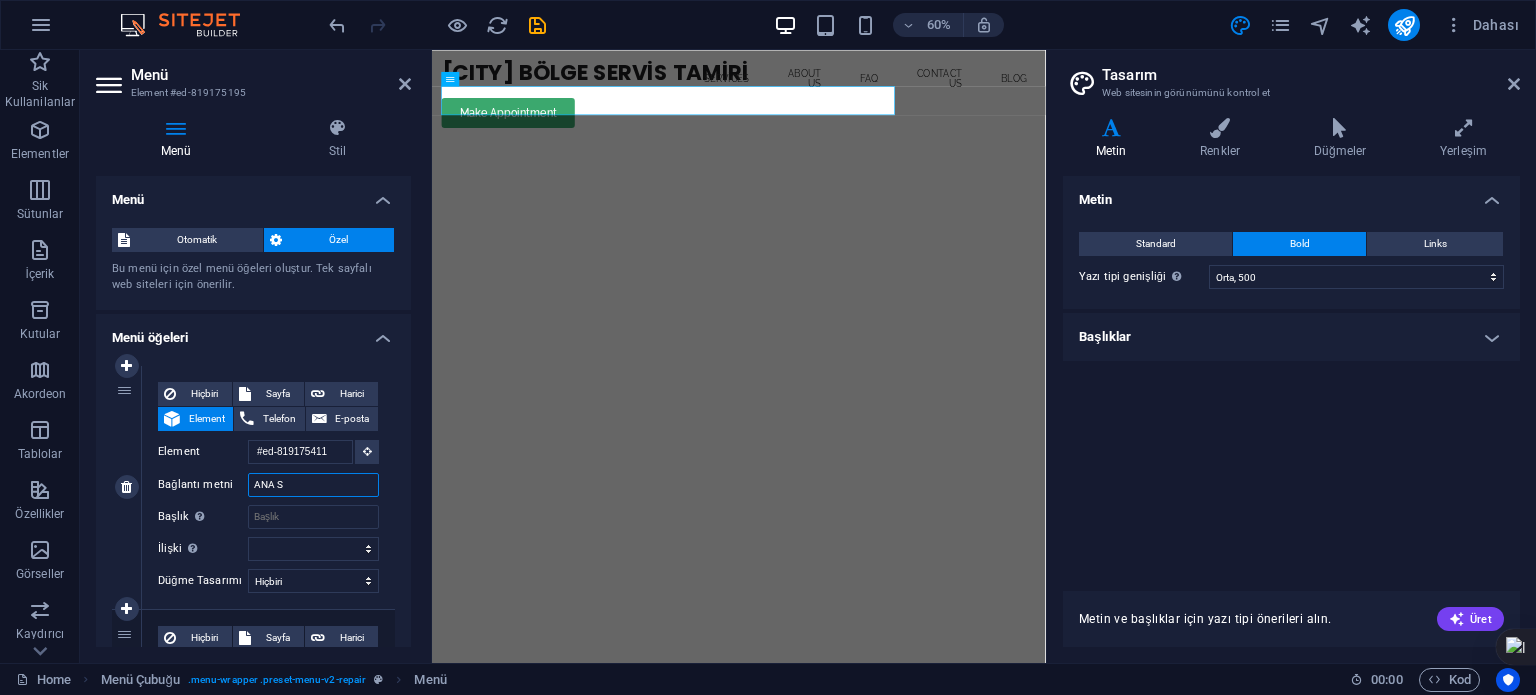 type on "ANA SA" 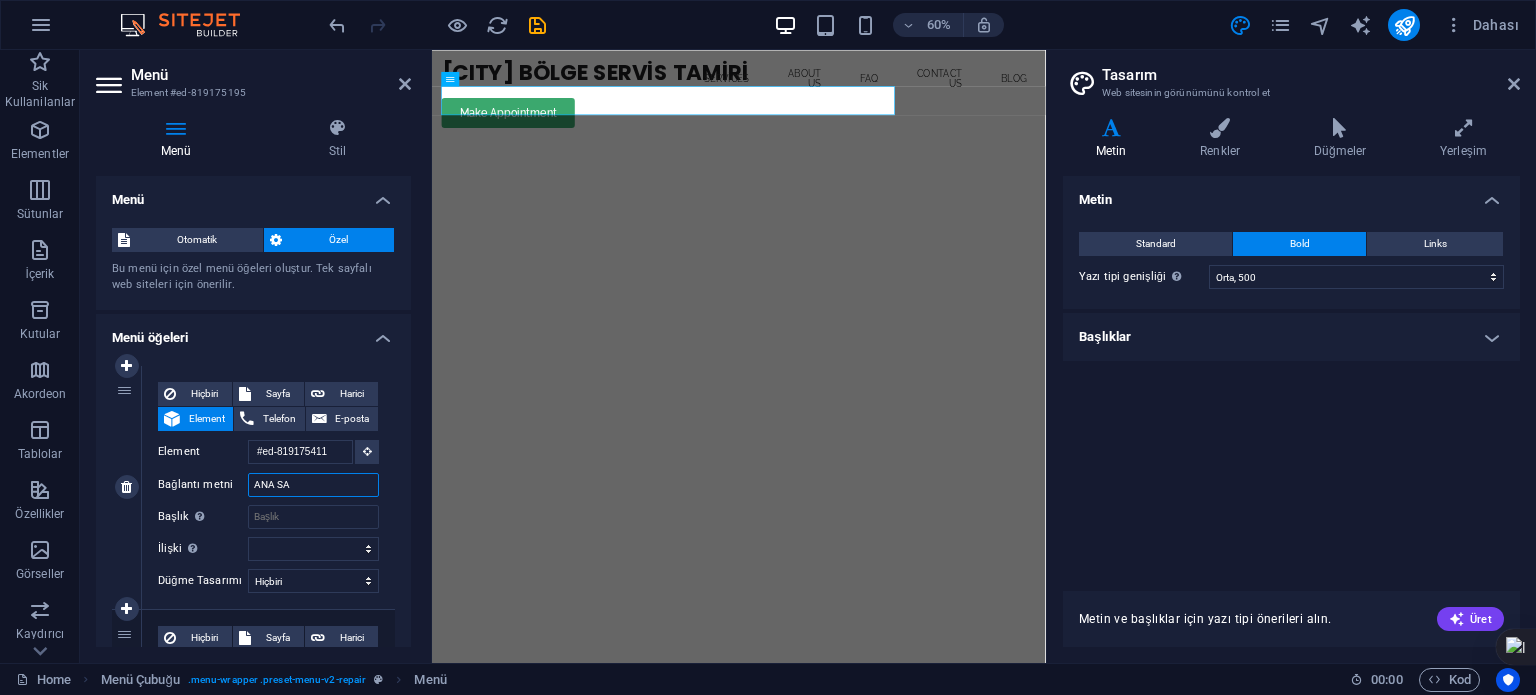 select 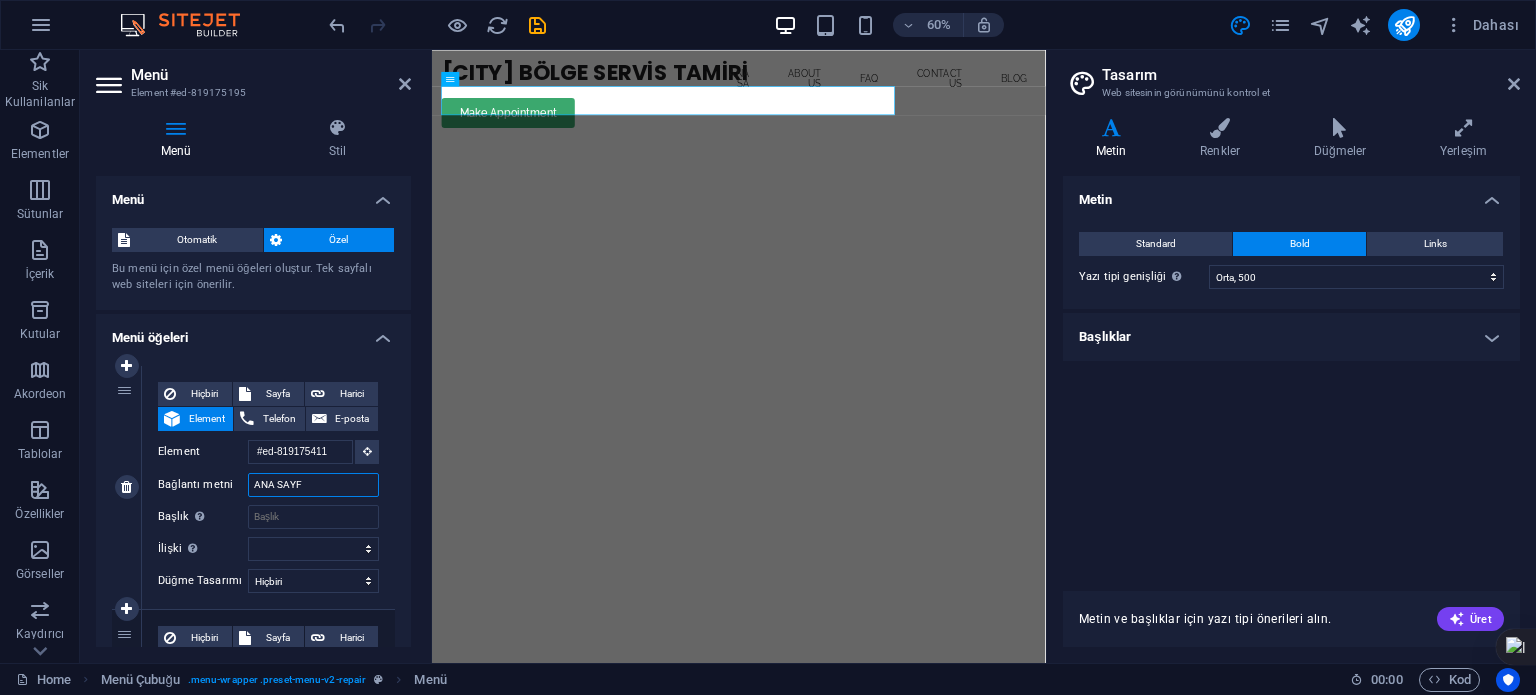 type on "ANA SAYFA" 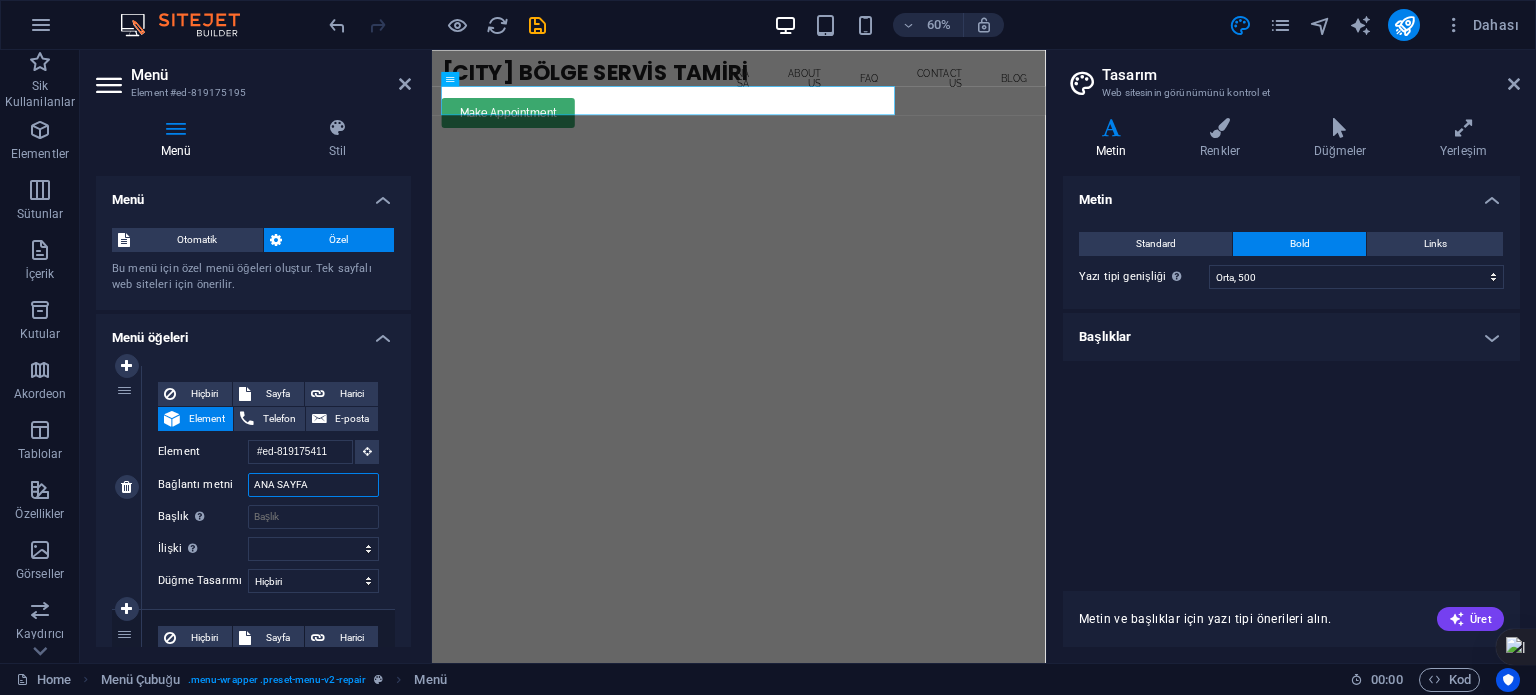 select 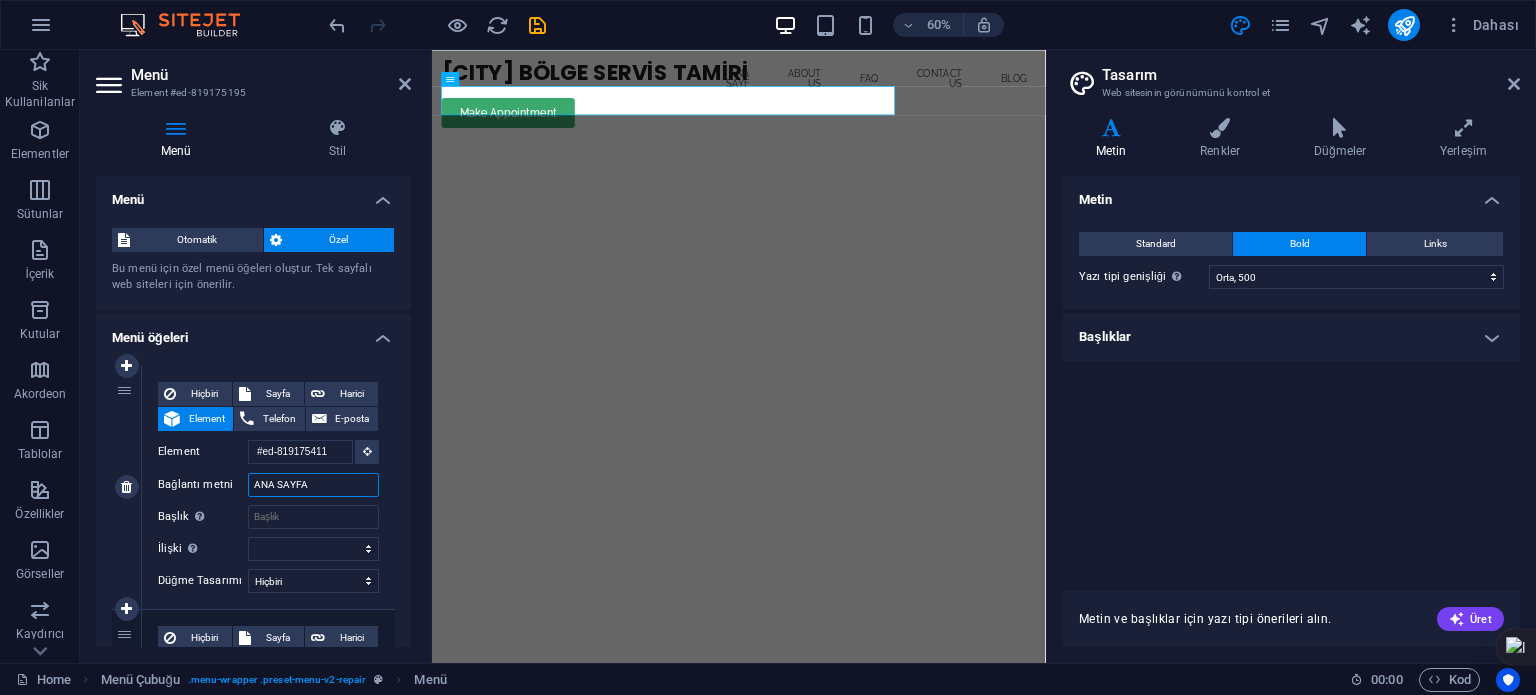select 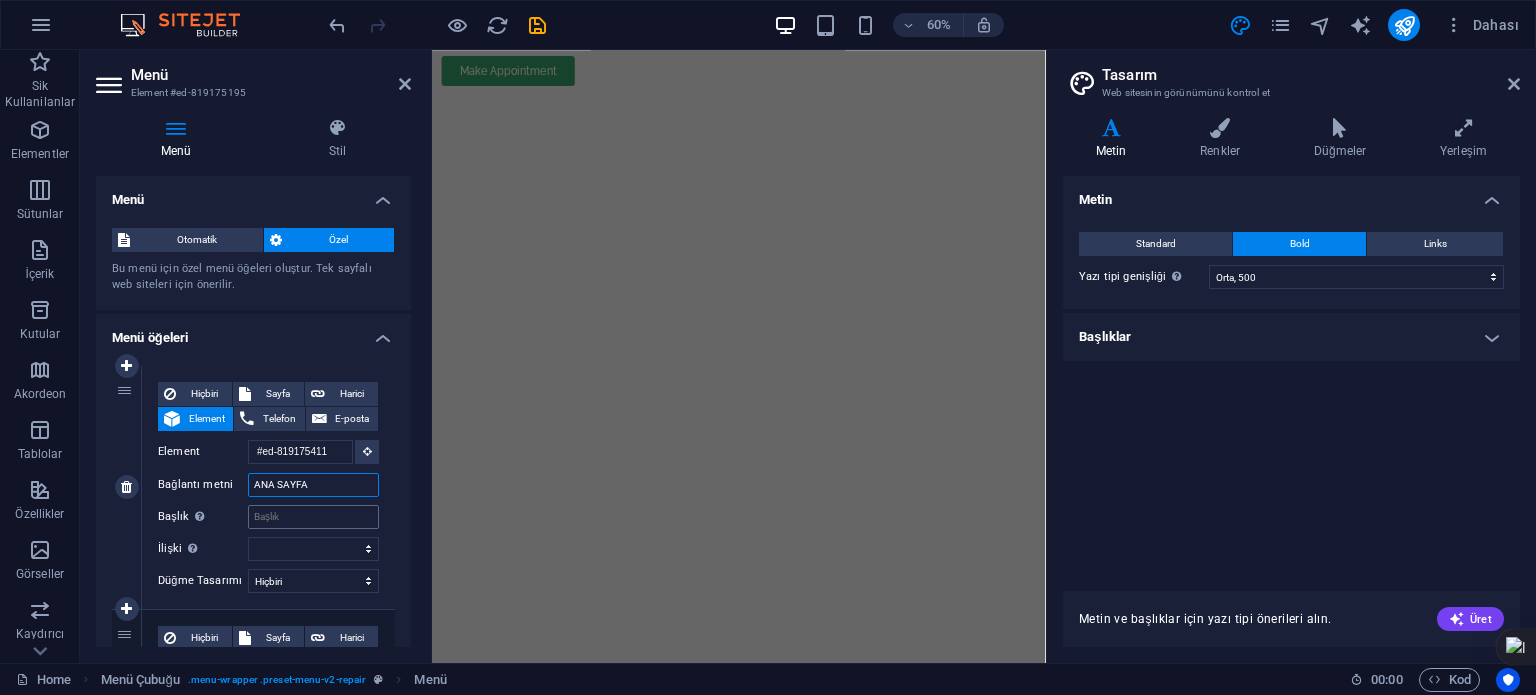 scroll, scrollTop: 0, scrollLeft: 0, axis: both 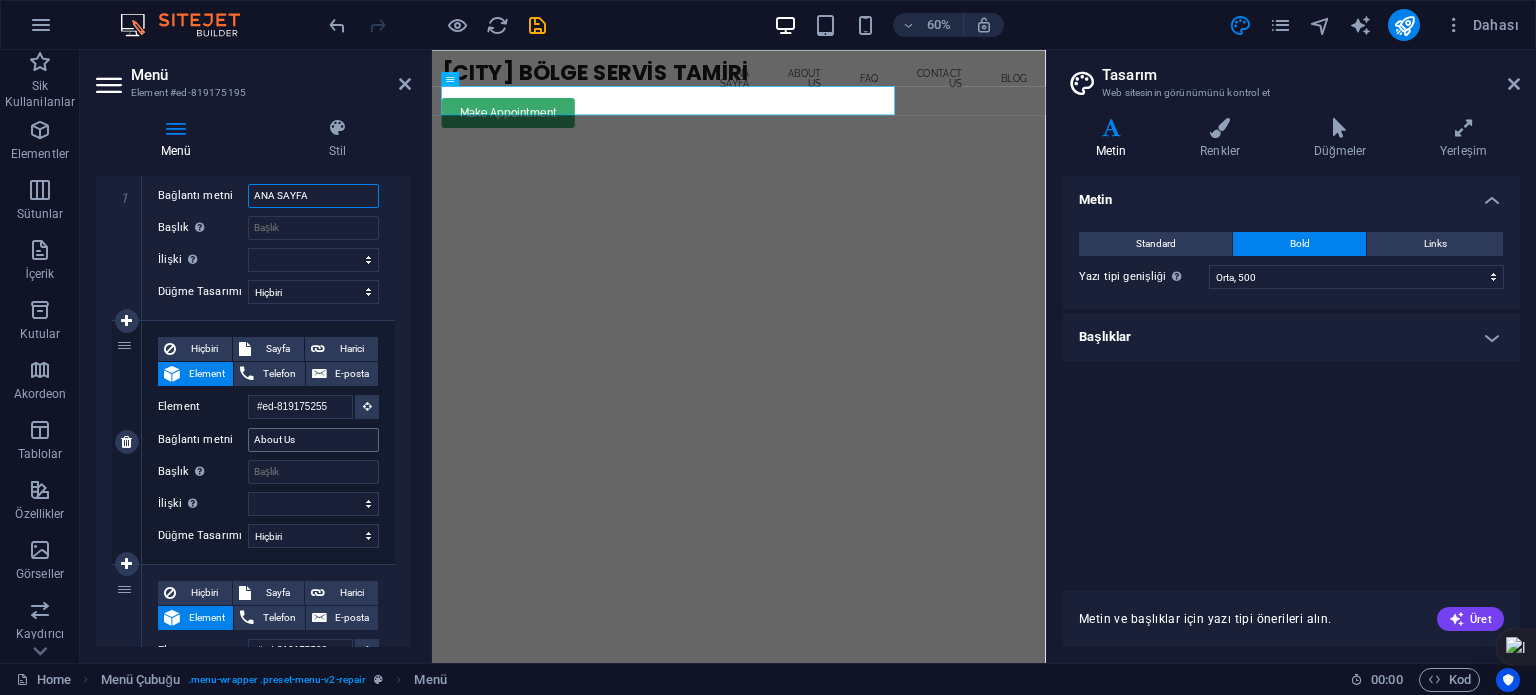 type on "ANA SAYFA" 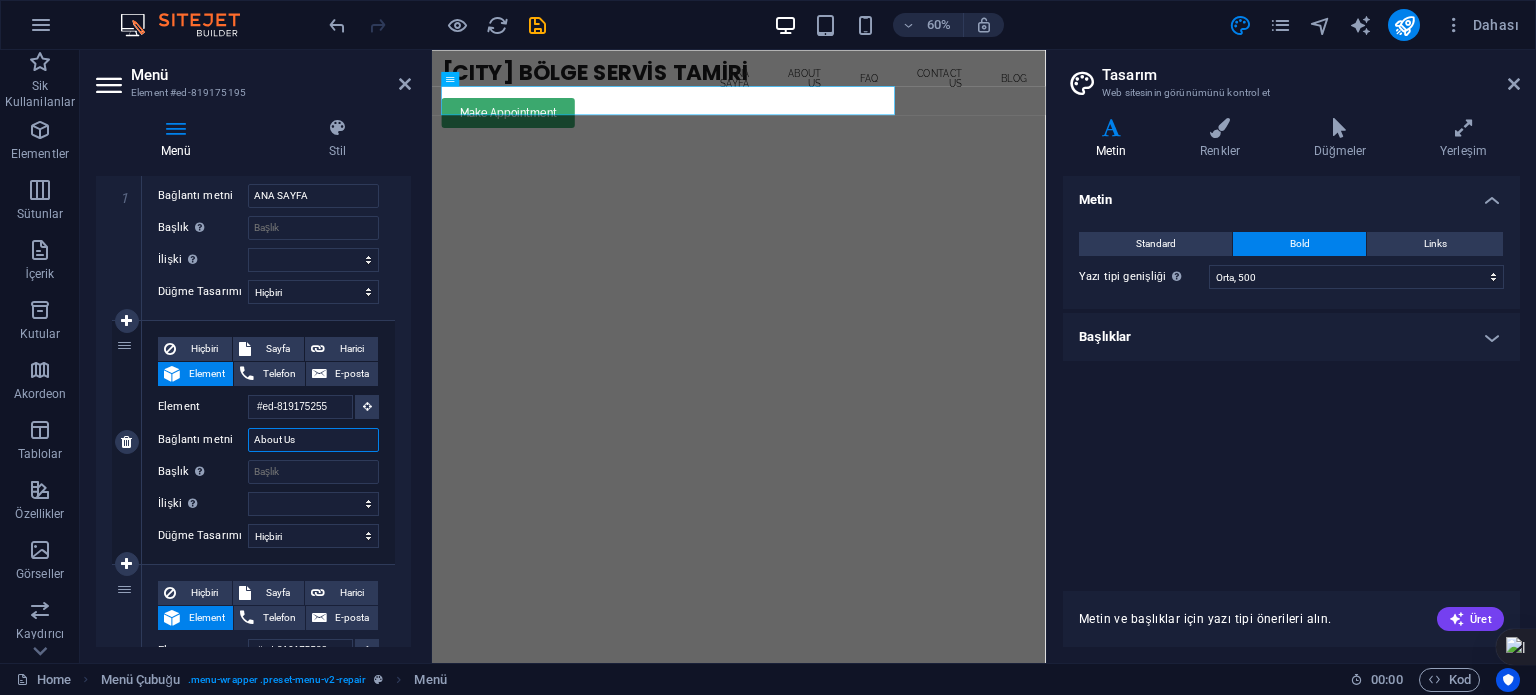 drag, startPoint x: 297, startPoint y: 437, endPoint x: 176, endPoint y: 429, distance: 121.264175 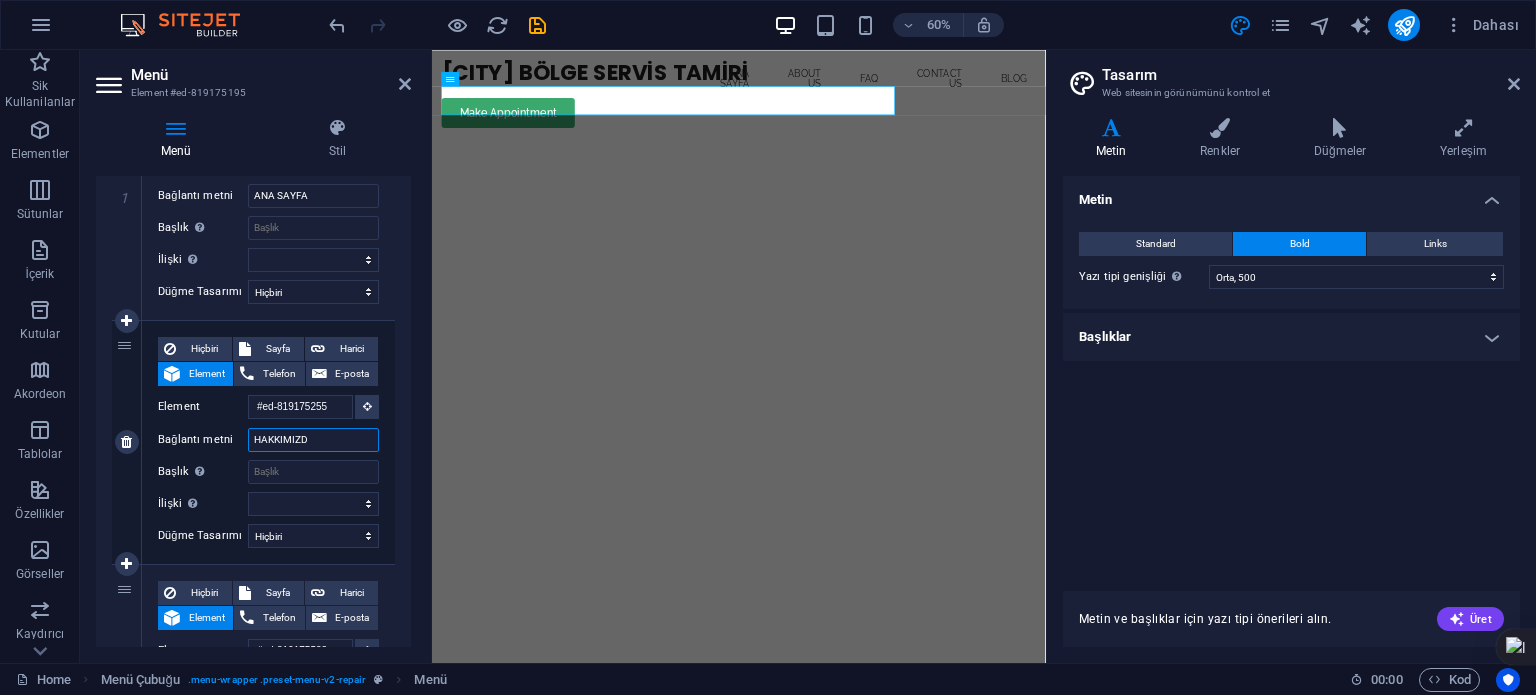 type on "HAKKIMIZDA" 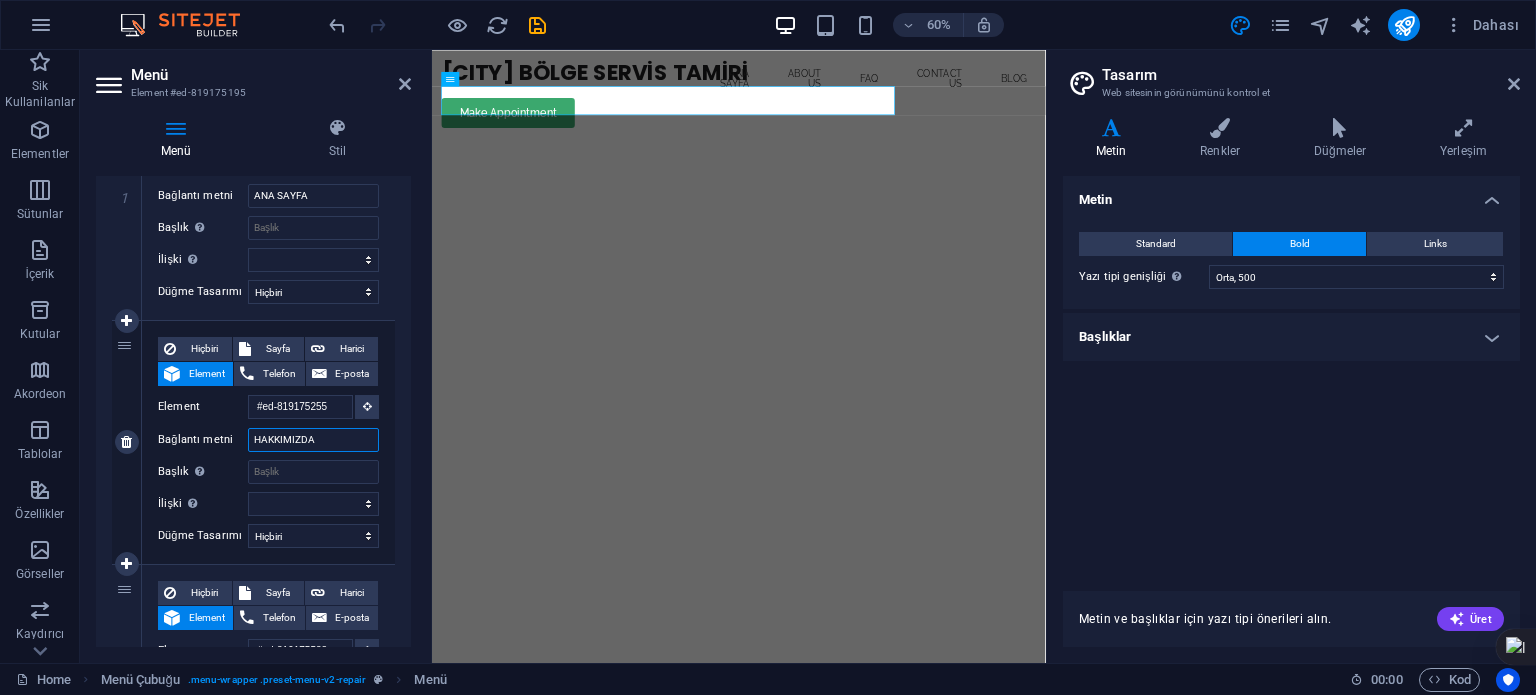 select 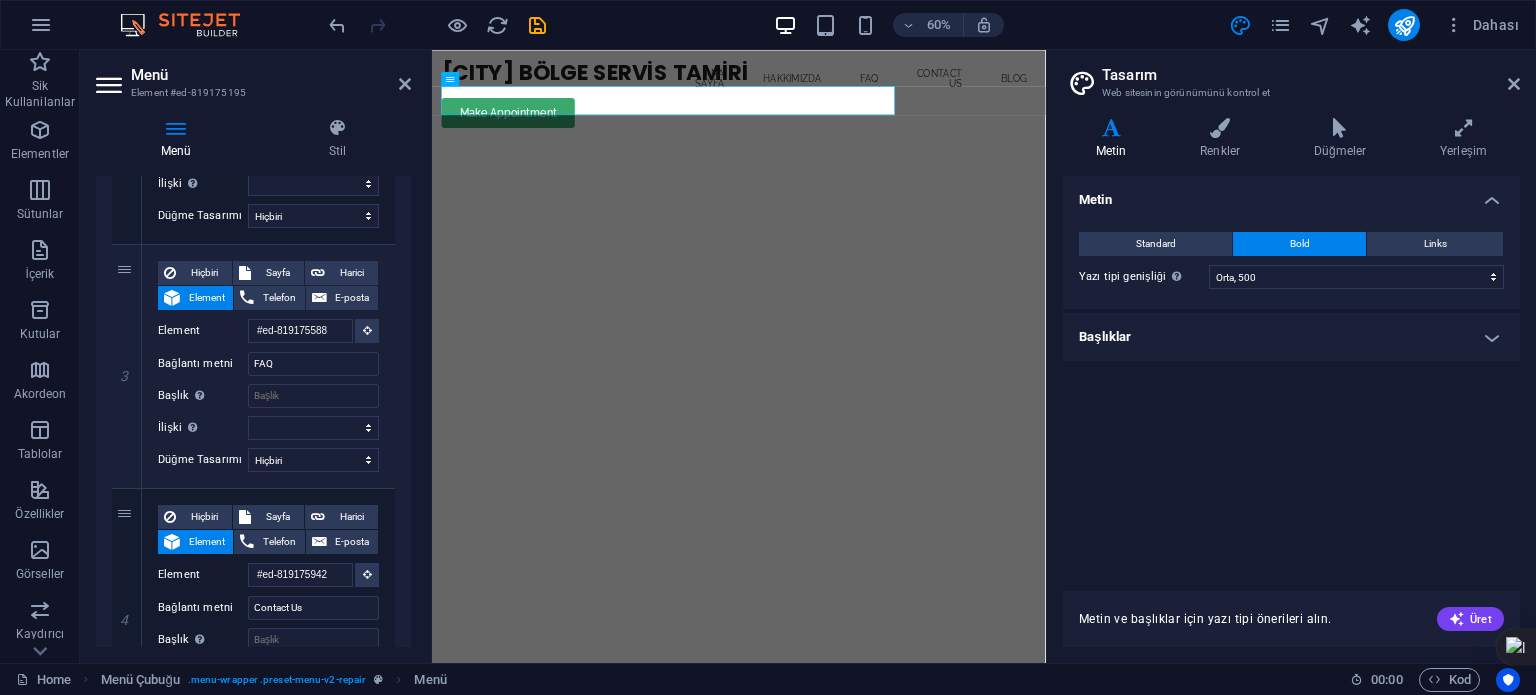 scroll, scrollTop: 604, scrollLeft: 0, axis: vertical 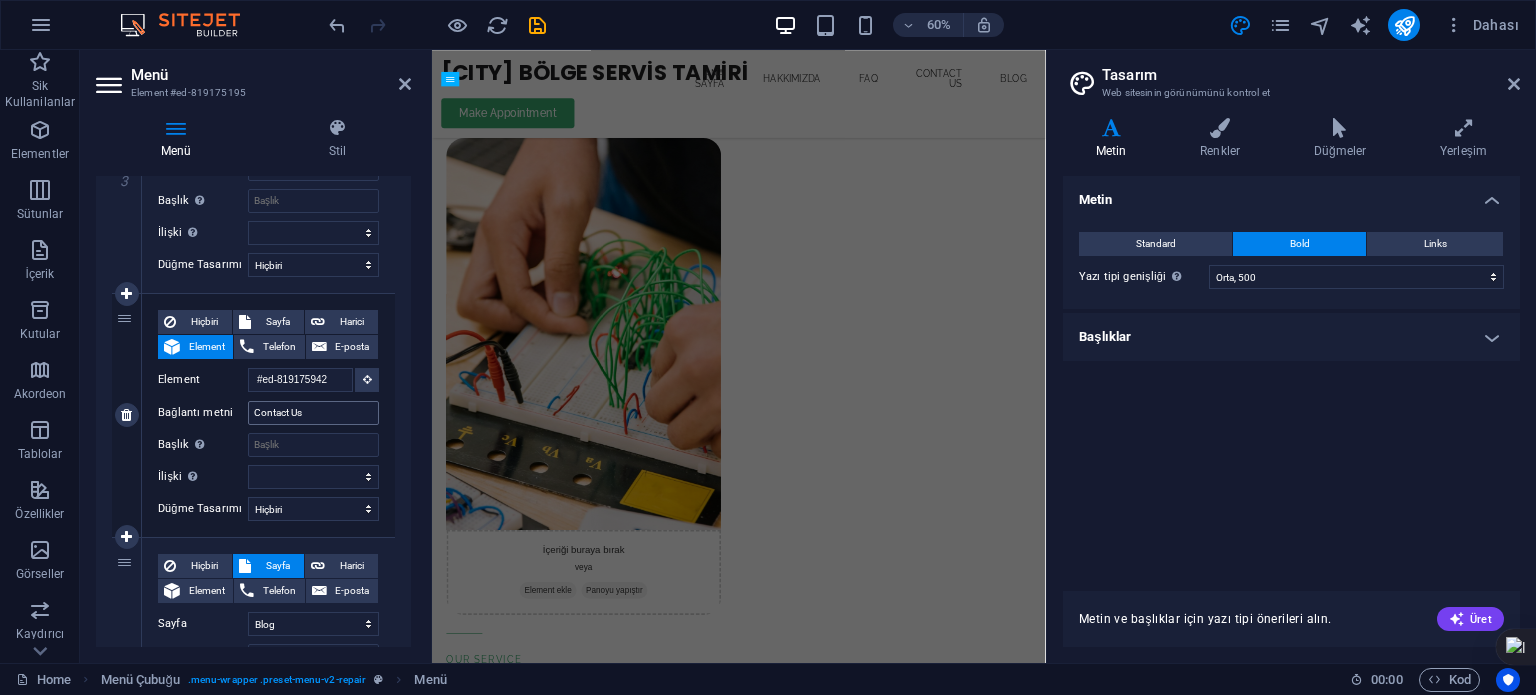 type on "HAKKIMIZDA" 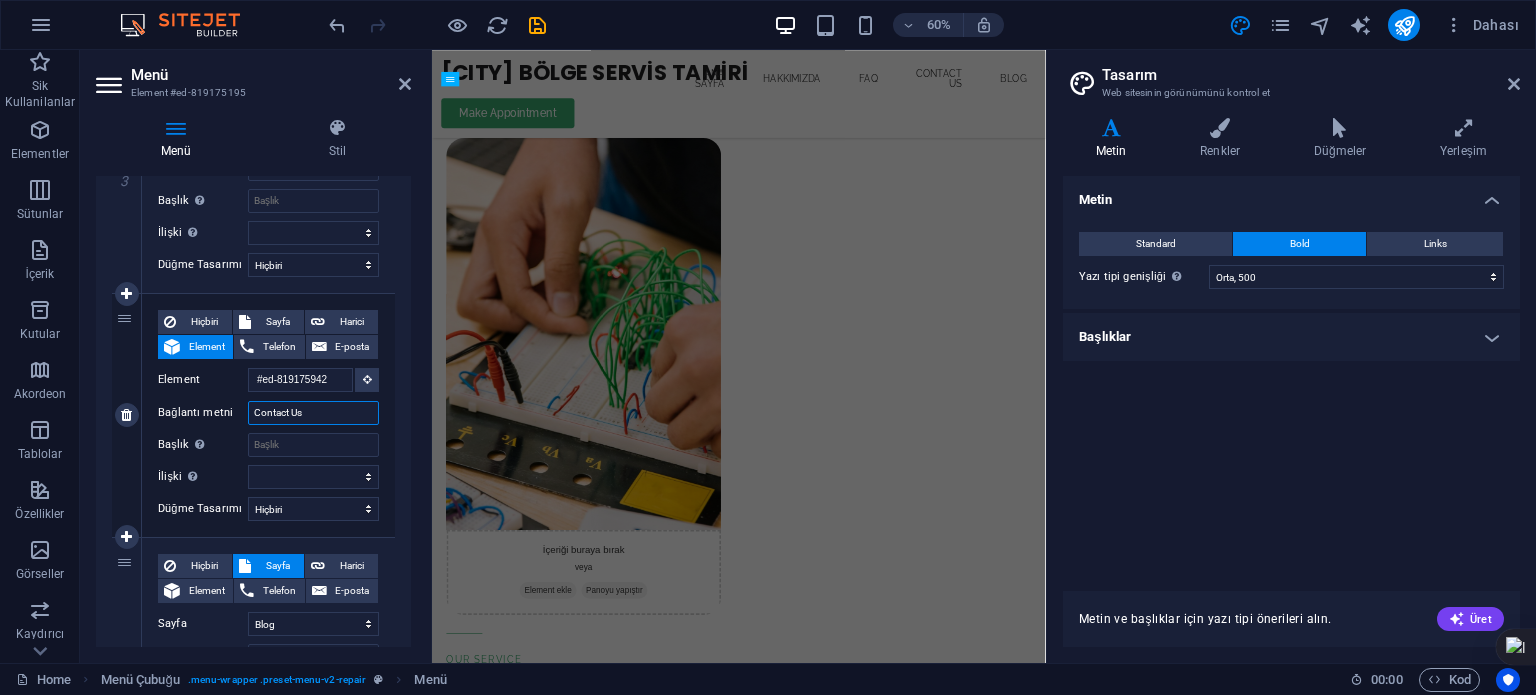 drag, startPoint x: 332, startPoint y: 411, endPoint x: 196, endPoint y: 400, distance: 136.44412 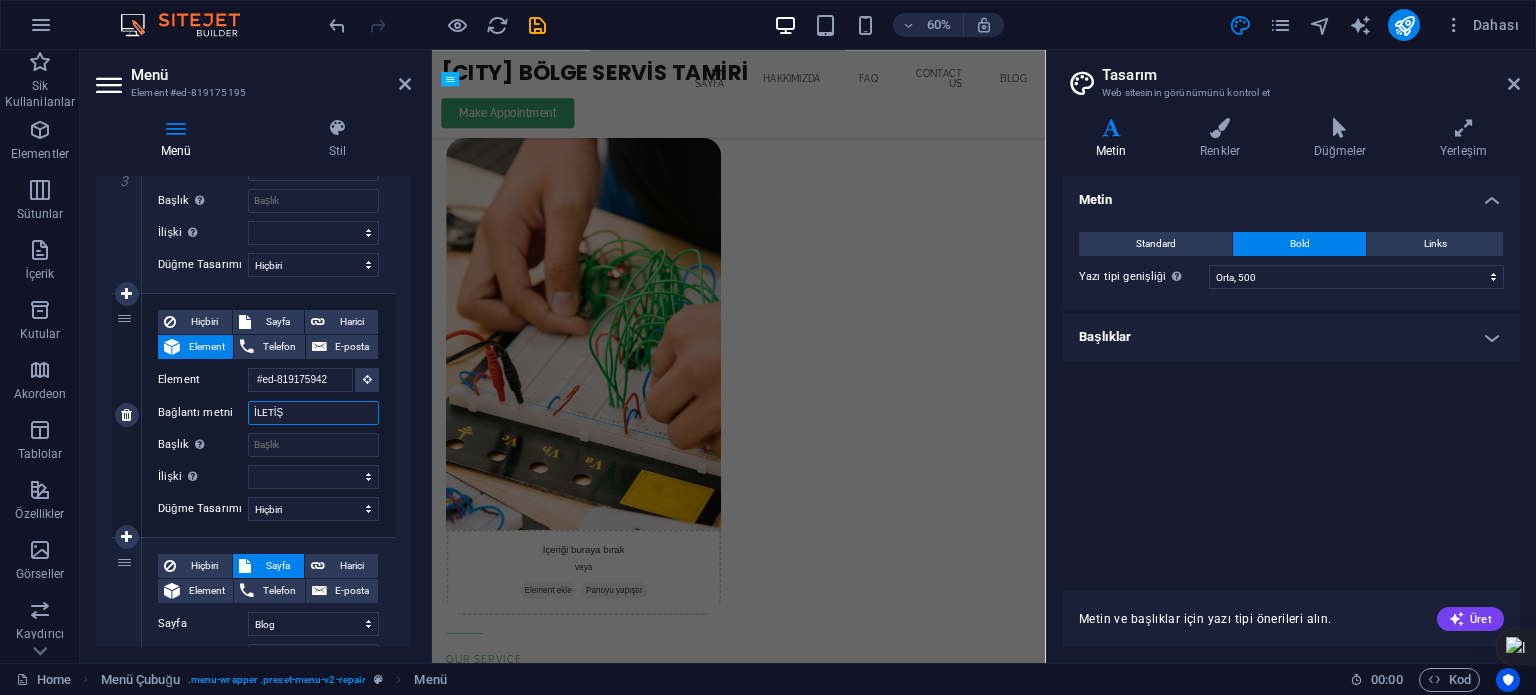 type on "İLETİŞİ" 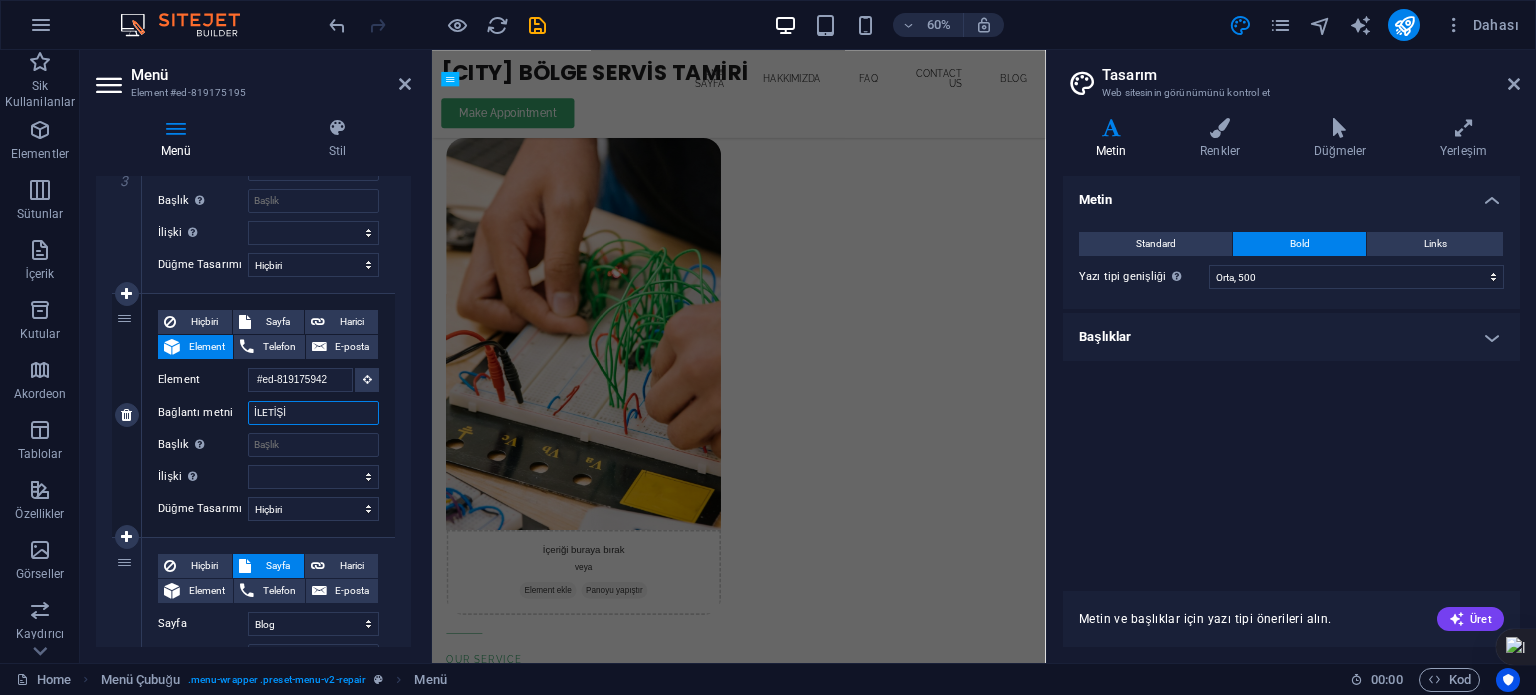 select 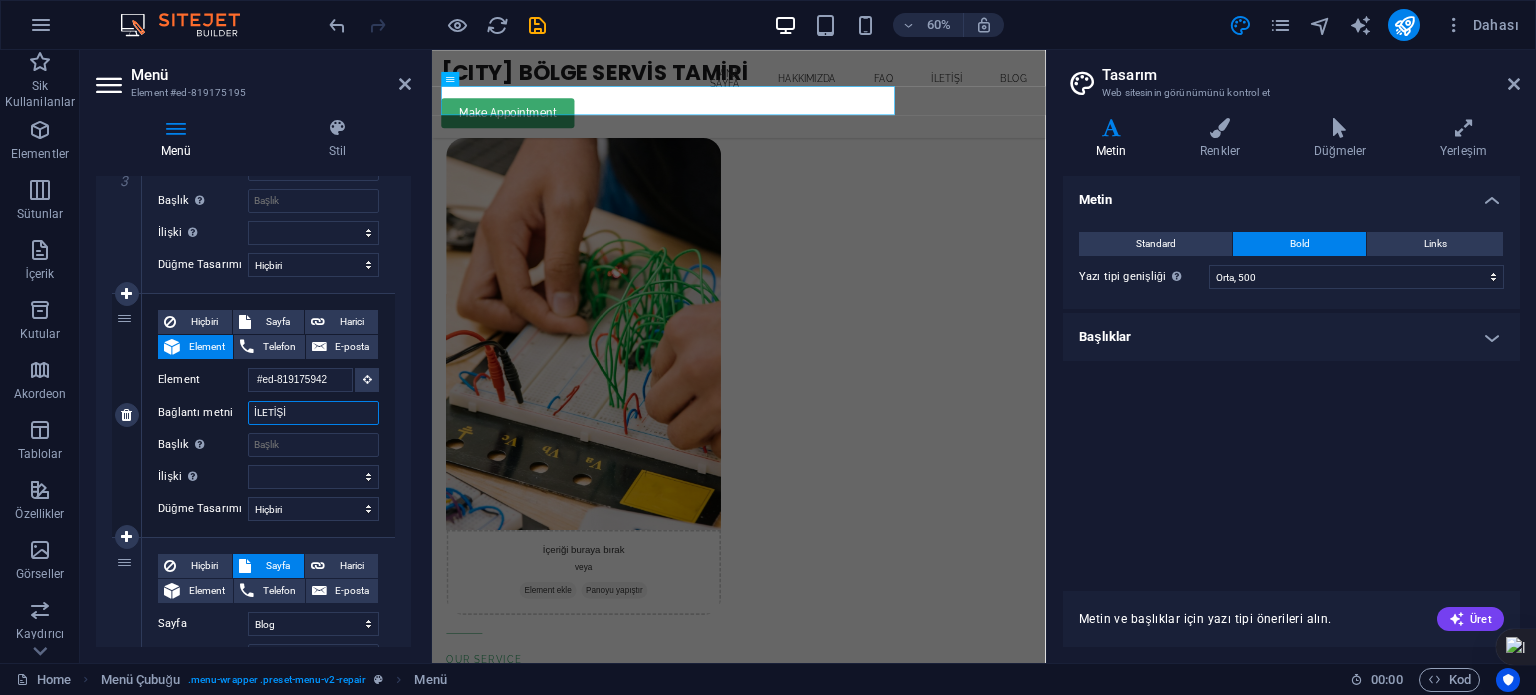 type on "İLETİŞİM" 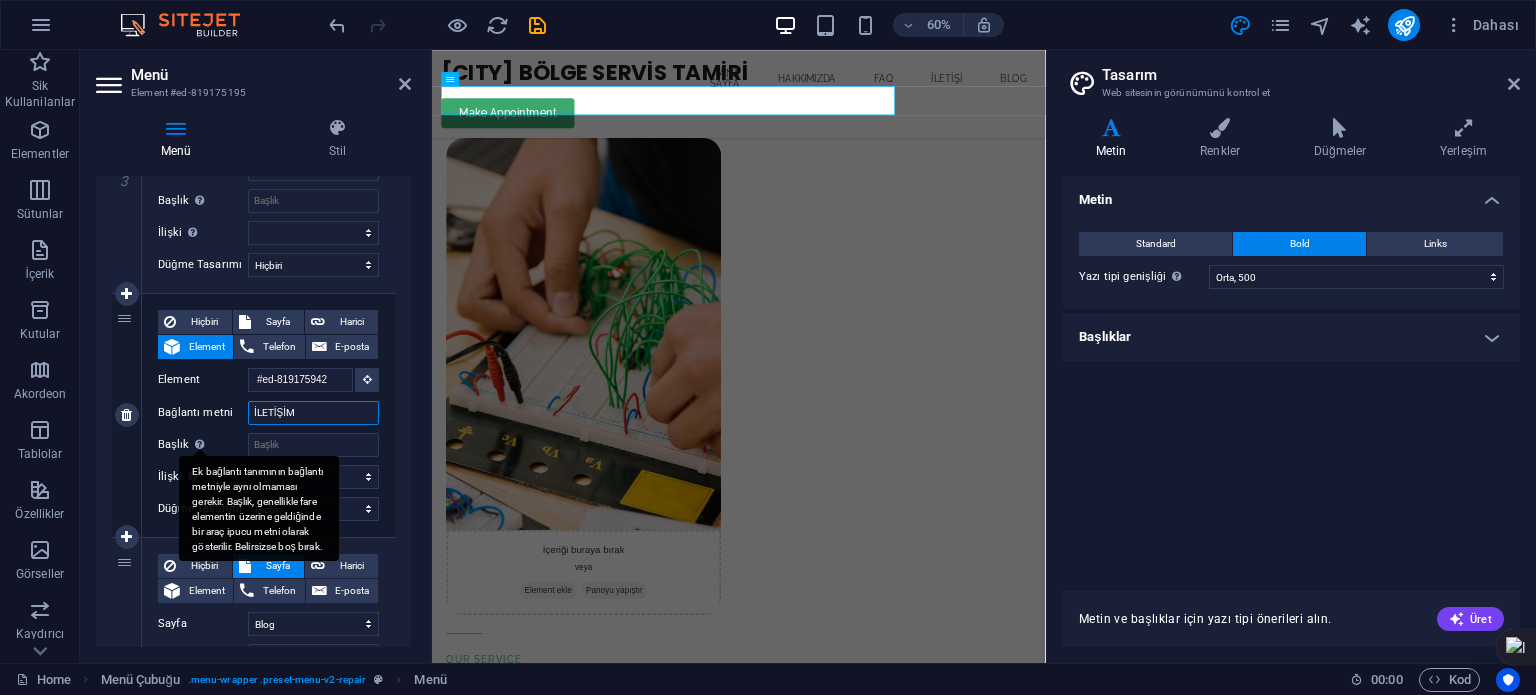 select 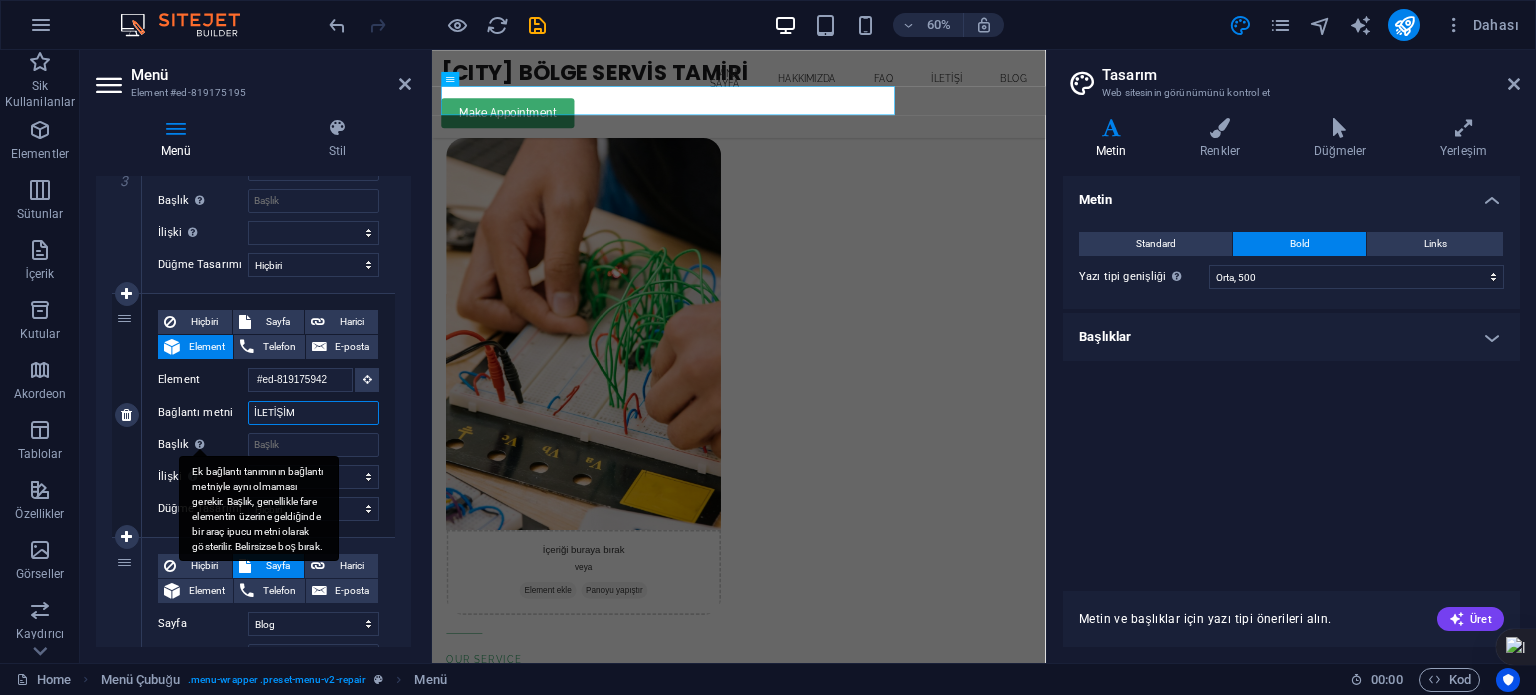 select 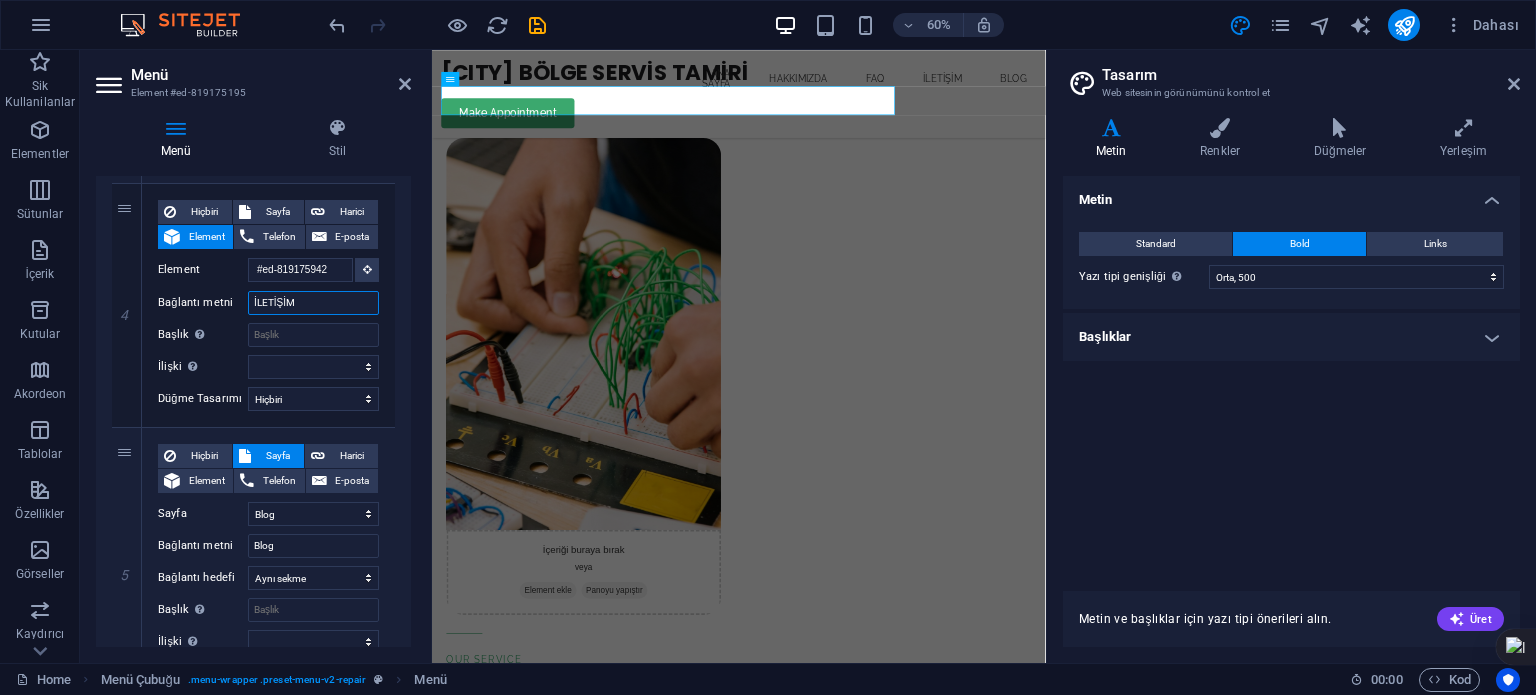 scroll, scrollTop: 1024, scrollLeft: 0, axis: vertical 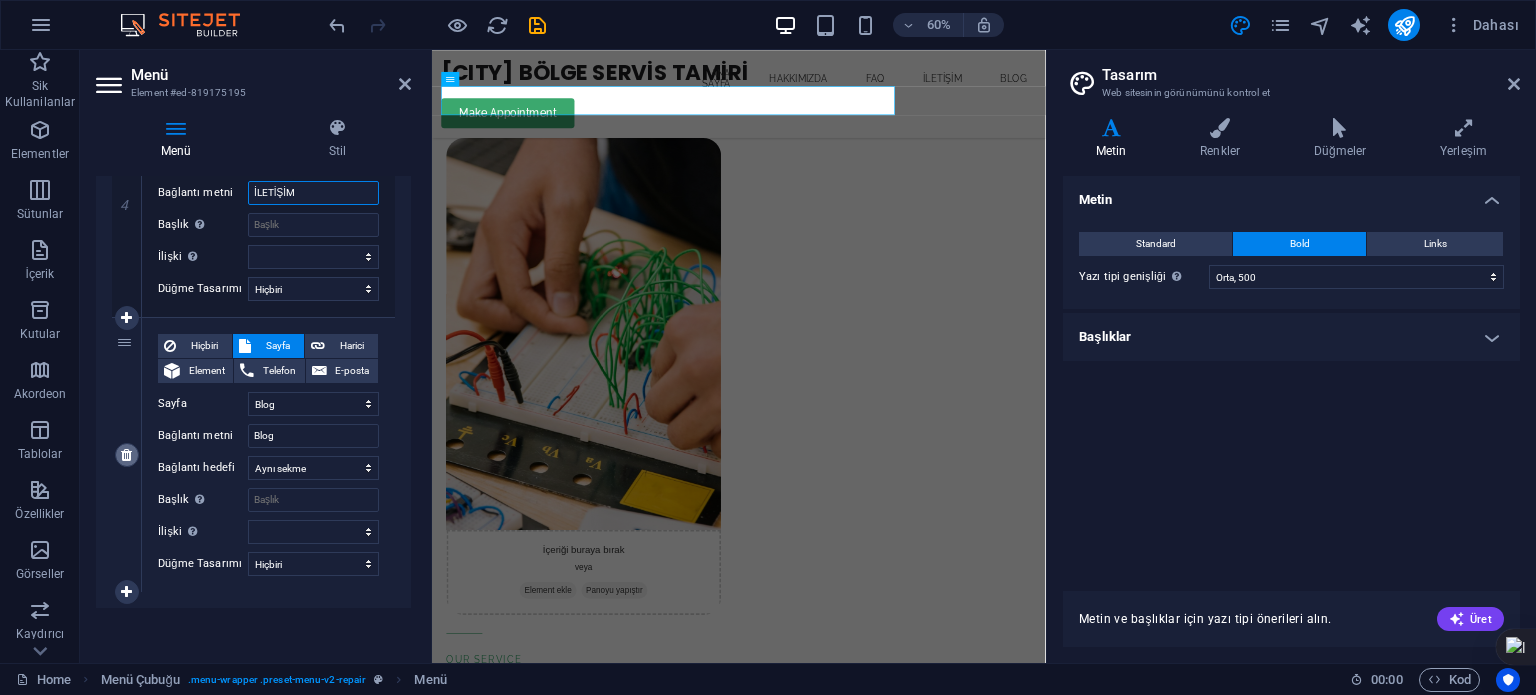 type on "İLETİŞİM" 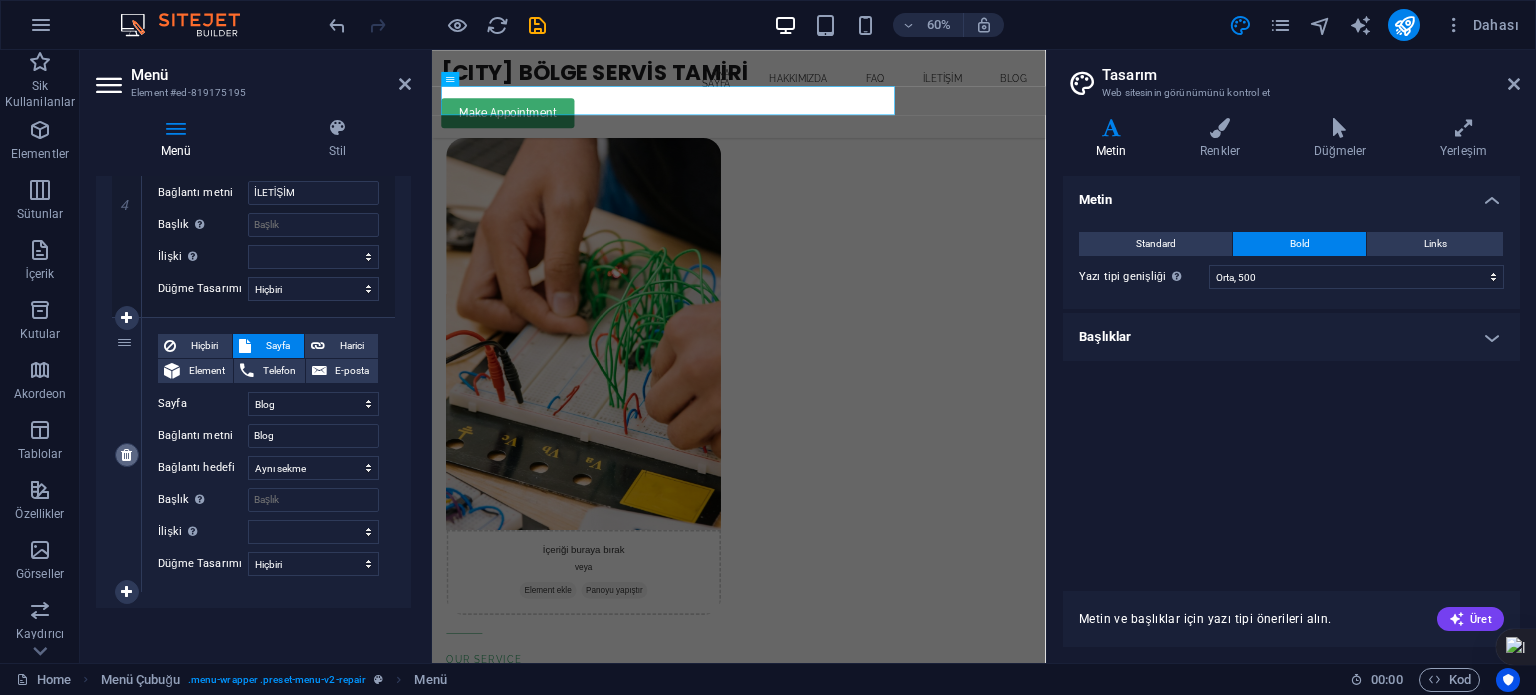 click at bounding box center [126, 455] 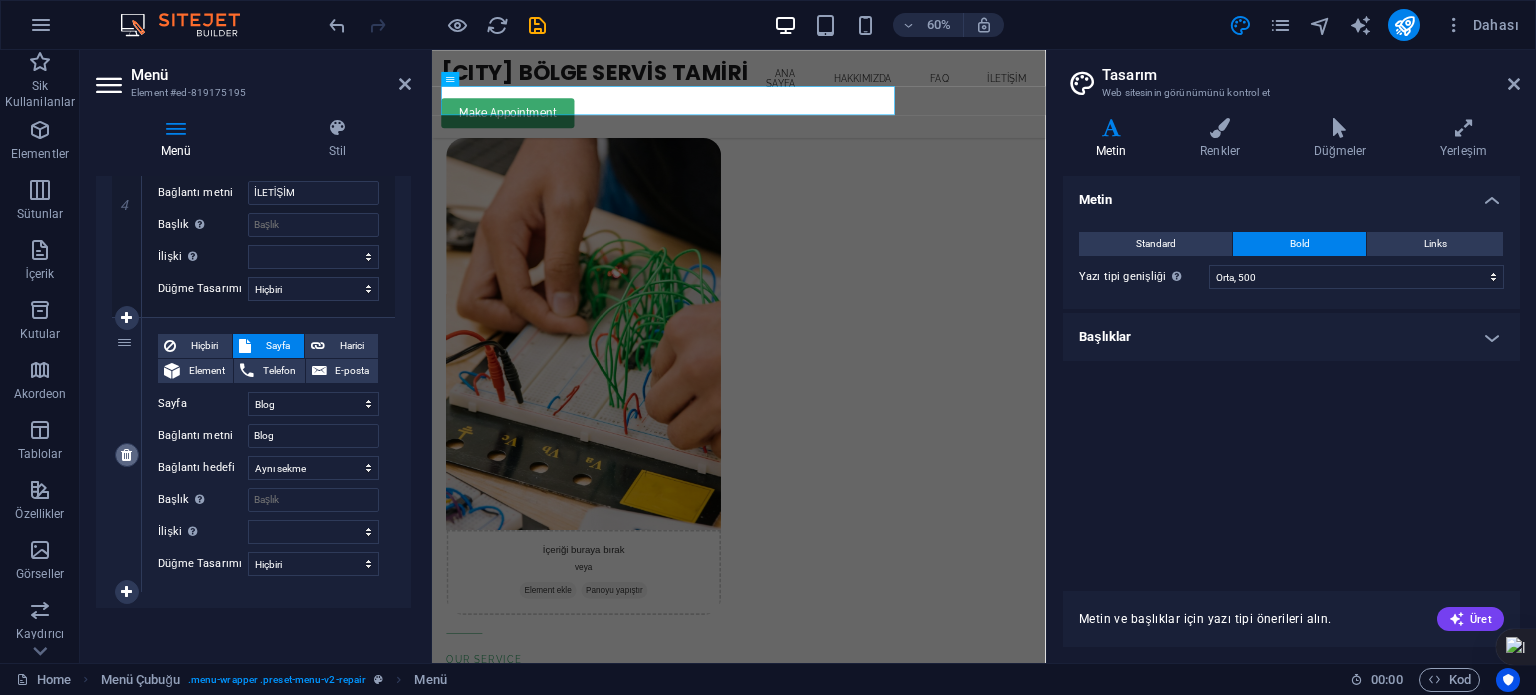 scroll, scrollTop: 748, scrollLeft: 0, axis: vertical 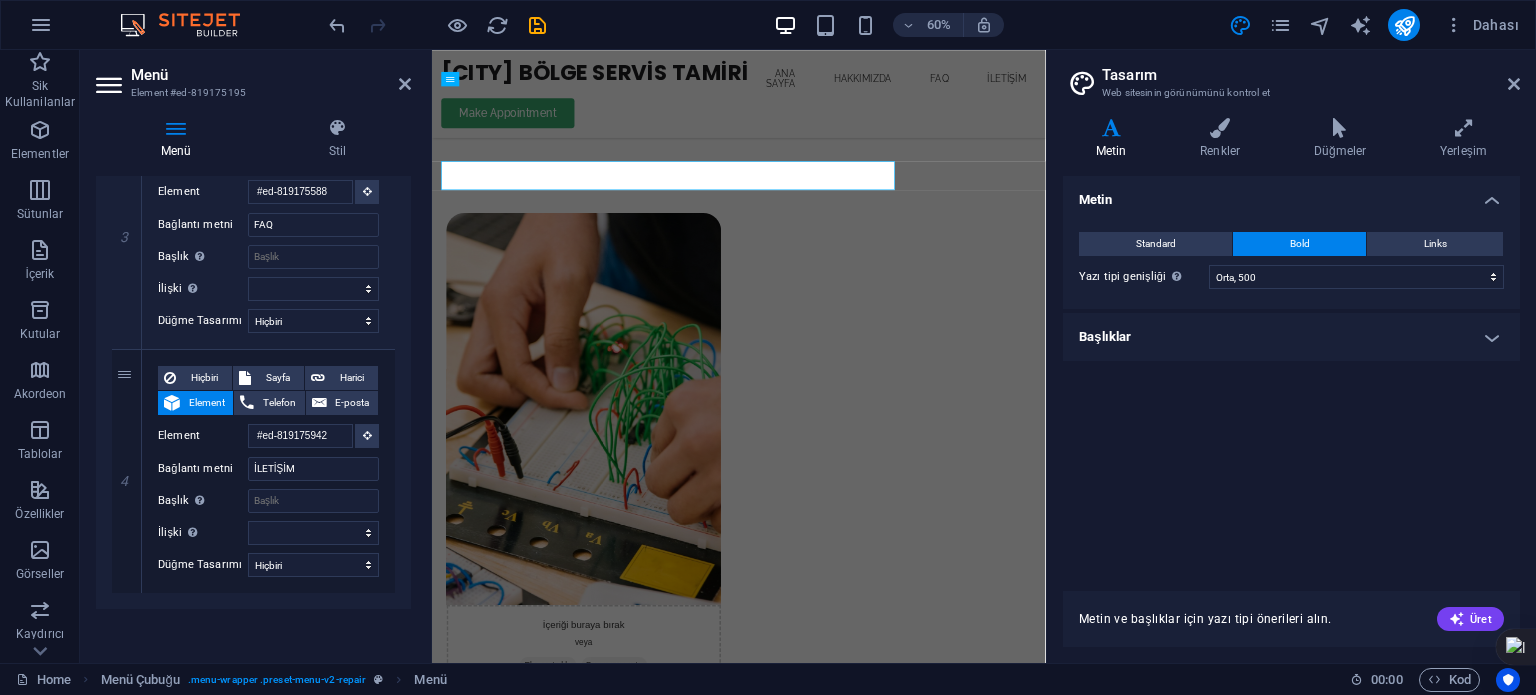 drag, startPoint x: 404, startPoint y: 520, endPoint x: 399, endPoint y: 495, distance: 25.495098 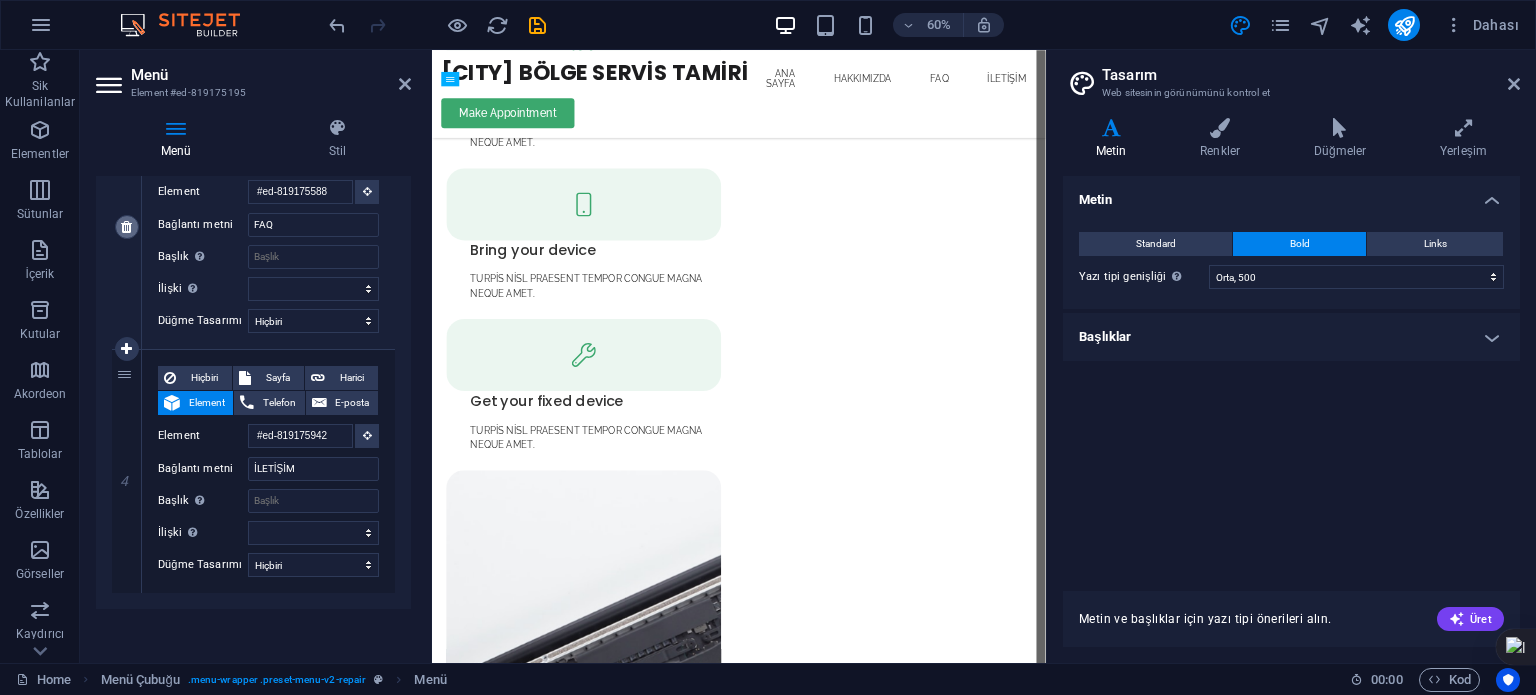 scroll, scrollTop: 3682, scrollLeft: 0, axis: vertical 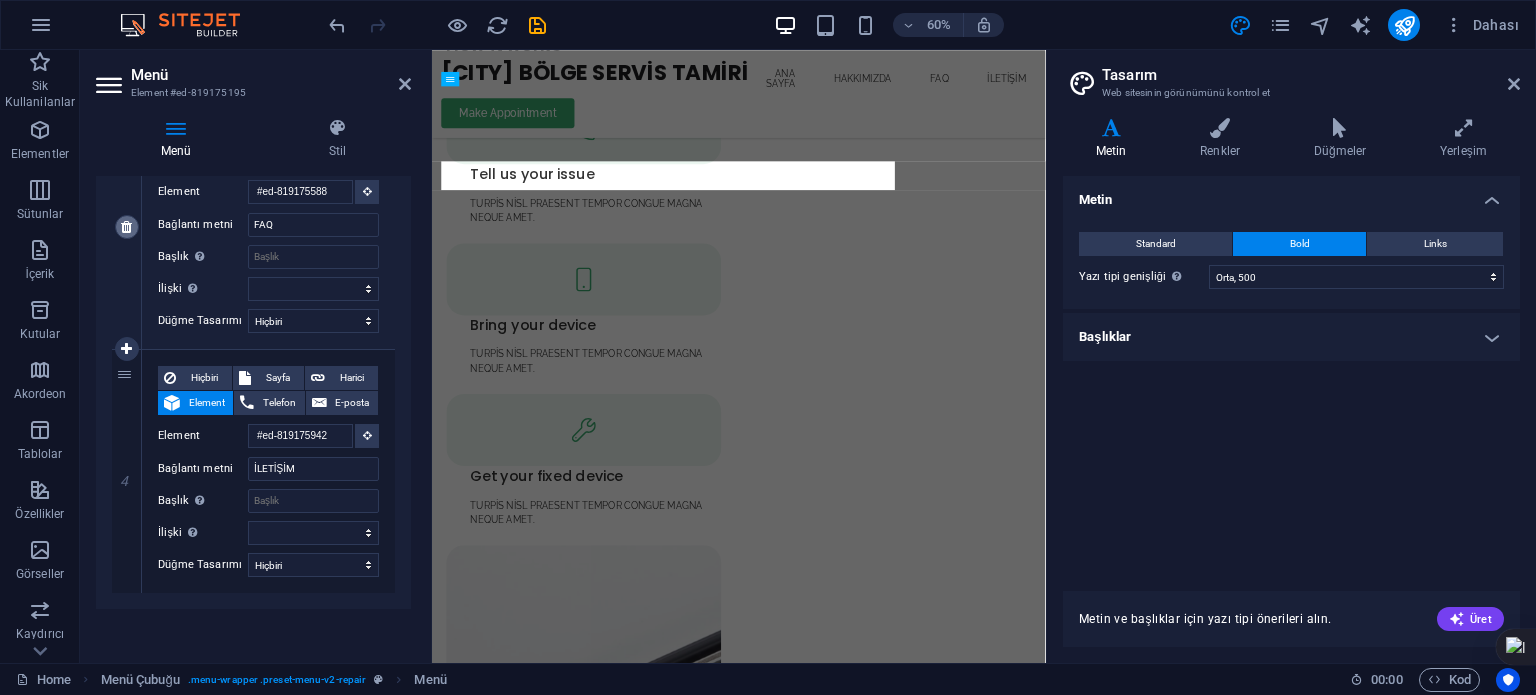 click at bounding box center (126, 227) 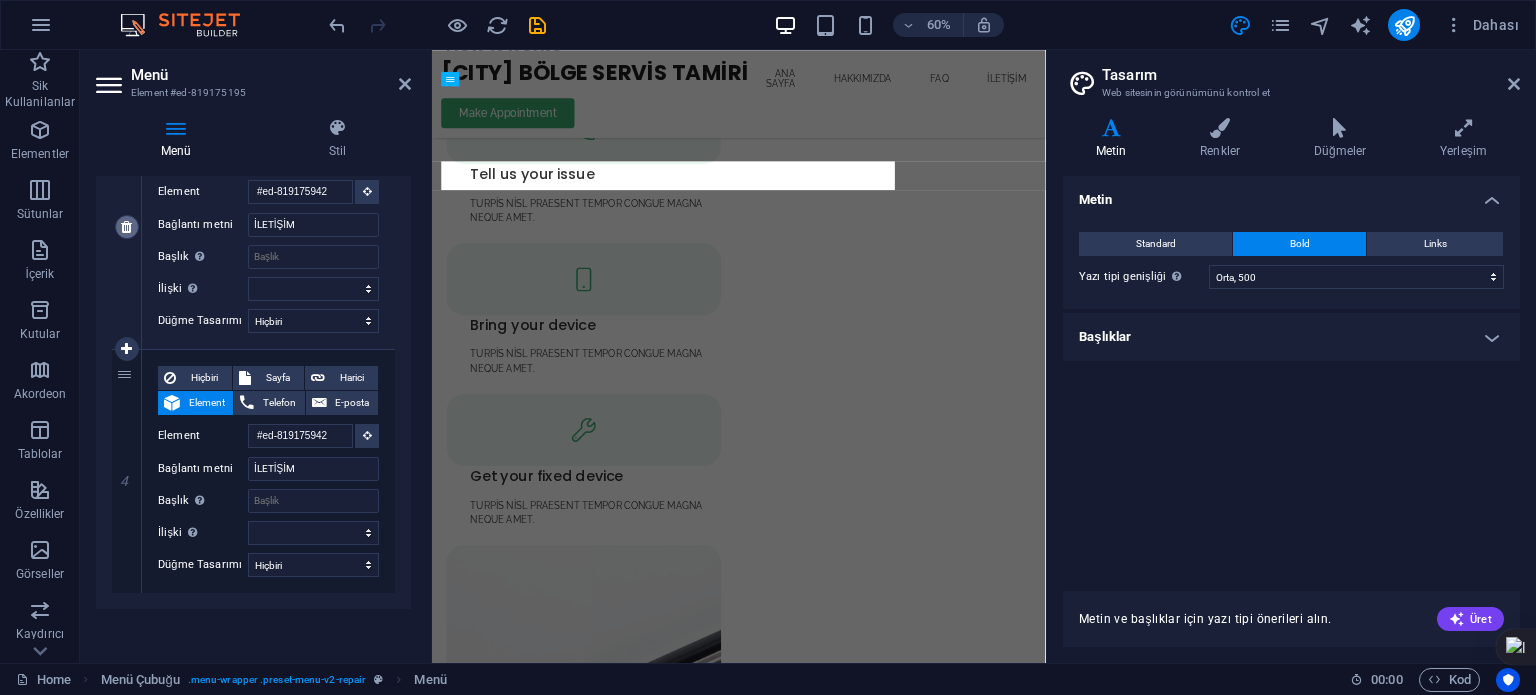 scroll, scrollTop: 504, scrollLeft: 0, axis: vertical 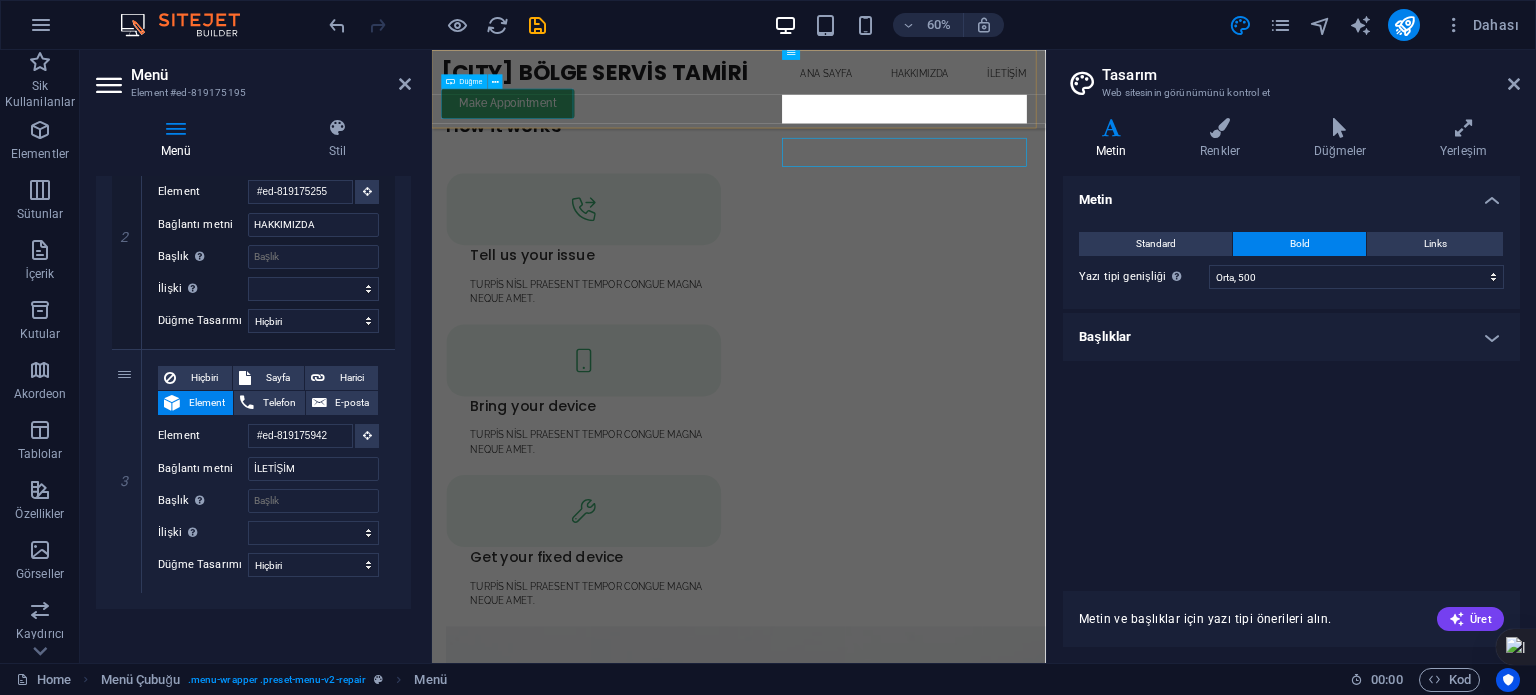 click on "Make Appointment" at bounding box center [943, 139] 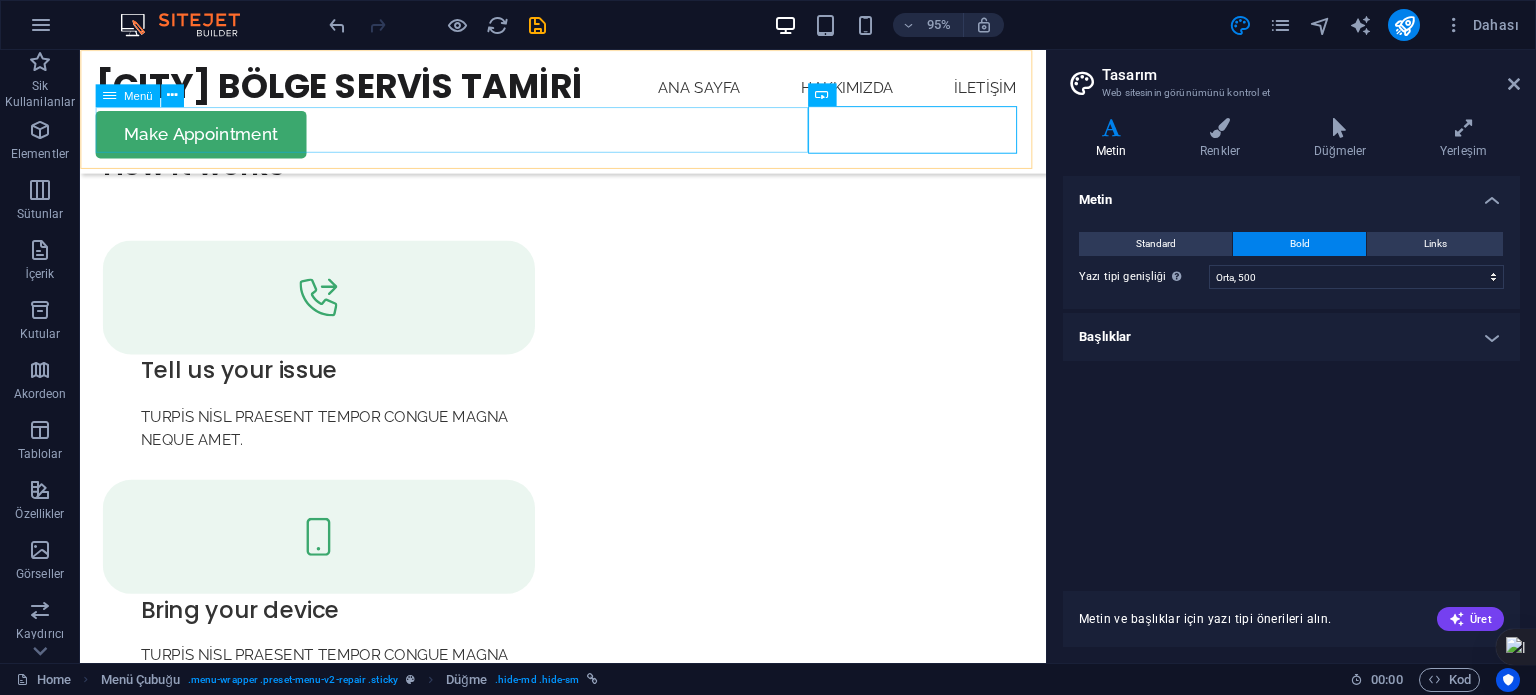 click on "ANA SAYFA HAKKIMIZDA İLETİŞİM" at bounding box center [588, 90] 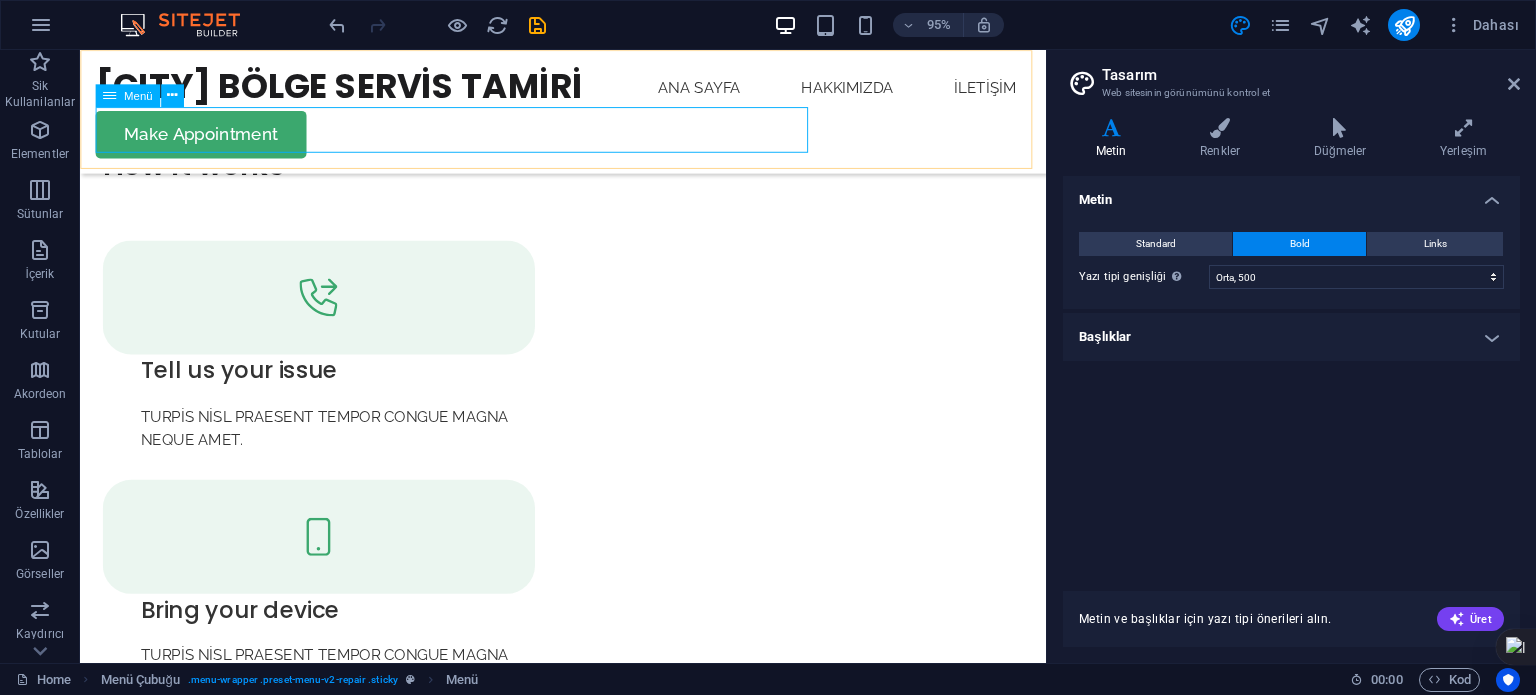 click on "Menü" at bounding box center [138, 95] 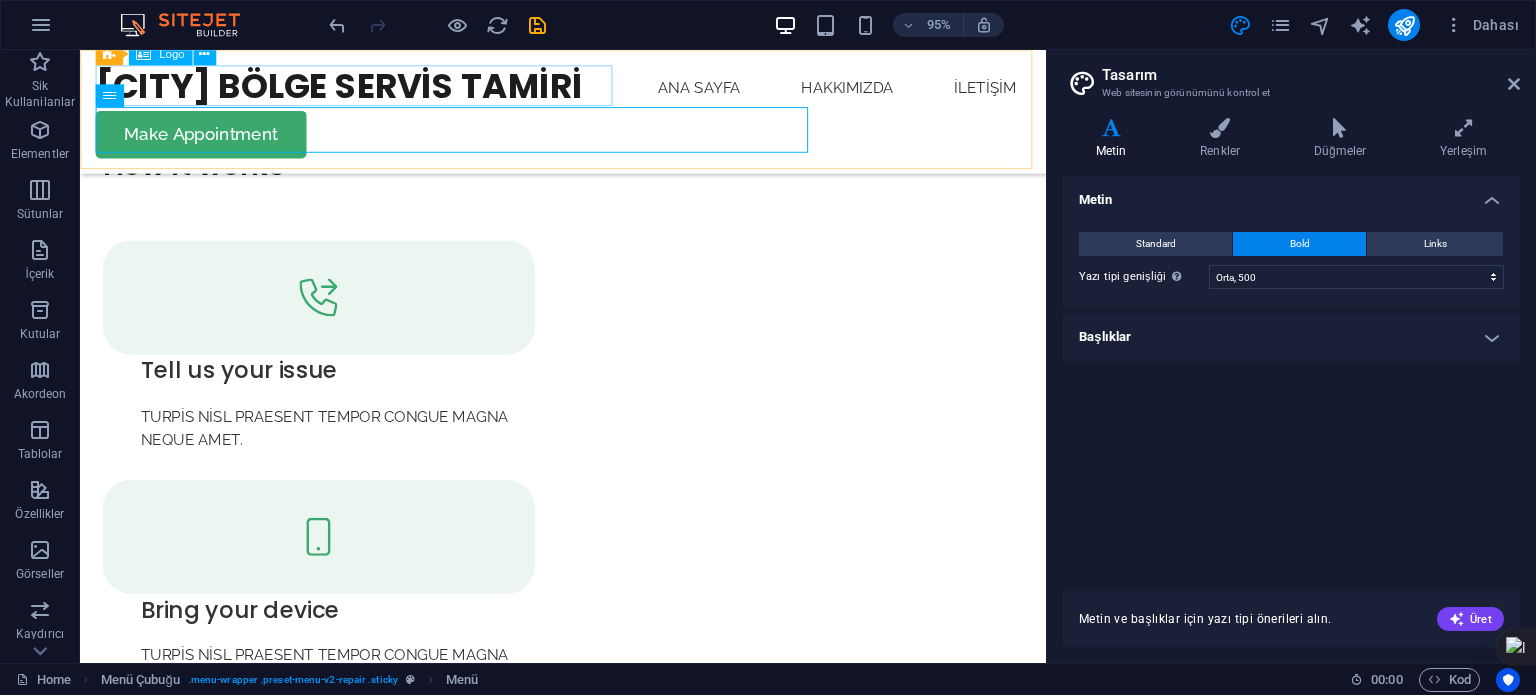 click on "ANKARA BÖLGE  SERVİS TAMİRİ" at bounding box center [352, 87] 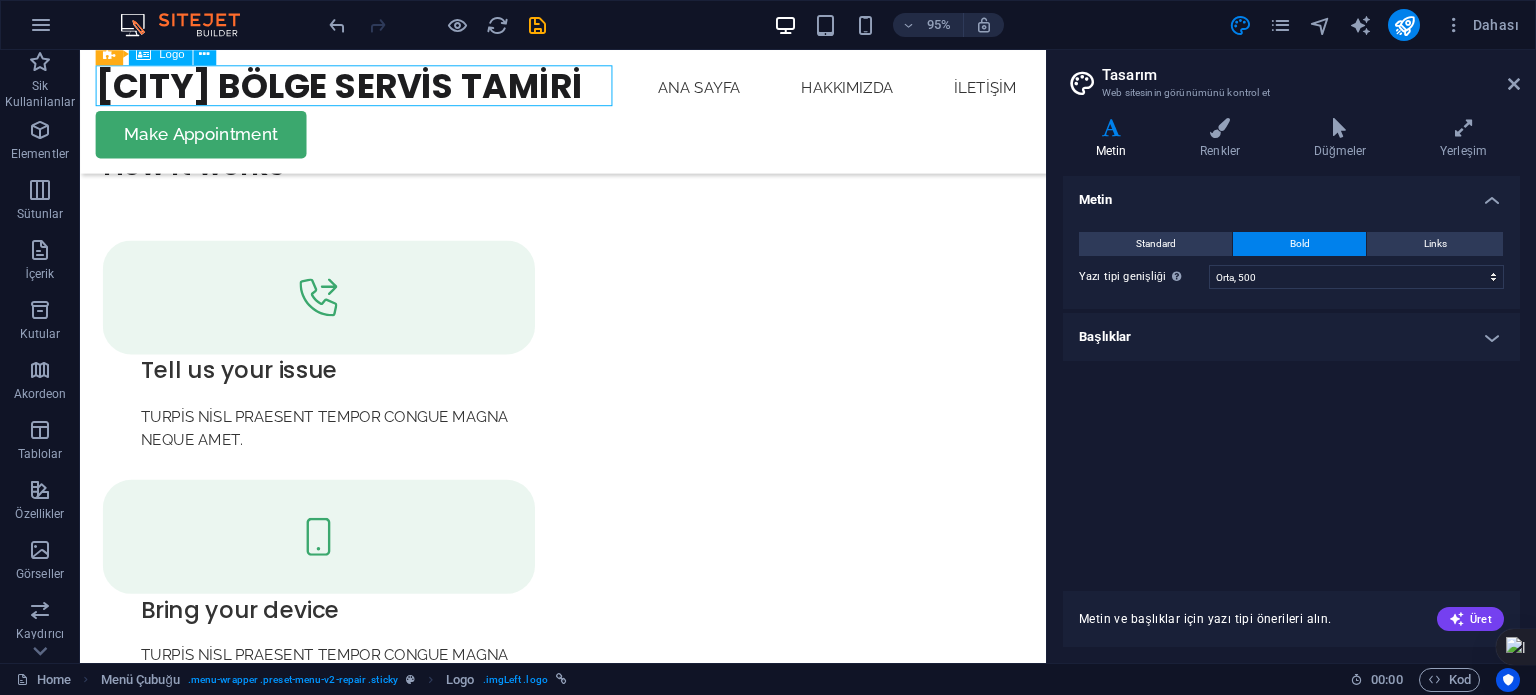 click on "ANKARA BÖLGE  SERVİS TAMİRİ" at bounding box center [352, 87] 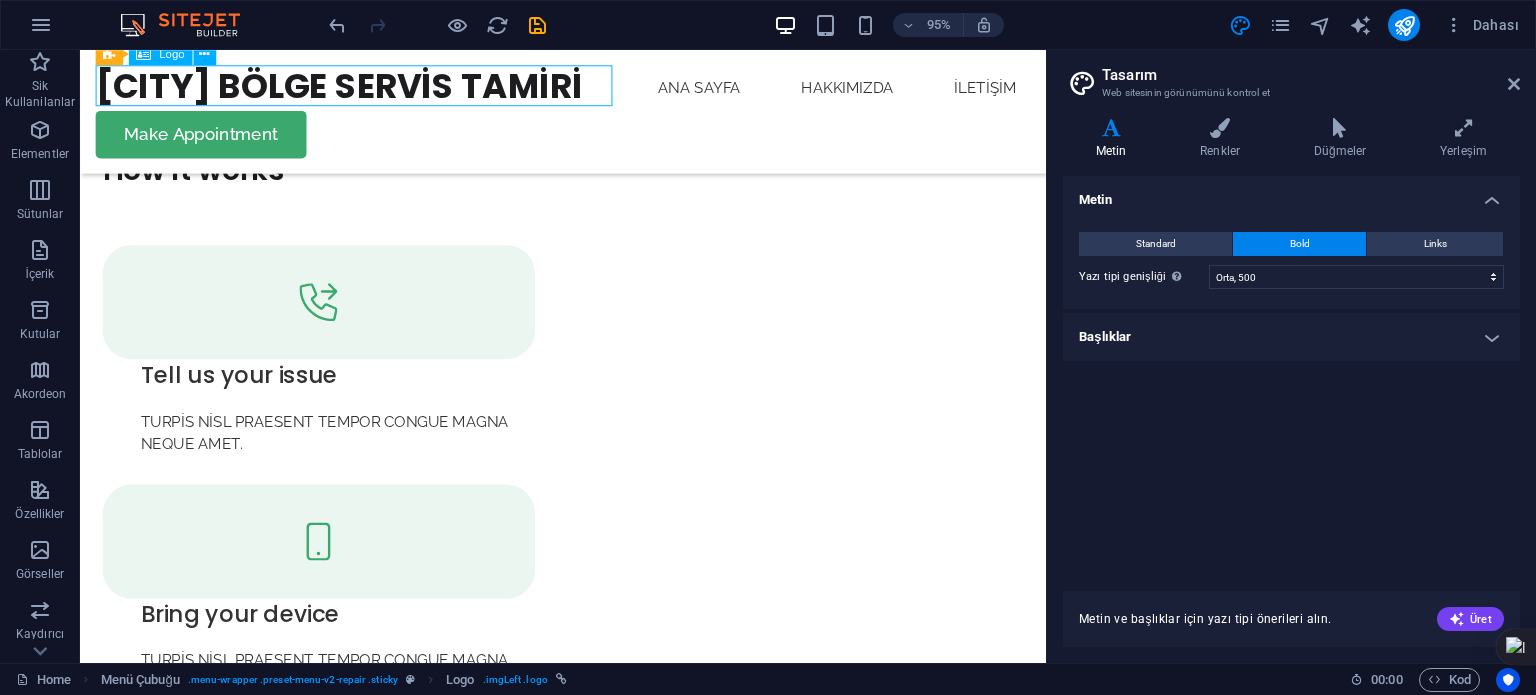 scroll, scrollTop: 3908, scrollLeft: 0, axis: vertical 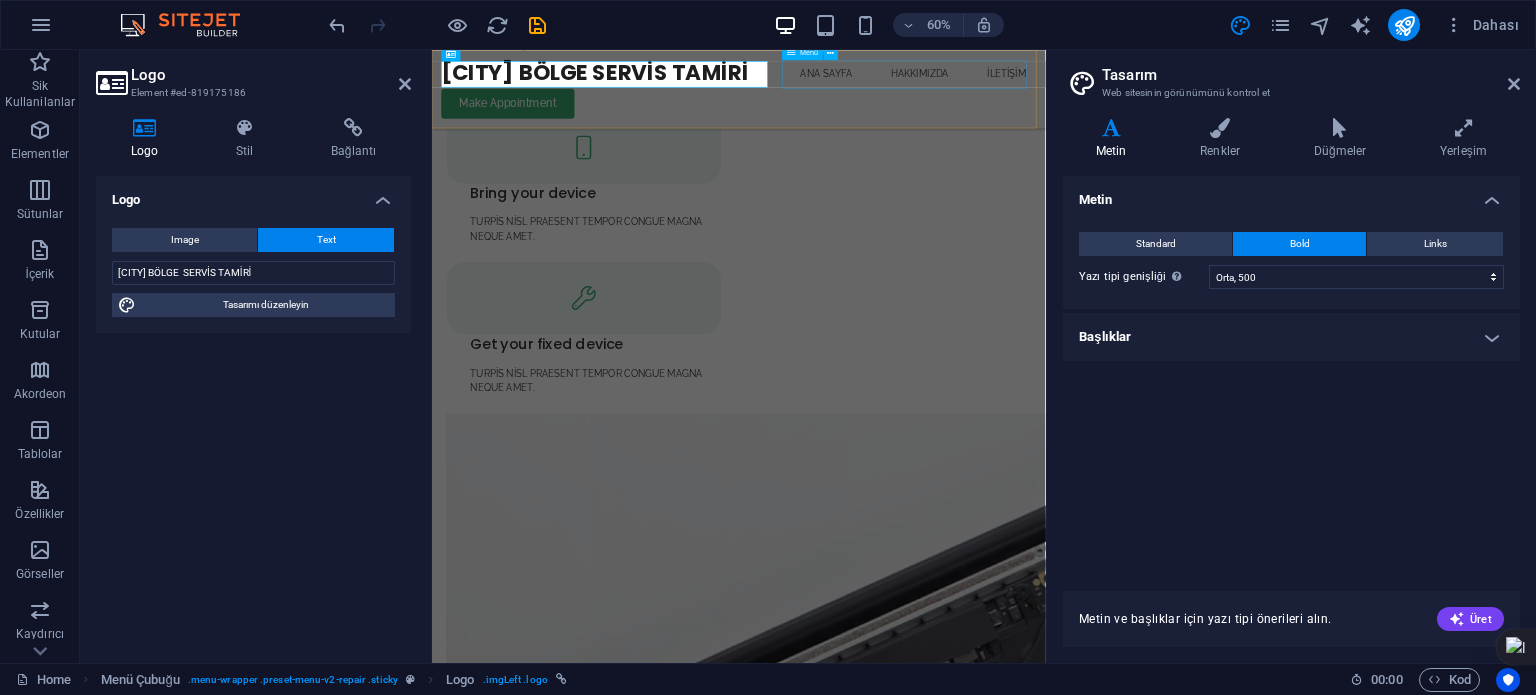 click on "ANA SAYFA HAKKIMIZDA İLETİŞİM" at bounding box center (943, 90) 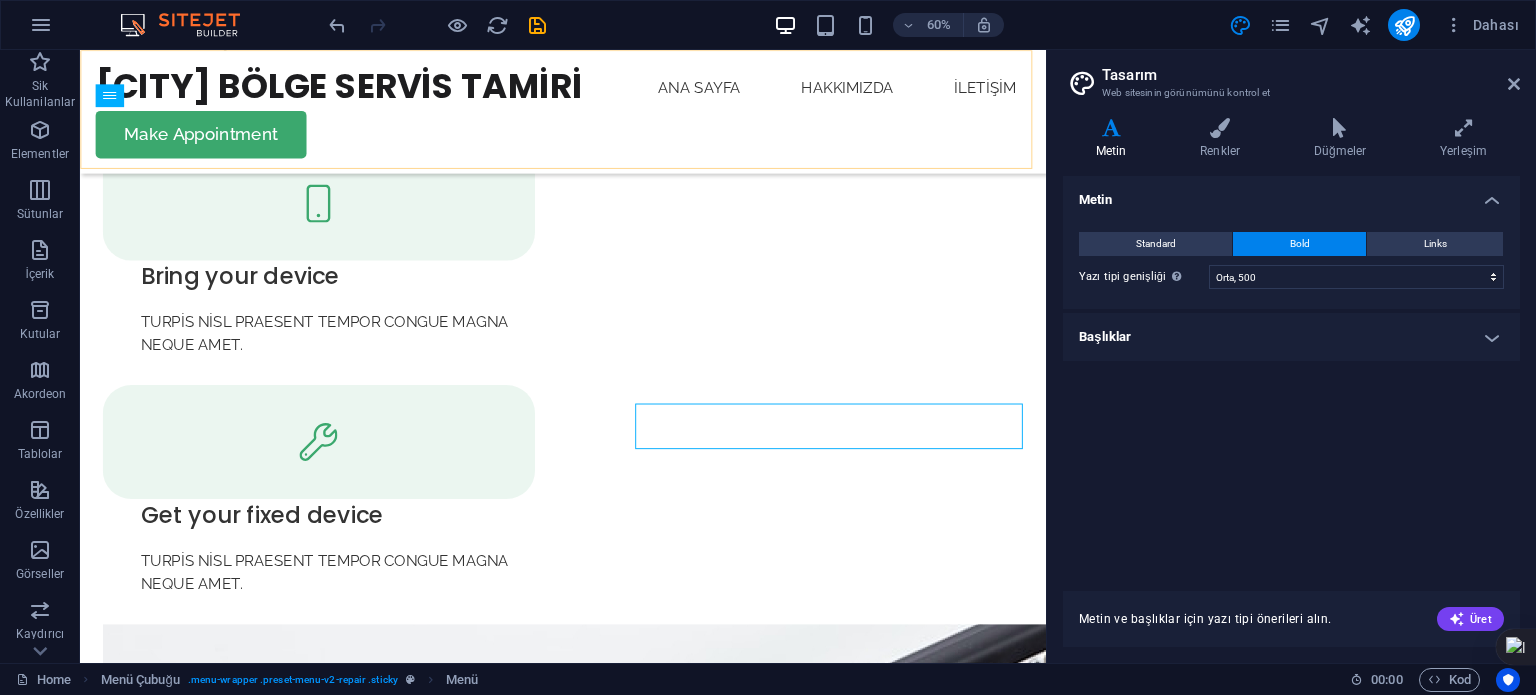 scroll, scrollTop: 3552, scrollLeft: 0, axis: vertical 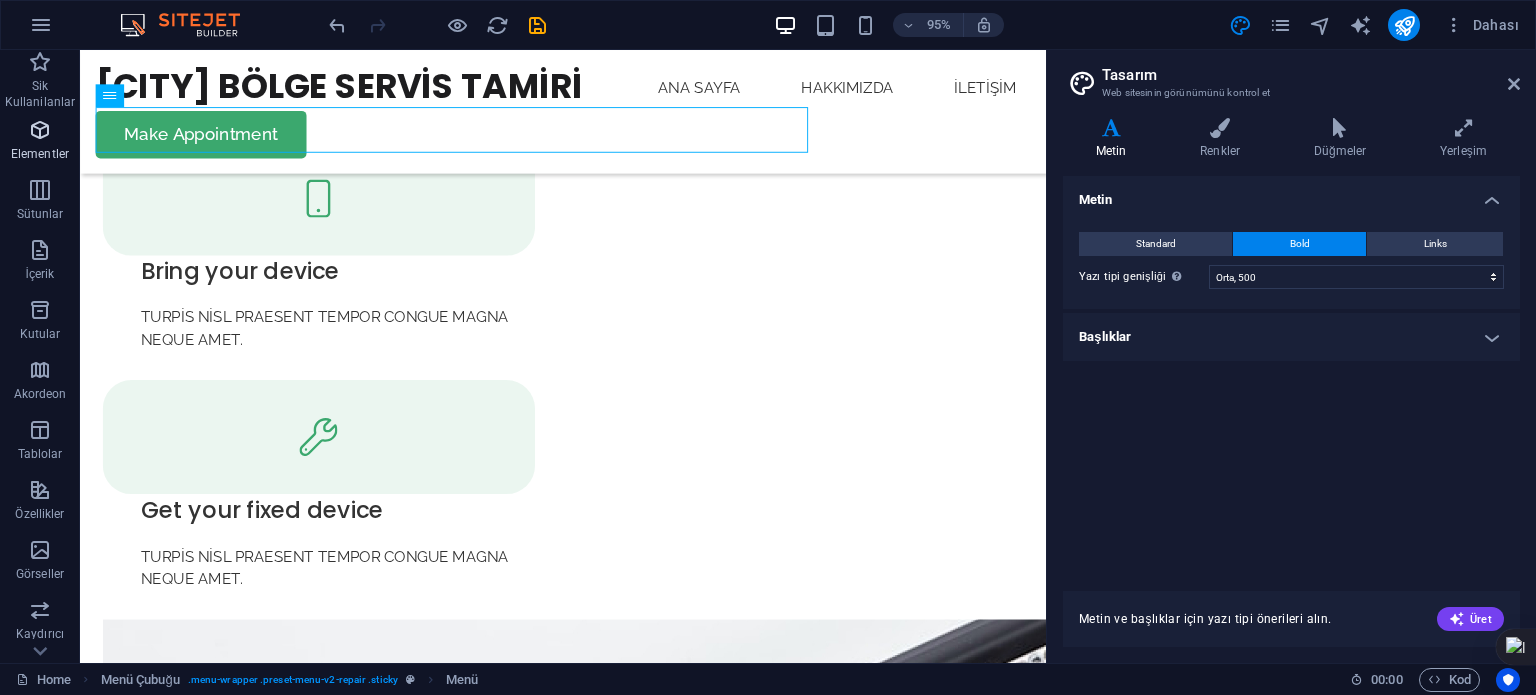 click at bounding box center (40, 130) 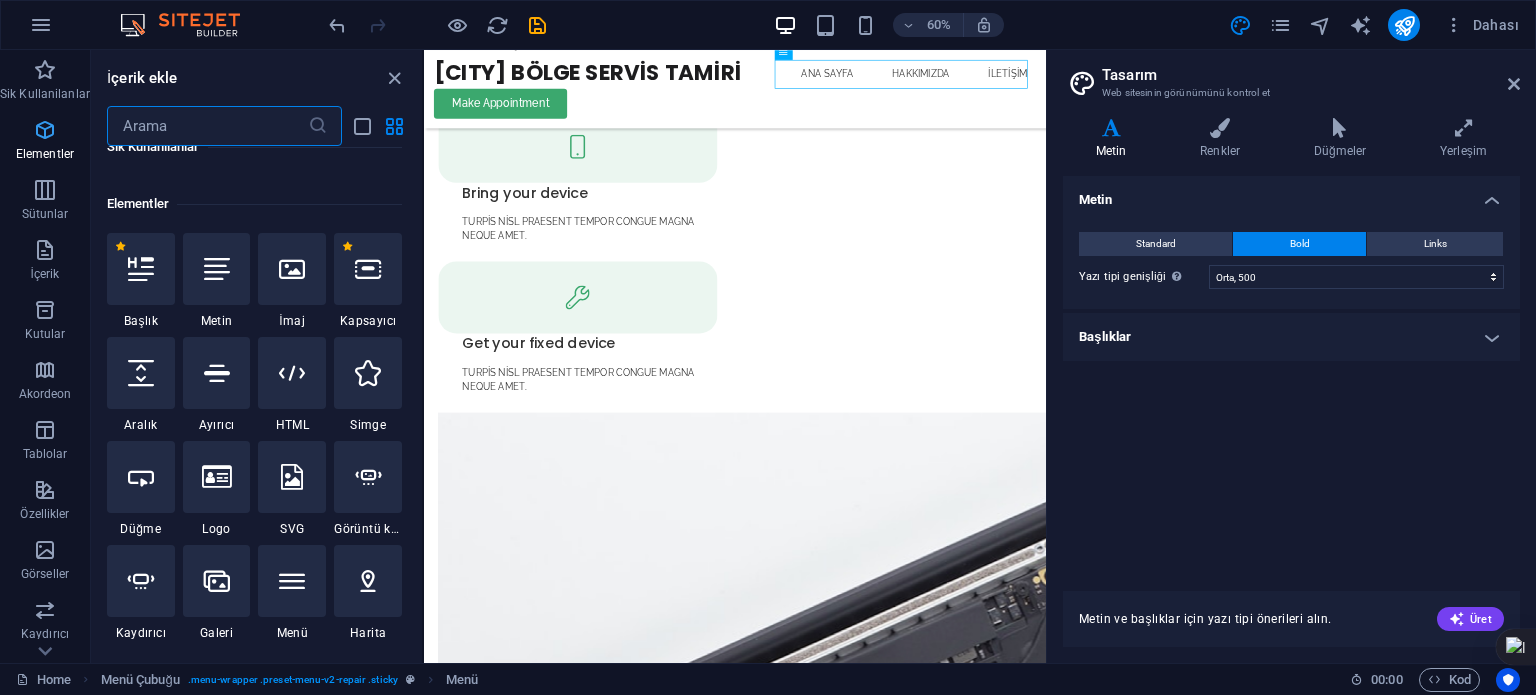 scroll, scrollTop: 212, scrollLeft: 0, axis: vertical 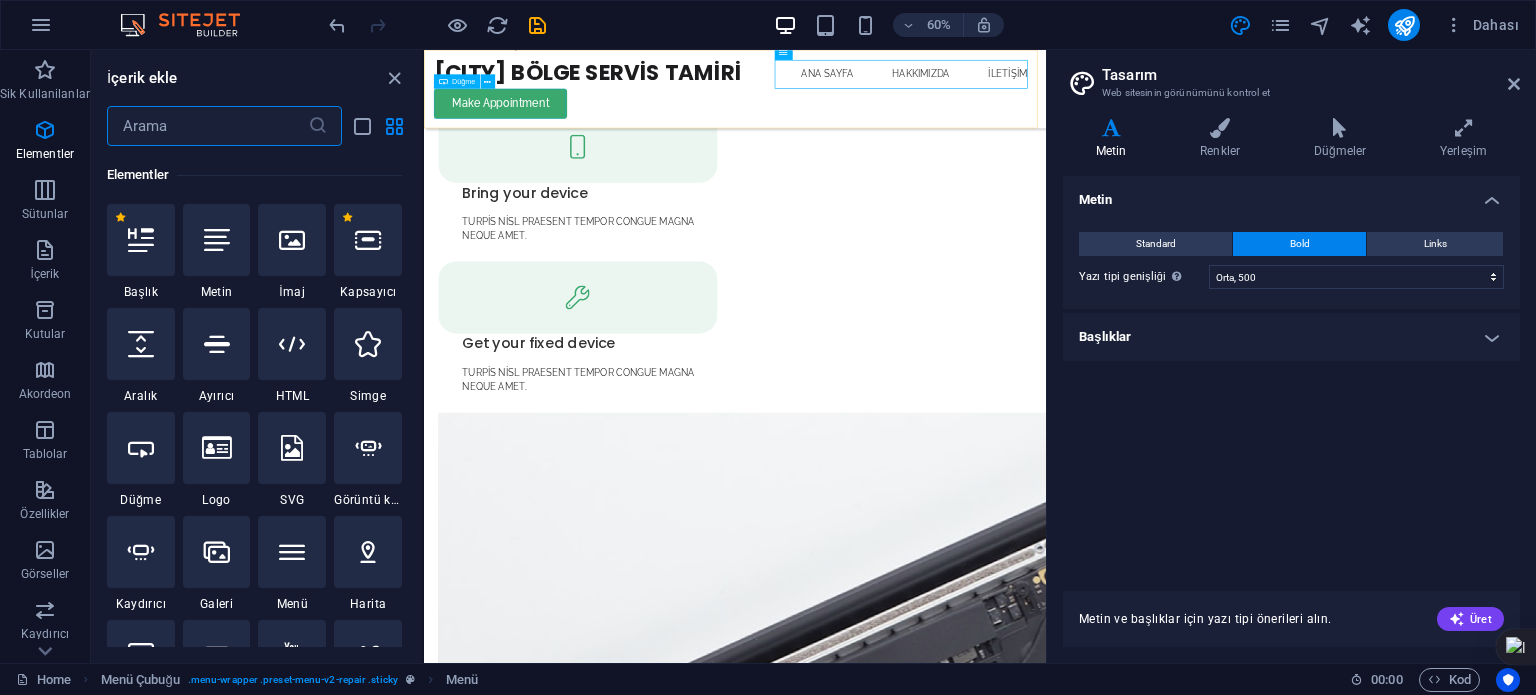 click on "Make Appointment" at bounding box center (942, 139) 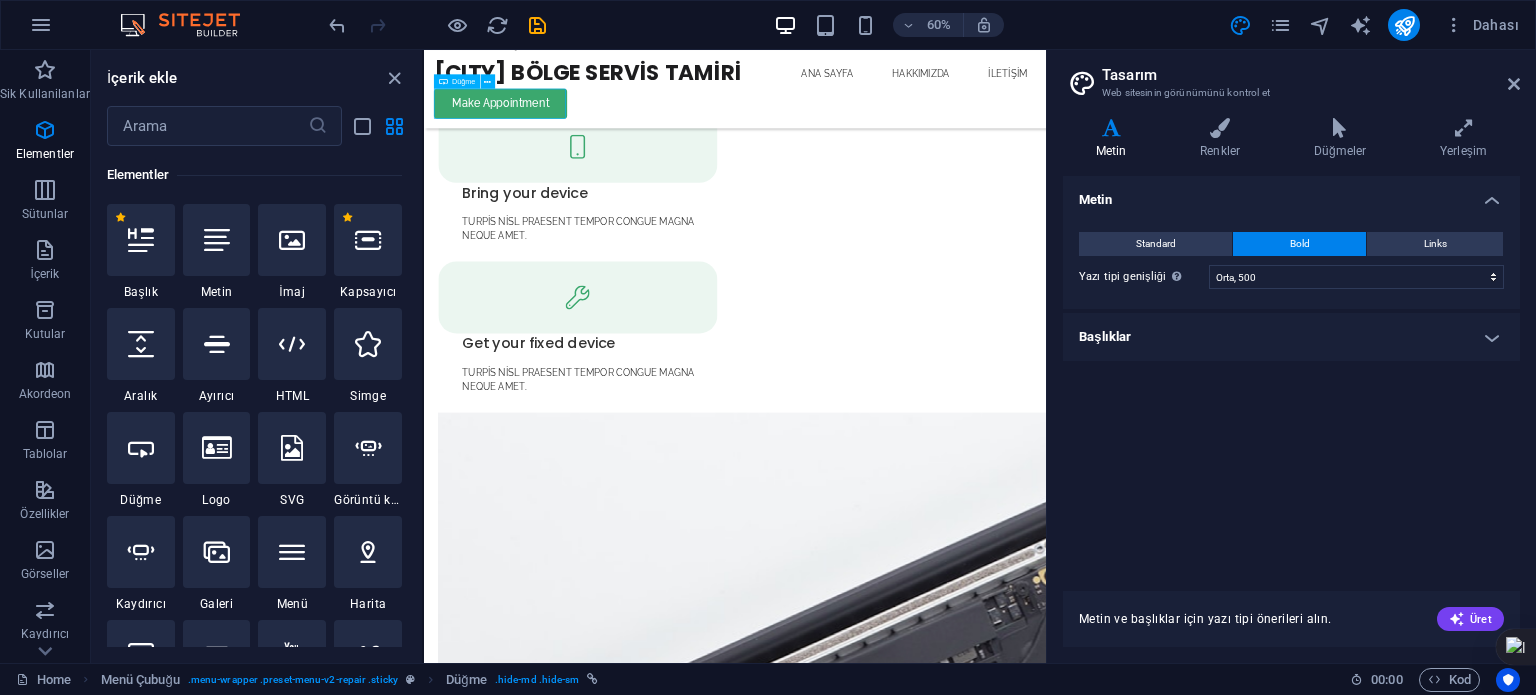 click on "Make Appointment" at bounding box center (942, 139) 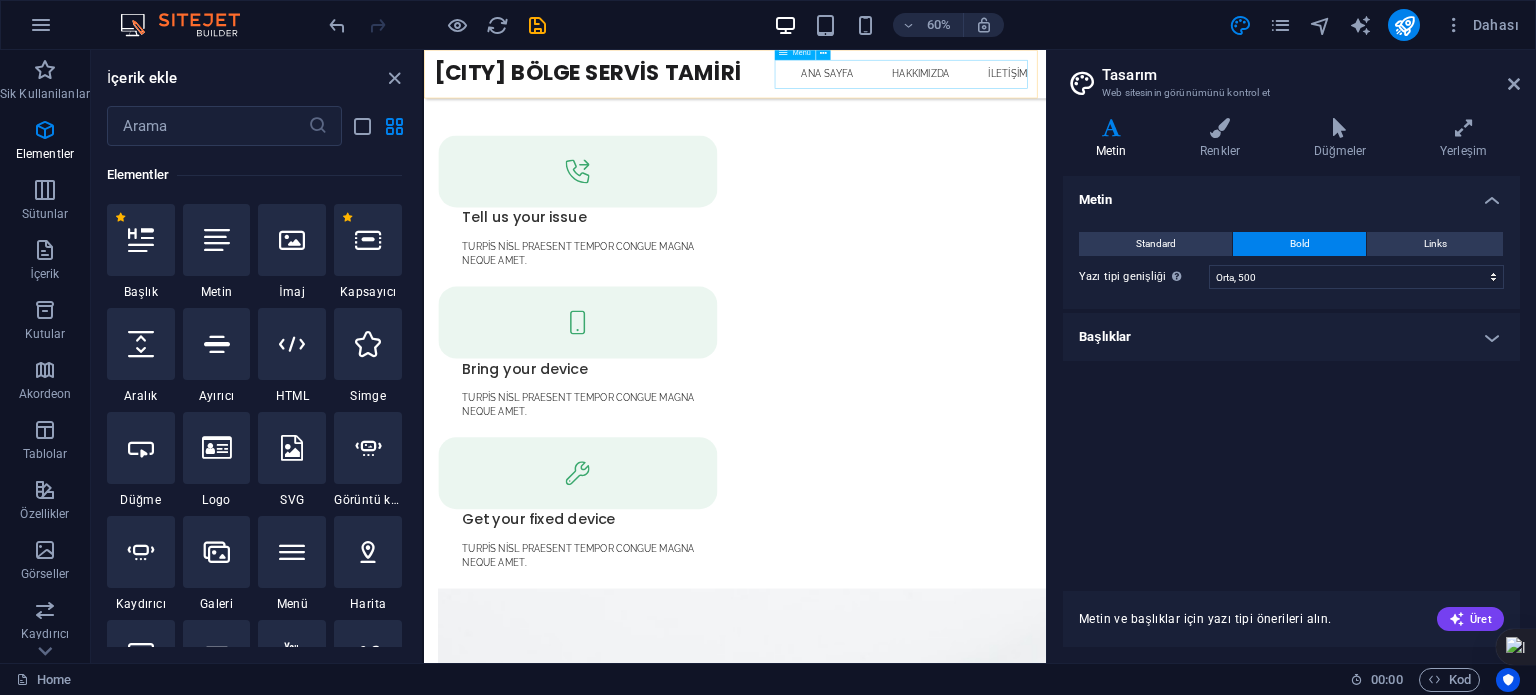 click on "ANA SAYFA HAKKIMIZDA İLETİŞİM" at bounding box center [942, 90] 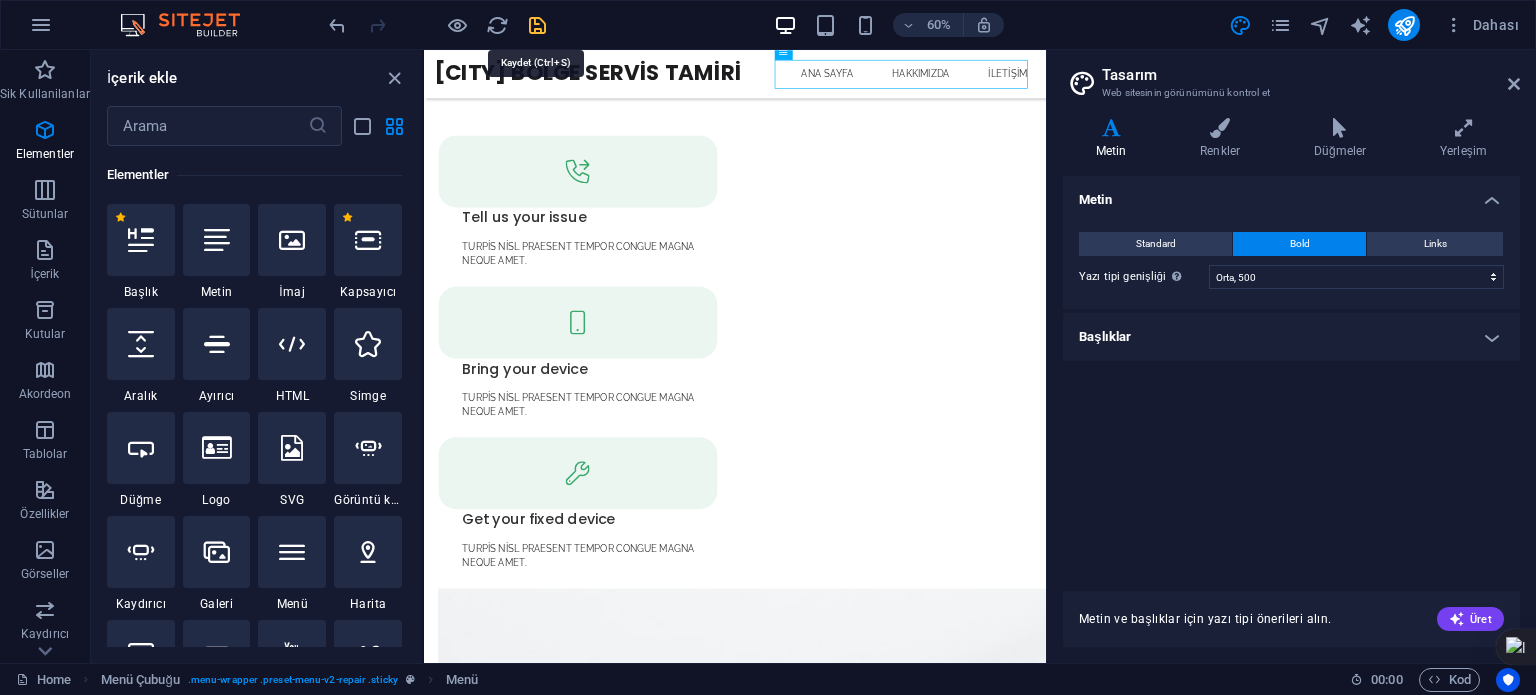 click at bounding box center (537, 25) 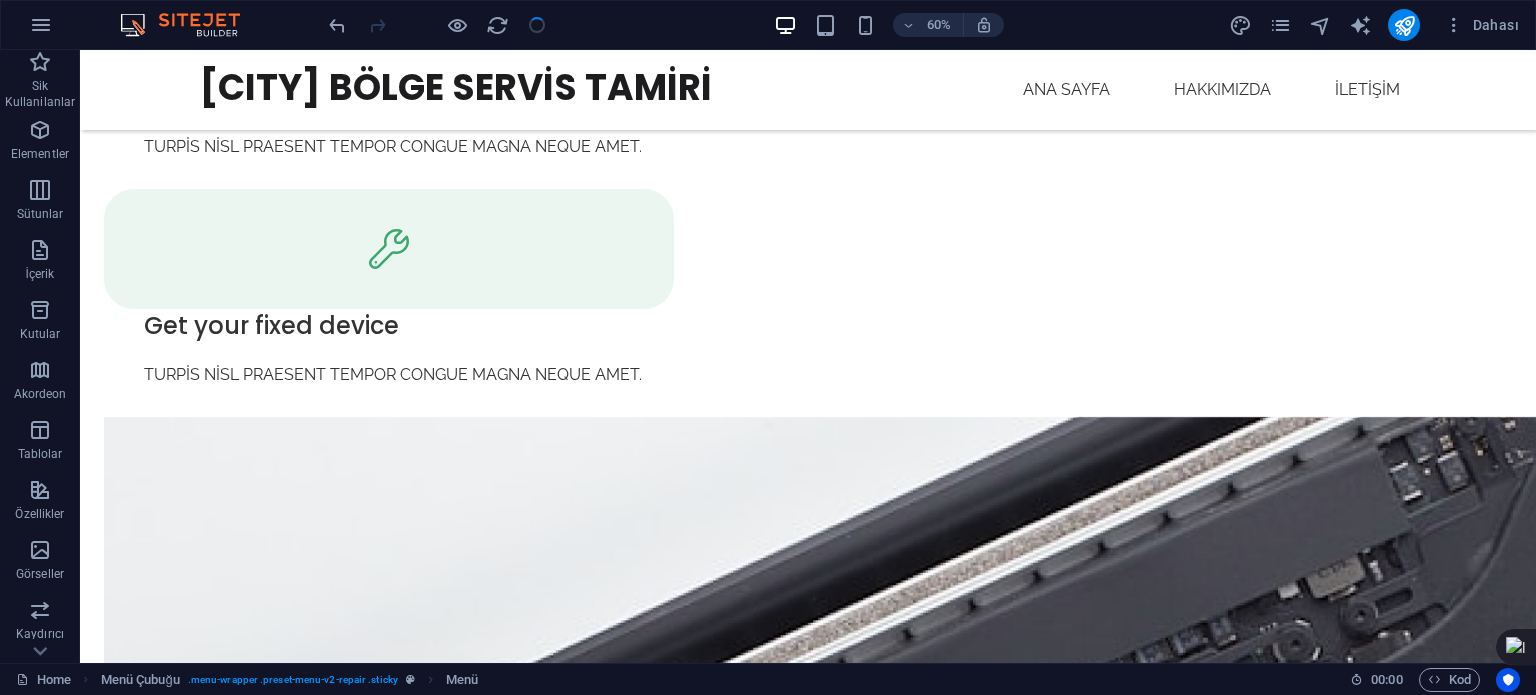scroll, scrollTop: 3086, scrollLeft: 0, axis: vertical 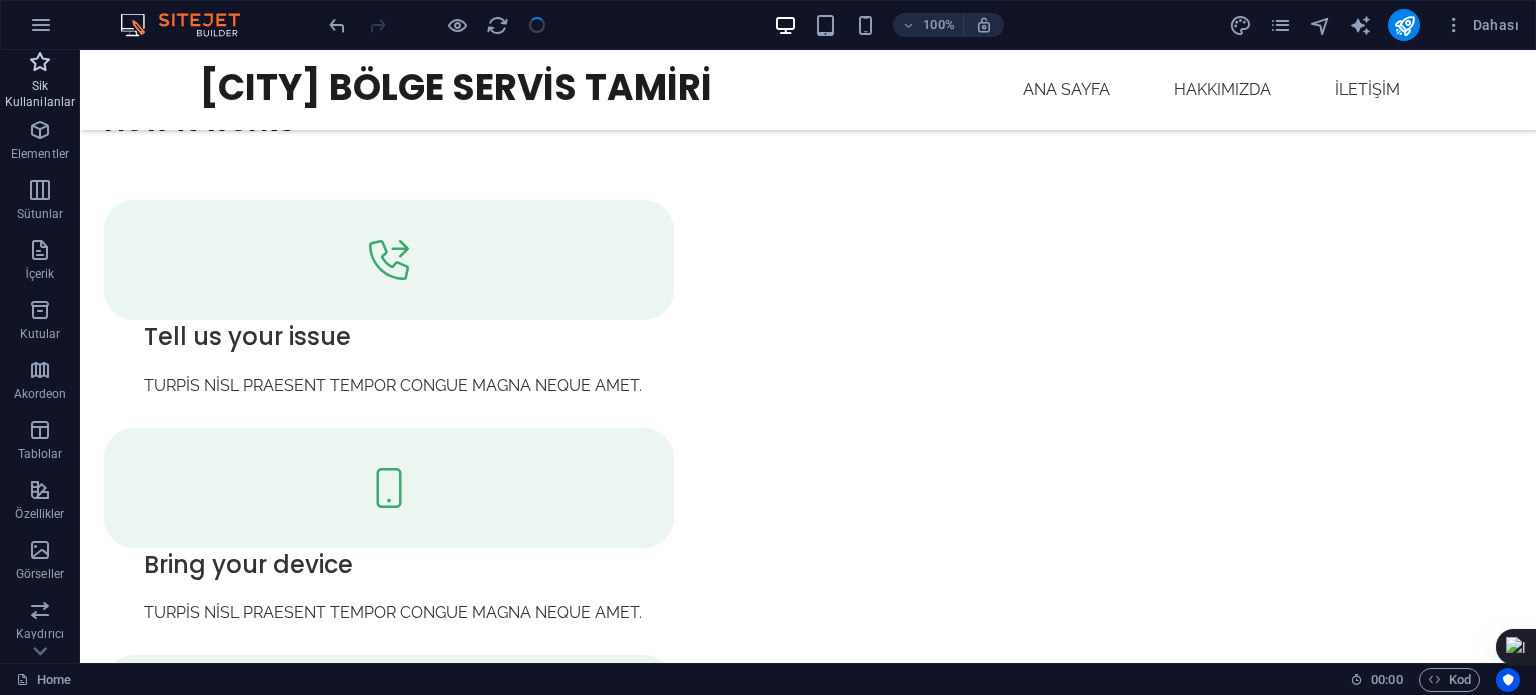 click at bounding box center [40, 62] 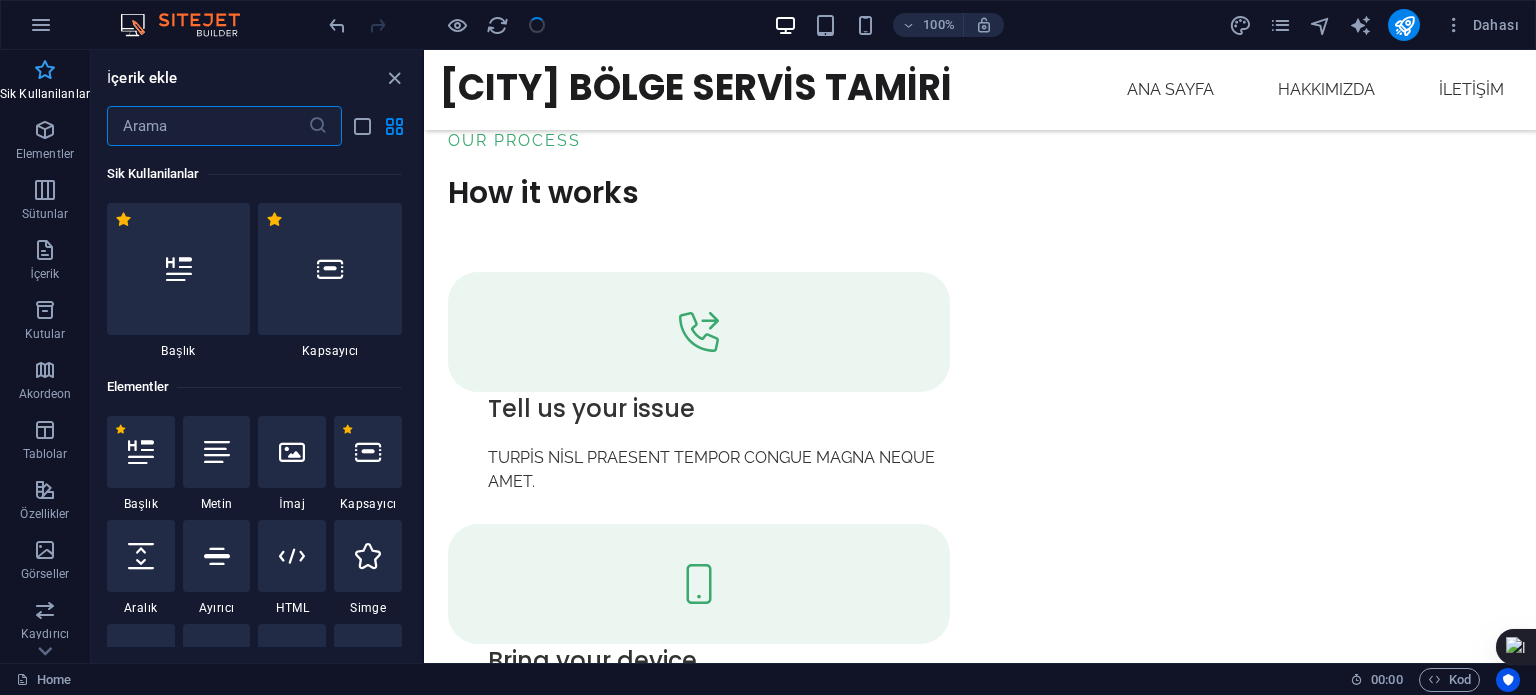 scroll, scrollTop: 3142, scrollLeft: 0, axis: vertical 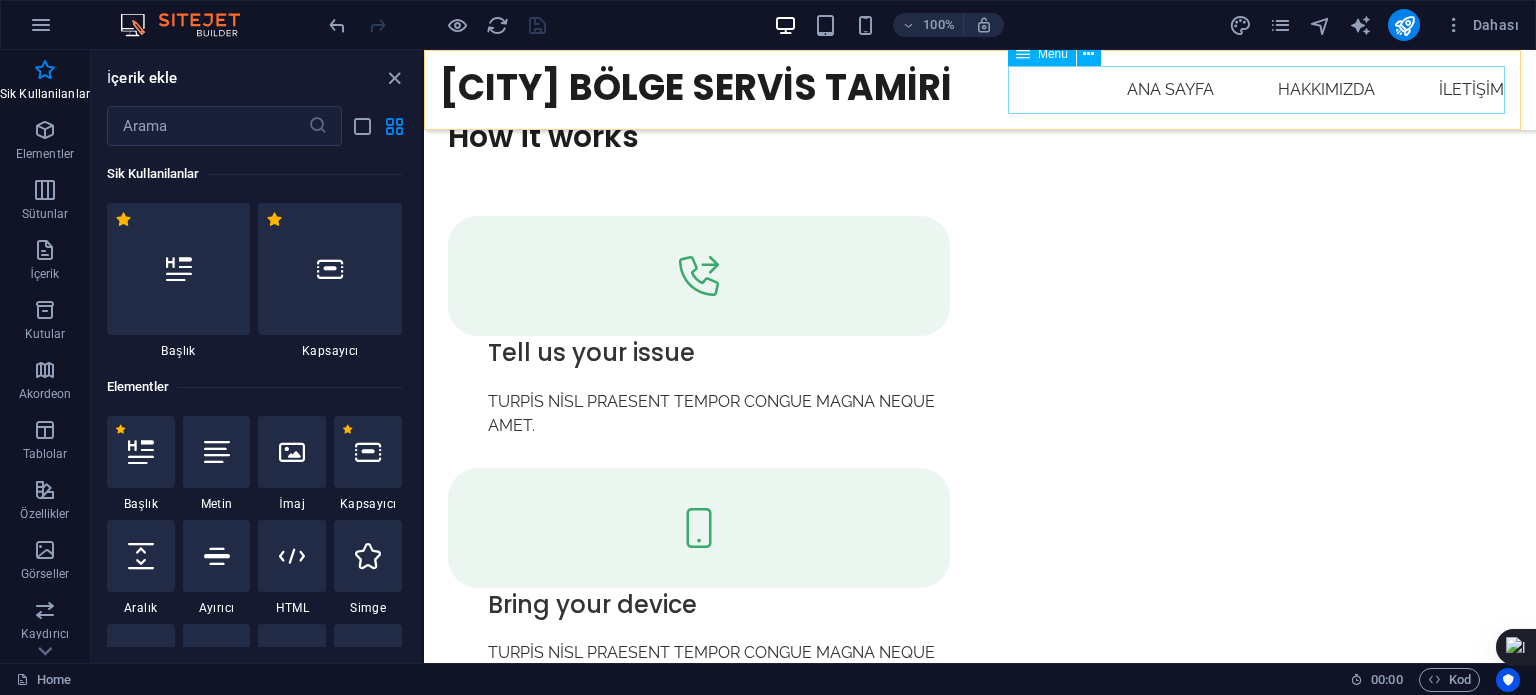 click on "ANA SAYFA HAKKIMIZDA İLETİŞİM" at bounding box center (980, 90) 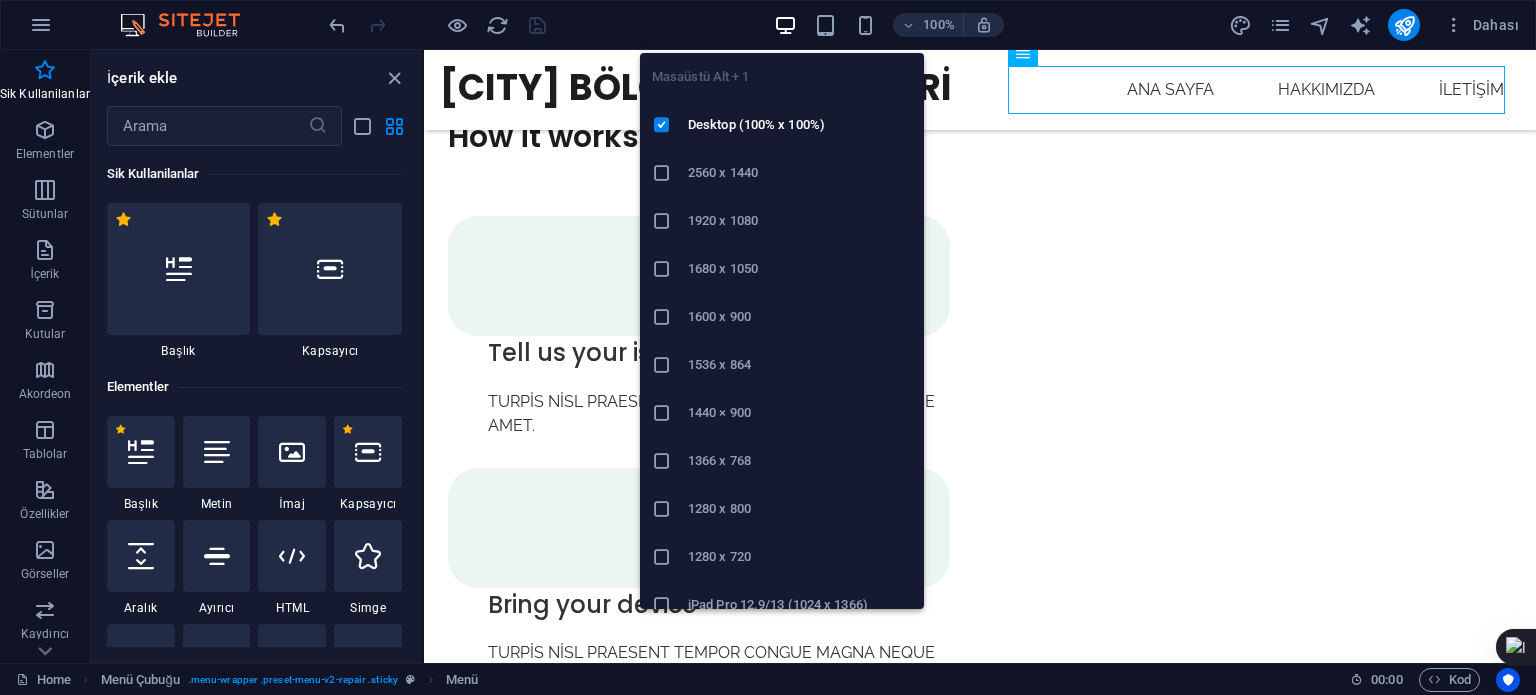 click at bounding box center (785, 25) 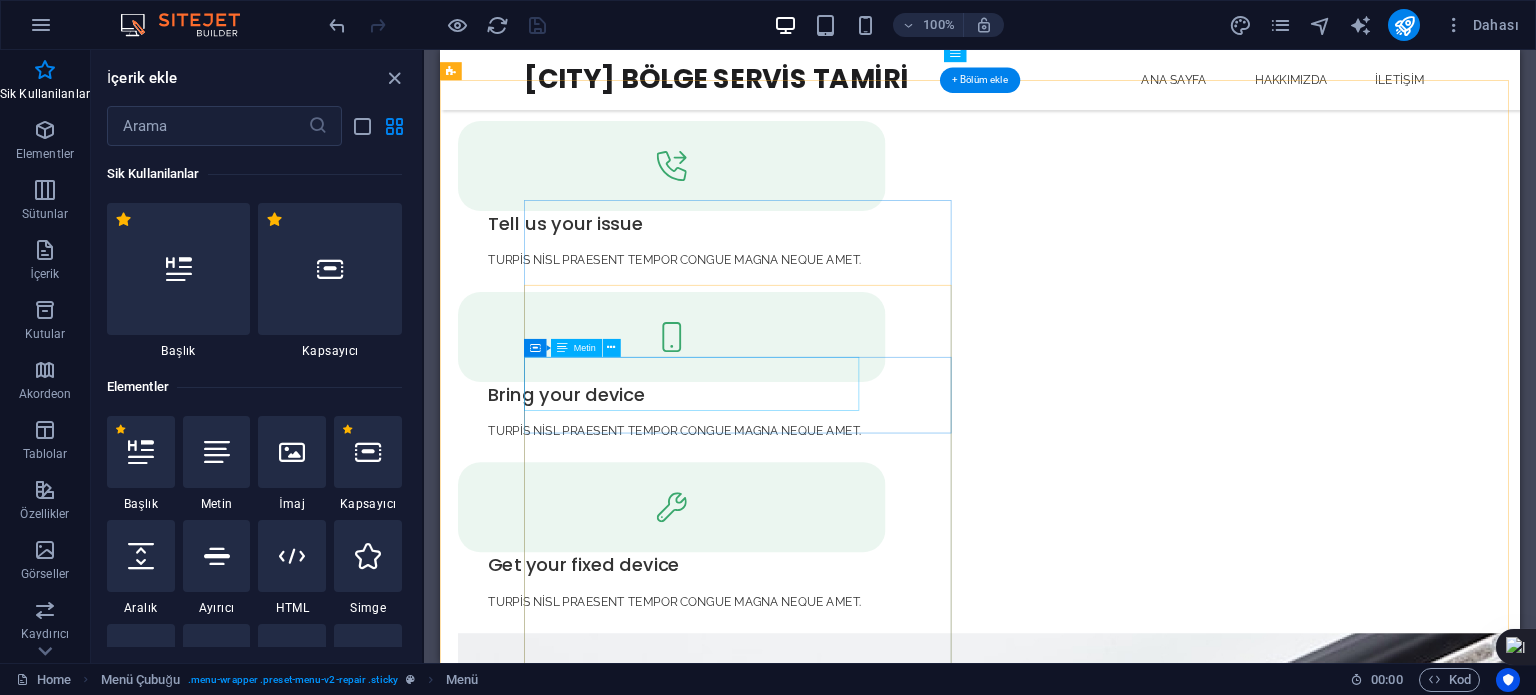 scroll, scrollTop: 3279, scrollLeft: 0, axis: vertical 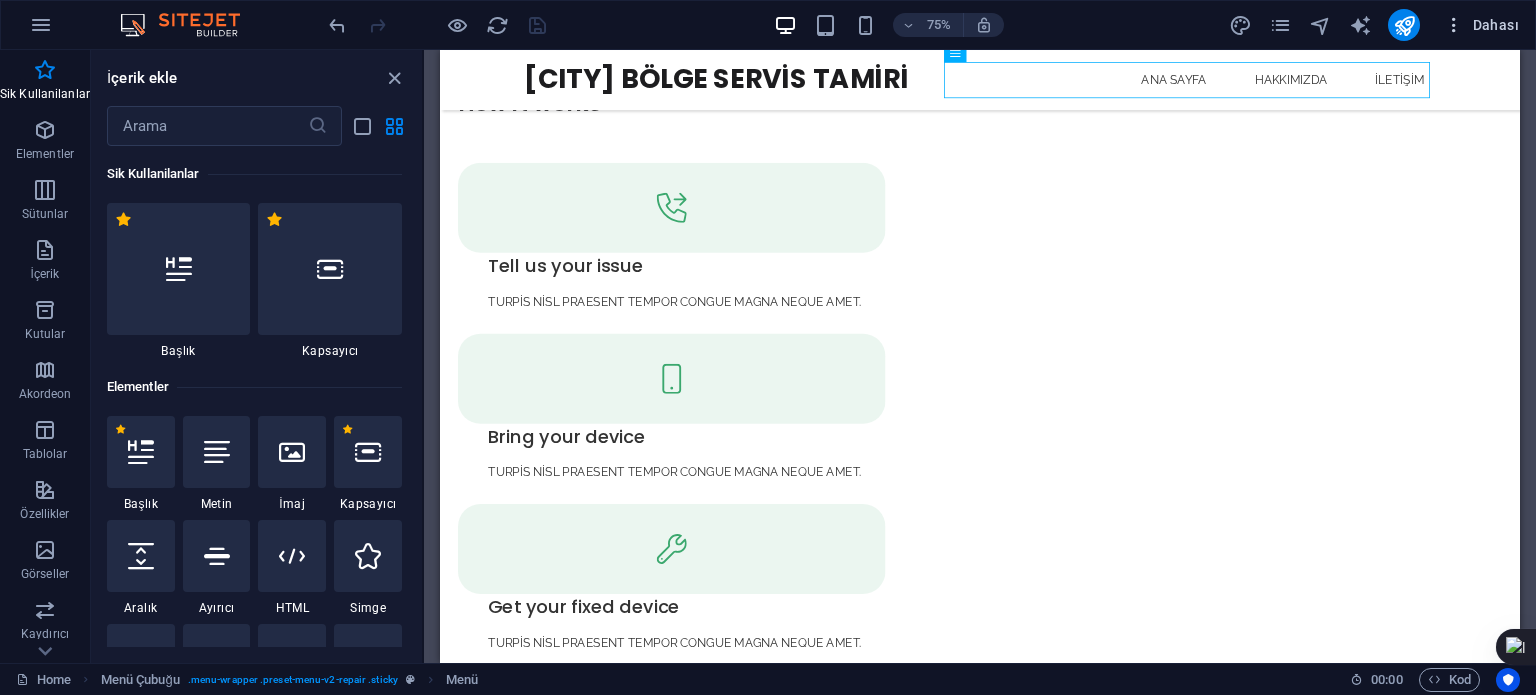 click on "Dahası" at bounding box center (1481, 25) 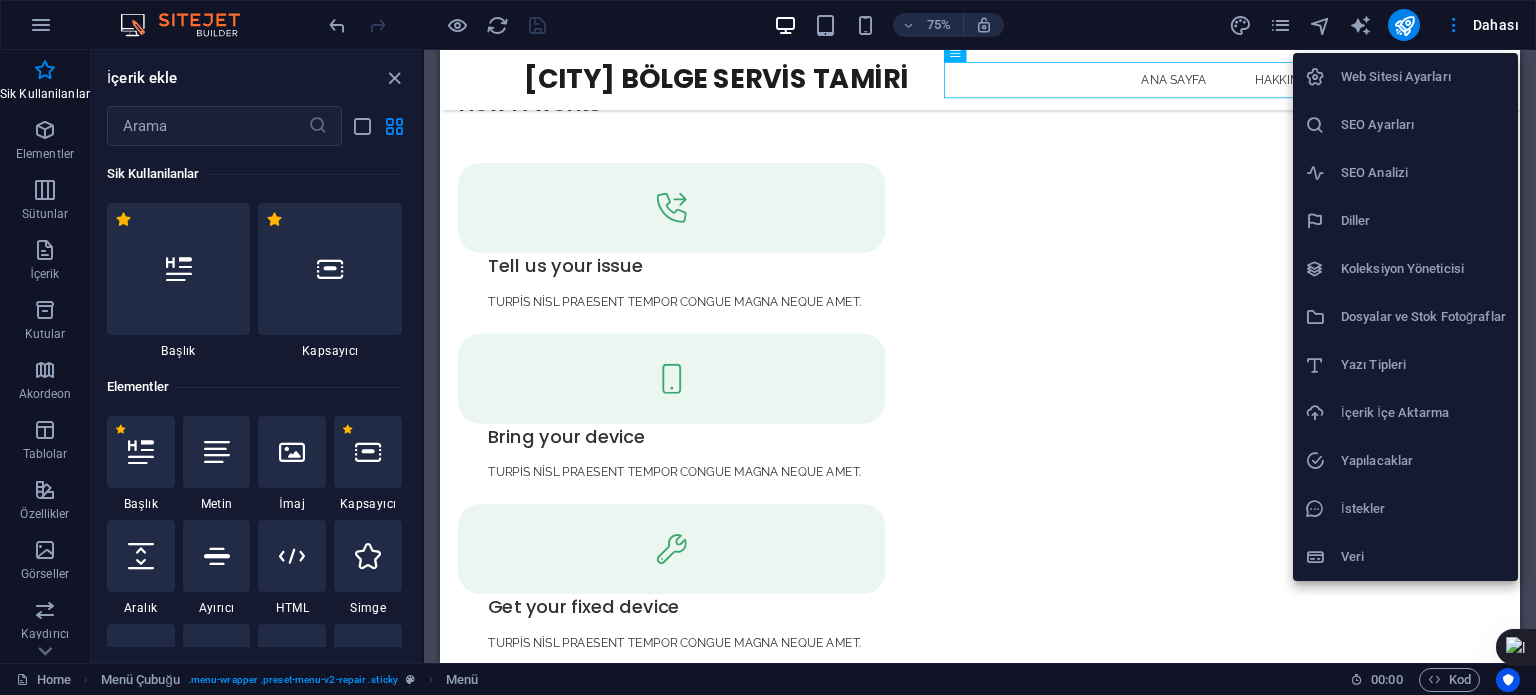 click on "Web Sitesi Ayarları" at bounding box center (1423, 77) 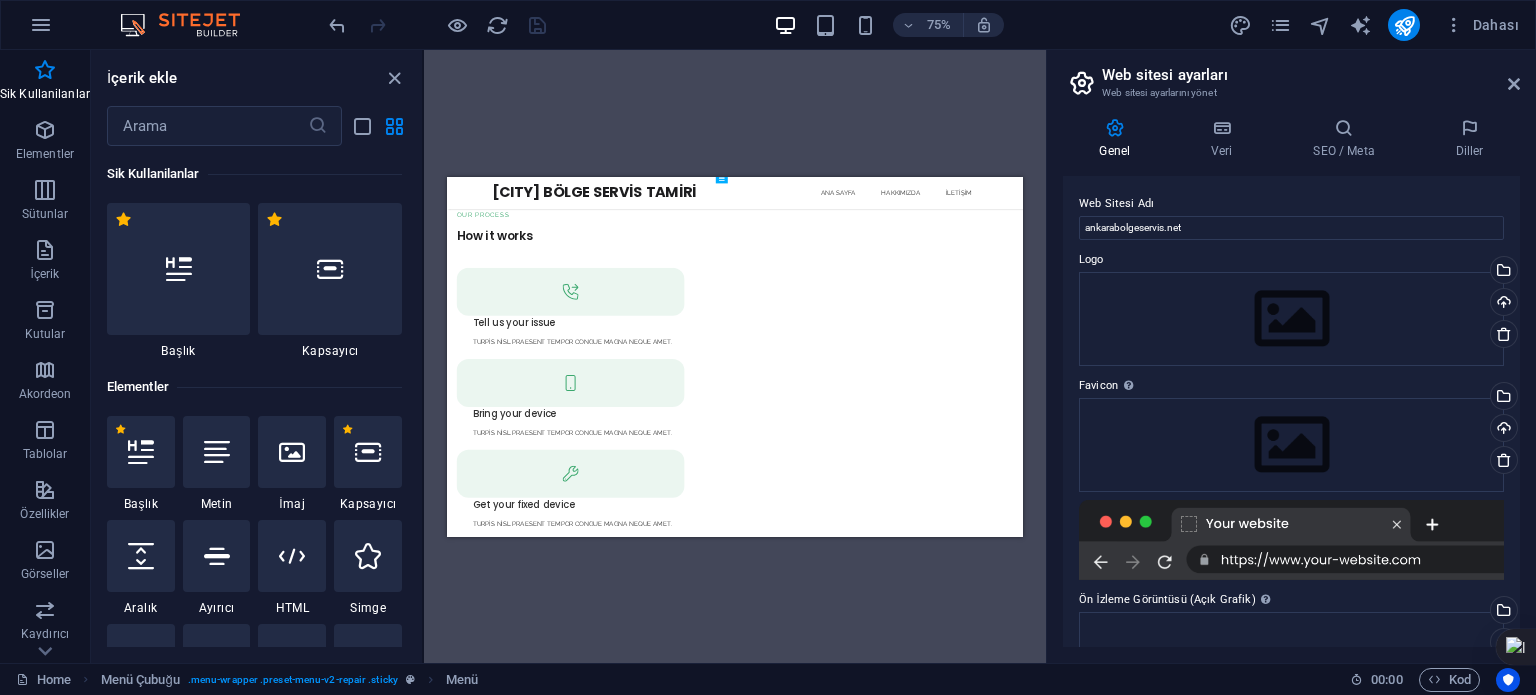 scroll, scrollTop: 3357, scrollLeft: 0, axis: vertical 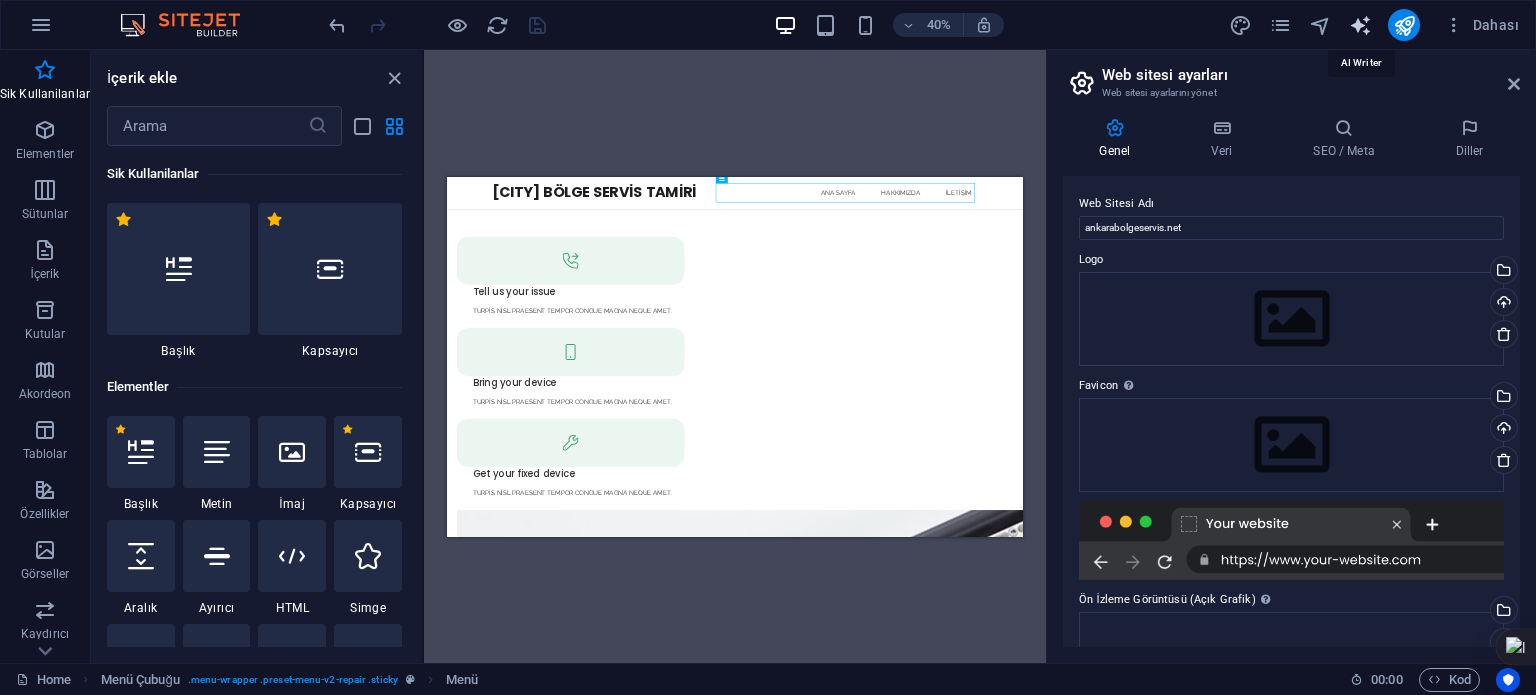 click at bounding box center [1360, 25] 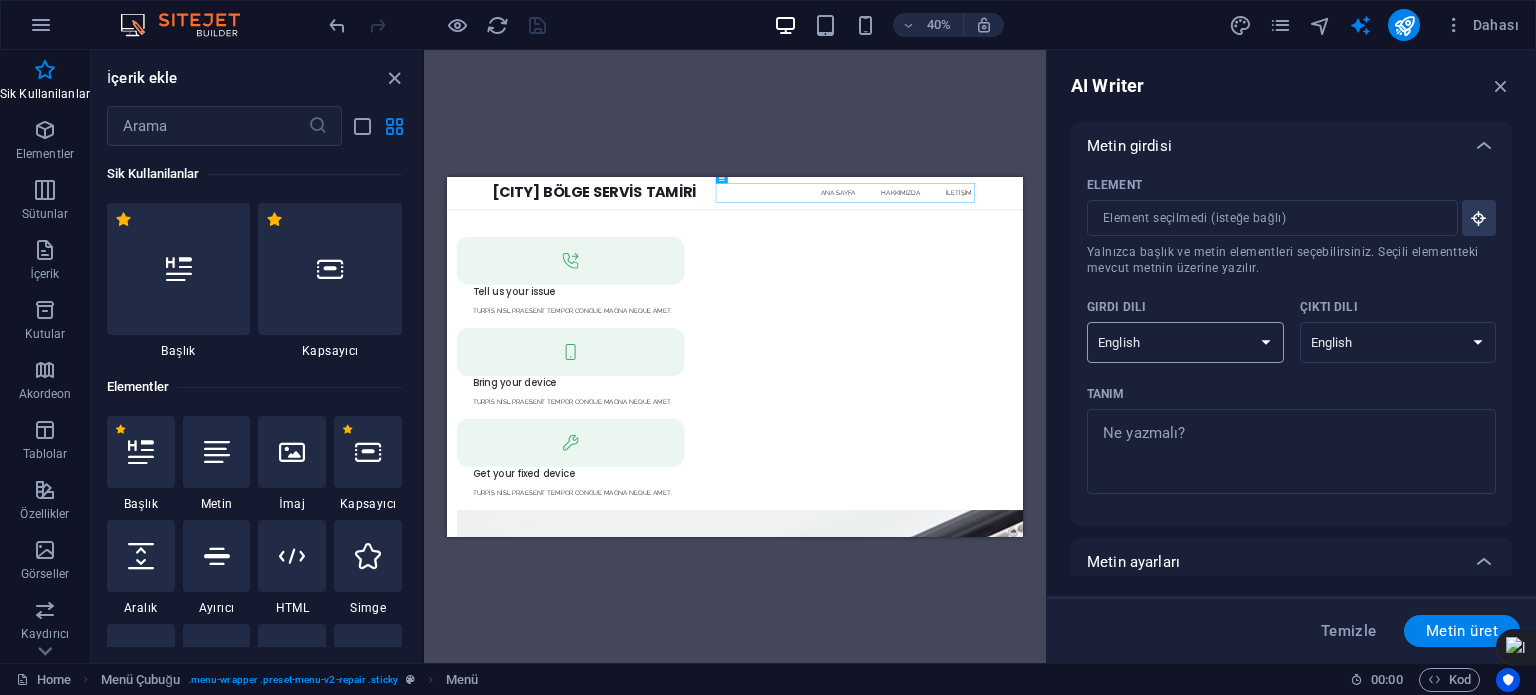 click on "Albanian Arabic Armenian Awadhi Azerbaijani Bashkir Basque Belarusian Bengali Bhojpuri Bosnian Brazilian Portuguese Bulgarian Cantonese (Yue) Catalan Chhattisgarhi Chinese Croatian Czech Danish Dogri Dutch English Estonian Faroese Finnish French Galician Georgian German Greek Gujarati Haryanvi Hindi Hungarian Indonesian Irish Italian Japanese Javanese Kannada Kashmiri Kazakh Konkani Korean Kyrgyz Latvian Lithuanian Macedonian Maithili Malay Maltese Mandarin Mandarin Chinese Marathi Marwari Min Nan Moldovan Mongolian Montenegrin Nepali Norwegian Oriya Pashto Persian (Farsi) Polish Portuguese Punjabi Rajasthani Romanian Russian Sanskrit Santali Serbian Sindhi Sinhala Slovak Slovene Slovenian Spanish Ukrainian Urdu Uzbek Vietnamese Welsh Wu" at bounding box center [1185, 342] 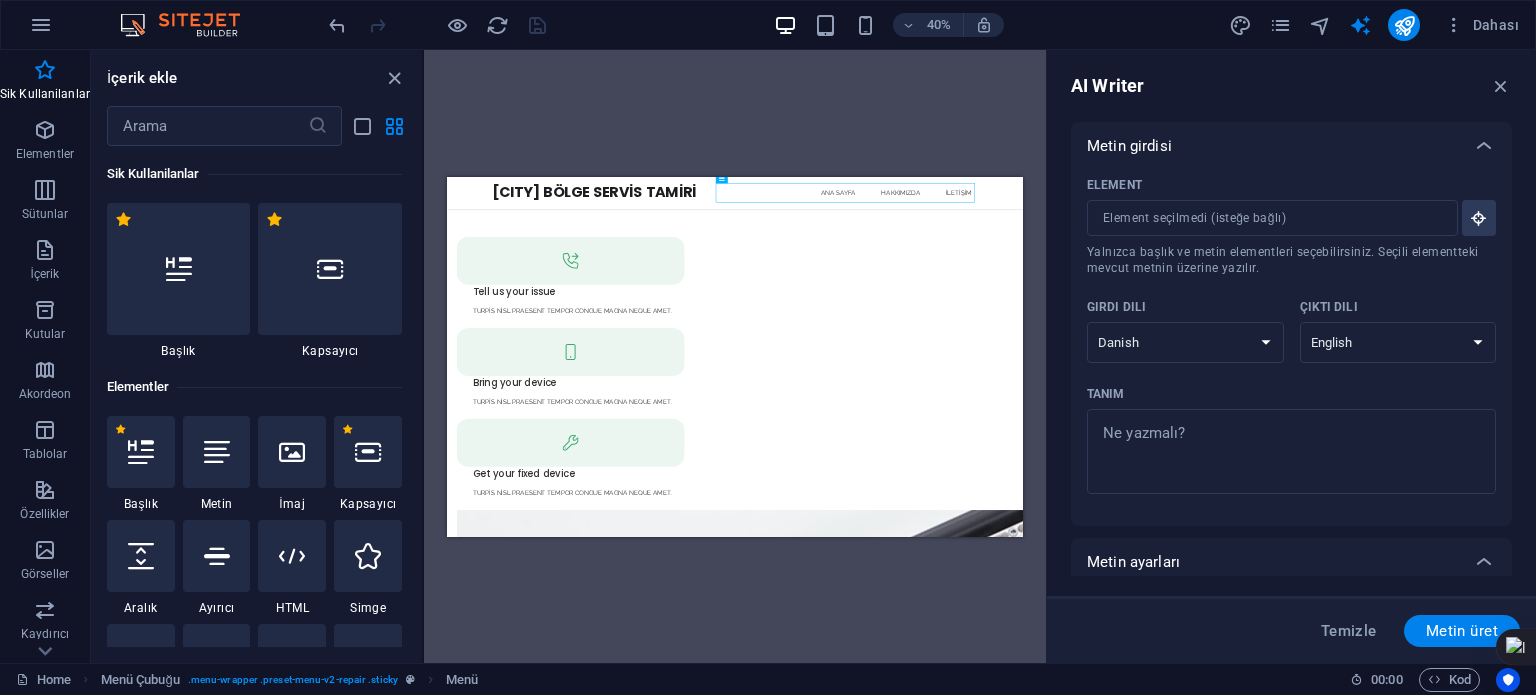click on "Albanian Arabic Armenian Awadhi Azerbaijani Bashkir Basque Belarusian Bengali Bhojpuri Bosnian Brazilian Portuguese Bulgarian Cantonese (Yue) Catalan Chhattisgarhi Chinese Croatian Czech Danish Dogri Dutch English Estonian Faroese Finnish French Galician Georgian German Greek Gujarati Haryanvi Hindi Hungarian Indonesian Irish Italian Japanese Javanese Kannada Kashmiri Kazakh Konkani Korean Kyrgyz Latvian Lithuanian Macedonian Maithili Malay Maltese Mandarin Mandarin Chinese Marathi Marwari Min Nan Moldovan Mongolian Montenegrin Nepali Norwegian Oriya Pashto Persian (Farsi) Polish Portuguese Punjabi Rajasthani Romanian Russian Sanskrit Santali Serbian Sindhi Sinhala Slovak Slovene Slovenian Spanish Ukrainian Urdu Uzbek Vietnamese Welsh Wu" at bounding box center (1185, 342) 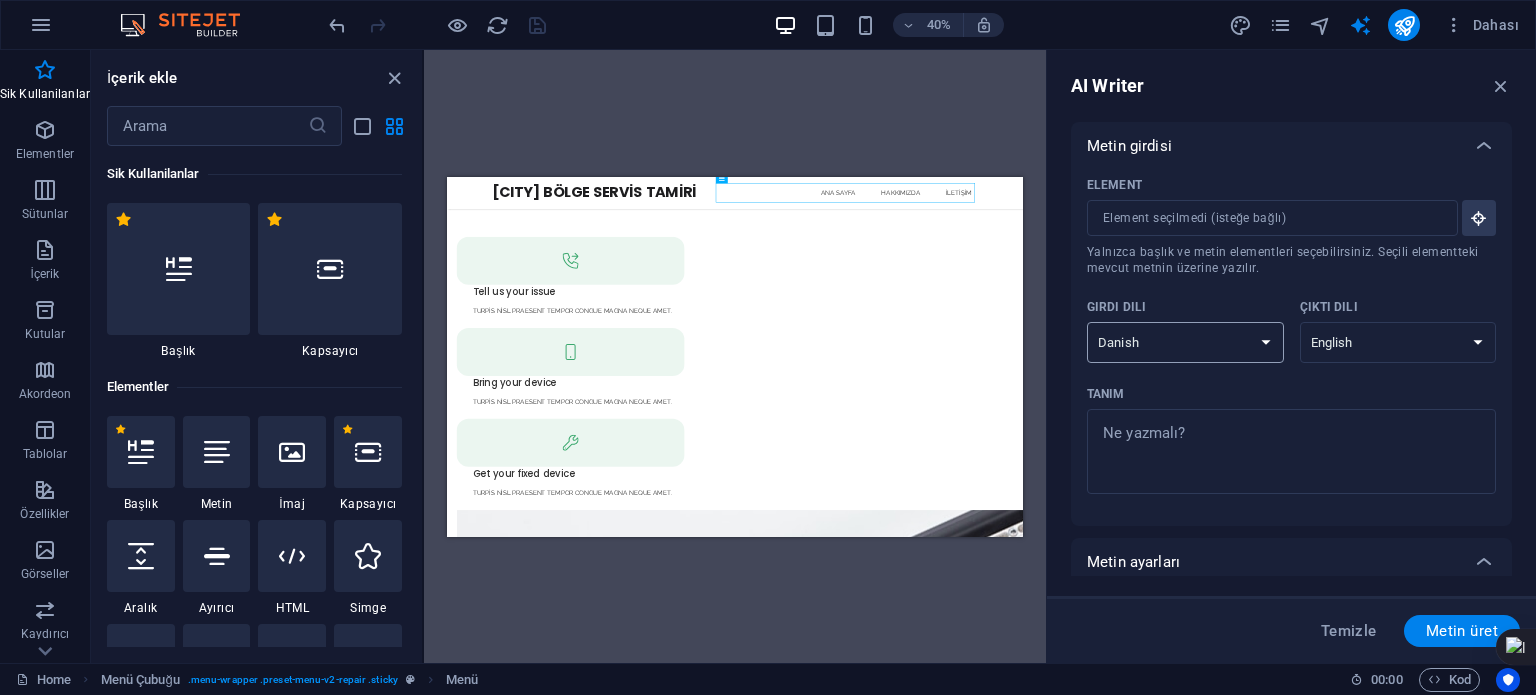 click on "Albanian Arabic Armenian Awadhi Azerbaijani Bashkir Basque Belarusian Bengali Bhojpuri Bosnian Brazilian Portuguese Bulgarian Cantonese (Yue) Catalan Chhattisgarhi Chinese Croatian Czech Danish Dogri Dutch English Estonian Faroese Finnish French Galician Georgian German Greek Gujarati Haryanvi Hindi Hungarian Indonesian Irish Italian Japanese Javanese Kannada Kashmiri Kazakh Konkani Korean Kyrgyz Latvian Lithuanian Macedonian Maithili Malay Maltese Mandarin Mandarin Chinese Marathi Marwari Min Nan Moldovan Mongolian Montenegrin Nepali Norwegian Oriya Pashto Persian (Farsi) Polish Portuguese Punjabi Rajasthani Romanian Russian Sanskrit Santali Serbian Sindhi Sinhala Slovak Slovene Slovenian Spanish Ukrainian Urdu Uzbek Vietnamese Welsh Wu" at bounding box center [1185, 342] 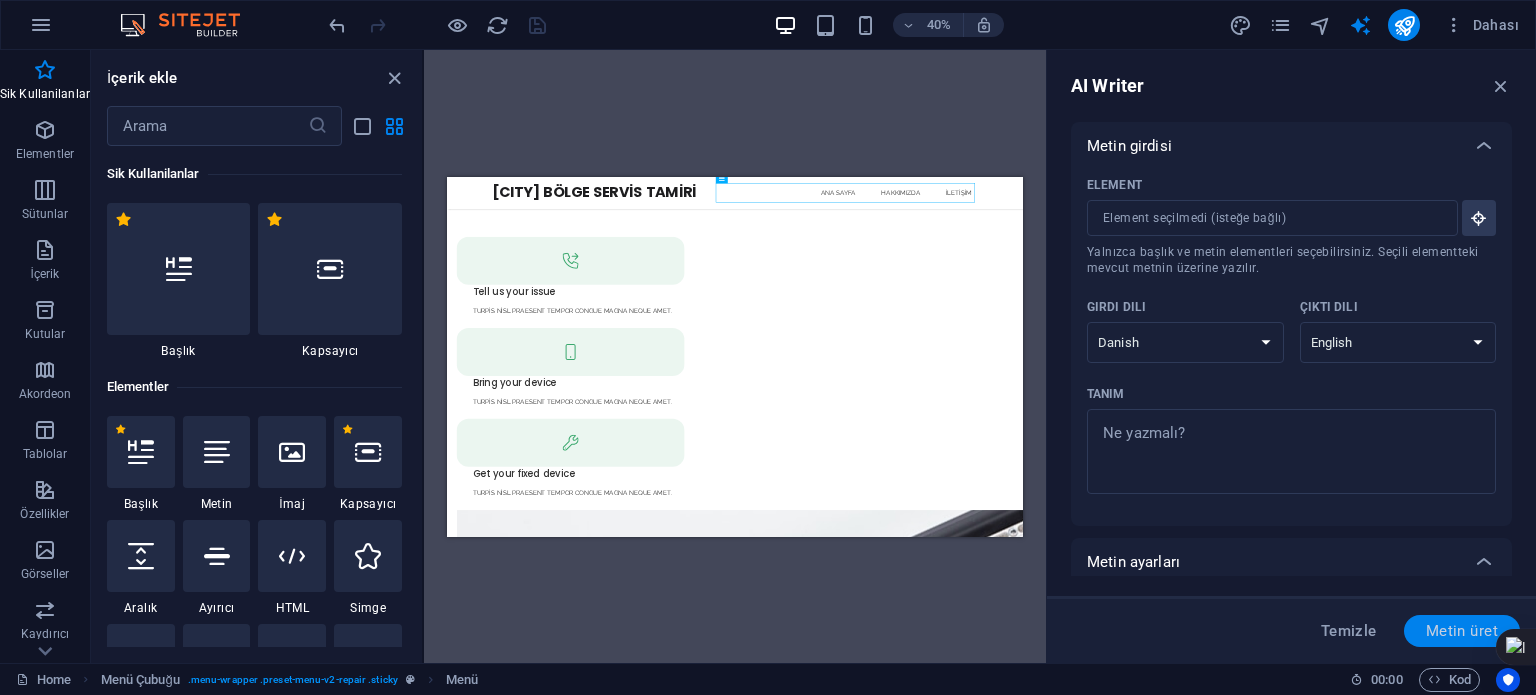 select on "Slovene" 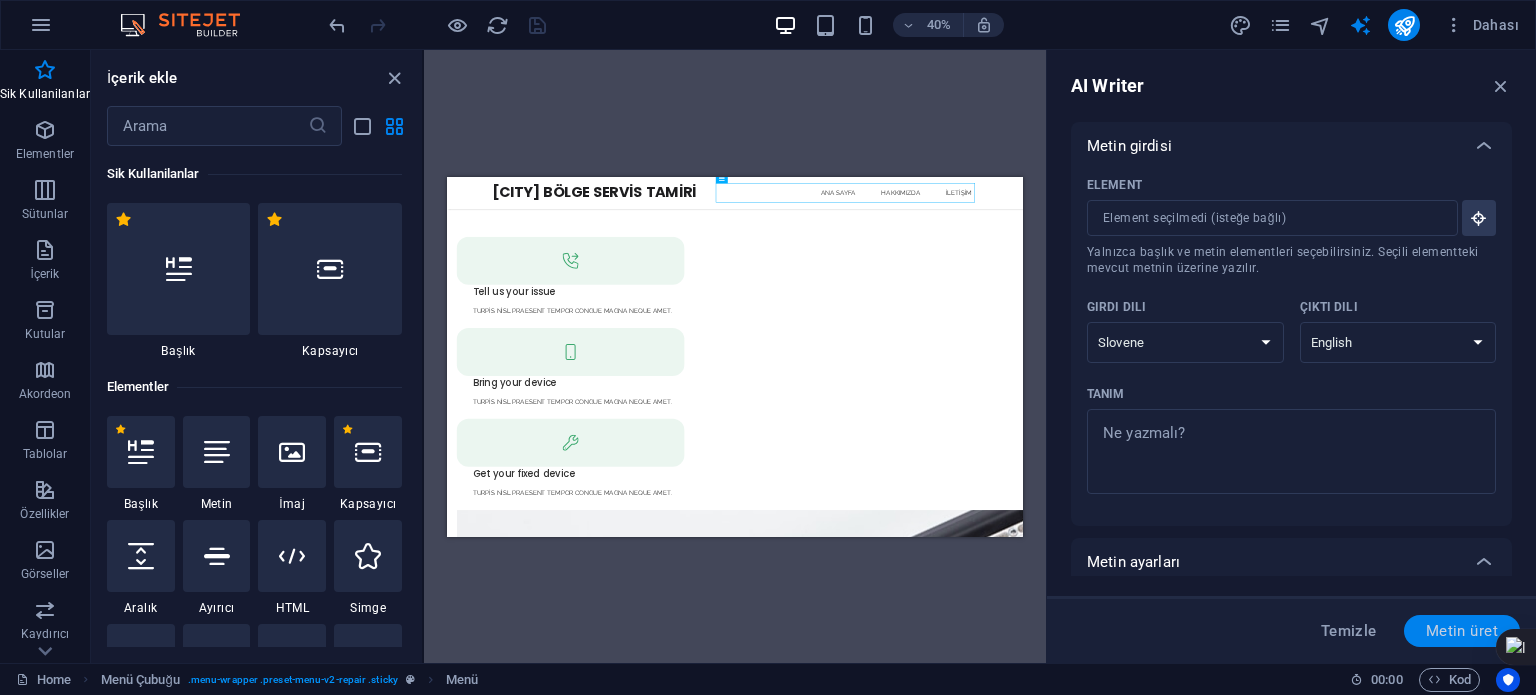 click on "Metin üret" at bounding box center [1462, 631] 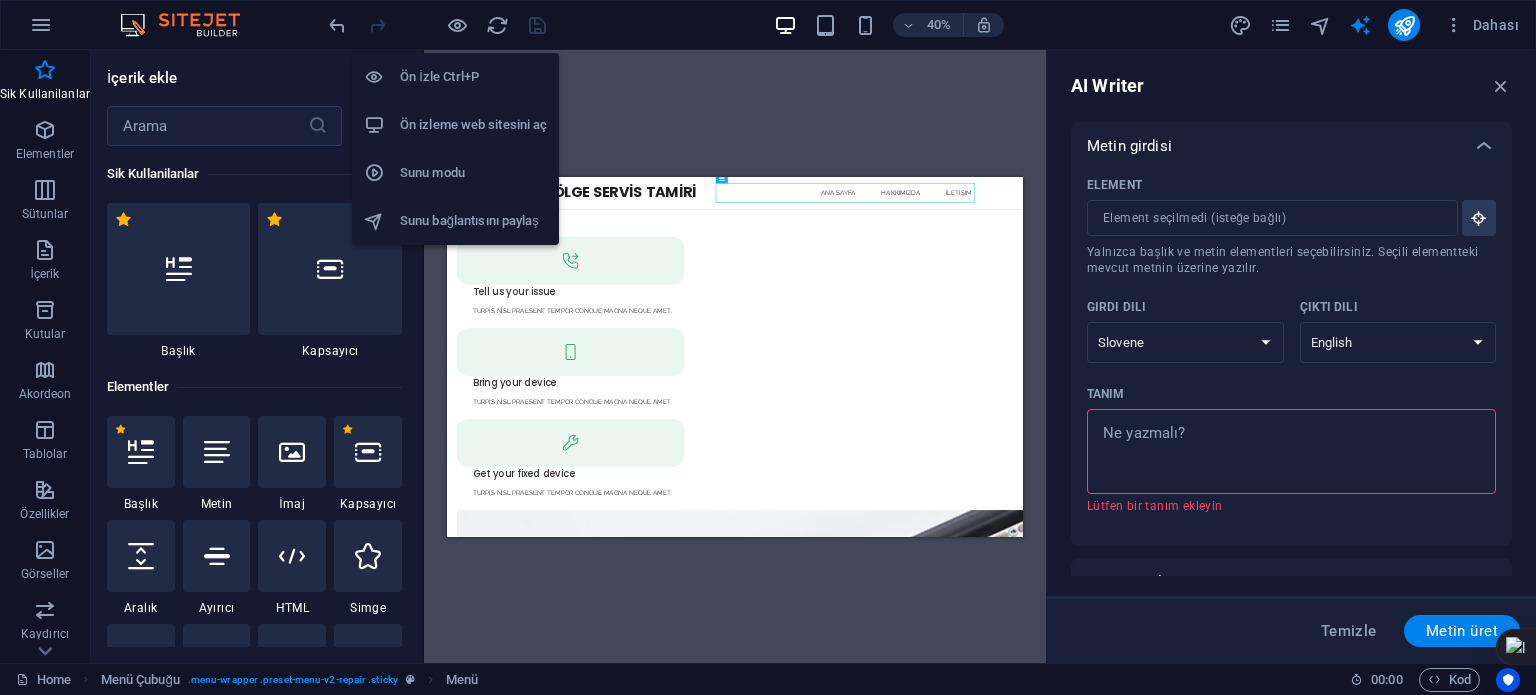 click on "Ön izleme web sitesini aç" at bounding box center (473, 125) 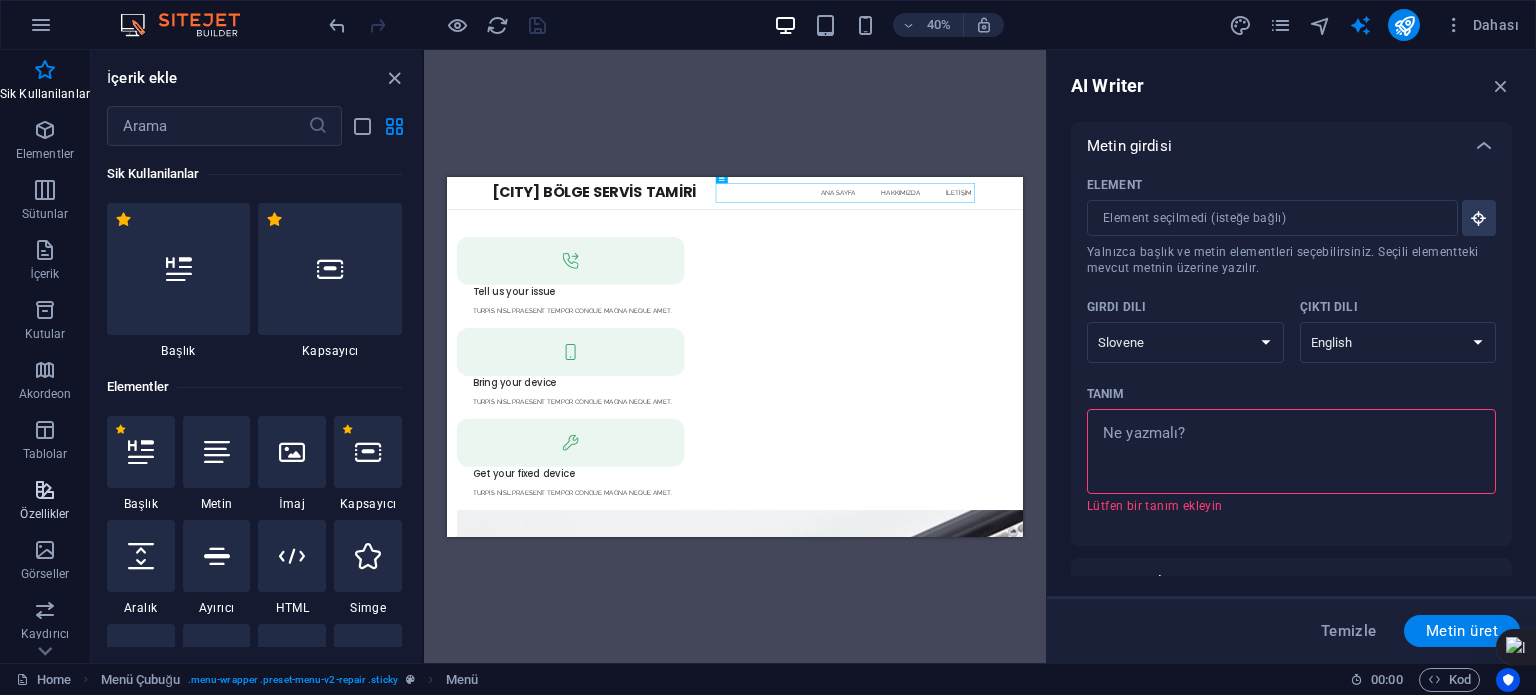 click at bounding box center (45, 490) 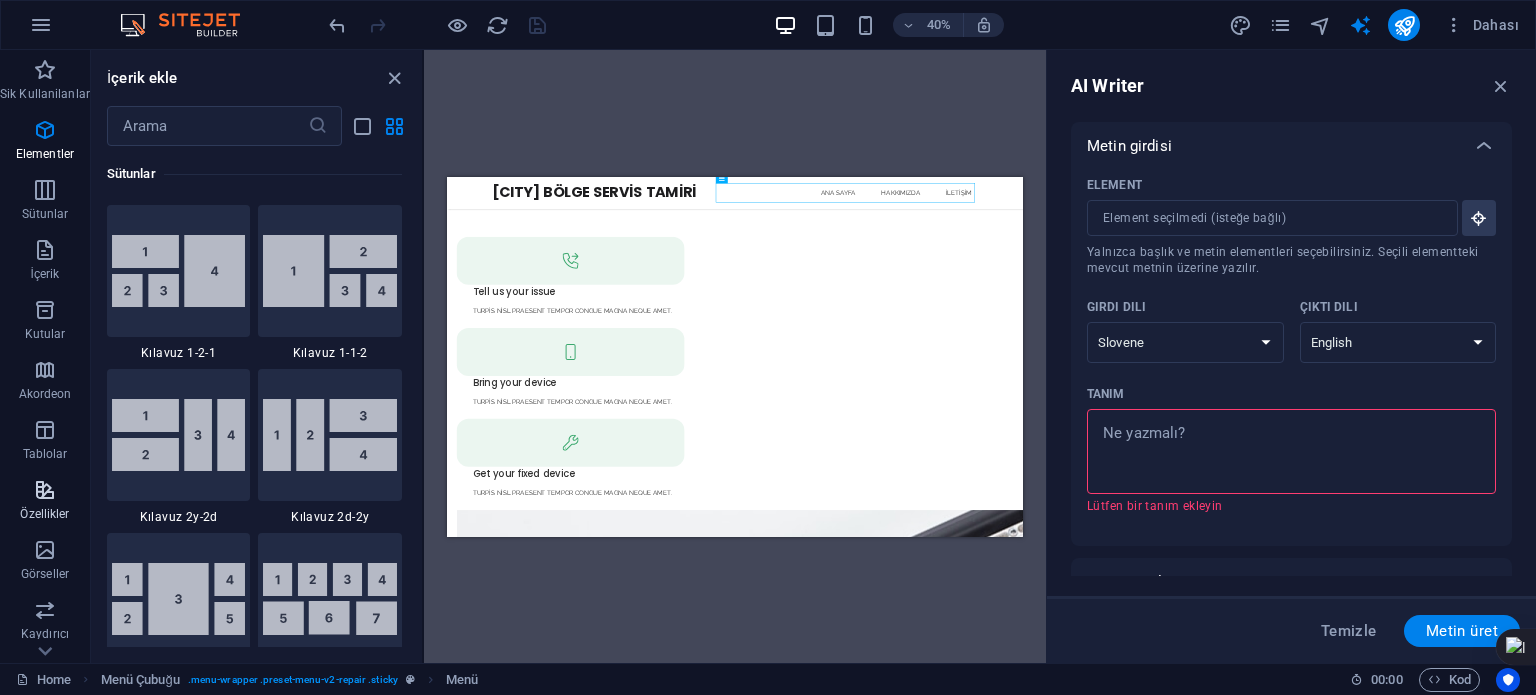 scroll, scrollTop: 7795, scrollLeft: 0, axis: vertical 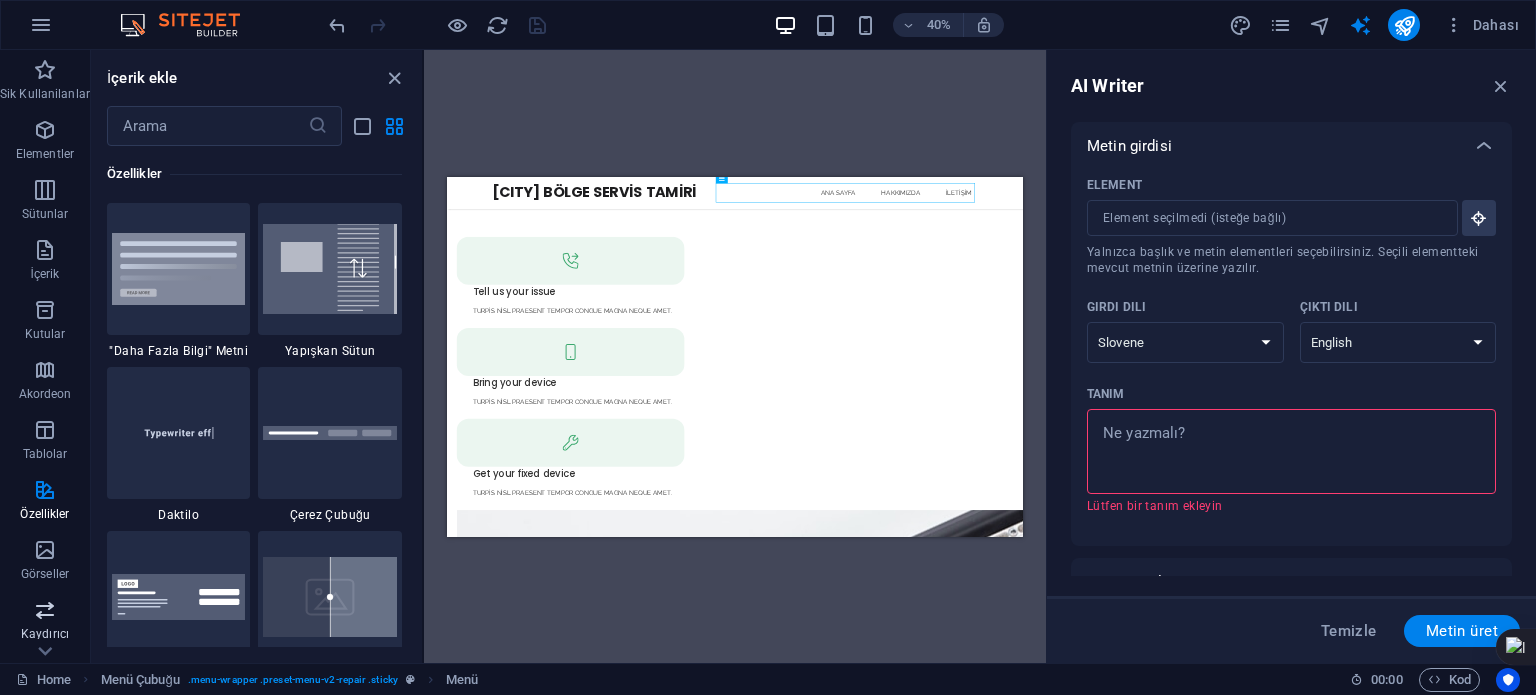 click on "Kaydırıcı" at bounding box center (45, 622) 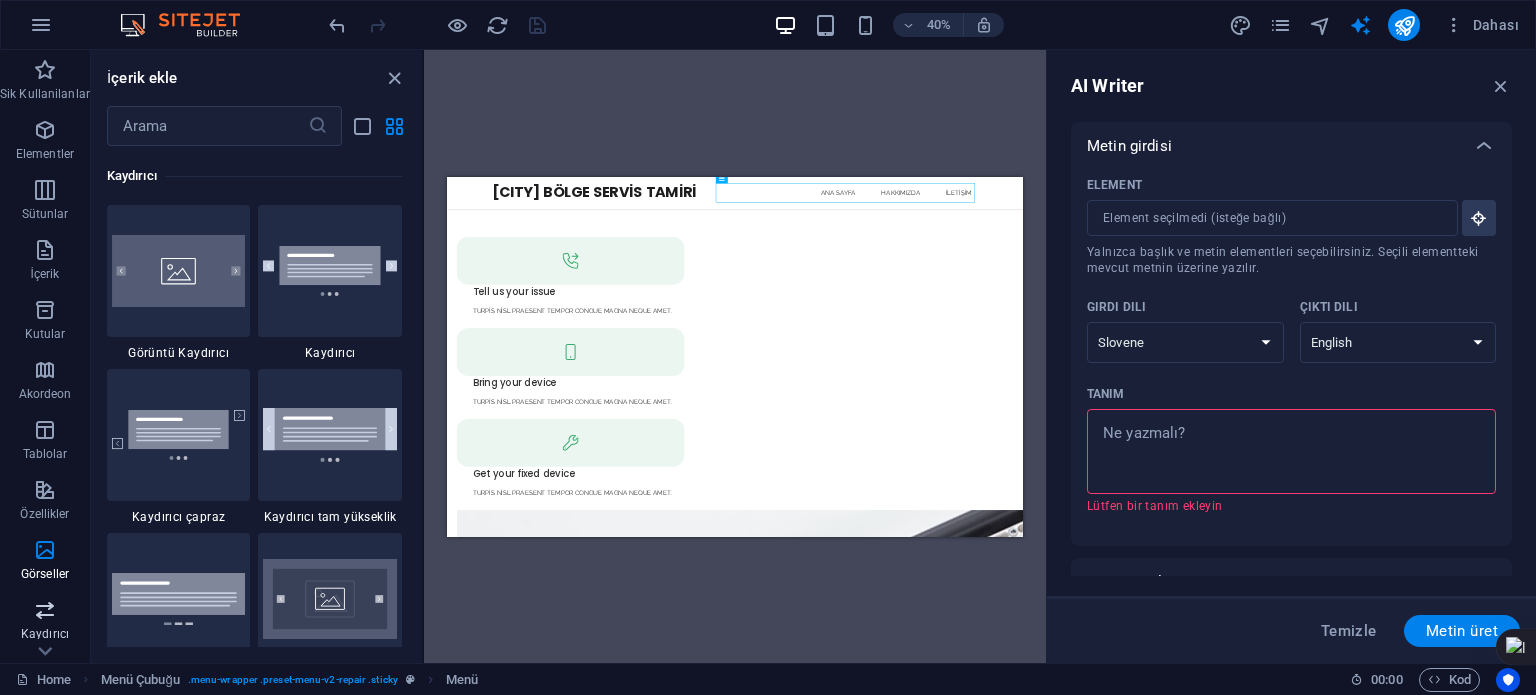 scroll, scrollTop: 11337, scrollLeft: 0, axis: vertical 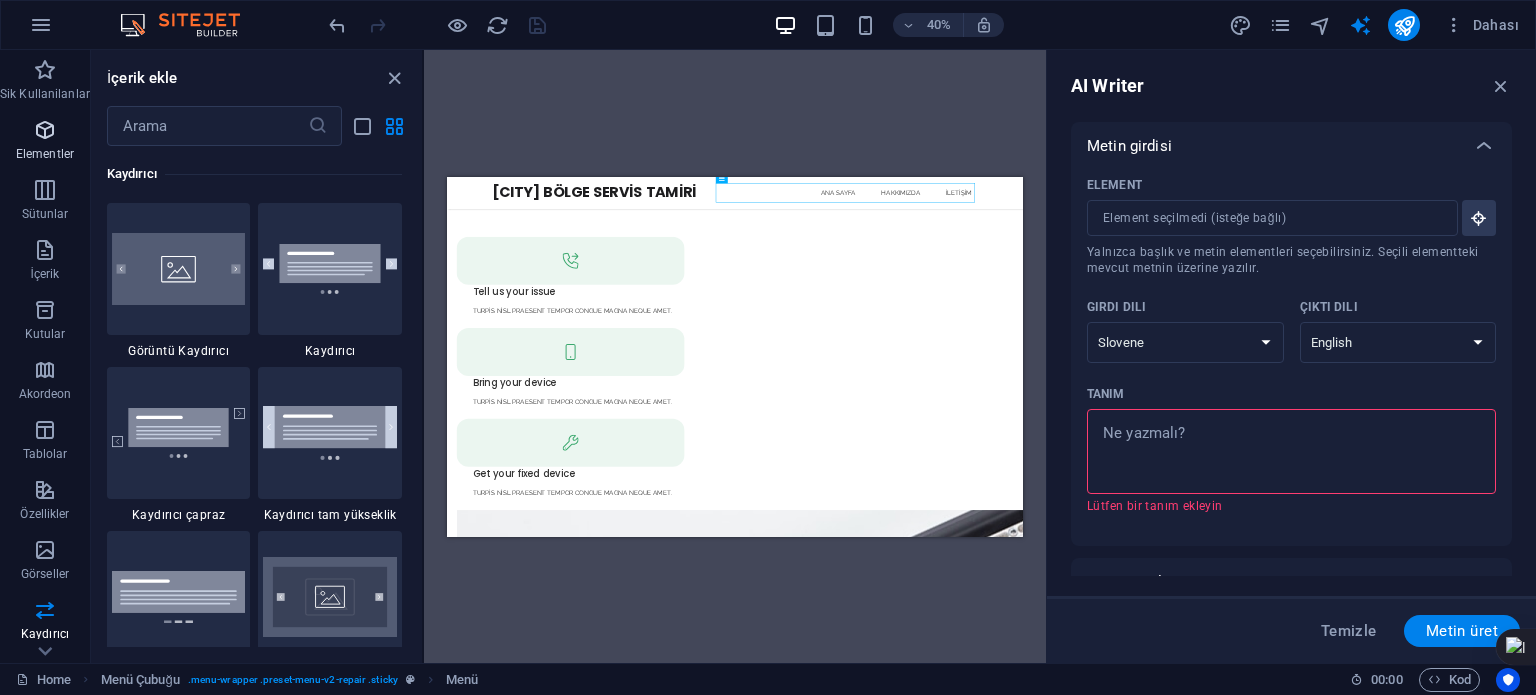 click at bounding box center (45, 130) 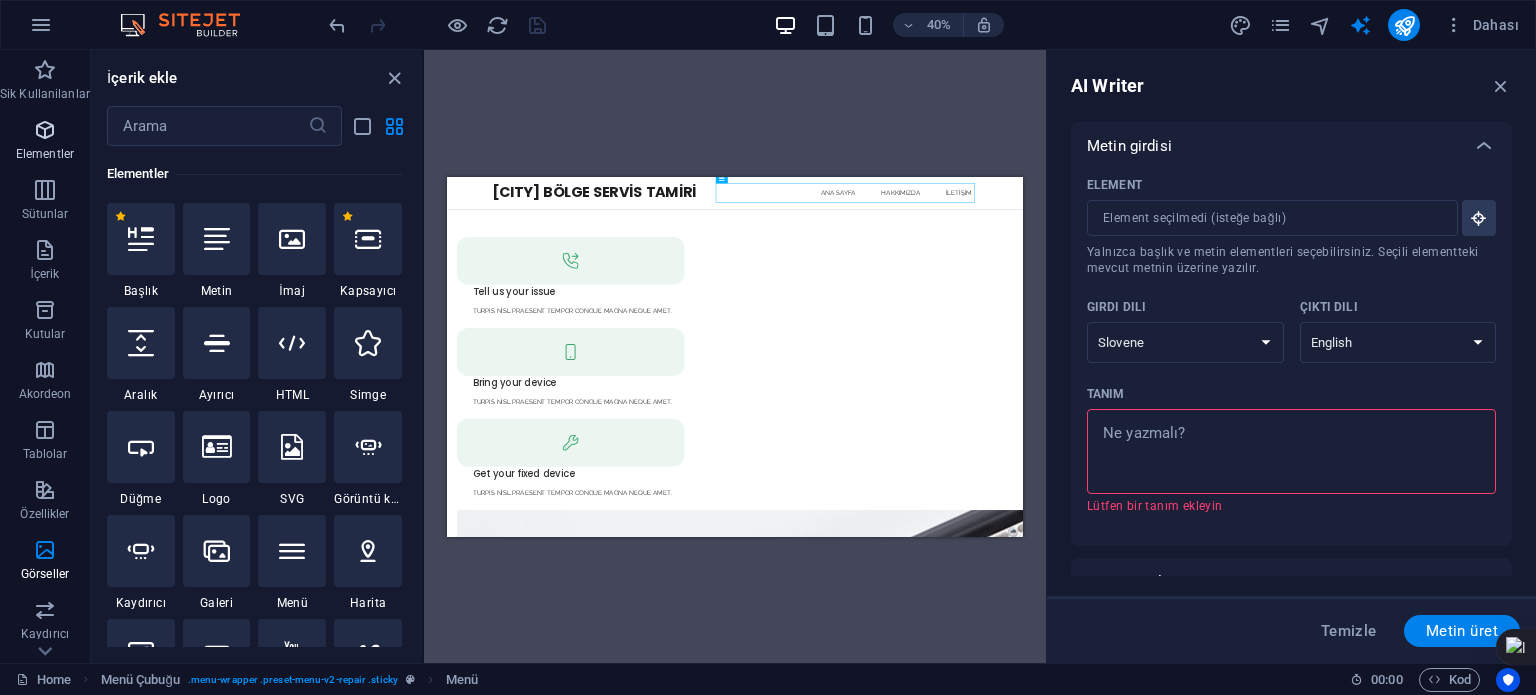 scroll, scrollTop: 212, scrollLeft: 0, axis: vertical 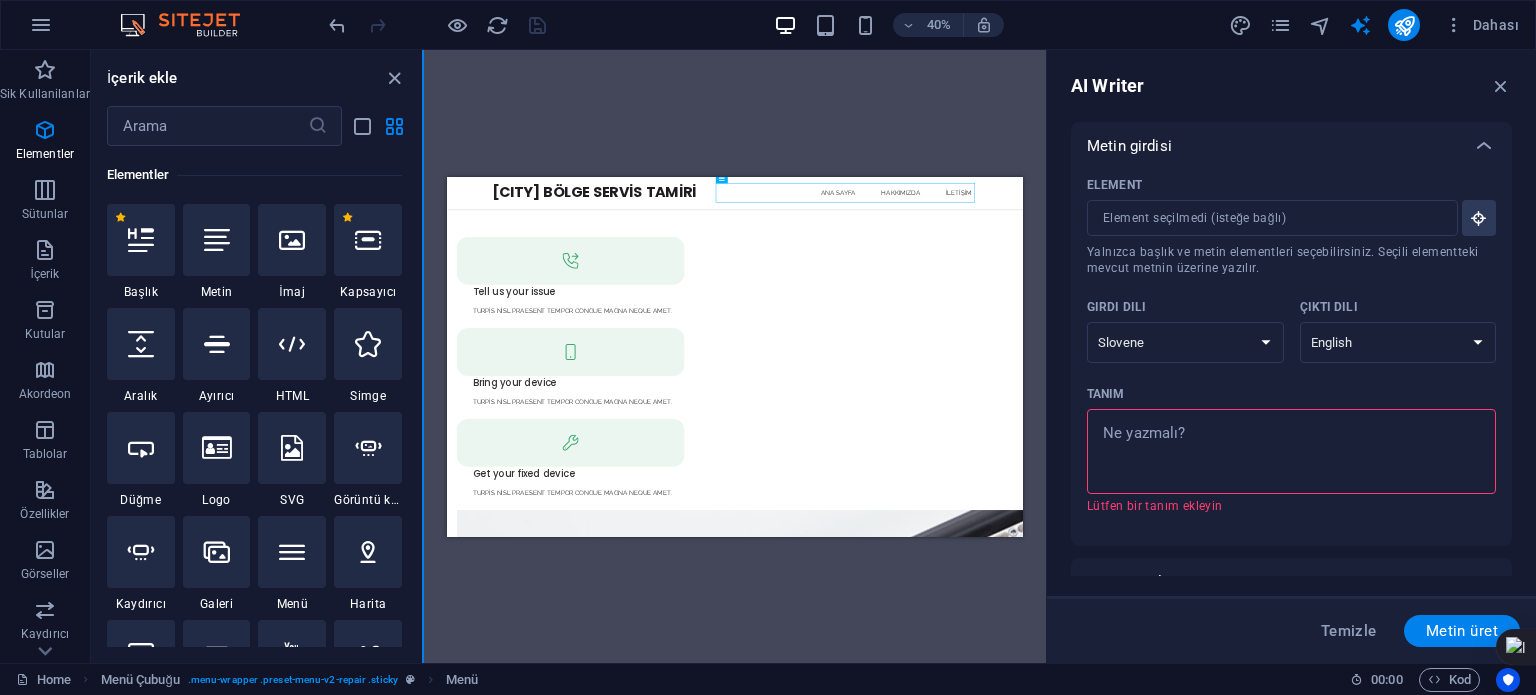 drag, startPoint x: 417, startPoint y: 155, endPoint x: 423, endPoint y: 176, distance: 21.84033 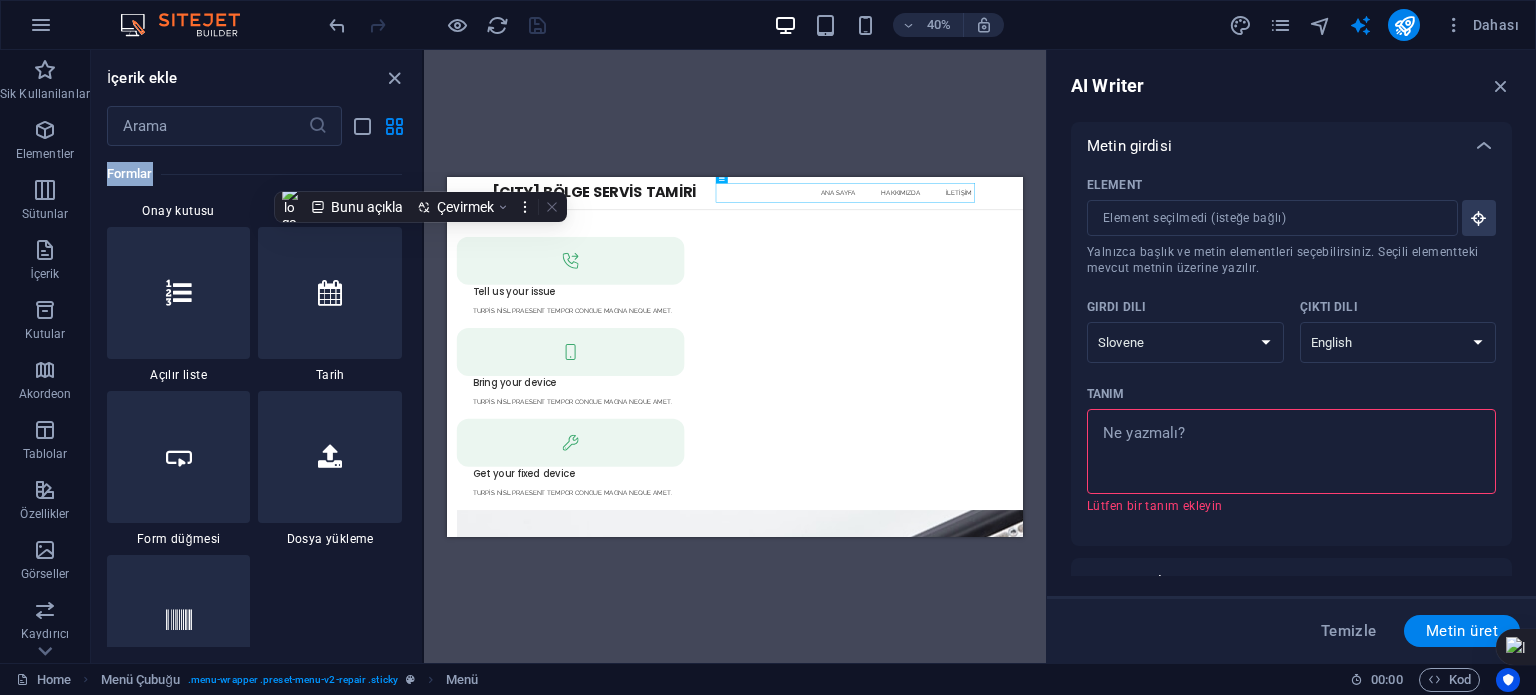 scroll, scrollTop: 15786, scrollLeft: 0, axis: vertical 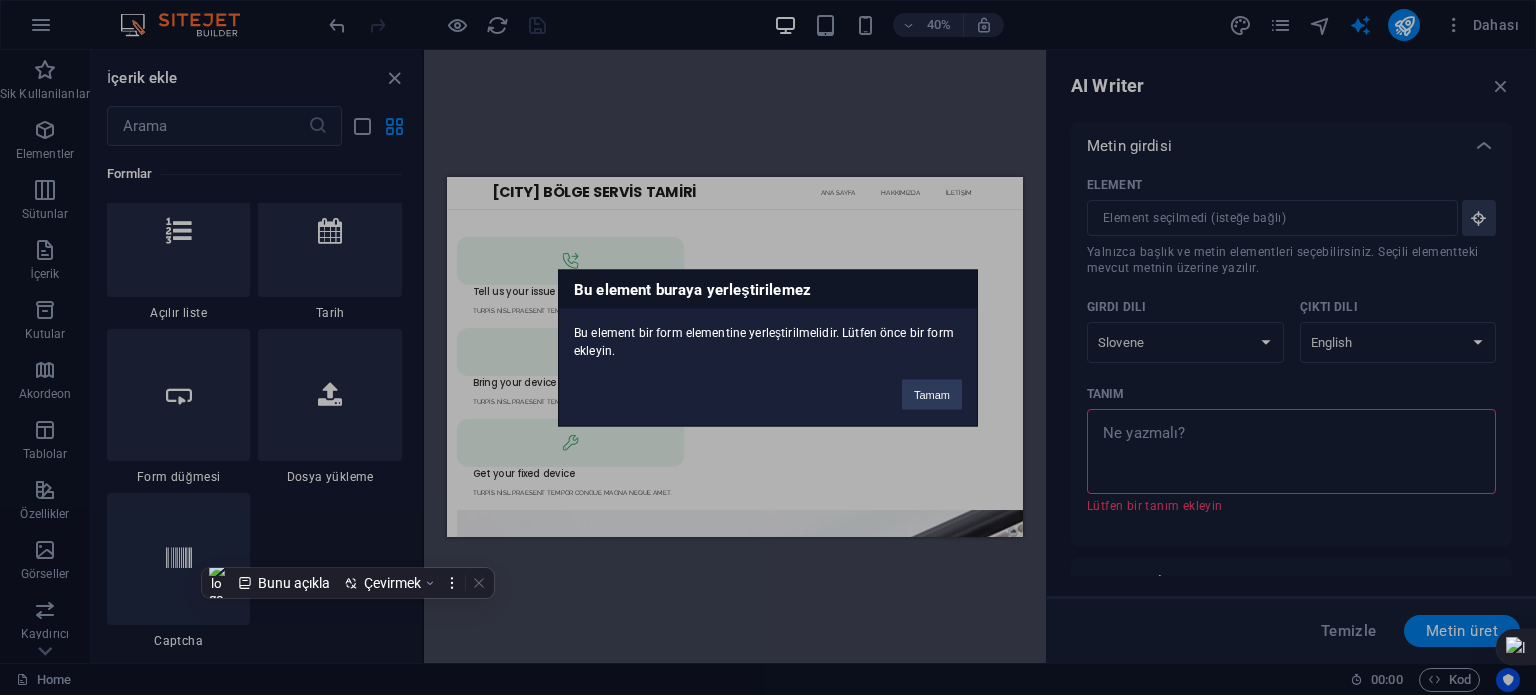 click on "Bu element buraya yerleştirilemez Bu element bir form elementine yerleştirilmelidir. Lütfen önce bir form ekleyin. Tamam" at bounding box center (768, 347) 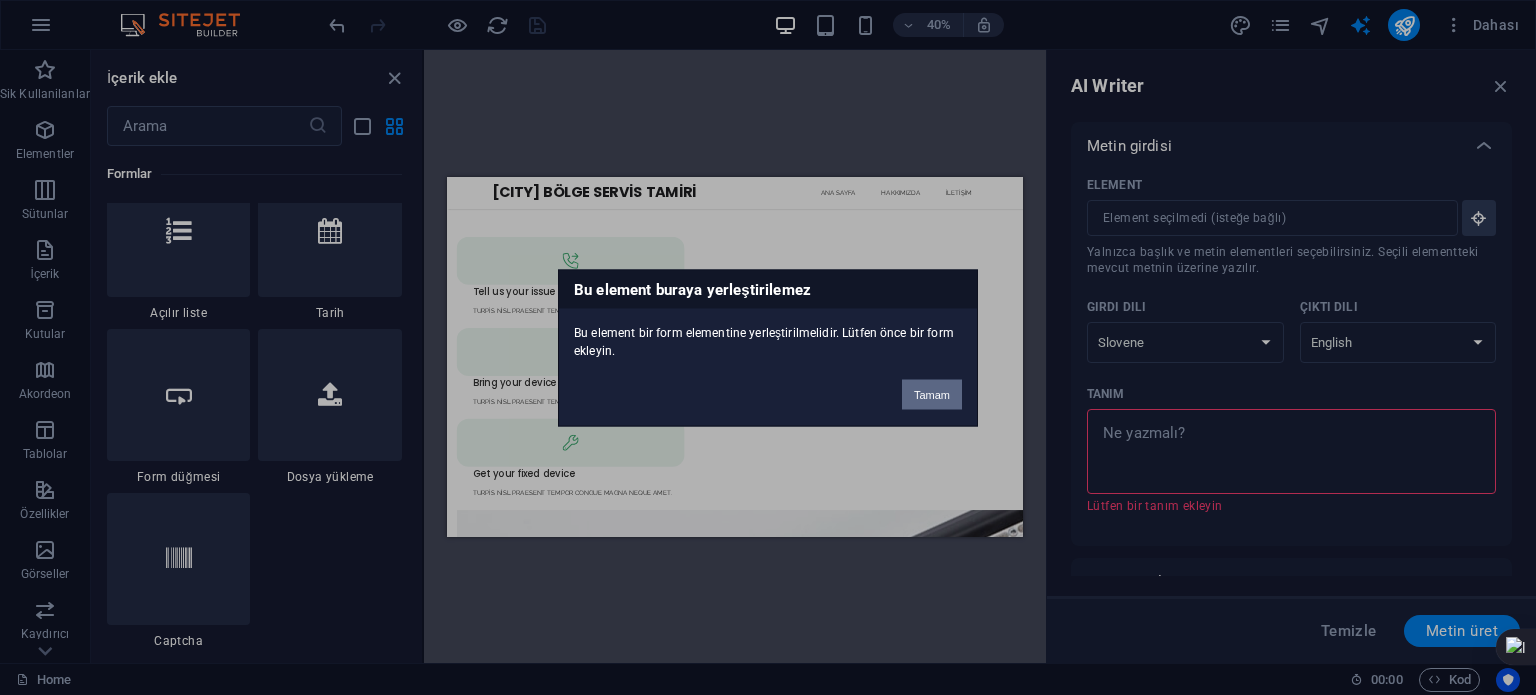 click on "Tamam" at bounding box center [932, 394] 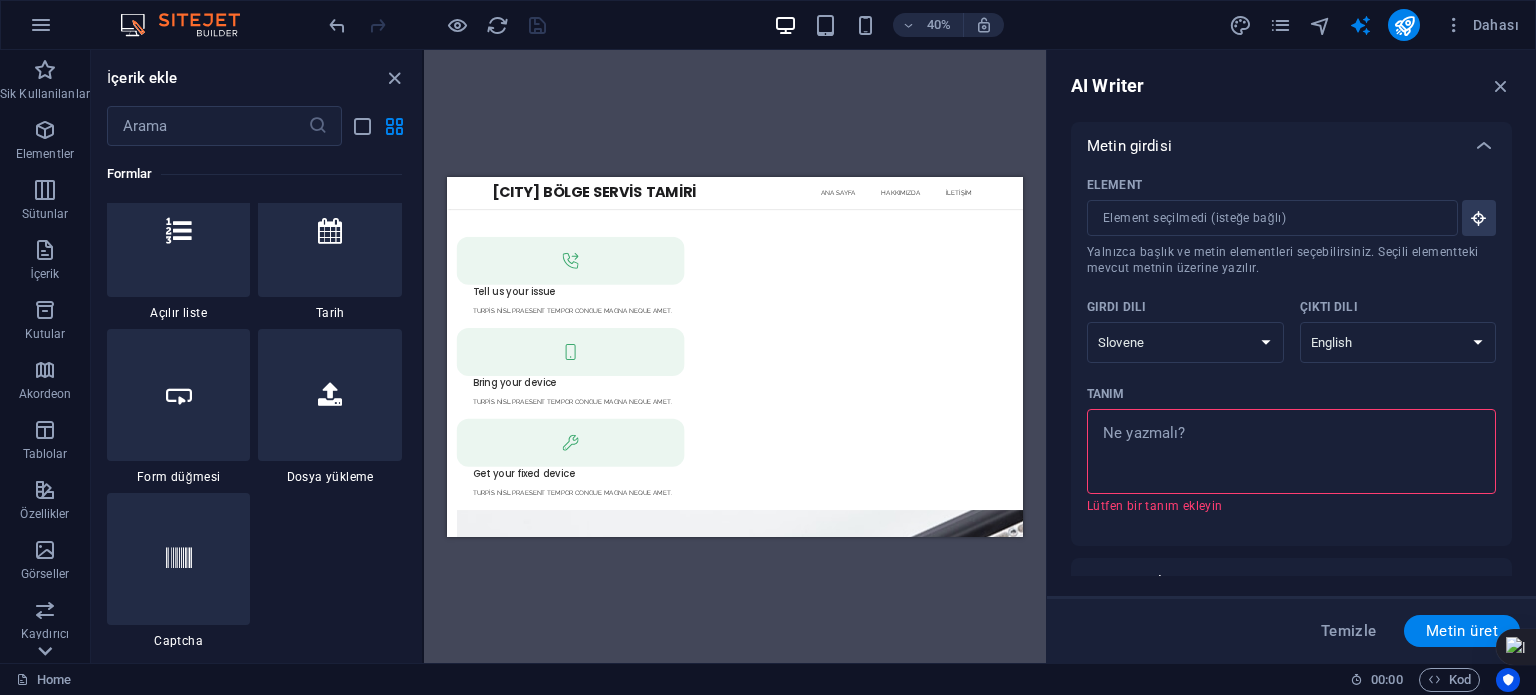 click 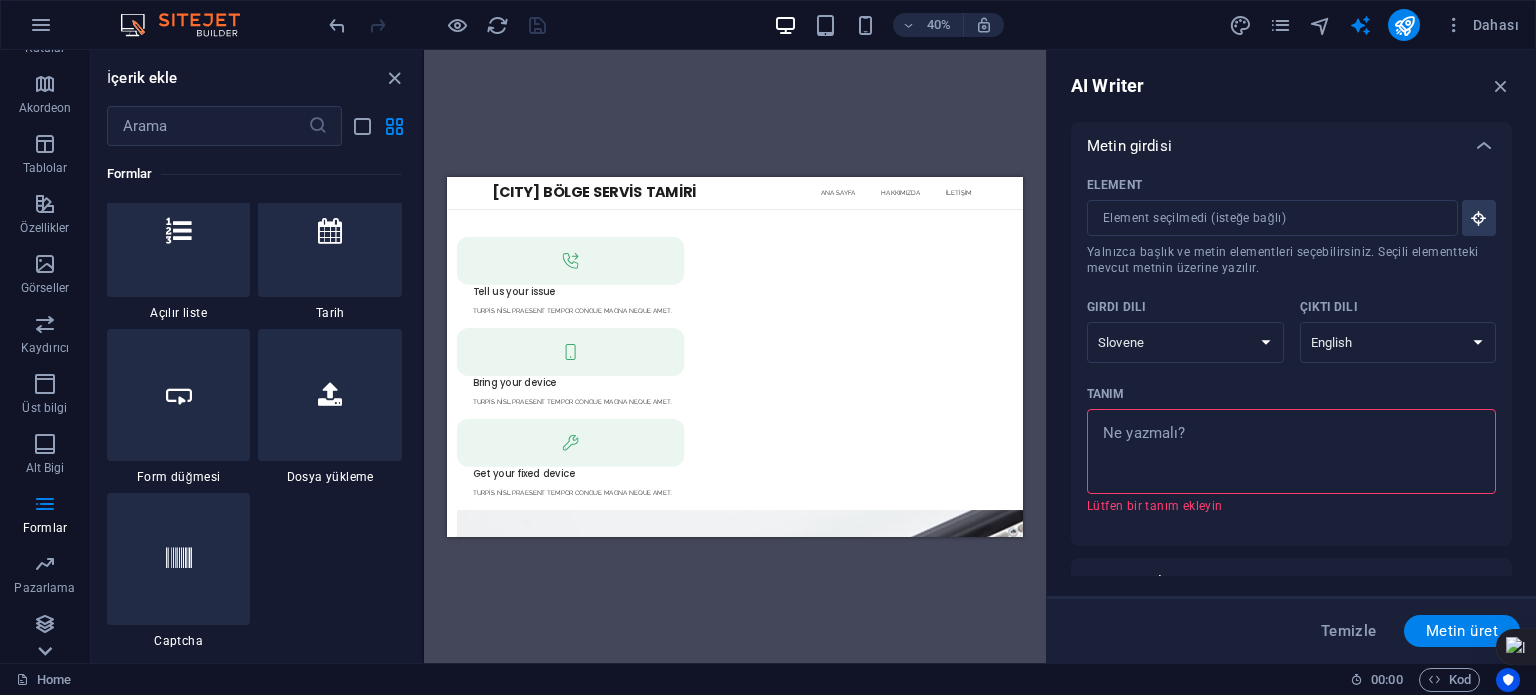 scroll, scrollTop: 286, scrollLeft: 0, axis: vertical 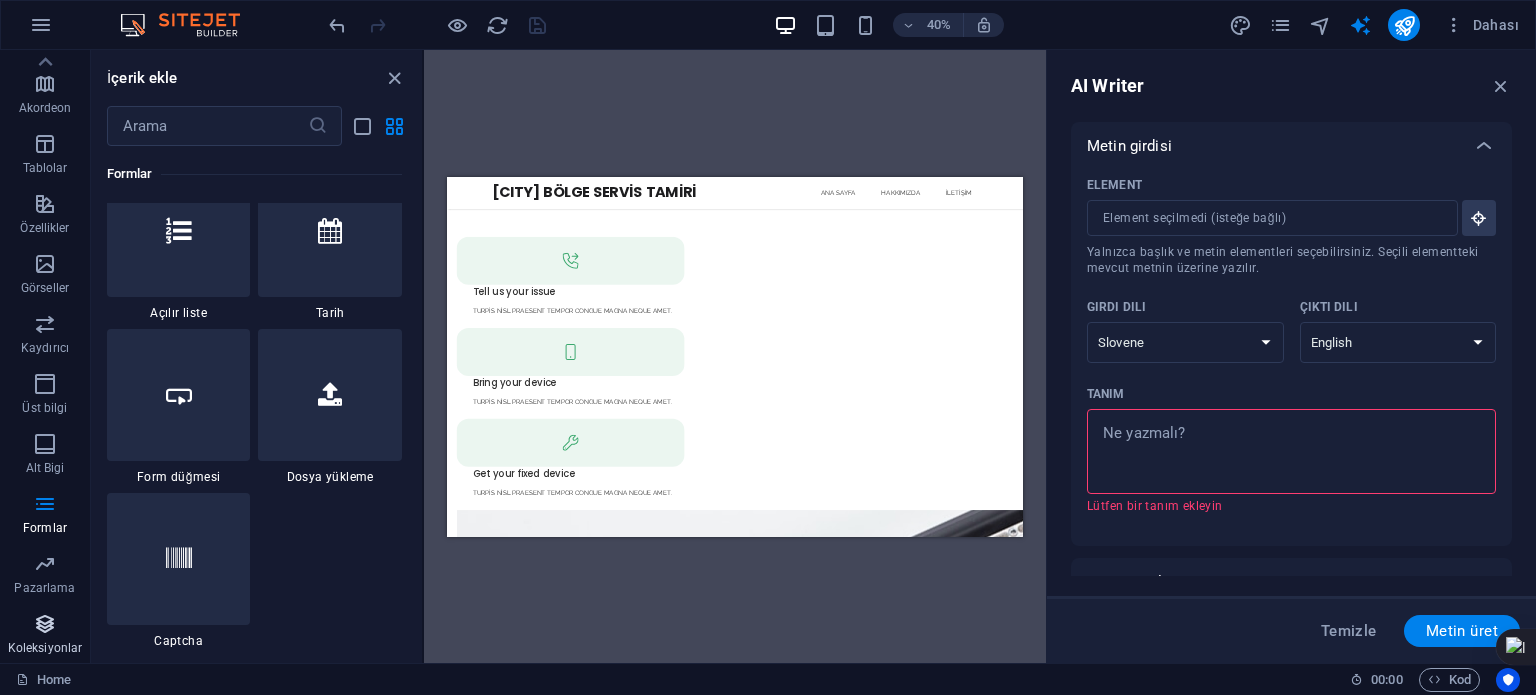 click on "Koleksiyonlar" at bounding box center [45, 648] 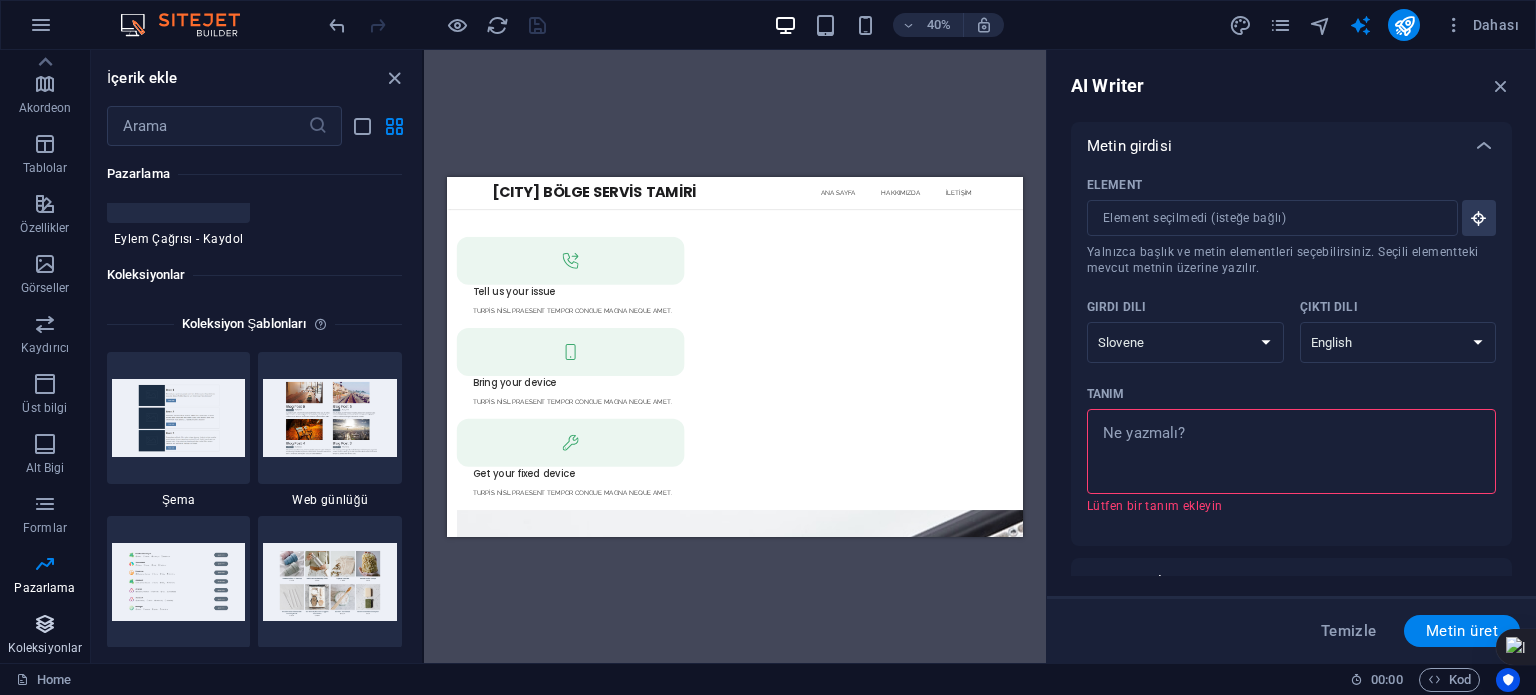 scroll, scrollTop: 18306, scrollLeft: 0, axis: vertical 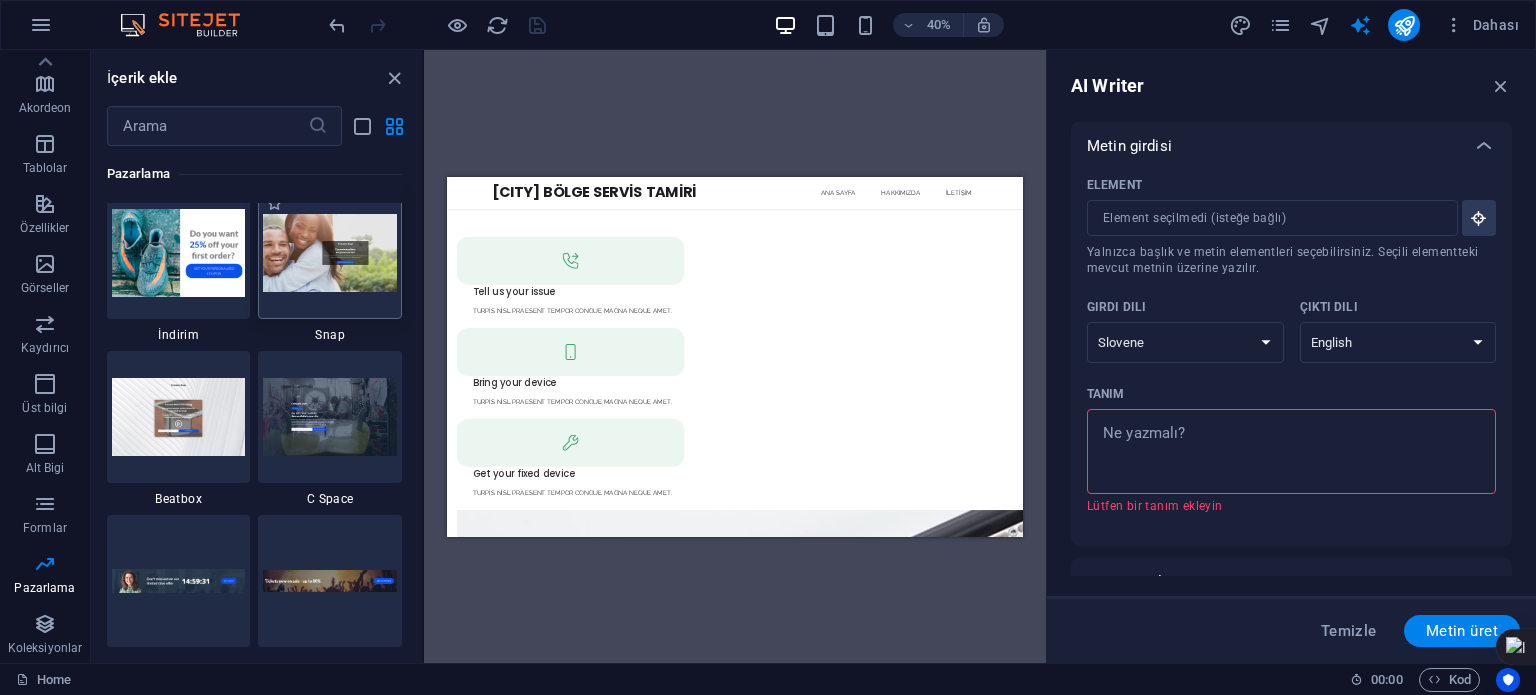 click at bounding box center (330, 253) 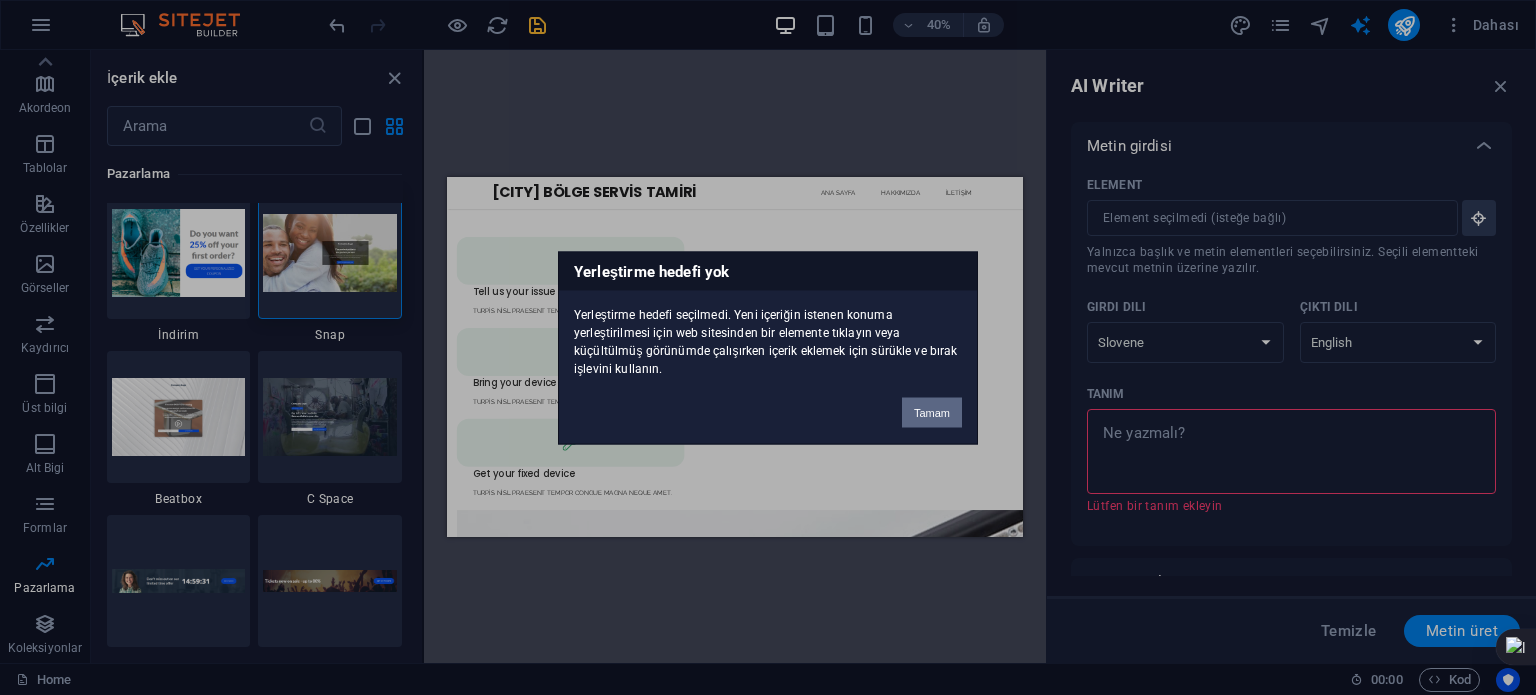 click on "Tamam" at bounding box center (932, 412) 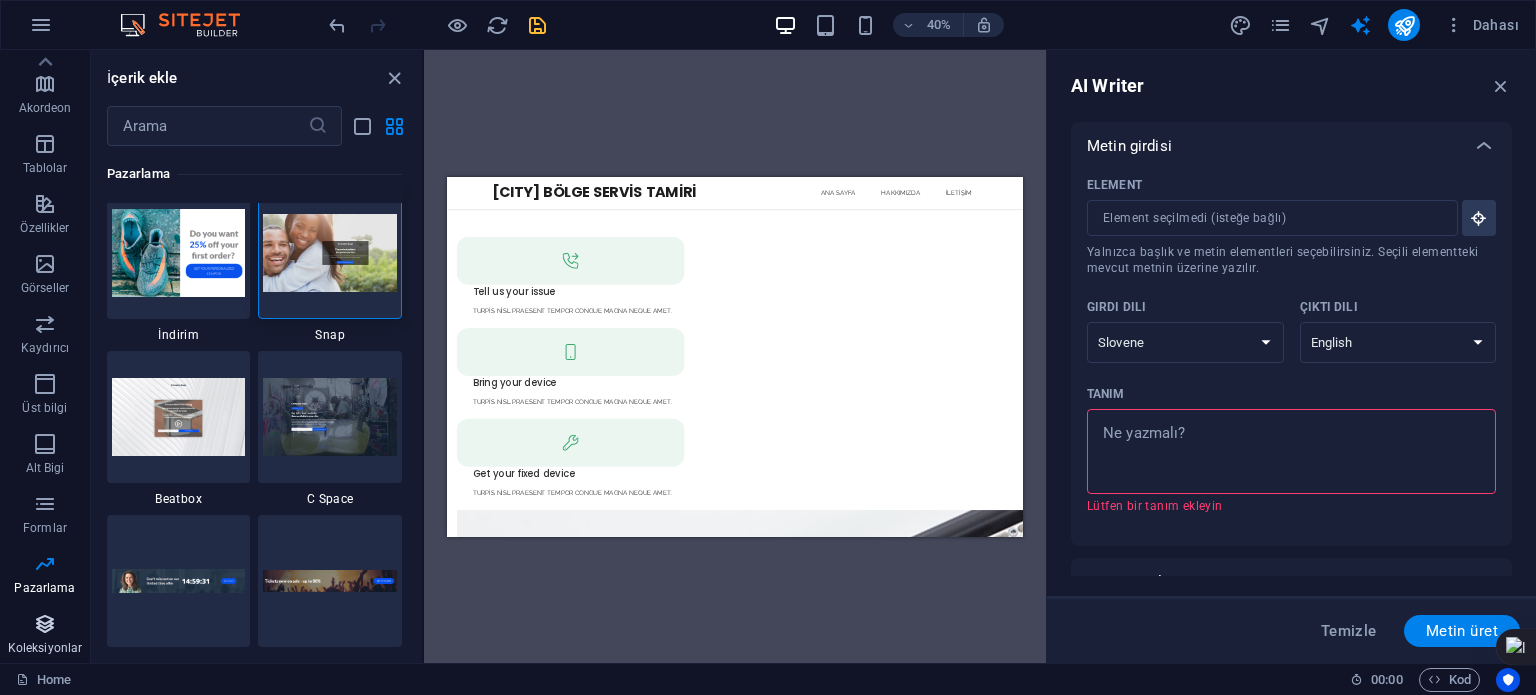 click at bounding box center (45, 624) 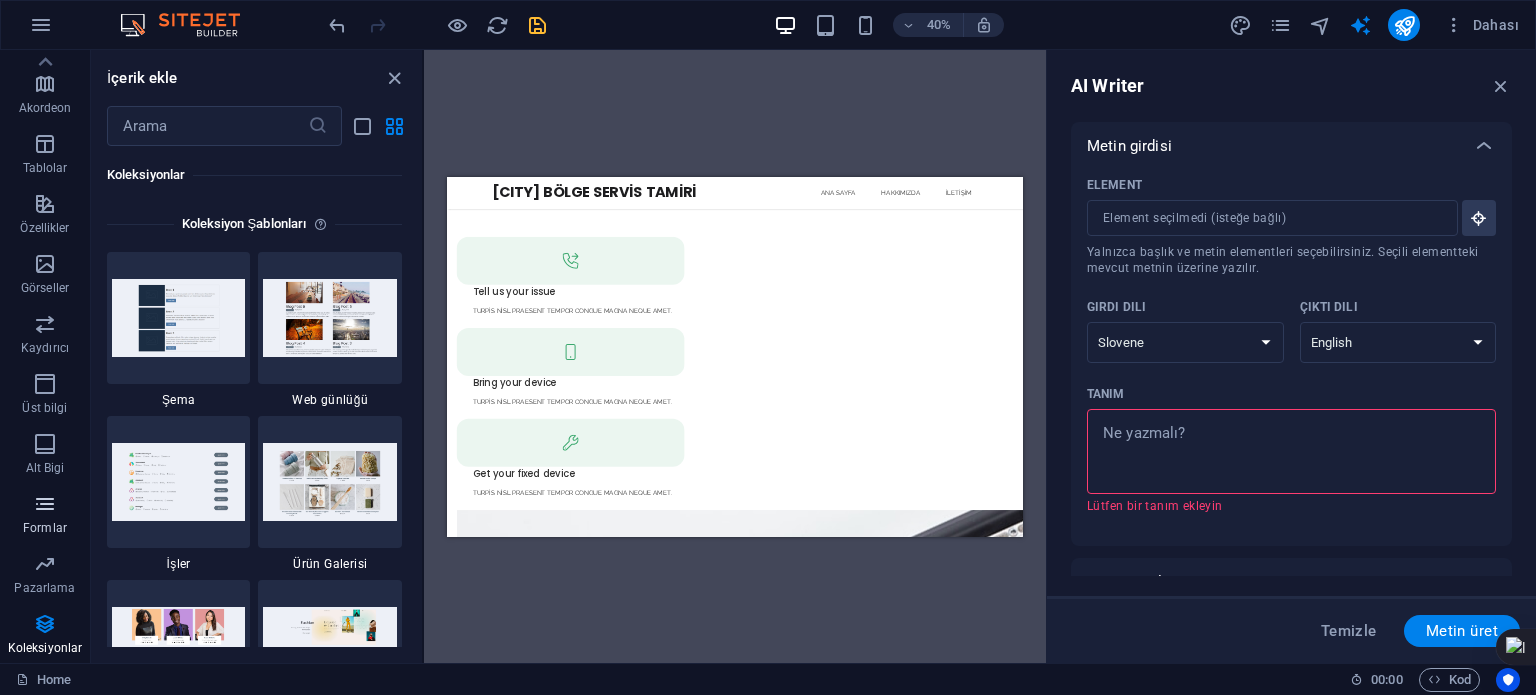 click at bounding box center (45, 504) 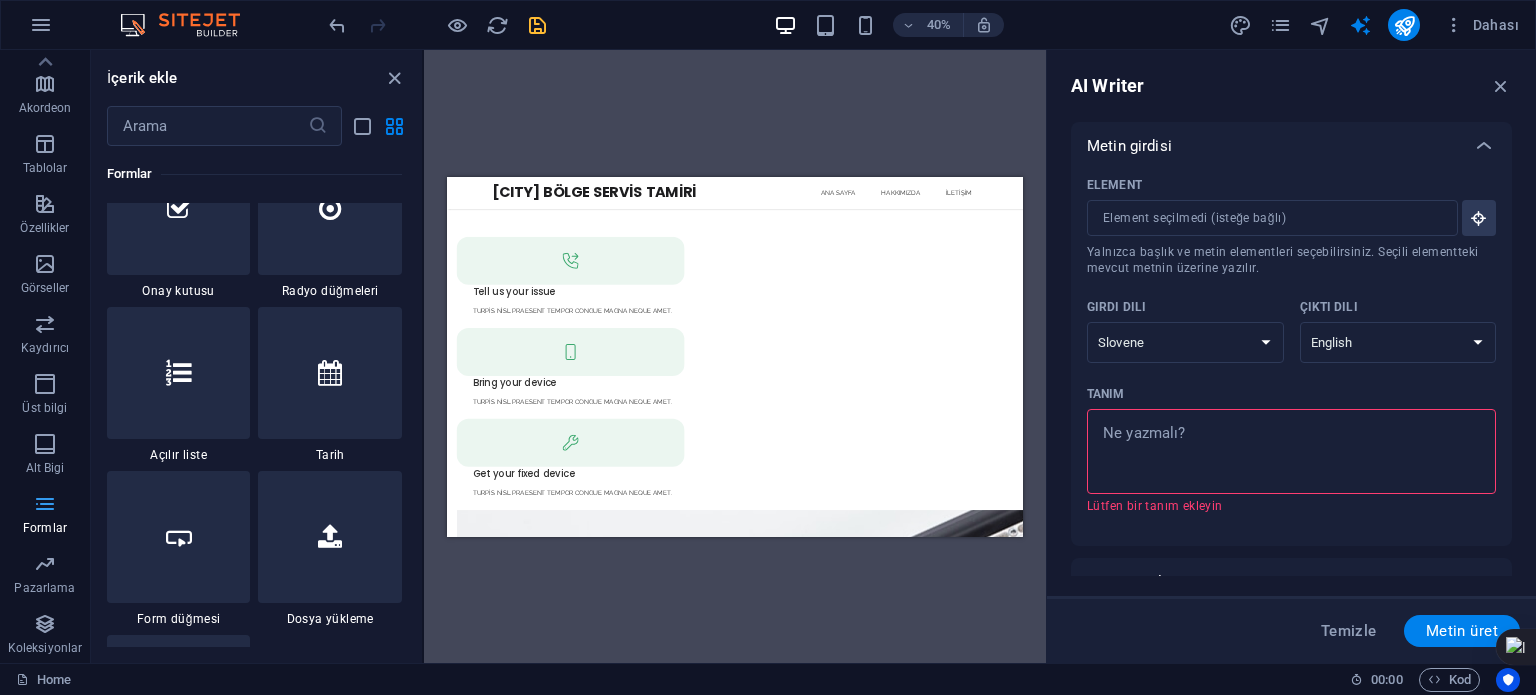 scroll, scrollTop: 14600, scrollLeft: 0, axis: vertical 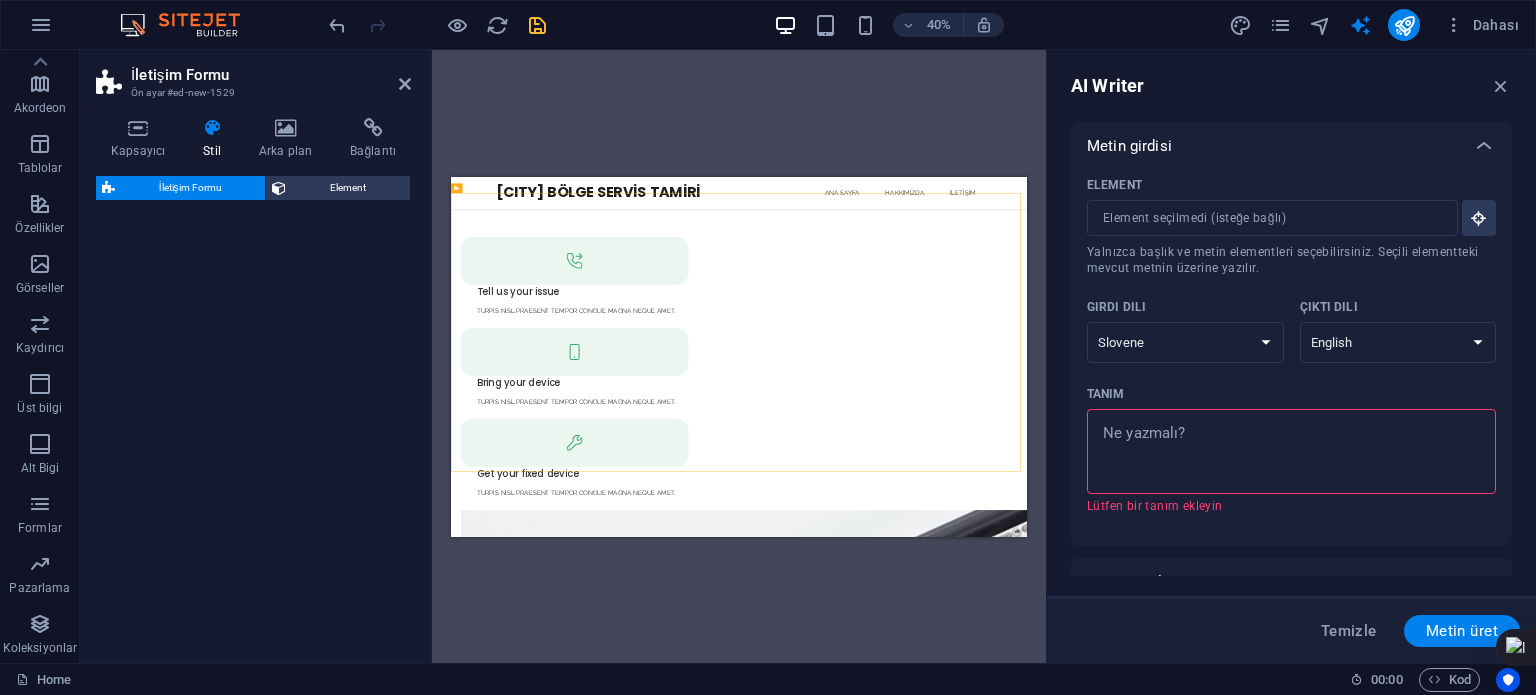 select on "rem" 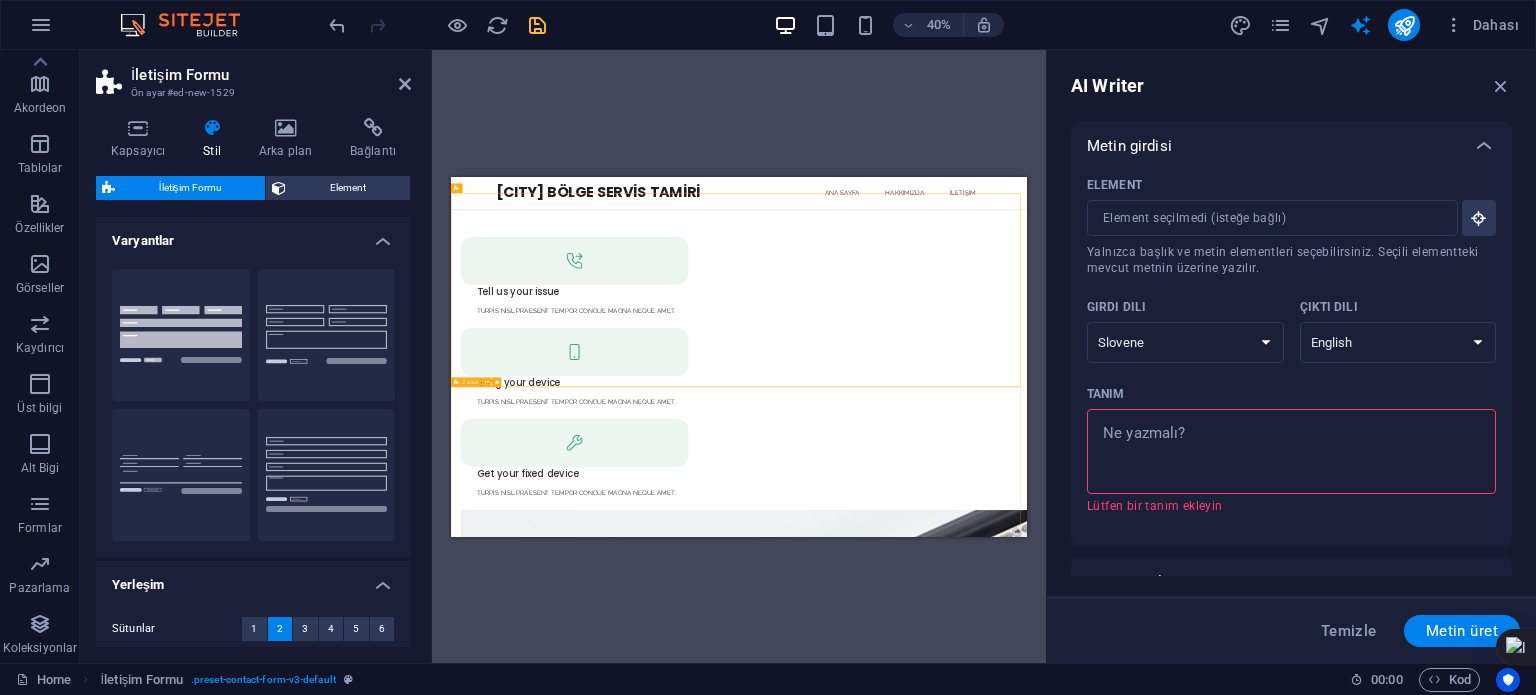 click on "FAQ Frequently Asked Questions What services does RepairIT cover? Sem morbi netus mauris purus eros blandit tristique at maecenas. Eu tellus enim cursus lectus nunc. Do you offer emergency repair? Sem morbi netus mauris purus eros blandit tristique at maecenas. Eu tellus enim cursus lectus nunc. Can I send my device to you? Sem morbi netus mauris purus eros blandit tristique at maecenas. Eu tellus enim cursus lectus nunc. Do you offer a warranty? Sem morbi netus mauris purus eros blandit tristique at maecenas. Eu tellus enim cursus lectus nunc. Need More Help? Sem morbi netus mauris purus eros blandit tristique at maecenas. Eu tellus enim. Need More Help? Sem morbi netus mauris purus eros blandit tristique at maecenas. Eu tellus enim. Contact Us" at bounding box center [1171, 5823] 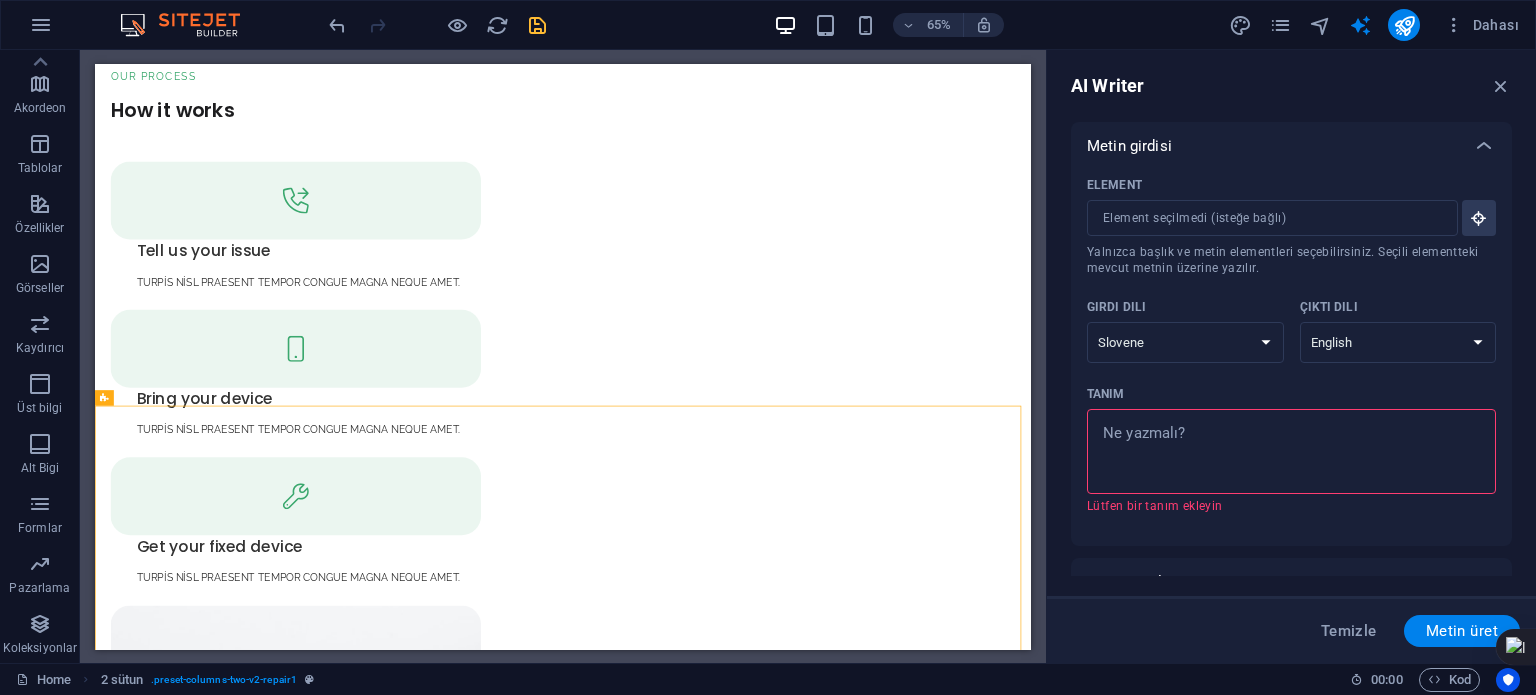 scroll, scrollTop: 0, scrollLeft: 0, axis: both 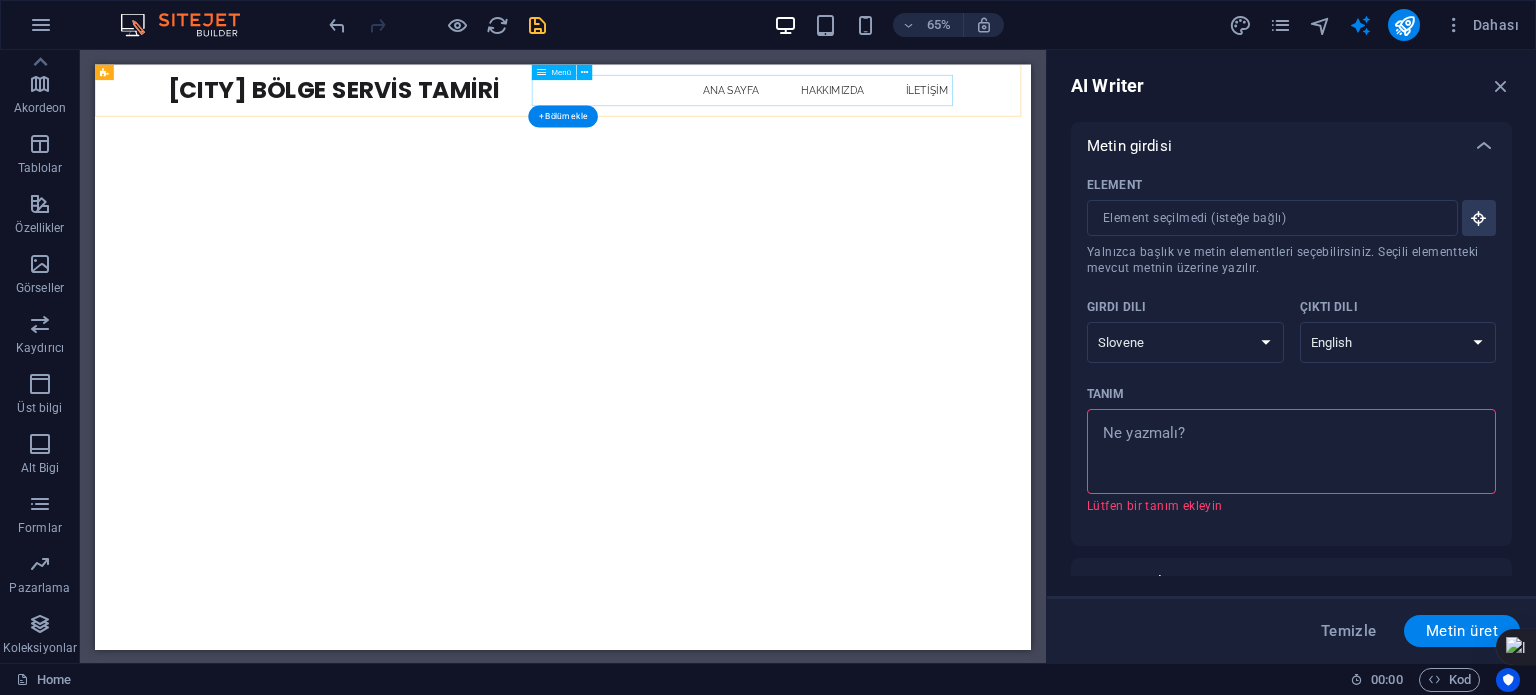 click on "ANA SAYFA HAKKIMIZDA İLETİŞİM" at bounding box center [815, 104] 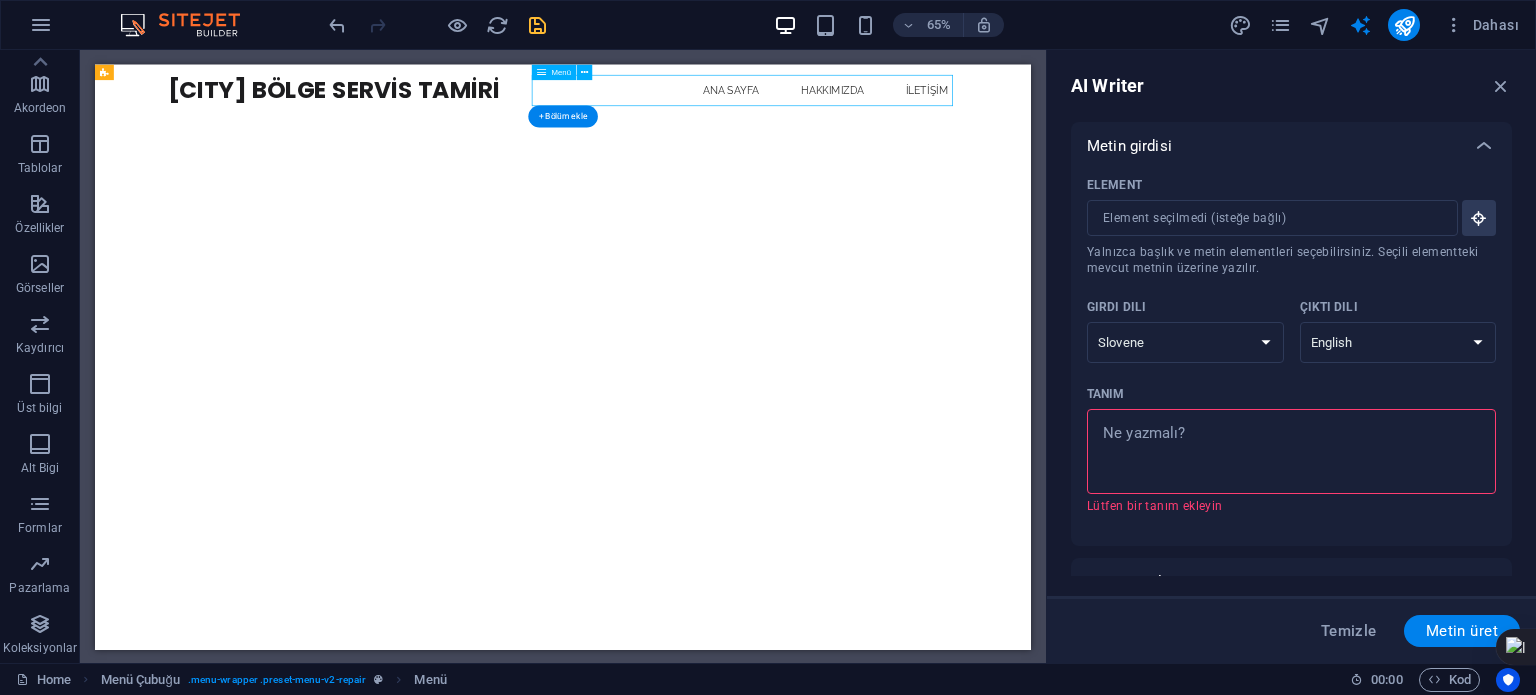 click on "ANA SAYFA HAKKIMIZDA İLETİŞİM" at bounding box center [815, 104] 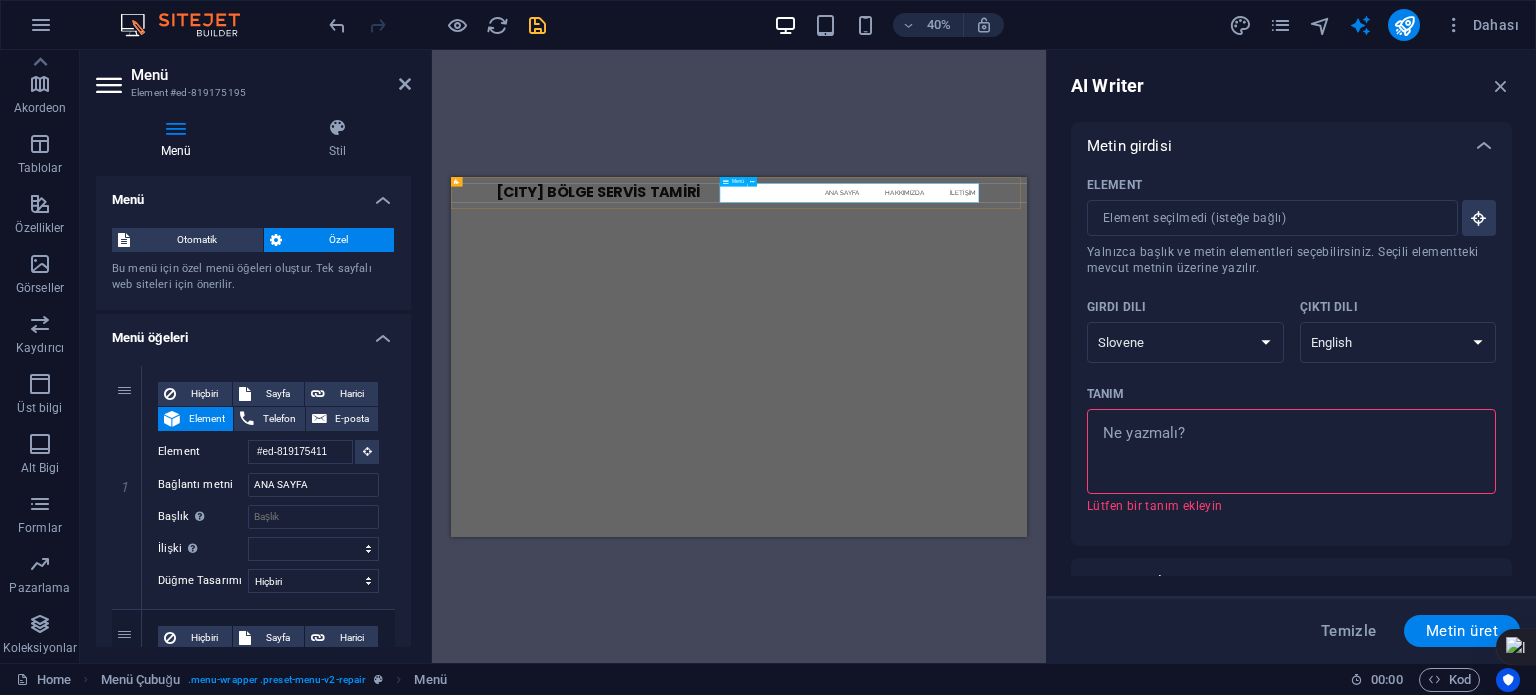 click on "ANA SAYFA HAKKIMIZDA İLETİŞİM" at bounding box center (1171, 216) 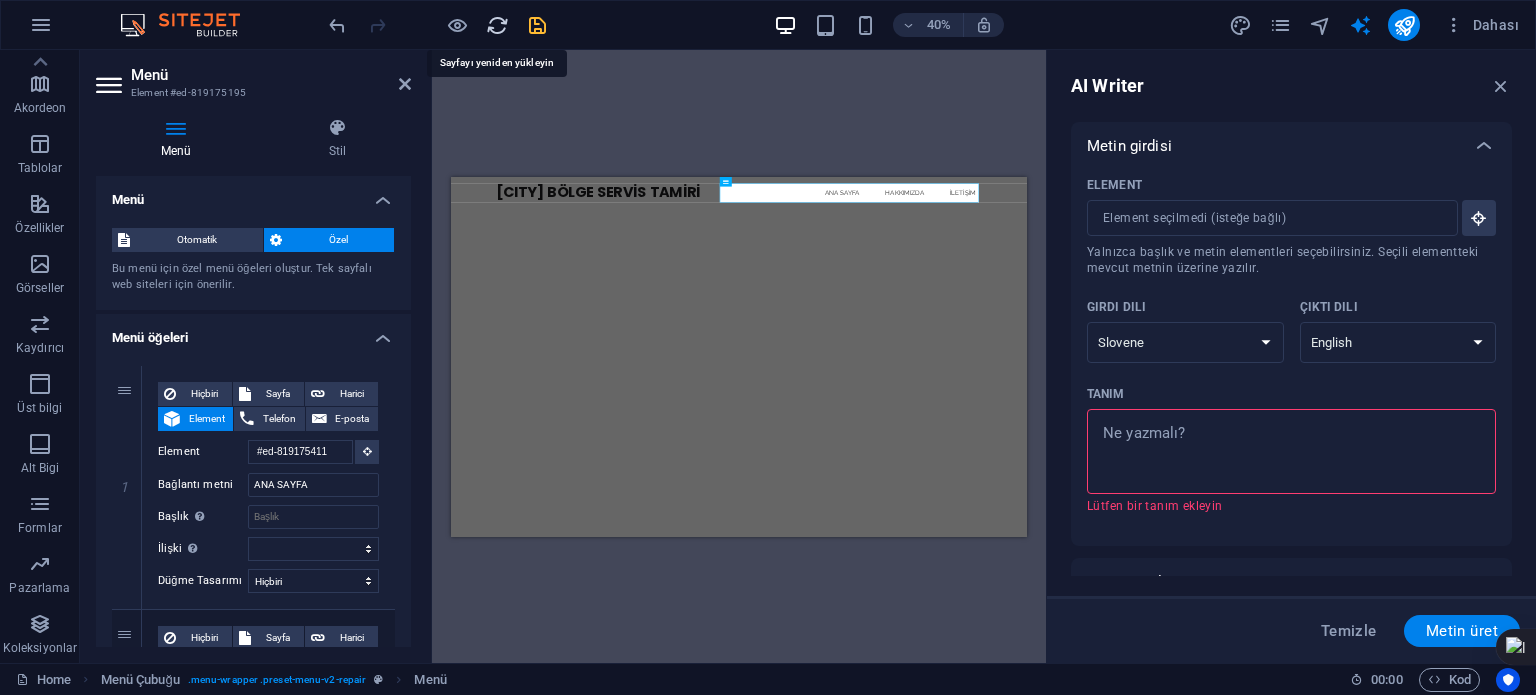 click at bounding box center [497, 25] 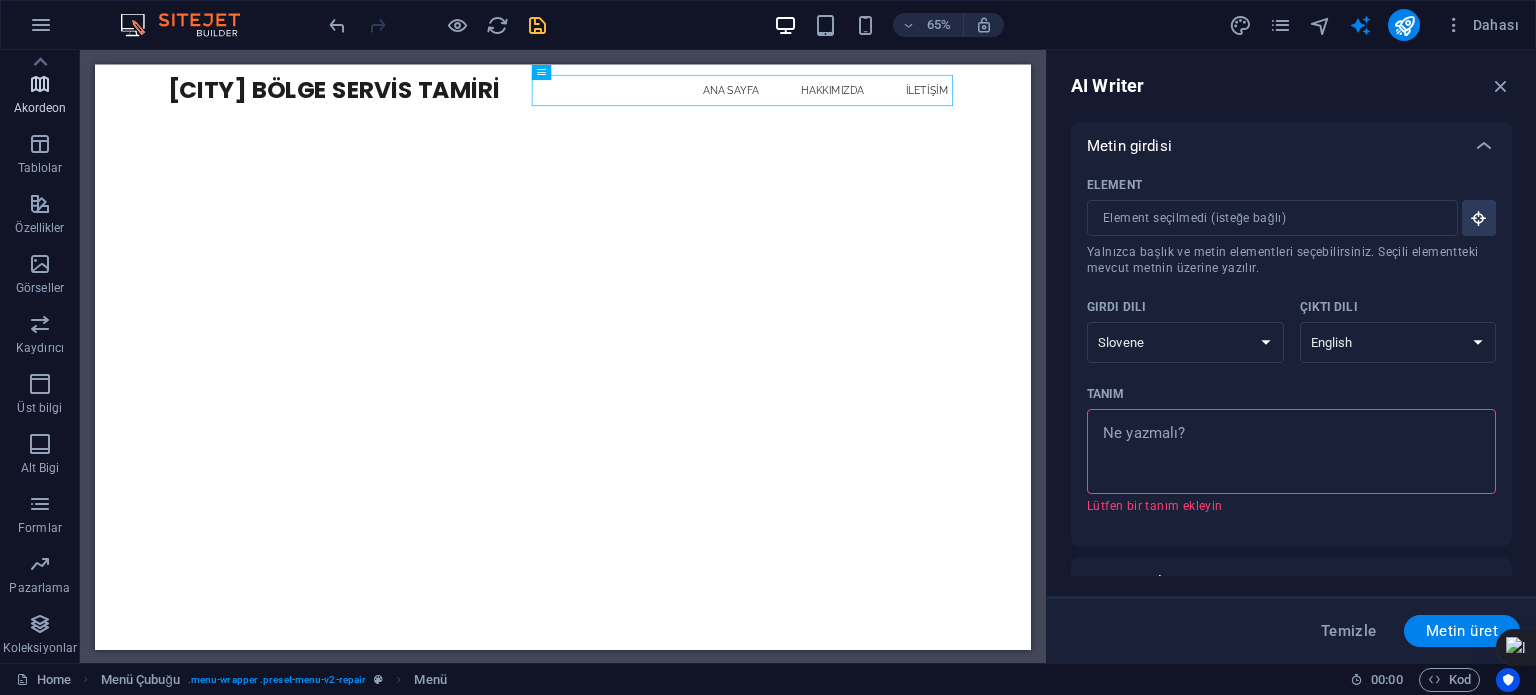 click at bounding box center (40, 84) 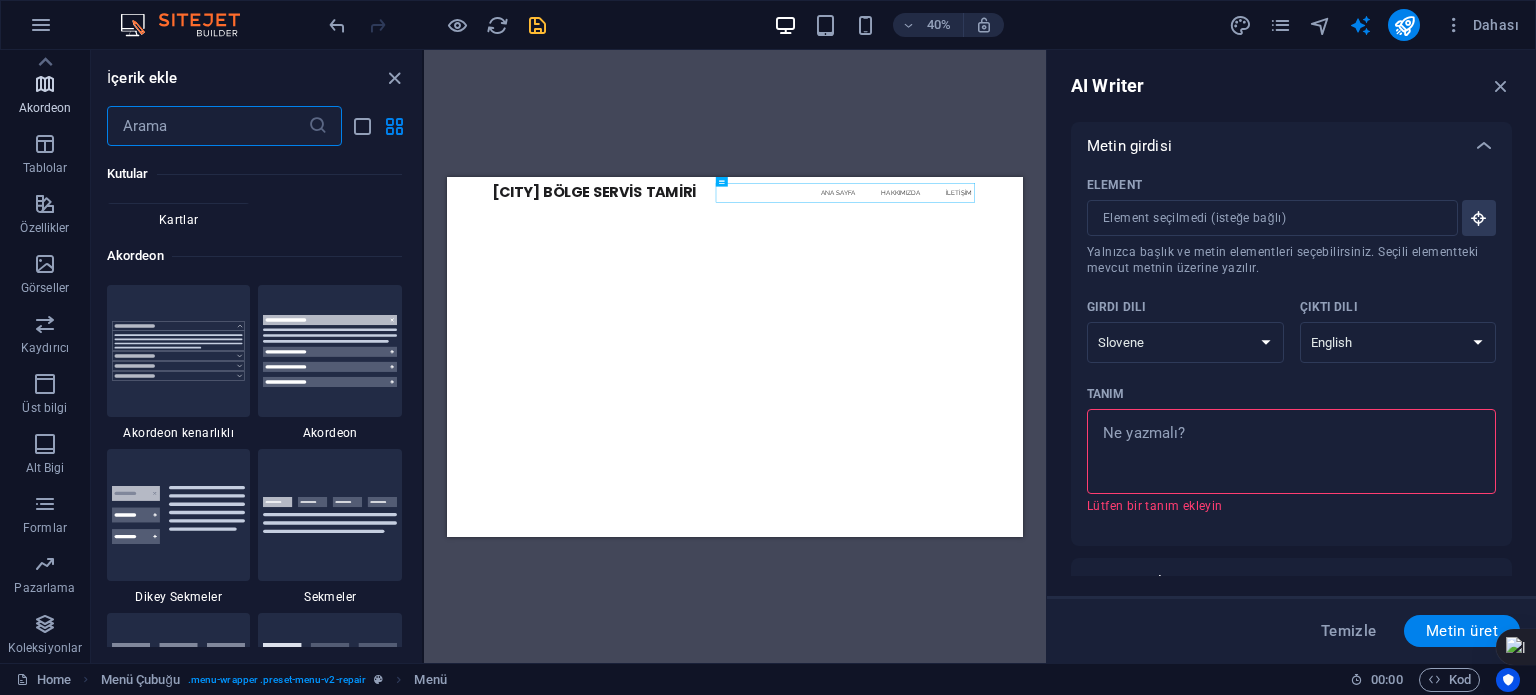 scroll, scrollTop: 6384, scrollLeft: 0, axis: vertical 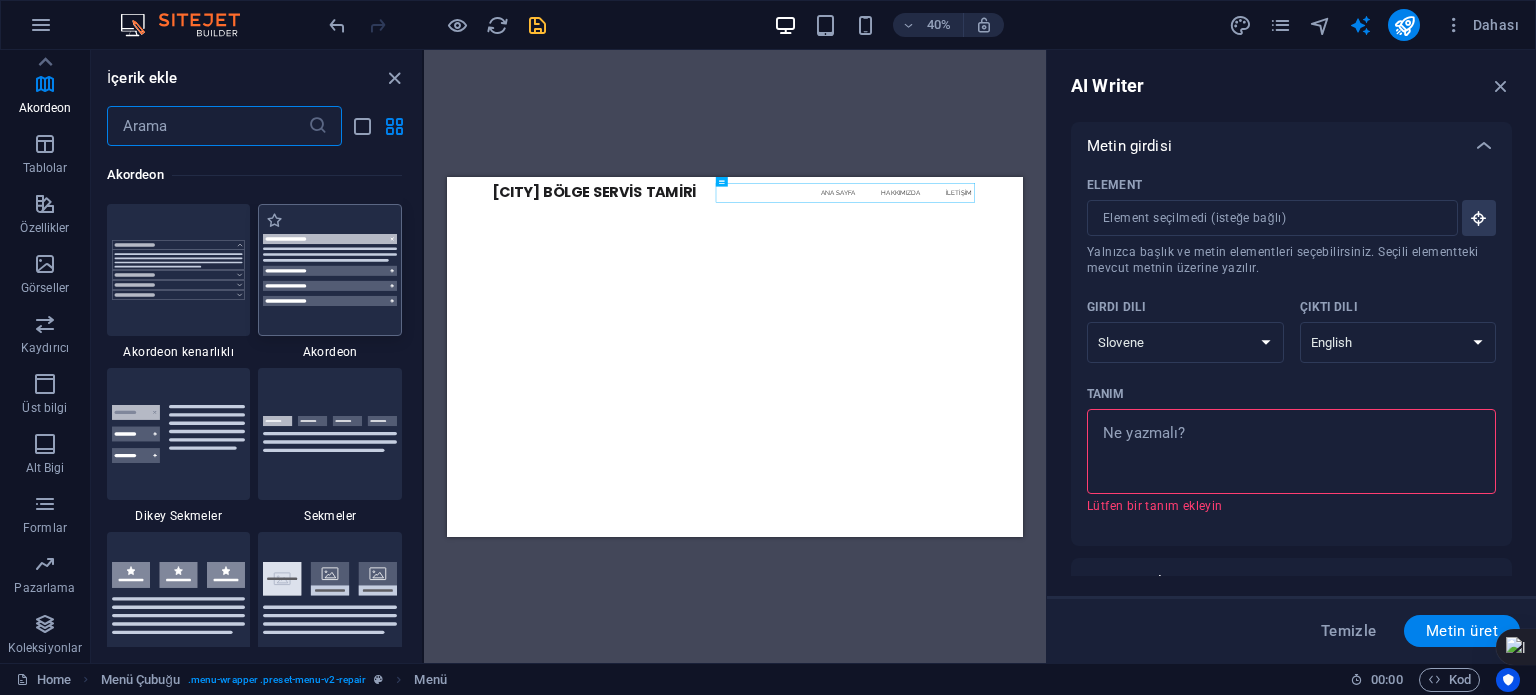 click at bounding box center (330, 269) 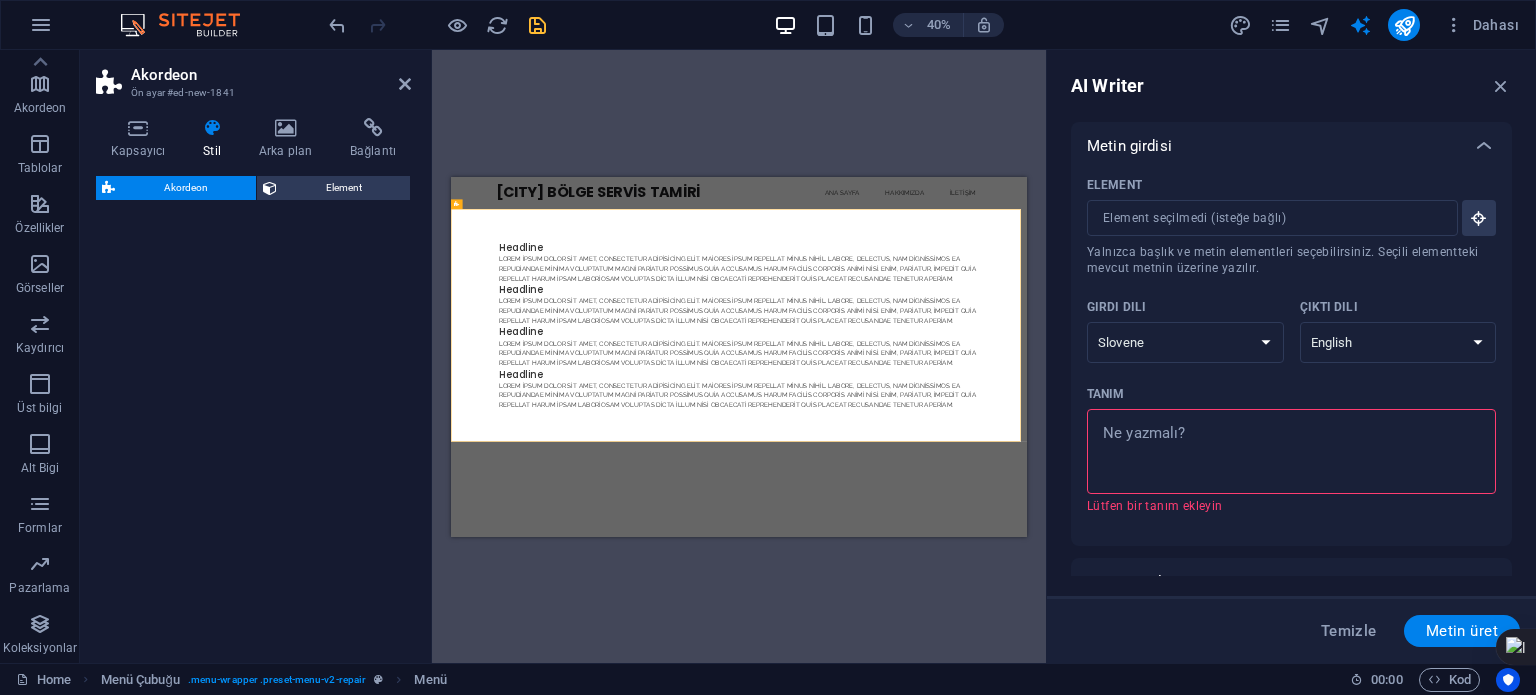drag, startPoint x: 744, startPoint y: 470, endPoint x: 911, endPoint y: 378, distance: 190.66463 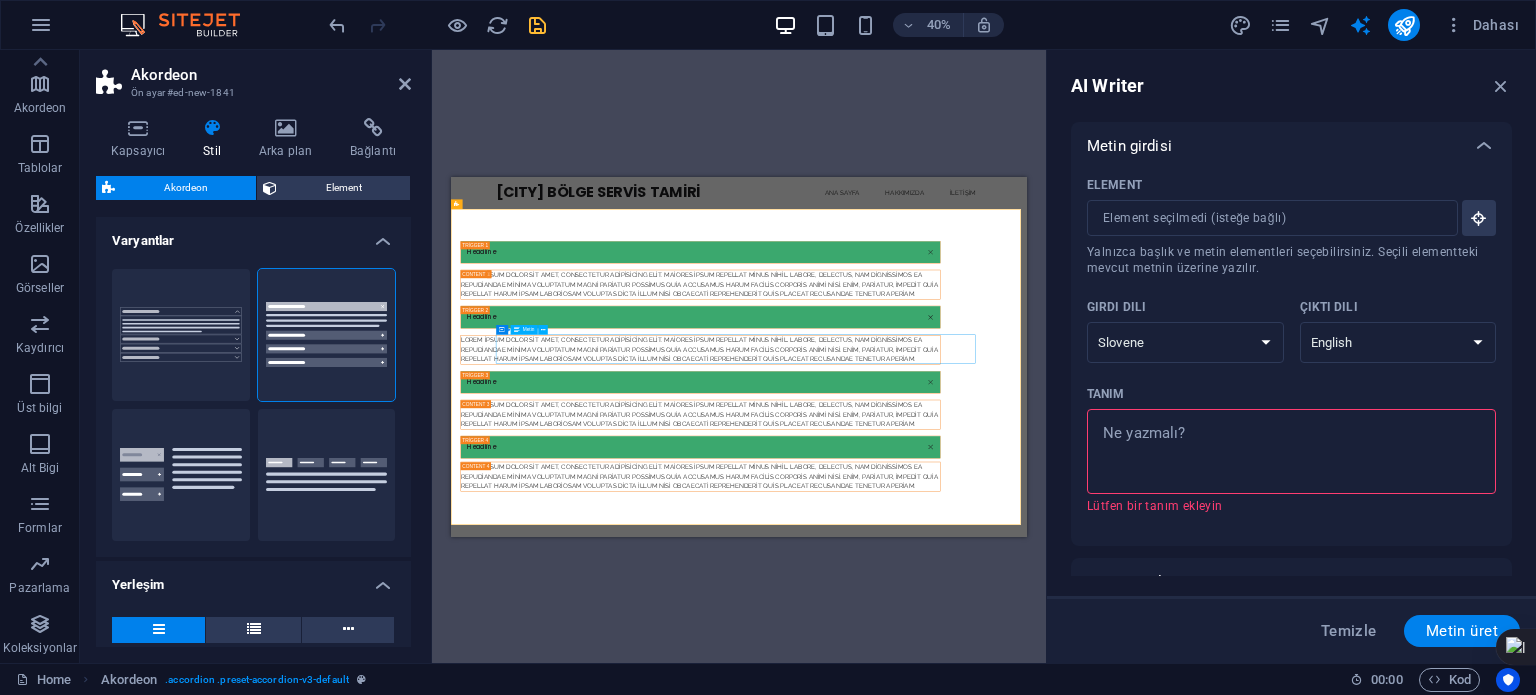 click on "Lorem ipsum dolor sit amet, consectetur adipisicing elit. Maiores ipsum repellat minus nihil. Labore, delectus, nam dignissimos ea repudiandae minima voluptatum magni pariatur possimus quia accusamus harum facilis corporis animi nisi. Enim, pariatur, impedit quia repellat harum ipsam laboriosam voluptas dicta illum nisi obcaecati reprehenderit quis placeat recusandae tenetur aperiam." at bounding box center (1075, 608) 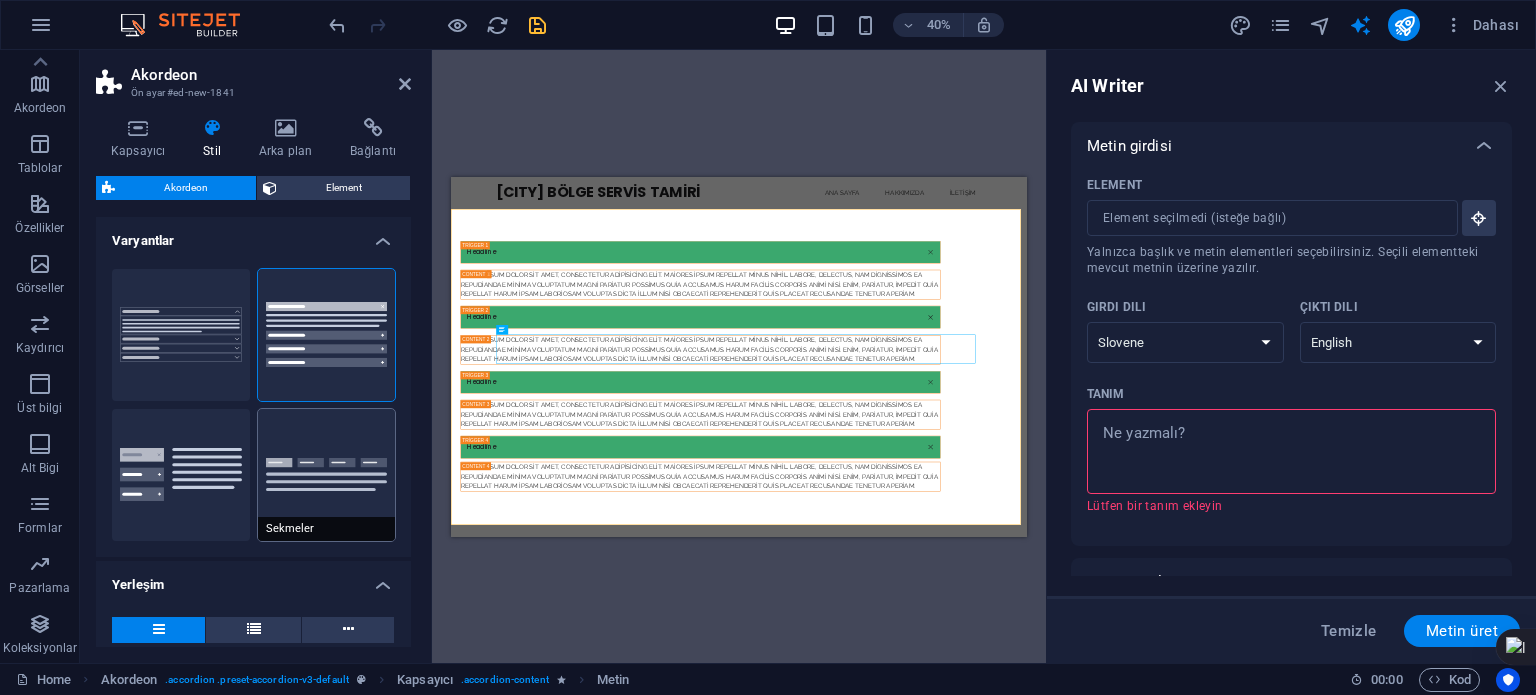 click on "Sekmeler" at bounding box center [327, 475] 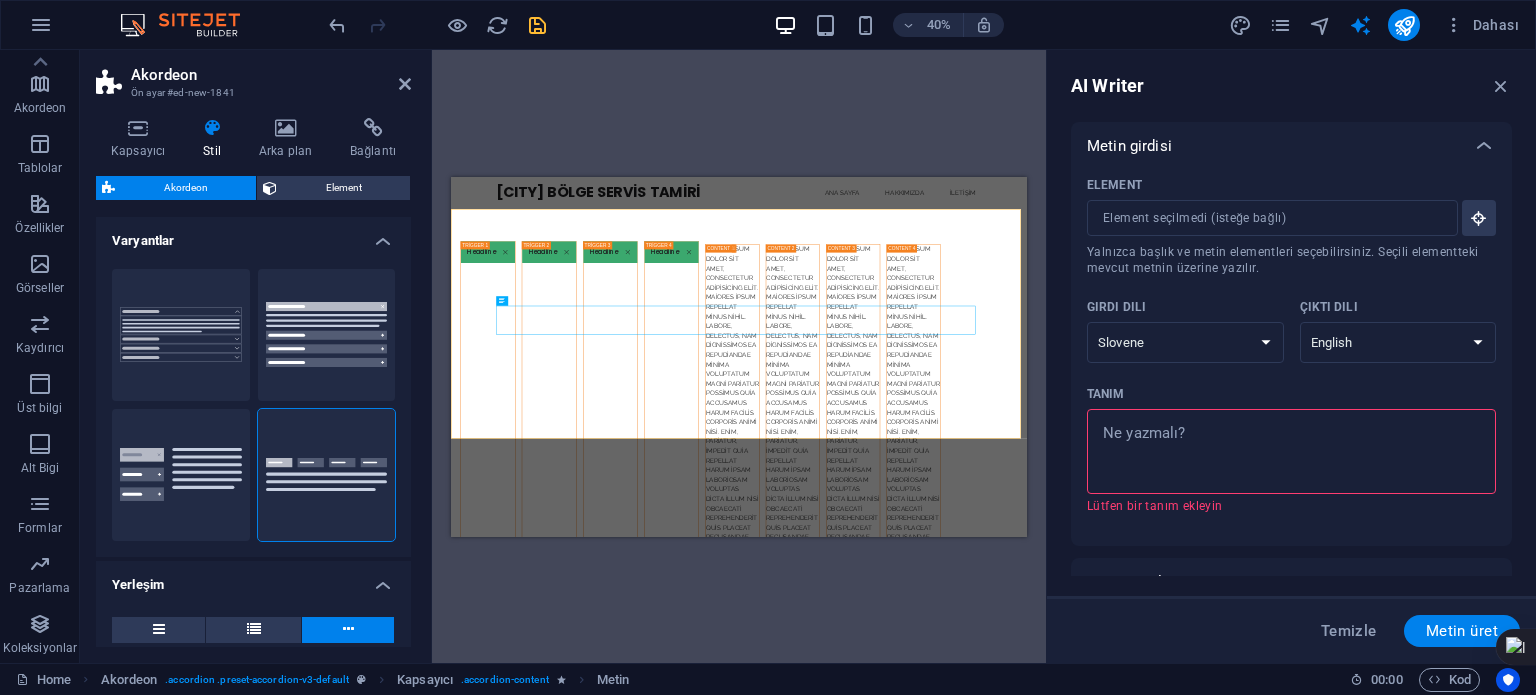 click on "Kapsayıcı Stil Arka plan Bağlantı Boyut Yükseklik Varsayılan px rem % vh vw Min. yükseklik Hiçbiri px rem % vh vw Genişlik Varsayılan px rem % em vh vw Min. genişlik Hiçbiri px rem % vh vw İçerik genişliği Varsayılan Özel genişlik Genişlik Varsayılan px rem % em vh vw Min. genişlik Hiçbiri px rem % vh vw Varsayılan doldurma Özel aralık Varsayılan içerik genişliği ve doldurma, Tasarımdan değiştirilebilir. Tasarımı düzenleyin Yerleşim (Flexbox) Hizalama Esnek yönü belirler. Varsayılan Ana eksen Elementlerin bu kapsayıcının içindeki ana eksen boyunca nasıl davranması gerektiğini belirle (içeriği doğrula). Varsayılan Yan eksen Kapsayıcının içindeki elementin dikey yönünü kontrol et (öğeleri hizala). Varsayılan Sığdırma Varsayılan Açık Kapalı Doldur Birkaç satır boyunca y ekseni üzerindeki elementlerin mesafelerini ve yönünü kontrol eder (içeriği hizala). Varsayılan Erişilebilirlik Rol . Hiçbiri Alert Alt Bigi Article %" at bounding box center [253, 382] 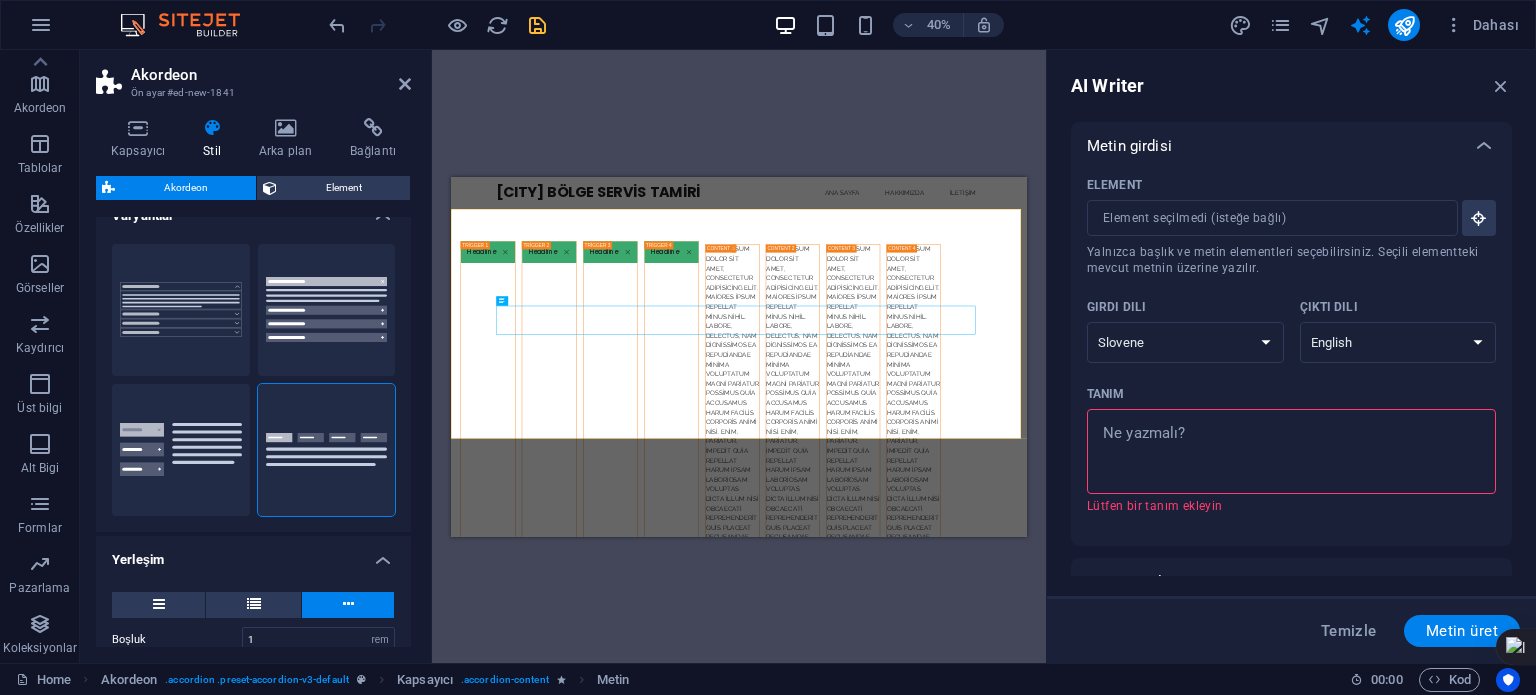 scroll, scrollTop: 0, scrollLeft: 0, axis: both 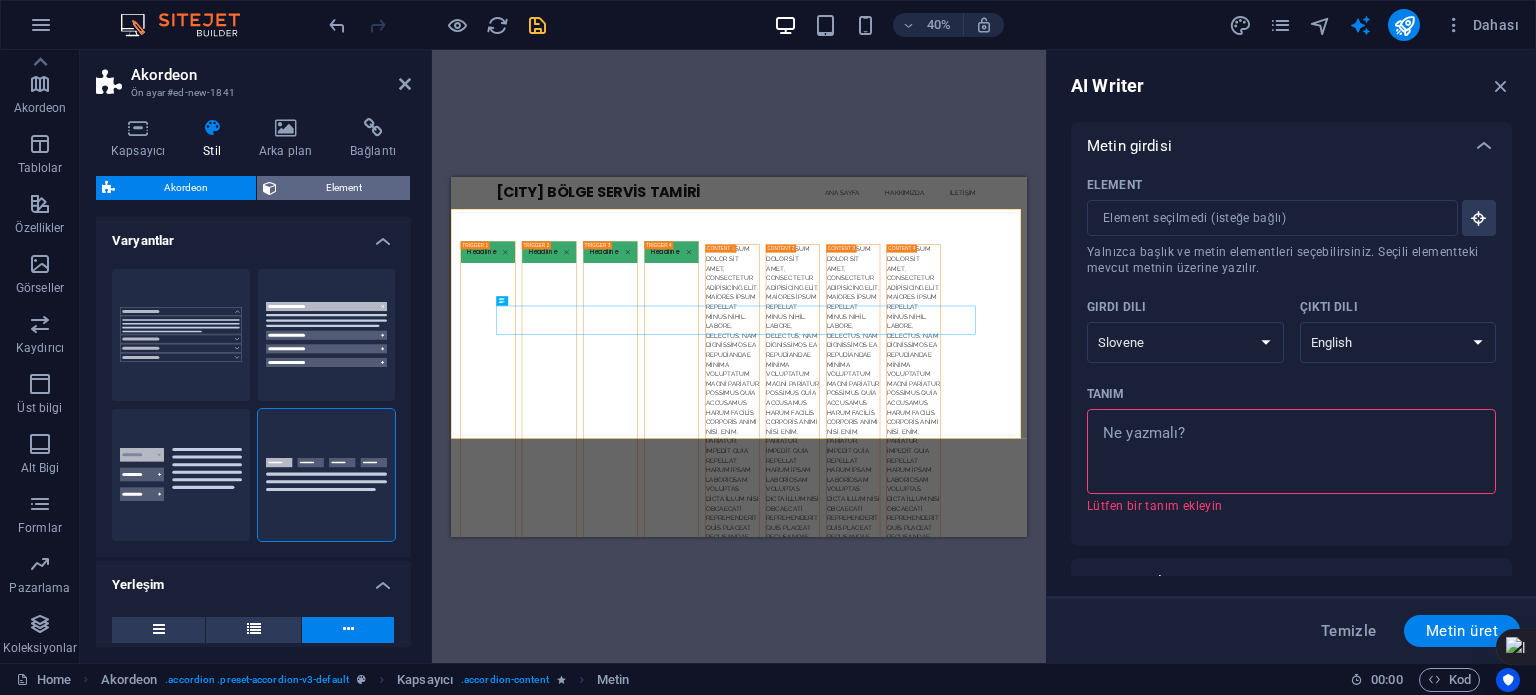 click on "Element" at bounding box center (343, 188) 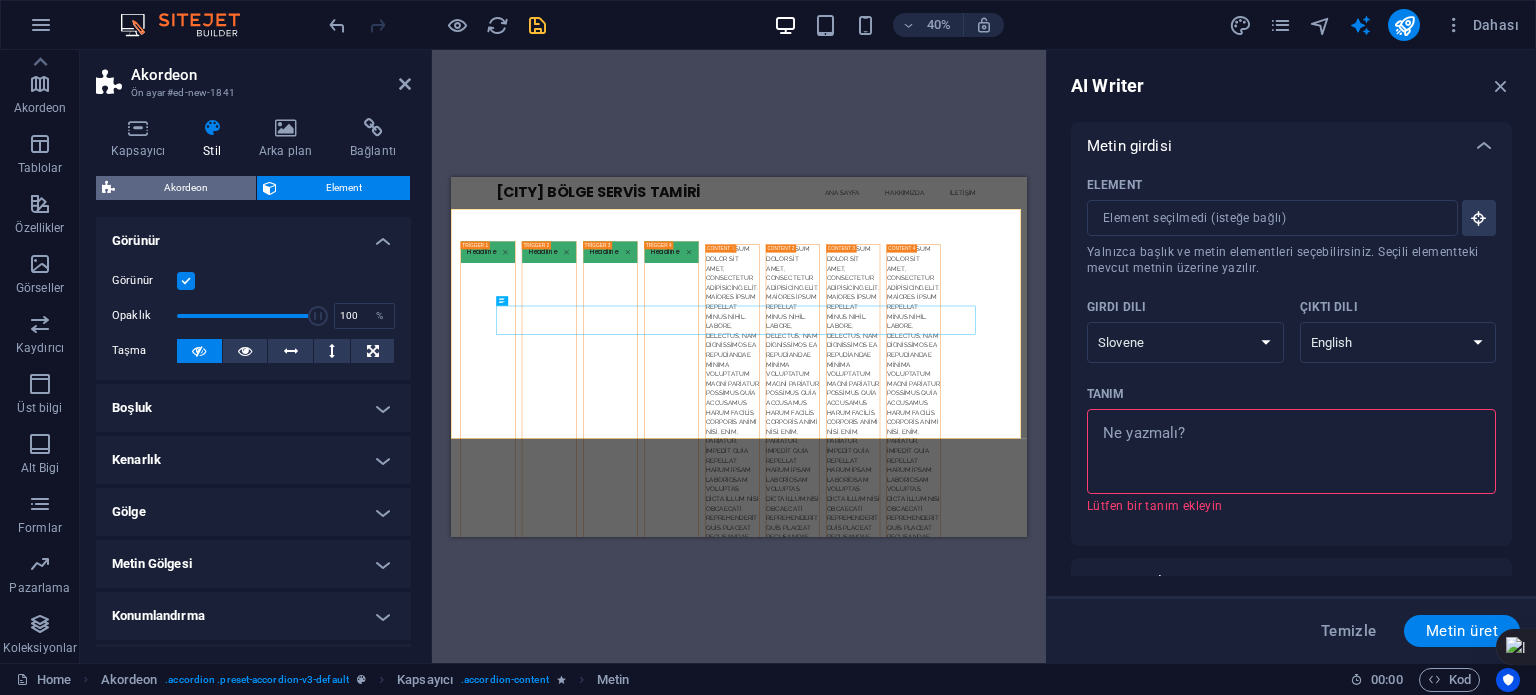 click on "Akordeon" at bounding box center [185, 188] 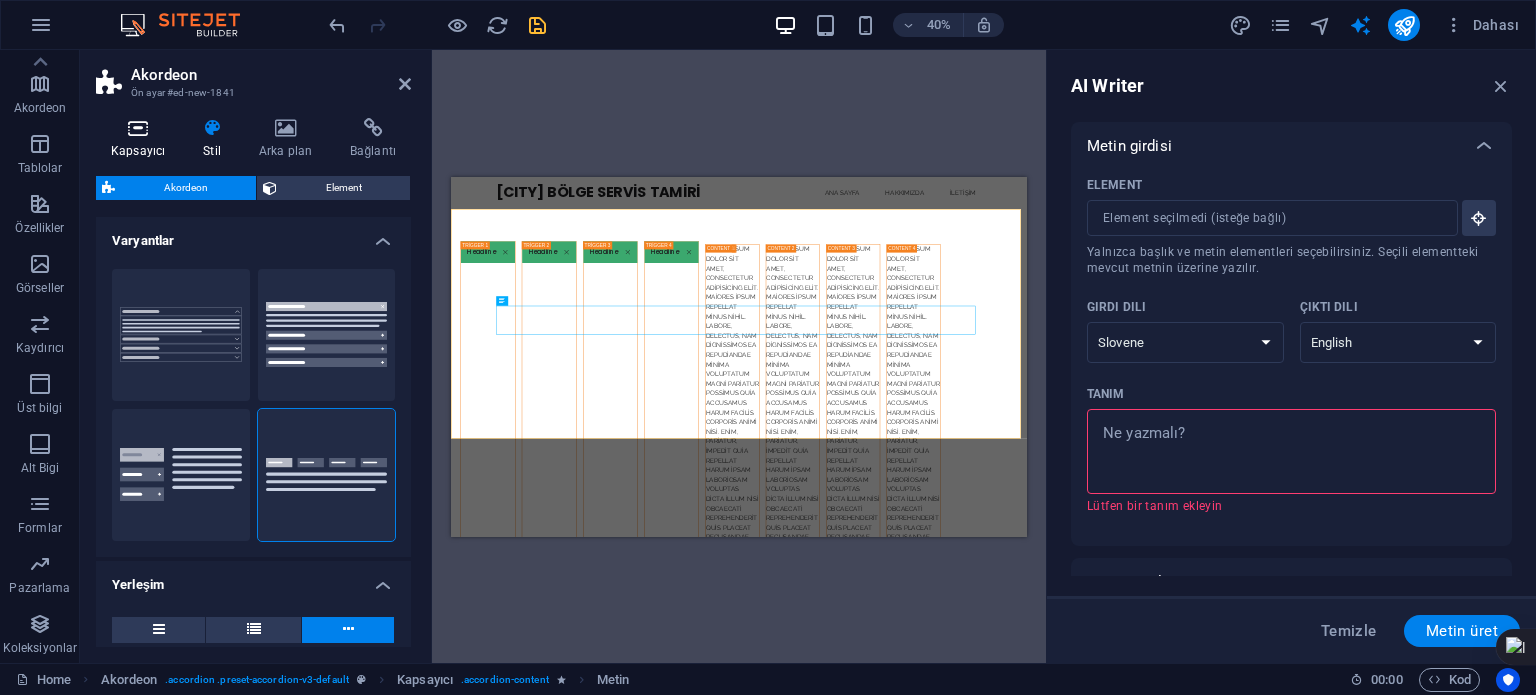 click at bounding box center (138, 128) 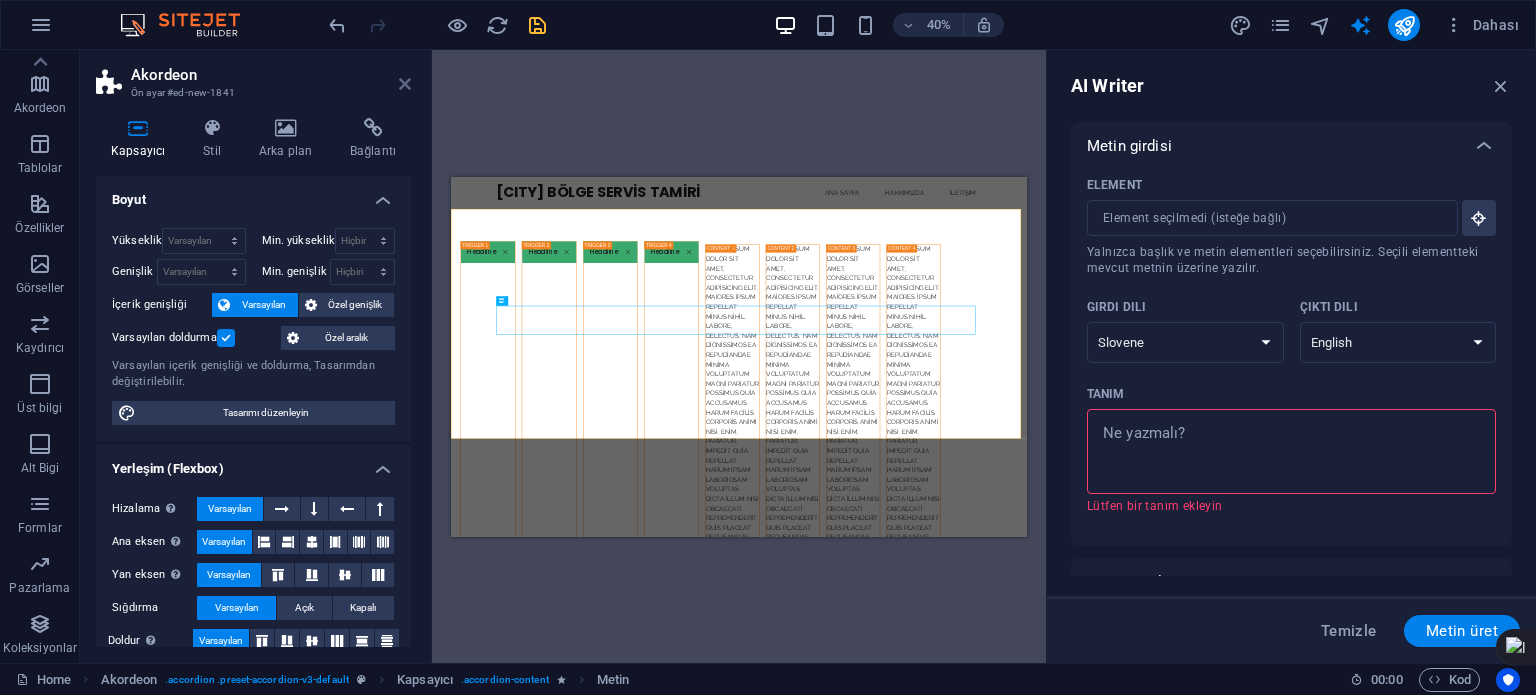 click at bounding box center [405, 84] 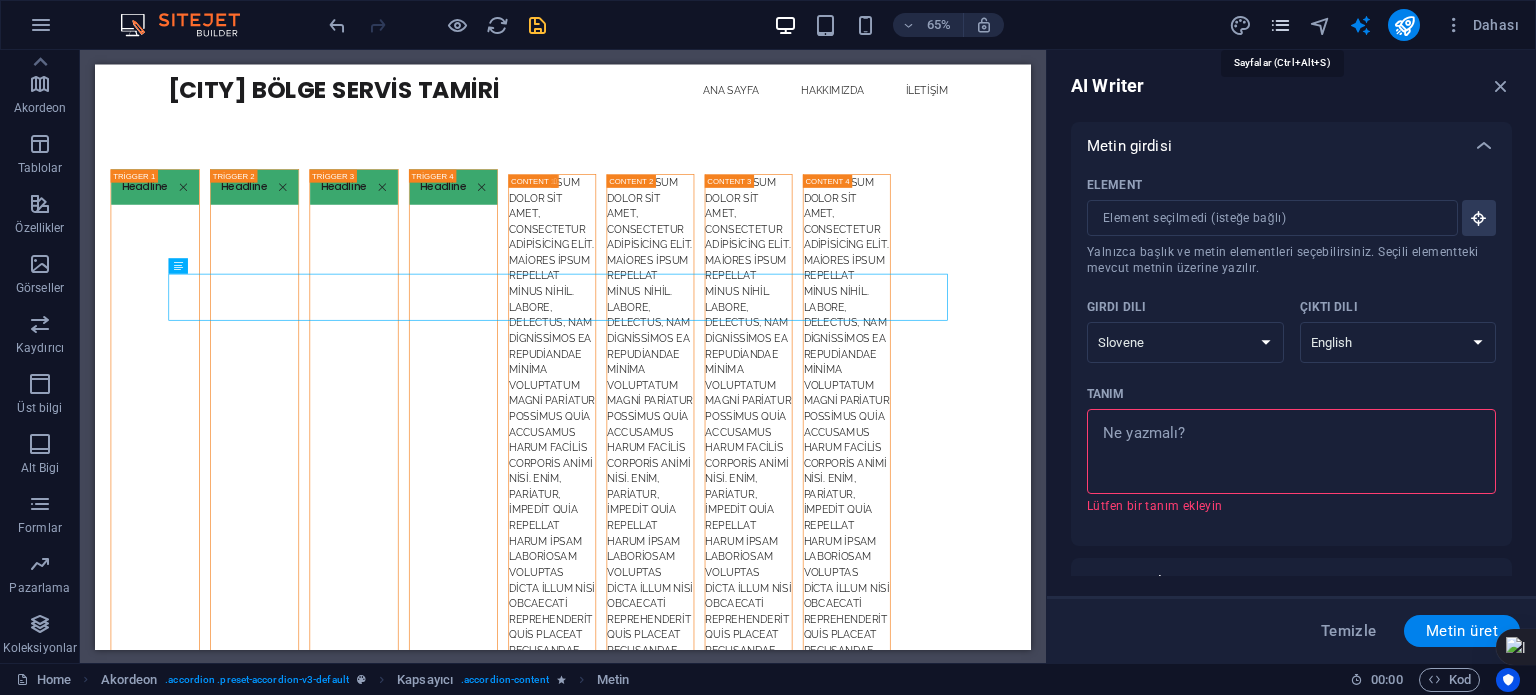 click at bounding box center (1280, 25) 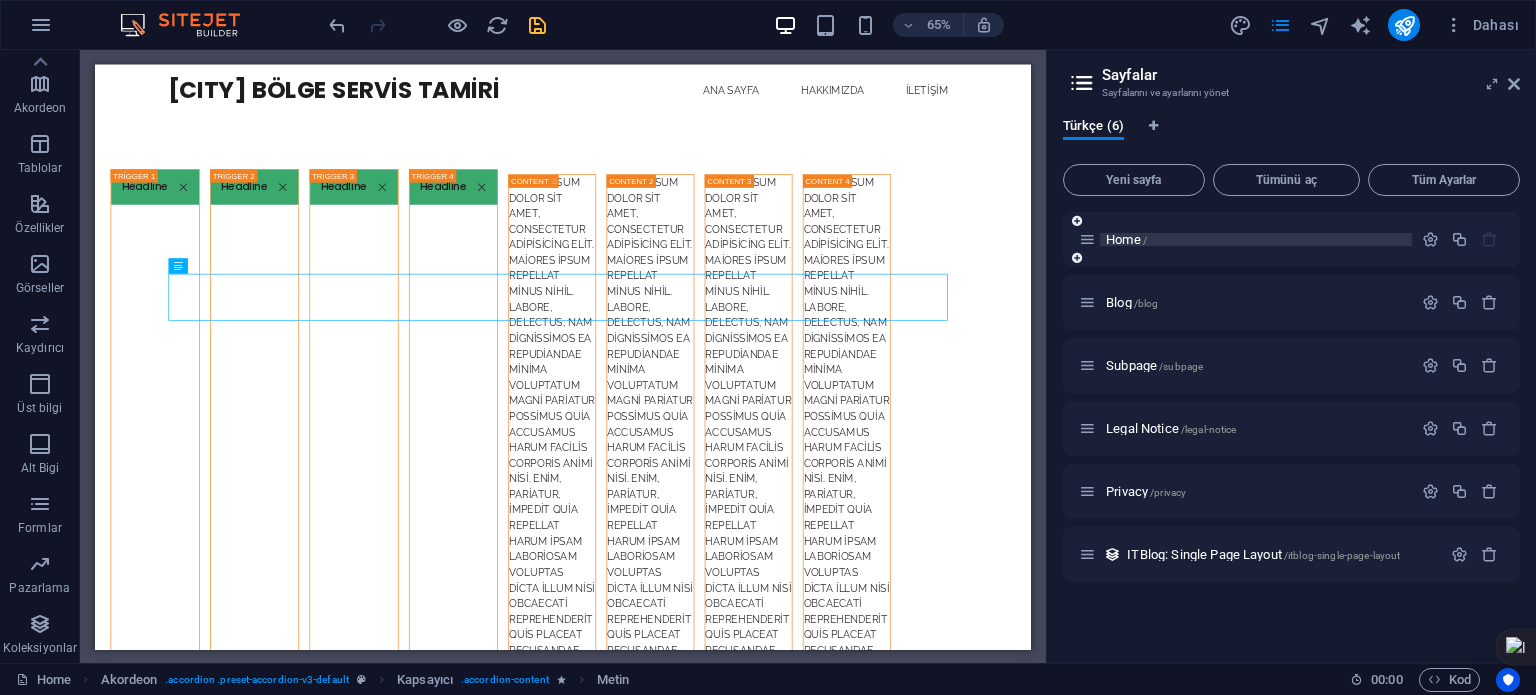 click on "Home /" at bounding box center [1126, 239] 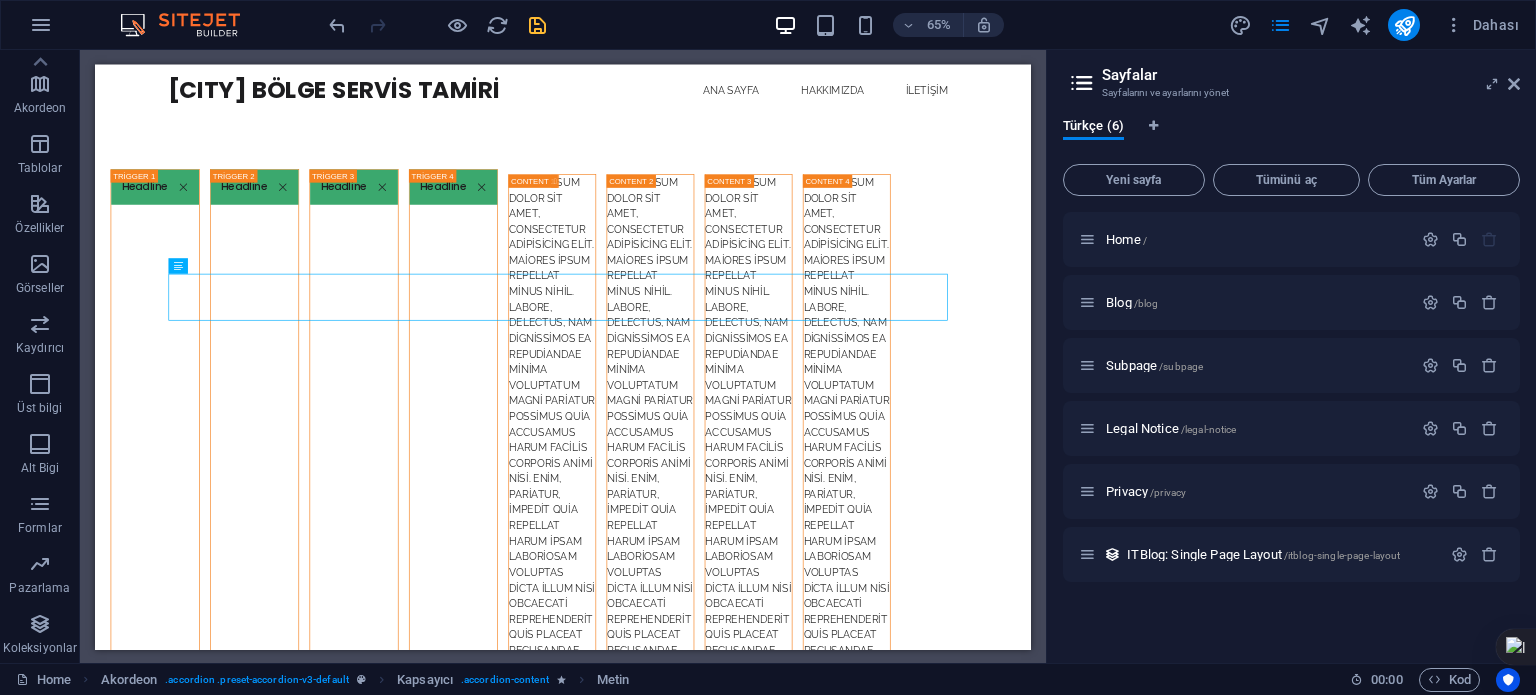 click on "Mevcut içeriği değiştirmek için buraya sürükleyin. Yeni bir element oluşturmak istiyorsanız “Ctrl” tuşuna basın.
H1   Arka planda metin   Kapsayıcı   Menü   Menü Çubuğu   Logo   Düğme   2 sütun   Kapsayıcı   Simge   Kapsayıcı   Kutular   Kapsayıcı   H2   Yer Tutucu   Kapsayıcı   Kapsayıcı   Kapsayıcı   Kutular   Kapsayıcı   Aralık   Kapsayıcı   Aralık   Aralık   Kapsayıcı   Kapsayıcı   Kutular   Kapsayıcı   Simge   2 sütun   Kapsayıcı   H3   Kapsayıcı   Akordeon   Kapsayıcı   Metin   Kapsayıcı   Kapsayıcı   İmaj   Kapsayıcı   Aralık   Kapsayıcı   Metin   Kapsayıcı   Aralık   H3   Kapsayıcı   Kapsayıcı   Kapsayıcı   Aralık   H2   Aralık   Kapsayıcı   Kapsayıcı   Metin   İletişim Formu   Metin alanı   Form   Onay kutusu   Captcha   Form düğmesi   Akordeon   H3   Kapsayıcı   Metin   Kapsayıcı   H3   Kapsayıcı   Metin   Kapsayıcı   H3   Kapsayıcı   Metin   Kapsayıcı   H3   Kapsayıcı   Metin" at bounding box center [563, 356] 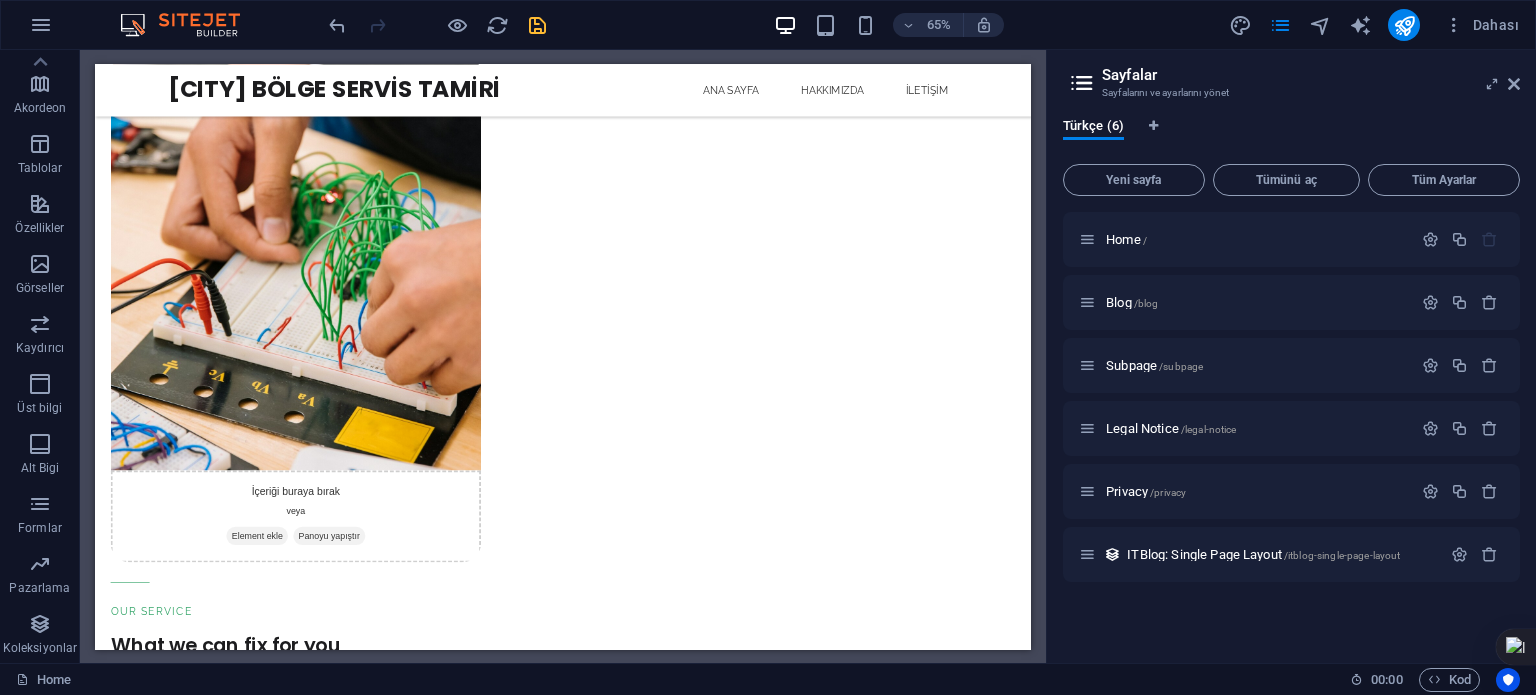 scroll, scrollTop: 3384, scrollLeft: 0, axis: vertical 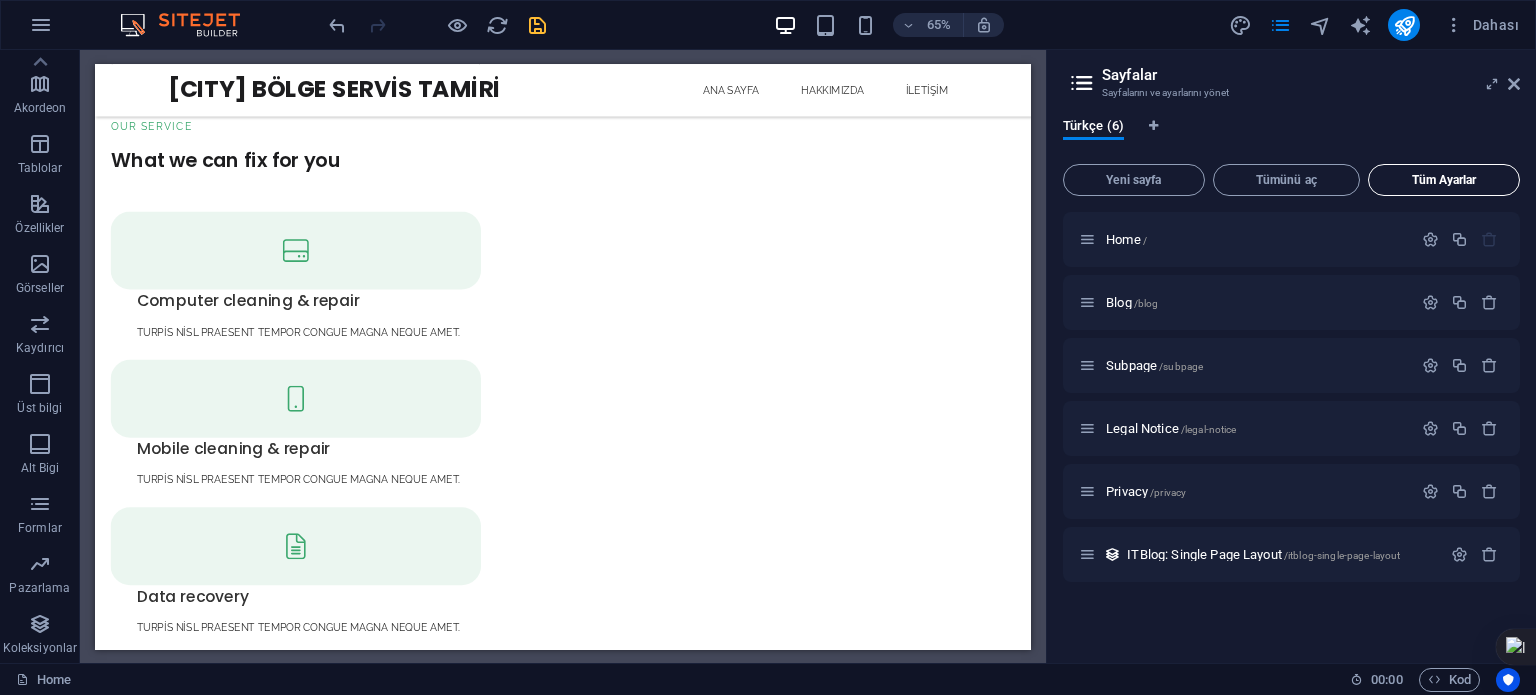 click on "Tüm Ayarlar" at bounding box center (1444, 180) 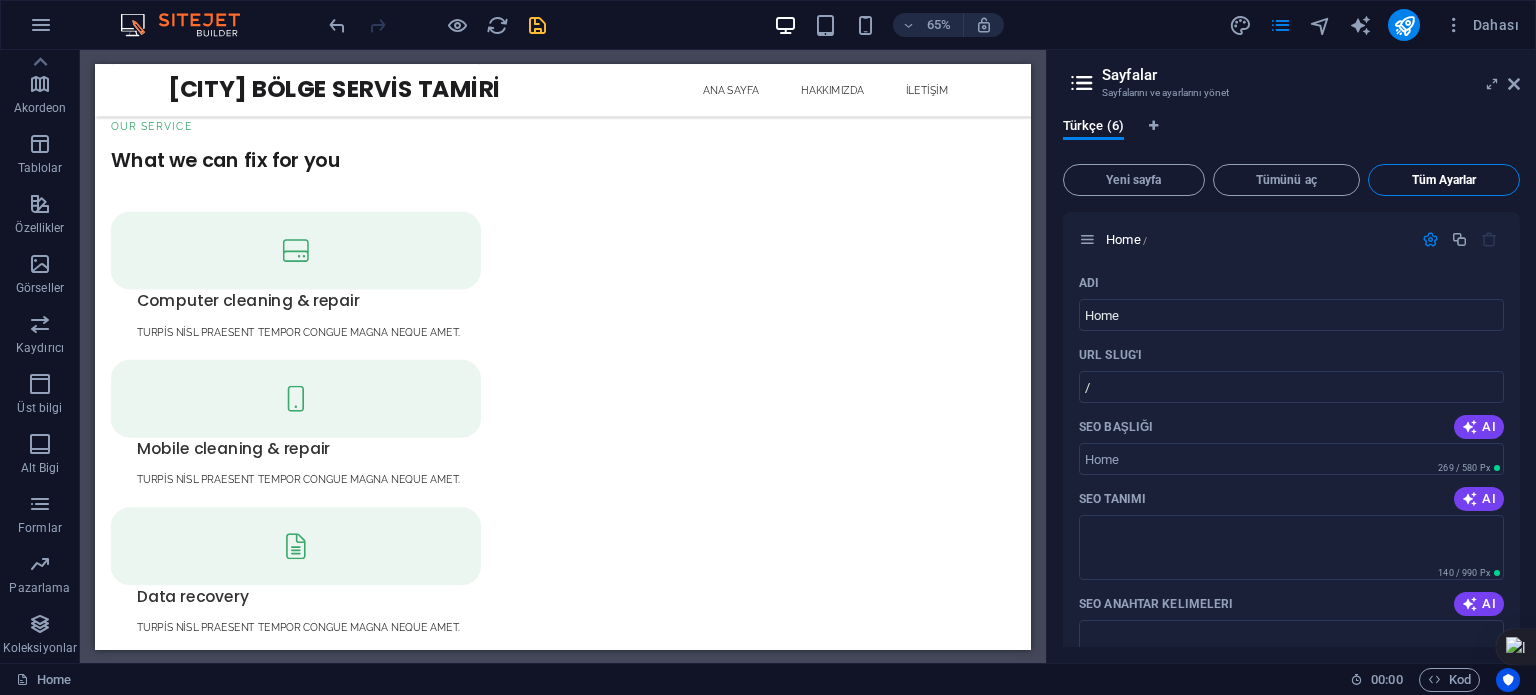 scroll, scrollTop: 3860, scrollLeft: 0, axis: vertical 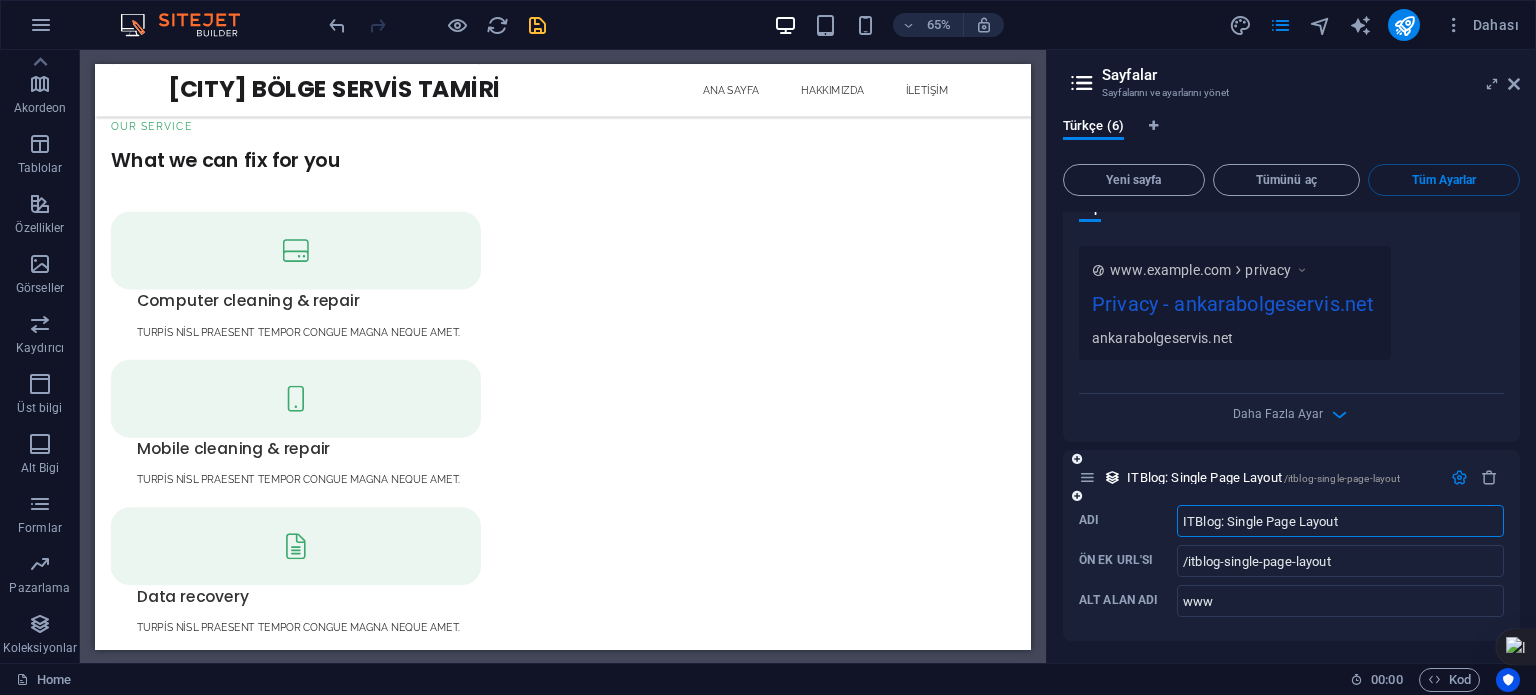 drag, startPoint x: 1371, startPoint y: 522, endPoint x: 1175, endPoint y: 517, distance: 196.06377 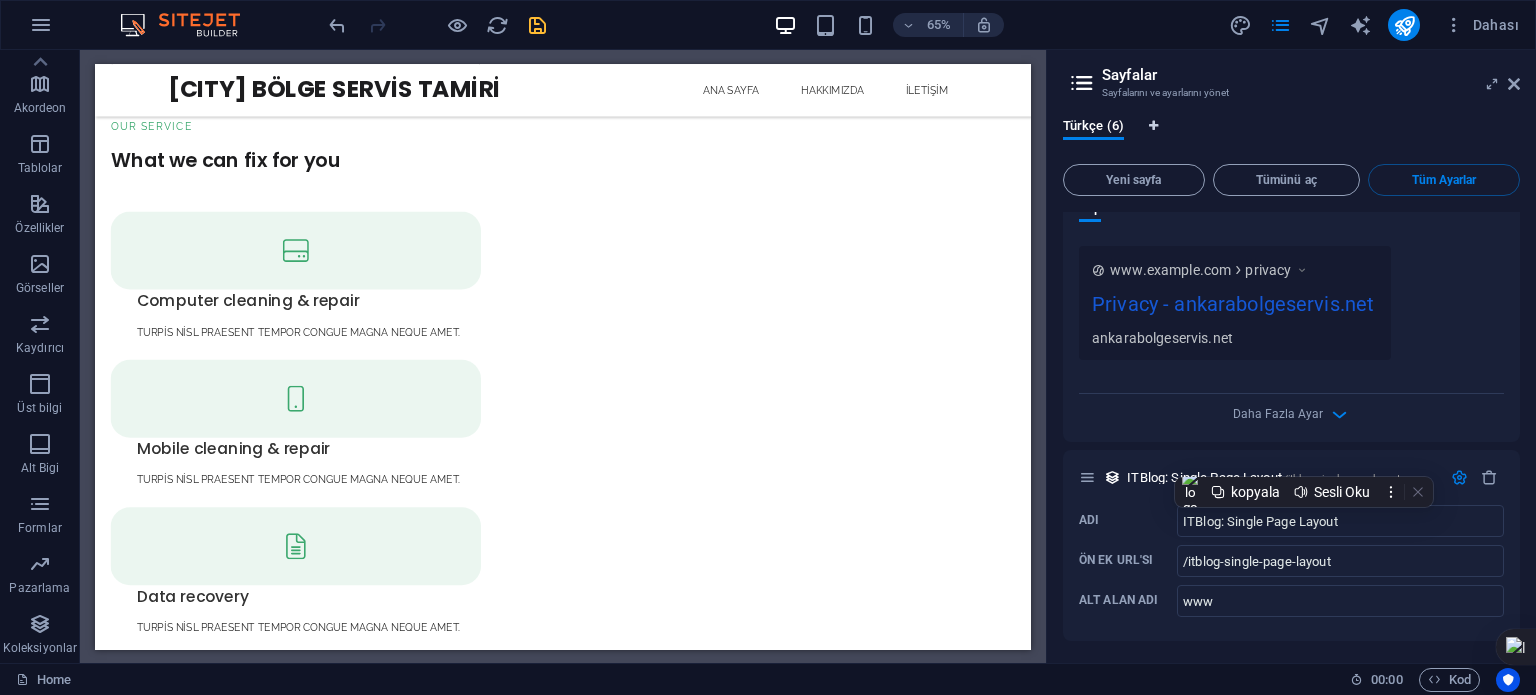 click at bounding box center (1153, 126) 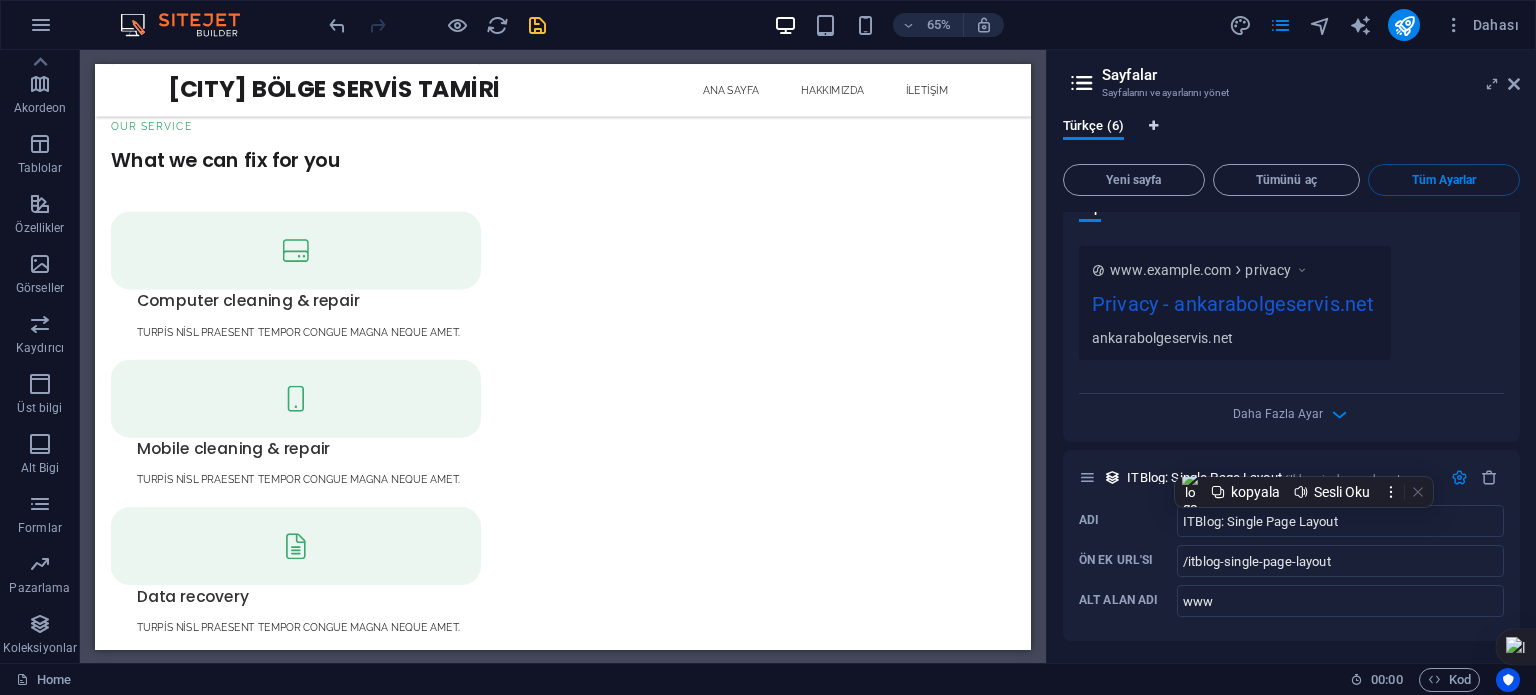 select on "165" 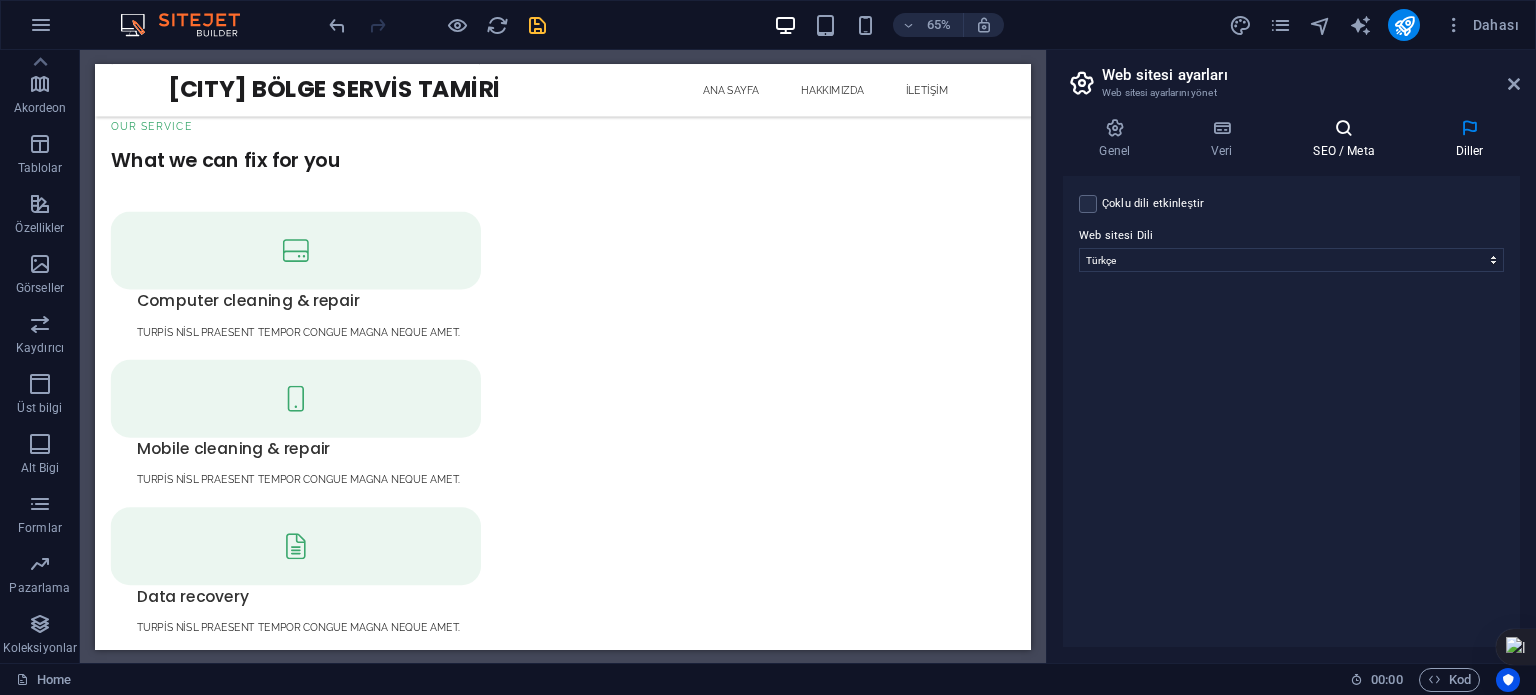 click on "SEO / Meta" at bounding box center (1348, 139) 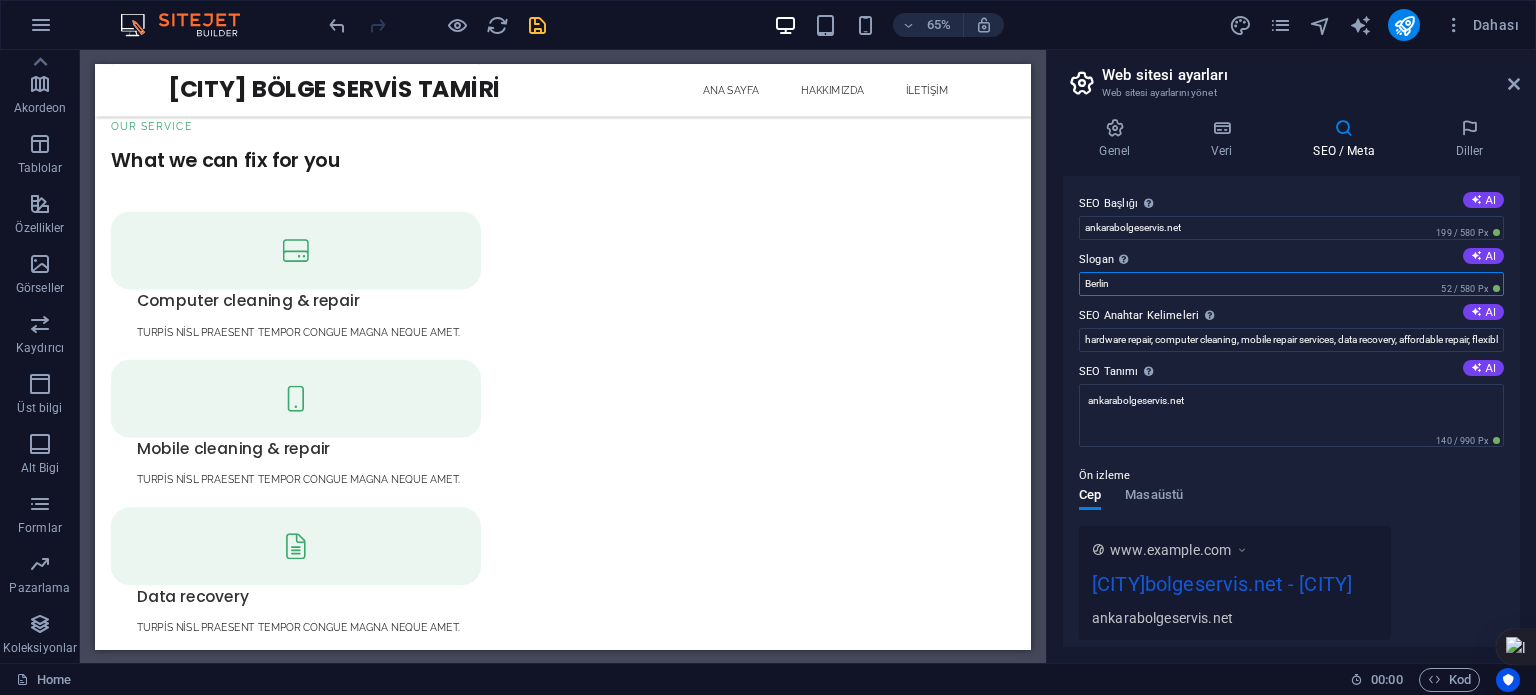 click on "Berlin" at bounding box center [1291, 284] 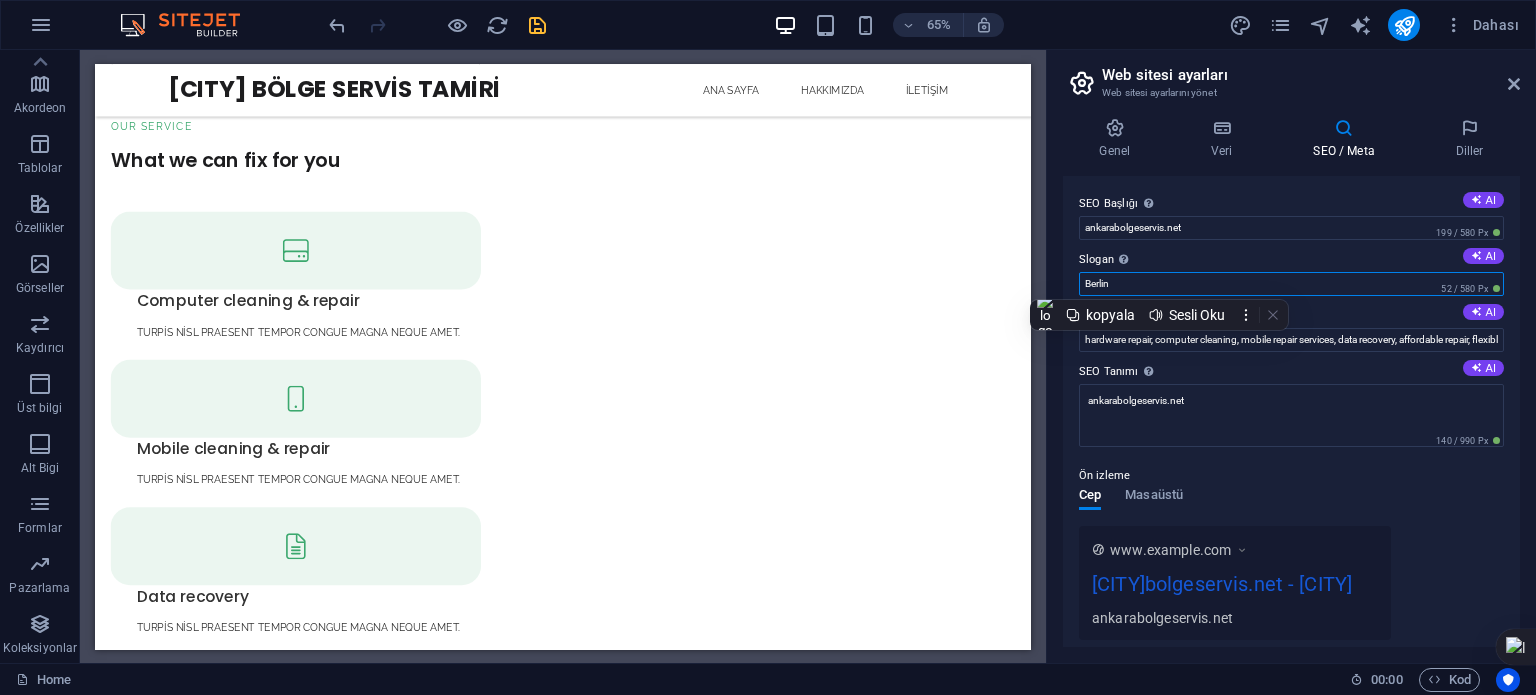 paste on "544704" 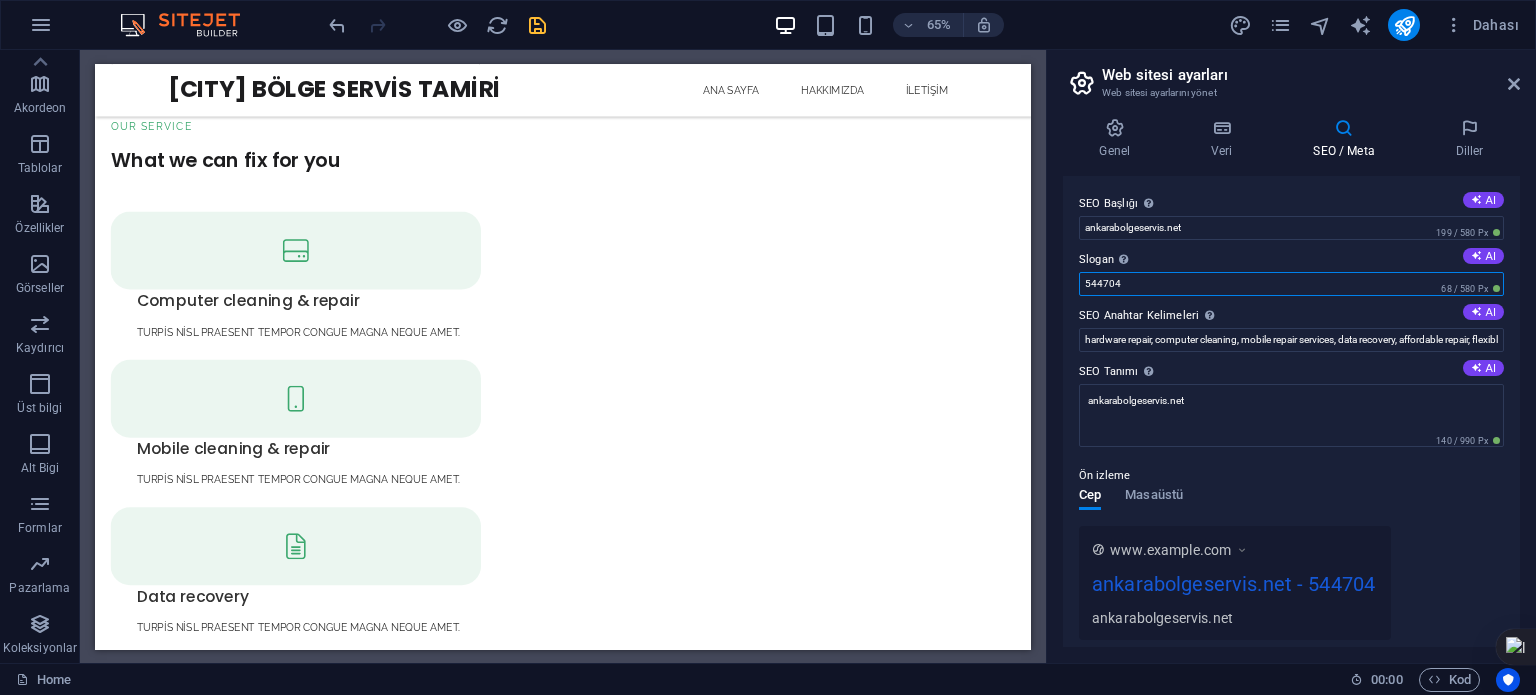 drag, startPoint x: 1236, startPoint y: 350, endPoint x: 1472, endPoint y: 427, distance: 248.24384 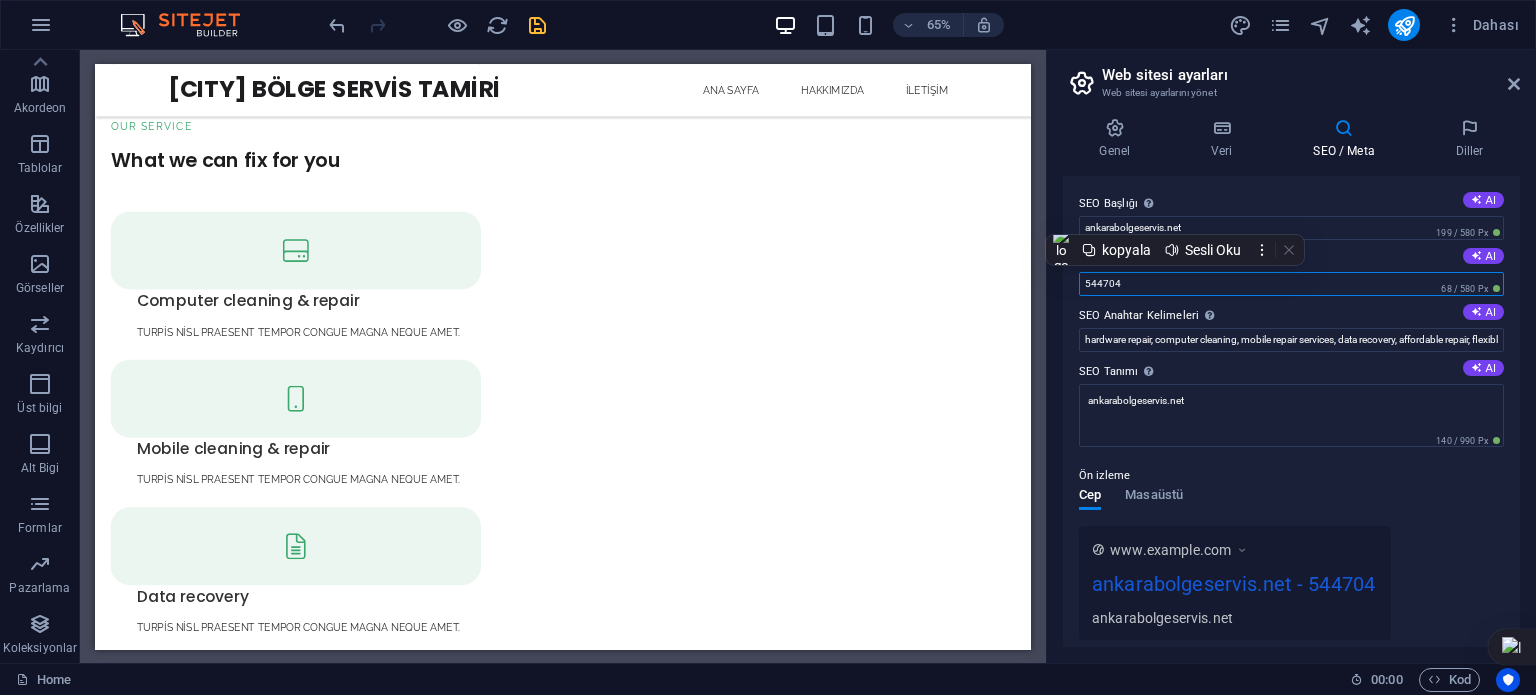 click at bounding box center (1049, 356) 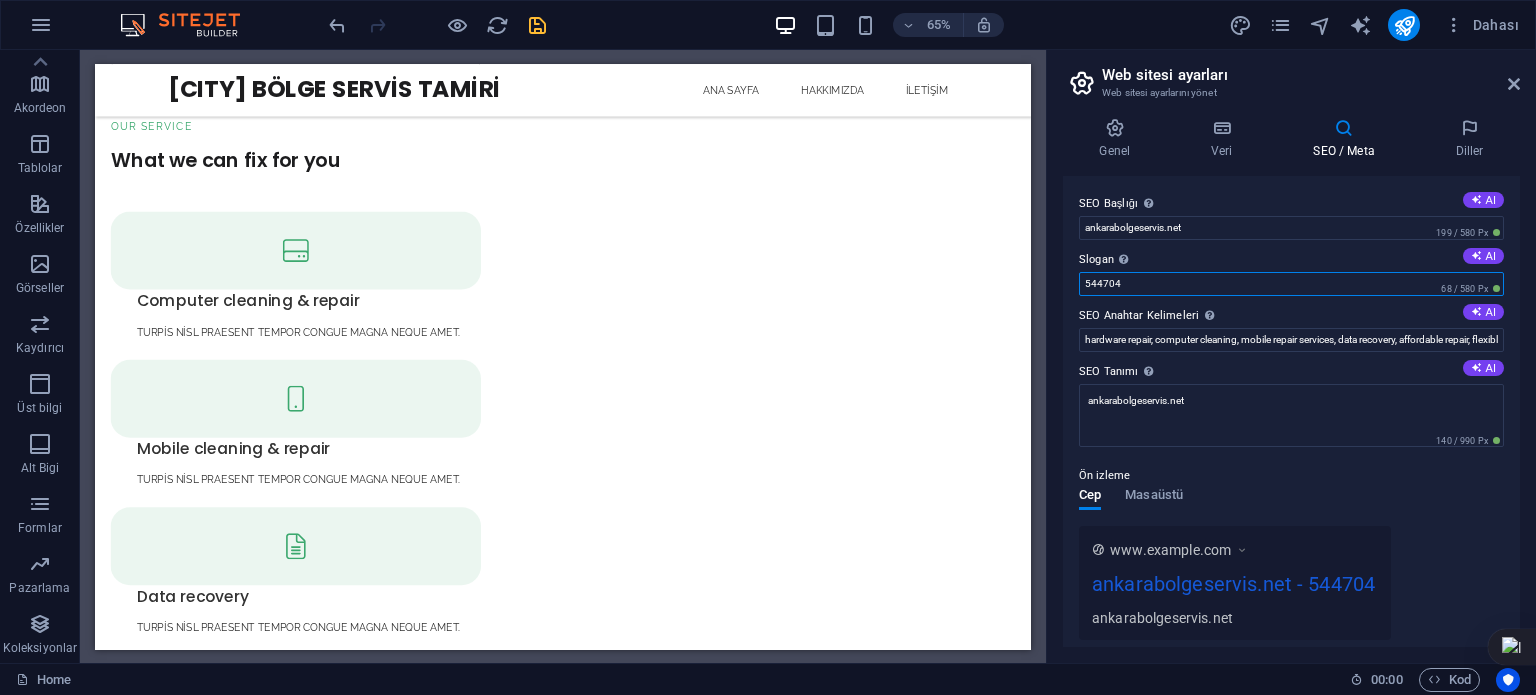 click at bounding box center (1049, 356) 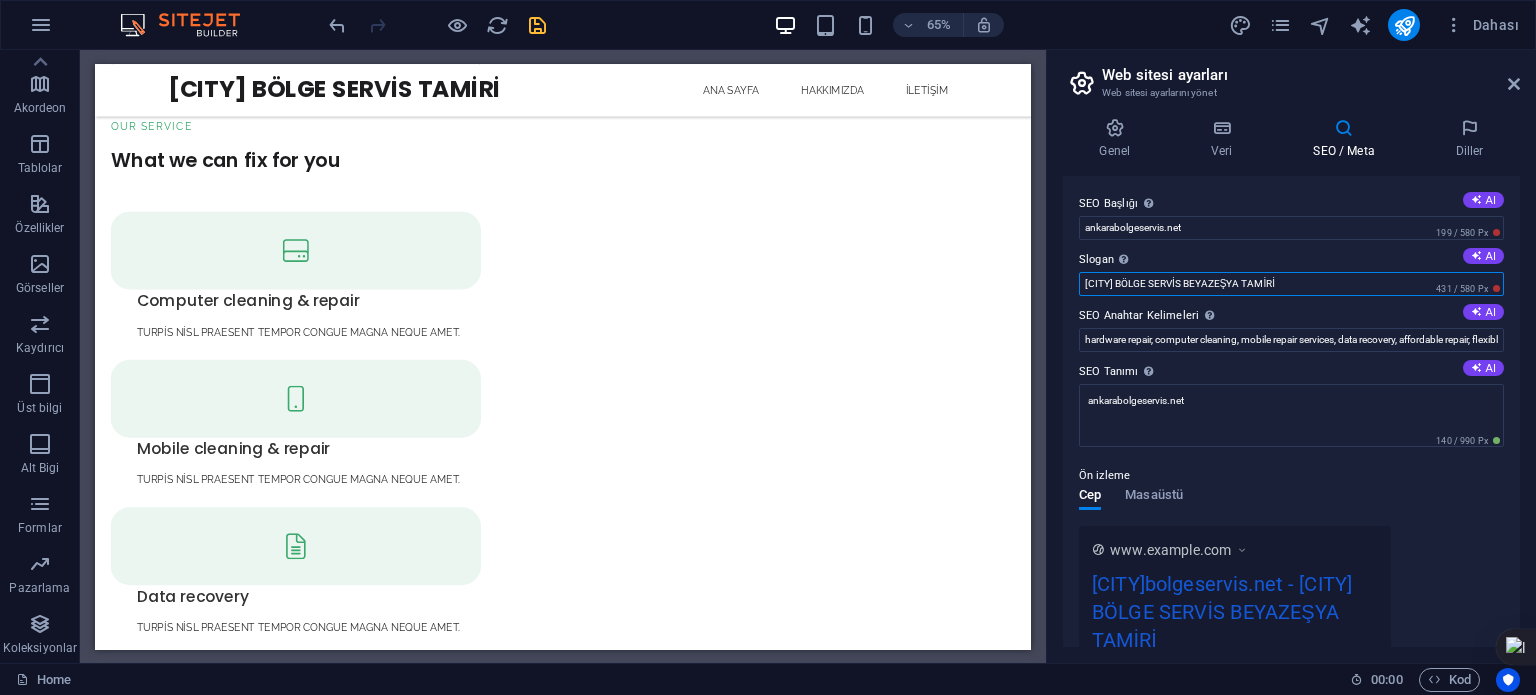 drag, startPoint x: 1307, startPoint y: 283, endPoint x: 1044, endPoint y: 289, distance: 263.06842 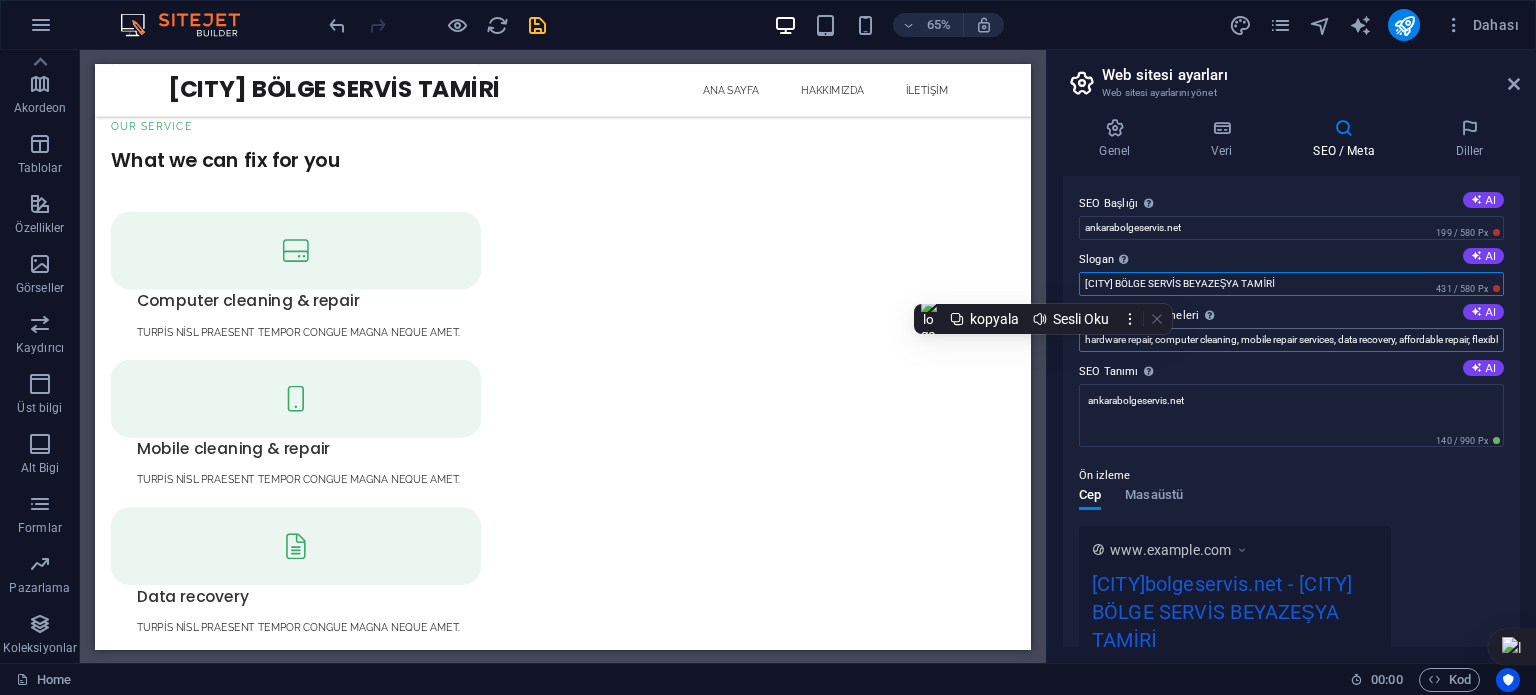 type on "ANKARA BÖLGE SERVİS BEYAZEŞYA TAMİRİ" 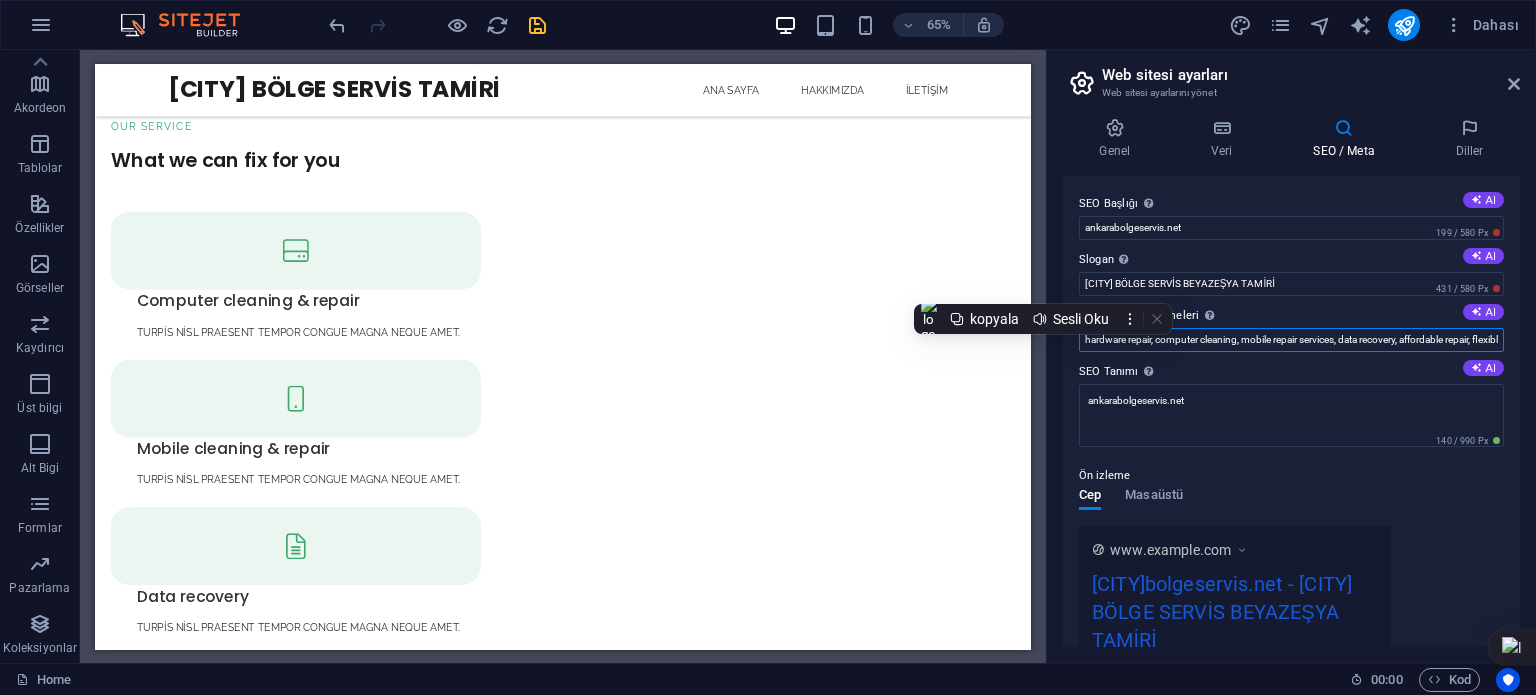 click on "hardware repair, computer cleaning, mobile repair services, data recovery, affordable repair, flexible appointments, ankarabolgeservis.net, Berlin" at bounding box center [1291, 340] 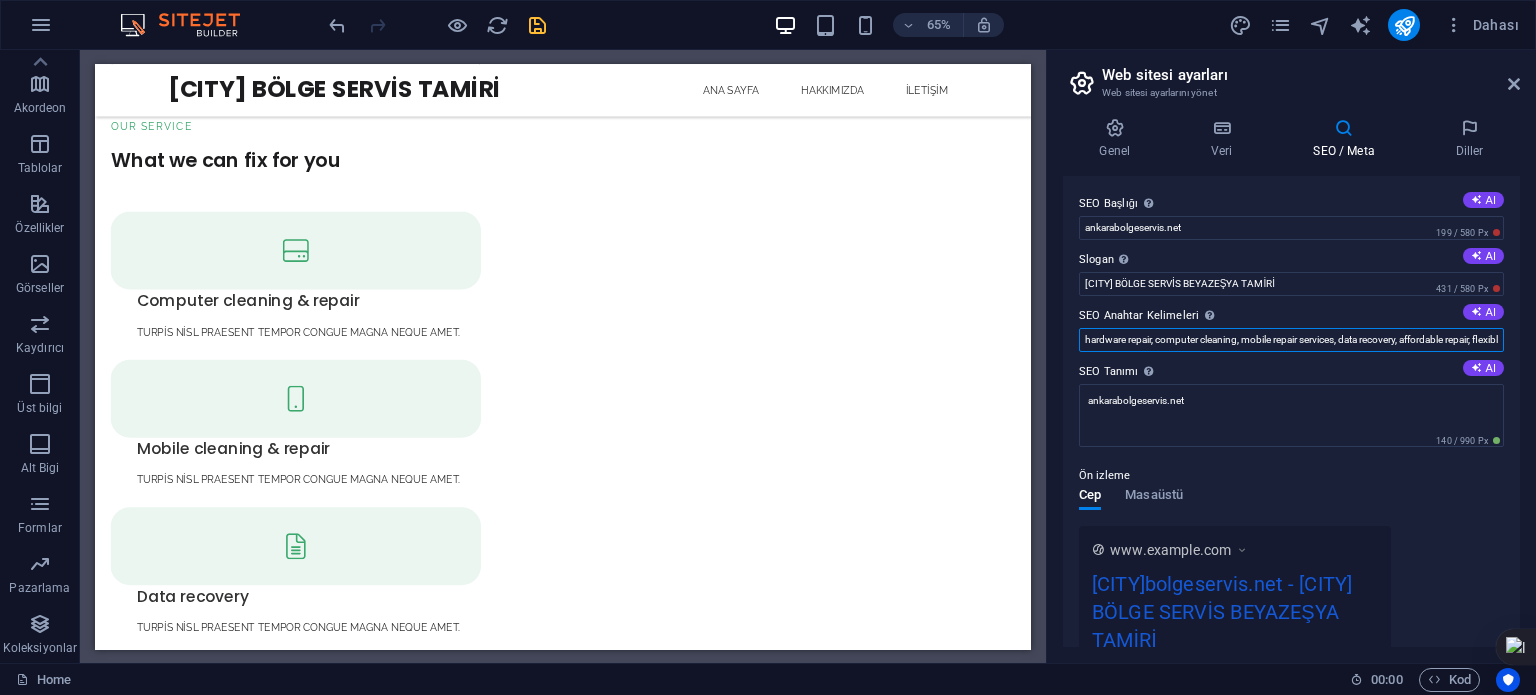 click on "hardware repair, computer cleaning, mobile repair services, data recovery, affordable repair, flexible appointments, ankarabolgeservis.net, Berlin" at bounding box center (1291, 340) 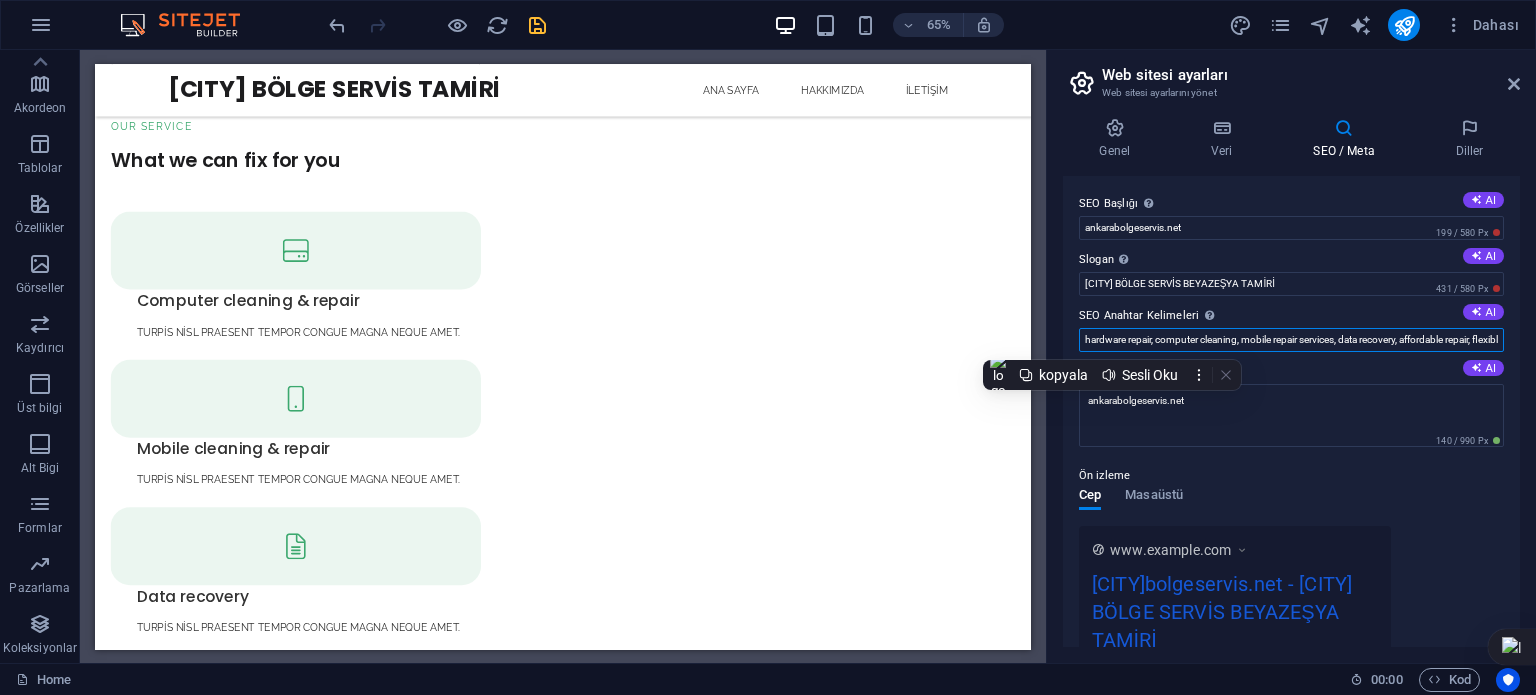 click on "hardware repair, computer cleaning, mobile repair services, data recovery, affordable repair, flexible appointments, ankarabolgeservis.net, Berlin" at bounding box center (1291, 340) 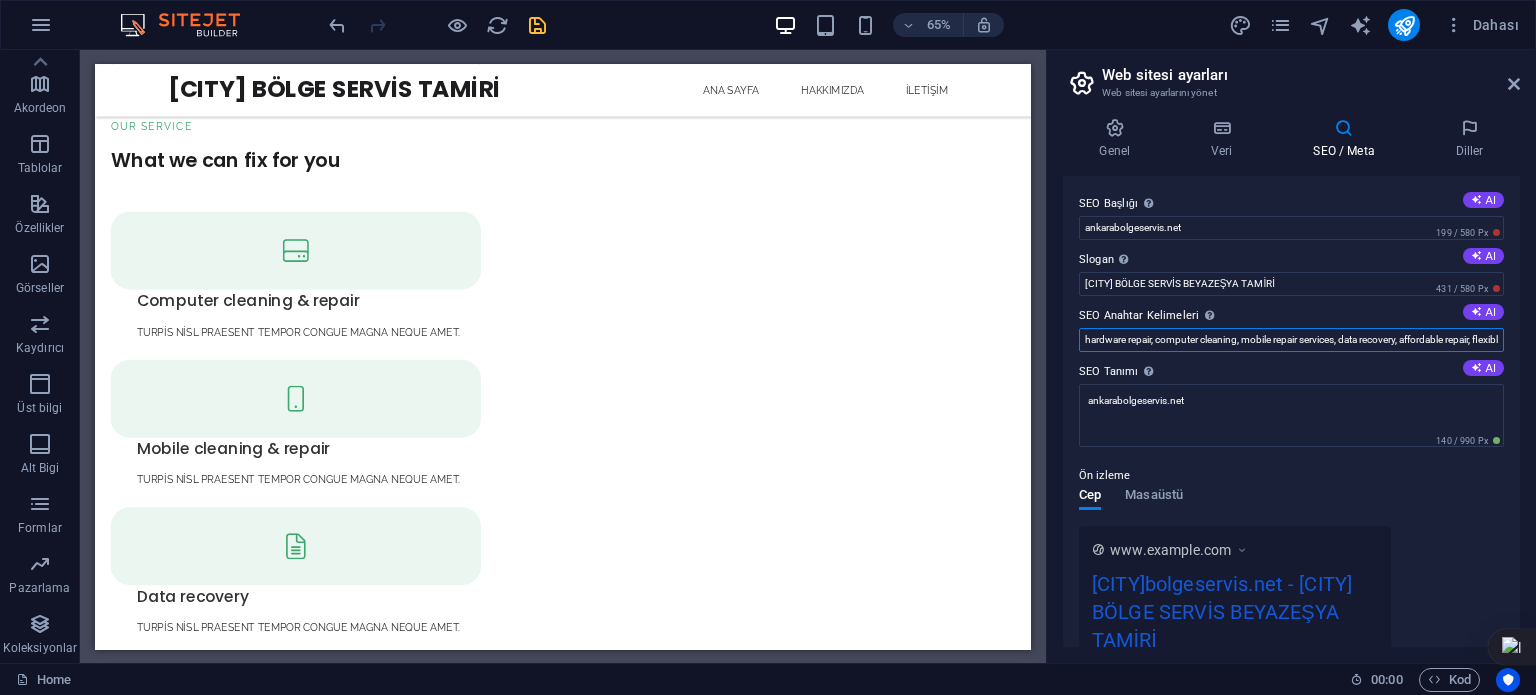 click on "hardware repair, computer cleaning, mobile repair services, data recovery, affordable repair, flexible appointments, ankarabolgeservis.net, Berlin" at bounding box center [1291, 340] 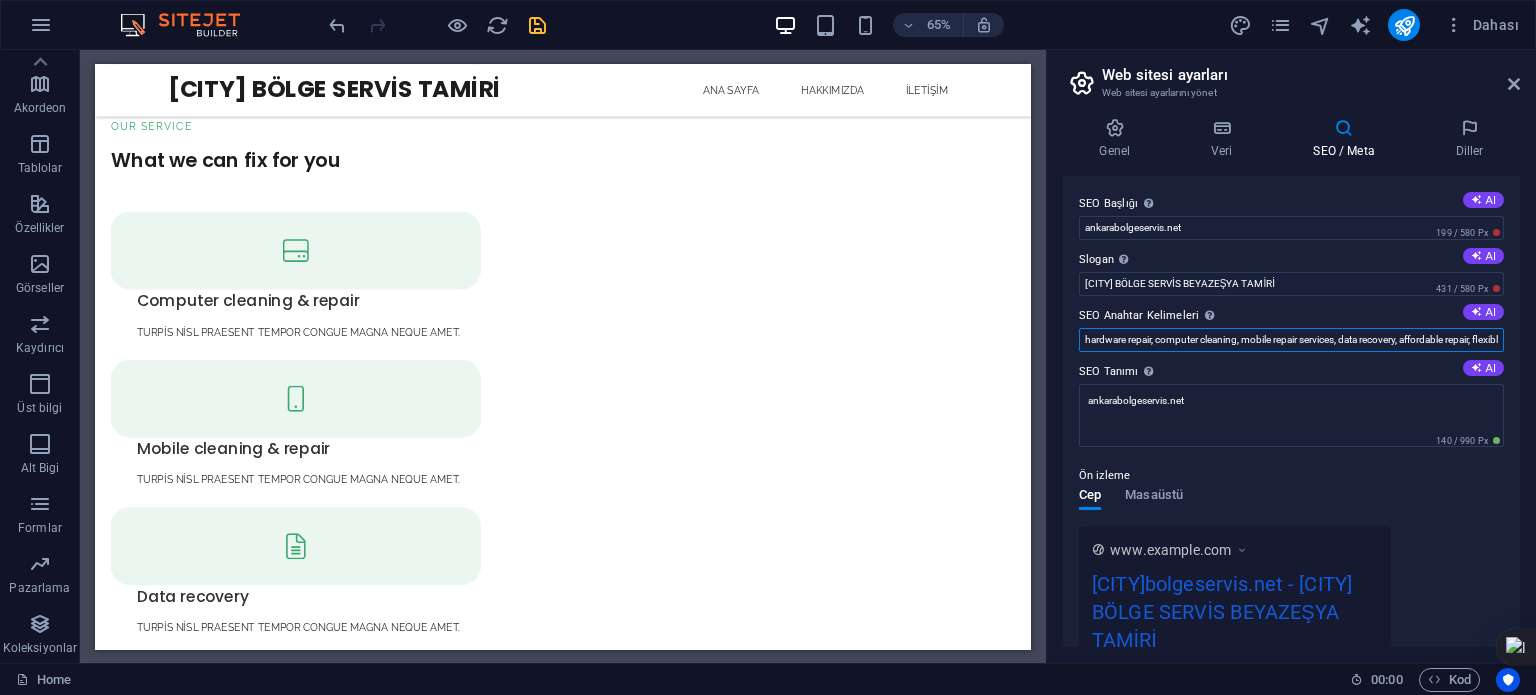 paste on "ANKARA BÖLGE SERVİS BEYAZEŞYA TAMİRİ" 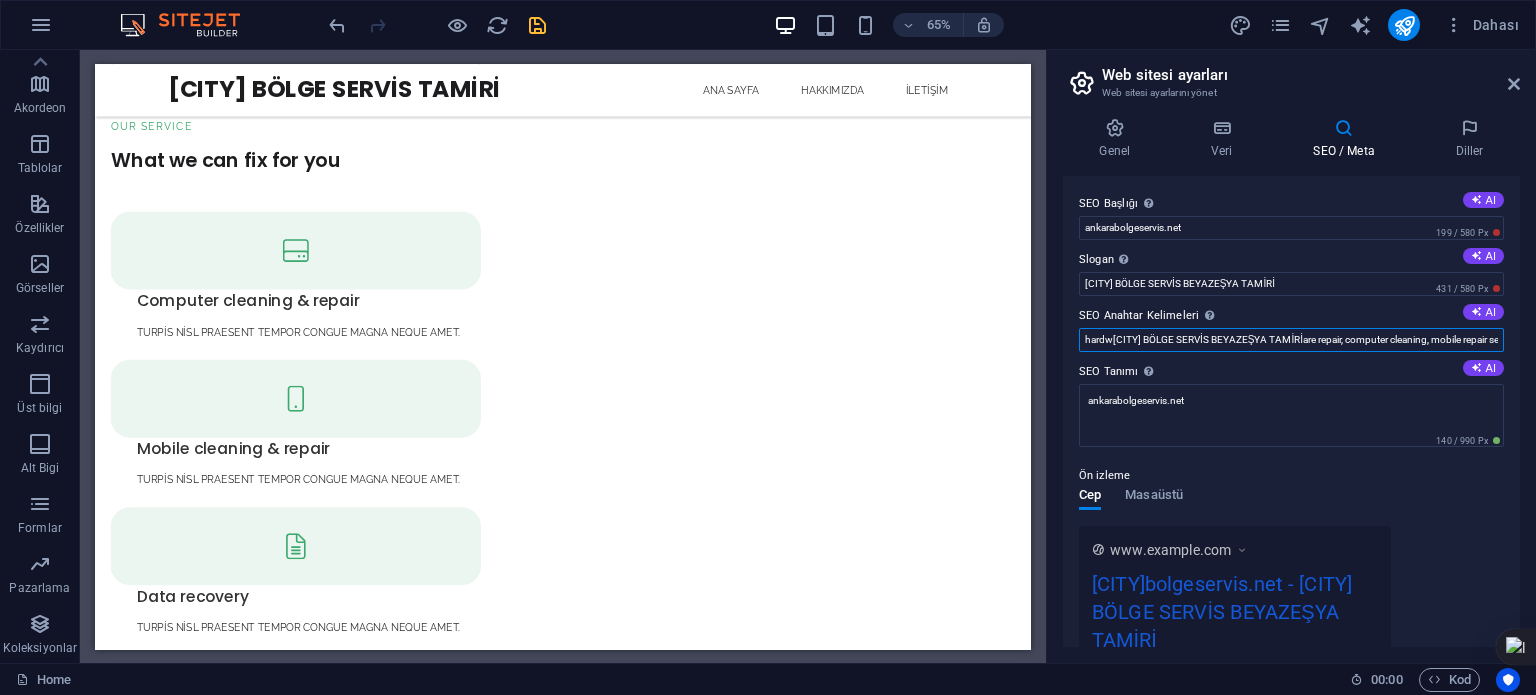 click on "hardwANKARA BÖLGE SERVİS BEYAZEŞYA TAMİRİare repair, computer cleaning, mobile repair services, data recovery, affordable repair, flexible appointments, ankarabolgeservis.net, Berlin" at bounding box center (1291, 340) 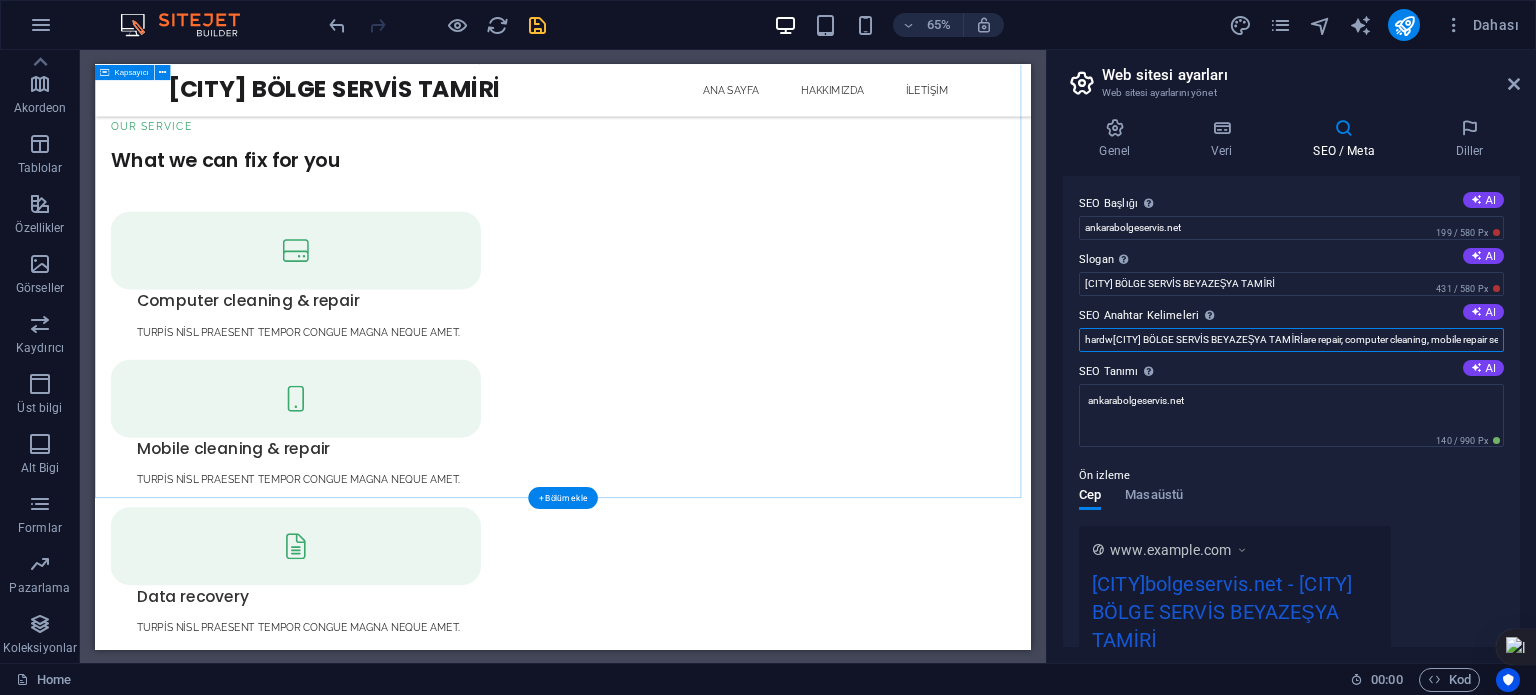 drag, startPoint x: 1211, startPoint y: 403, endPoint x: 1507, endPoint y: 482, distance: 306.3609 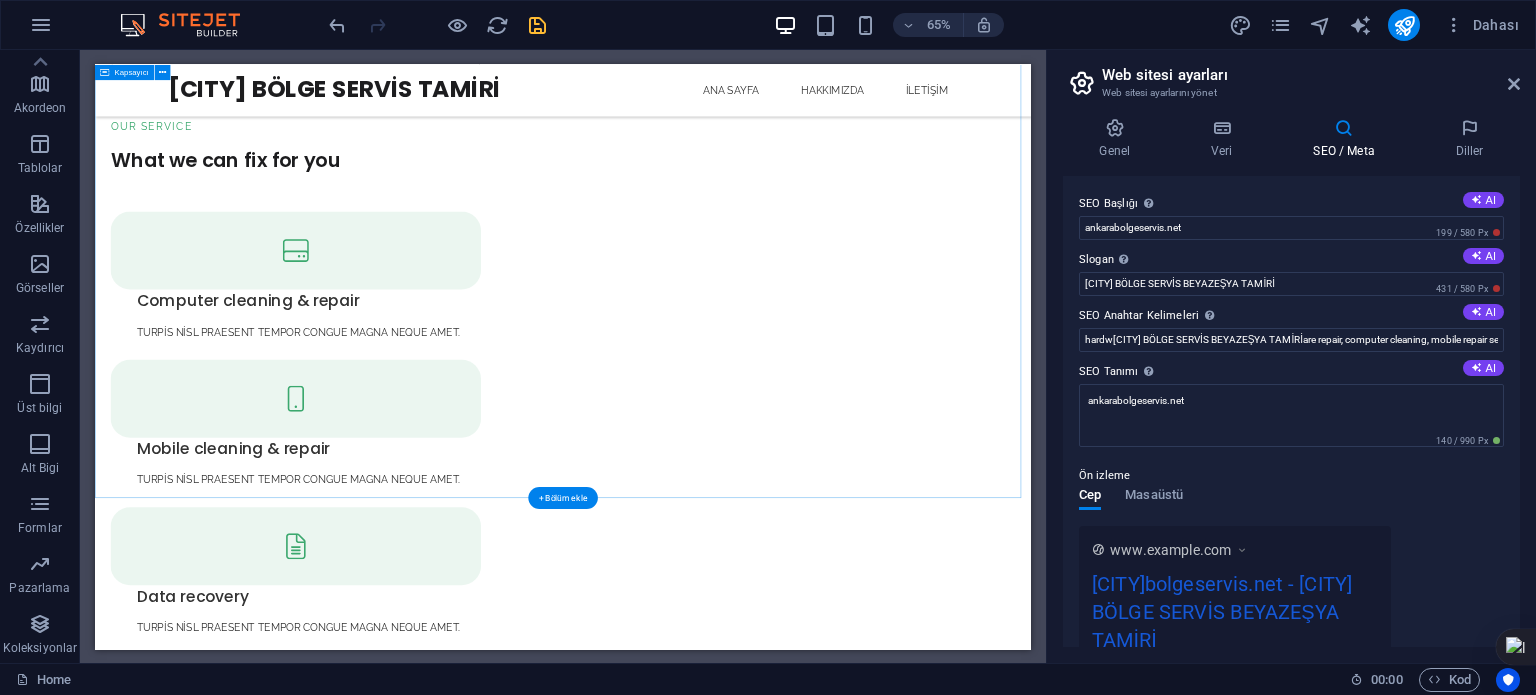 click on "WHY US Trusted Service With Affordable Price 32 + Years Experience 15 + Professional Team 2649 + Client Satisfication İçeriği buraya bırak veya  Element ekle  Panoyu yapıştır Experienced Turpis nisl praesent tempor congue magna neque amet. Reliable Turpis nisl praesent tempor congue magna neque amet. High-quality Turpis nisl praesent tempor congue magna neque amet. Flexible Turpis nisl praesent tempor congue magna neque amet." at bounding box center [815, 3986] 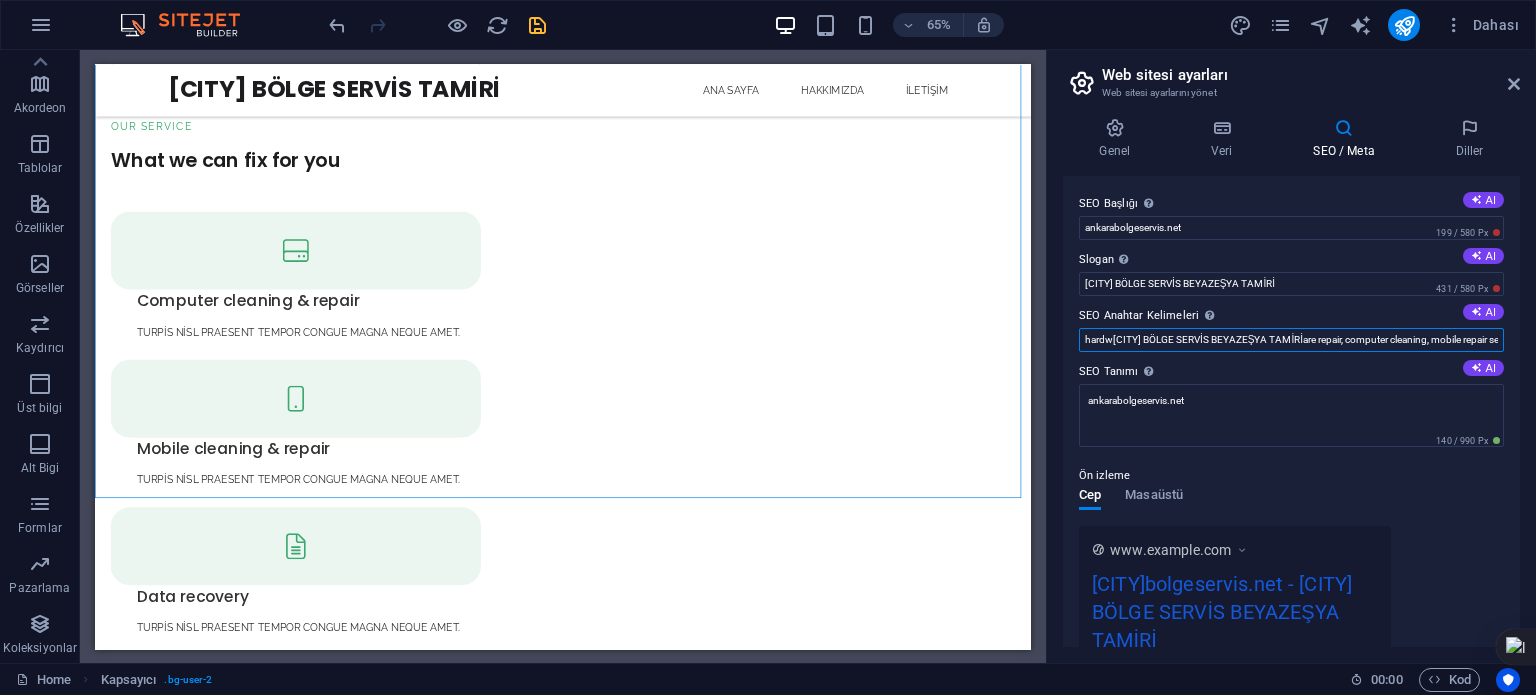 drag, startPoint x: 1115, startPoint y: 333, endPoint x: 1065, endPoint y: 335, distance: 50.039986 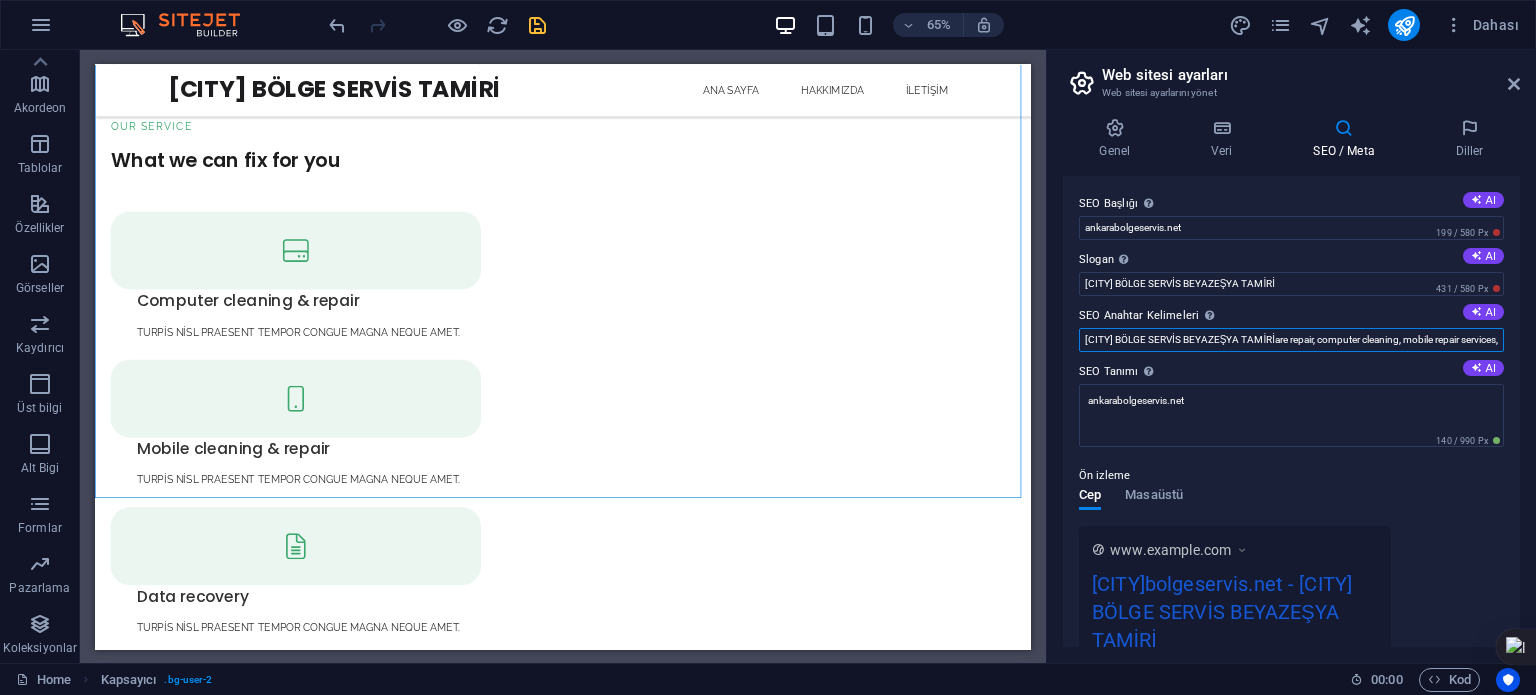 click on "ANKARA BÖLGE SERVİS BEYAZEŞYA TAMİRİare repair, computer cleaning, mobile repair services, data recovery, affordable repair, flexible appointments, ankarabolgeservis.net, Berlin" at bounding box center (1291, 340) 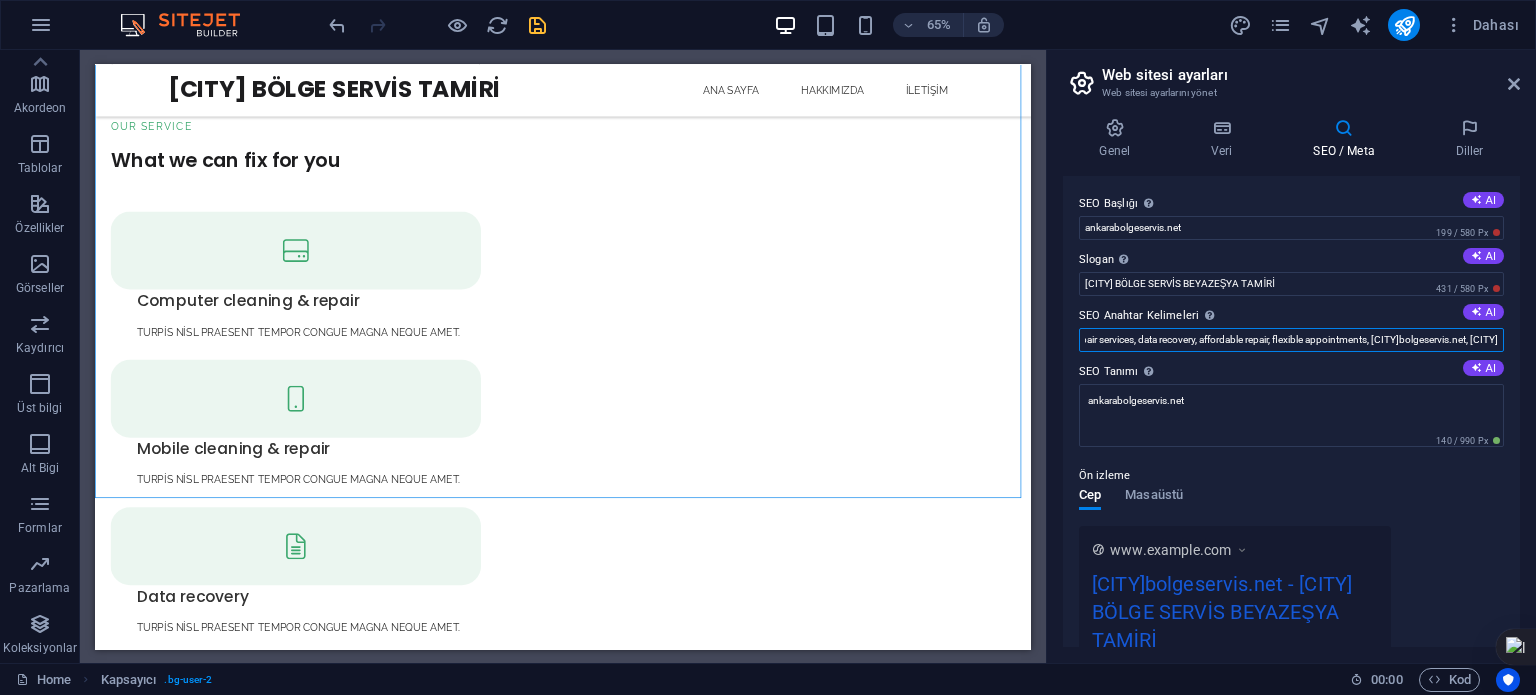 drag, startPoint x: 1283, startPoint y: 338, endPoint x: 1535, endPoint y: 332, distance: 252.07141 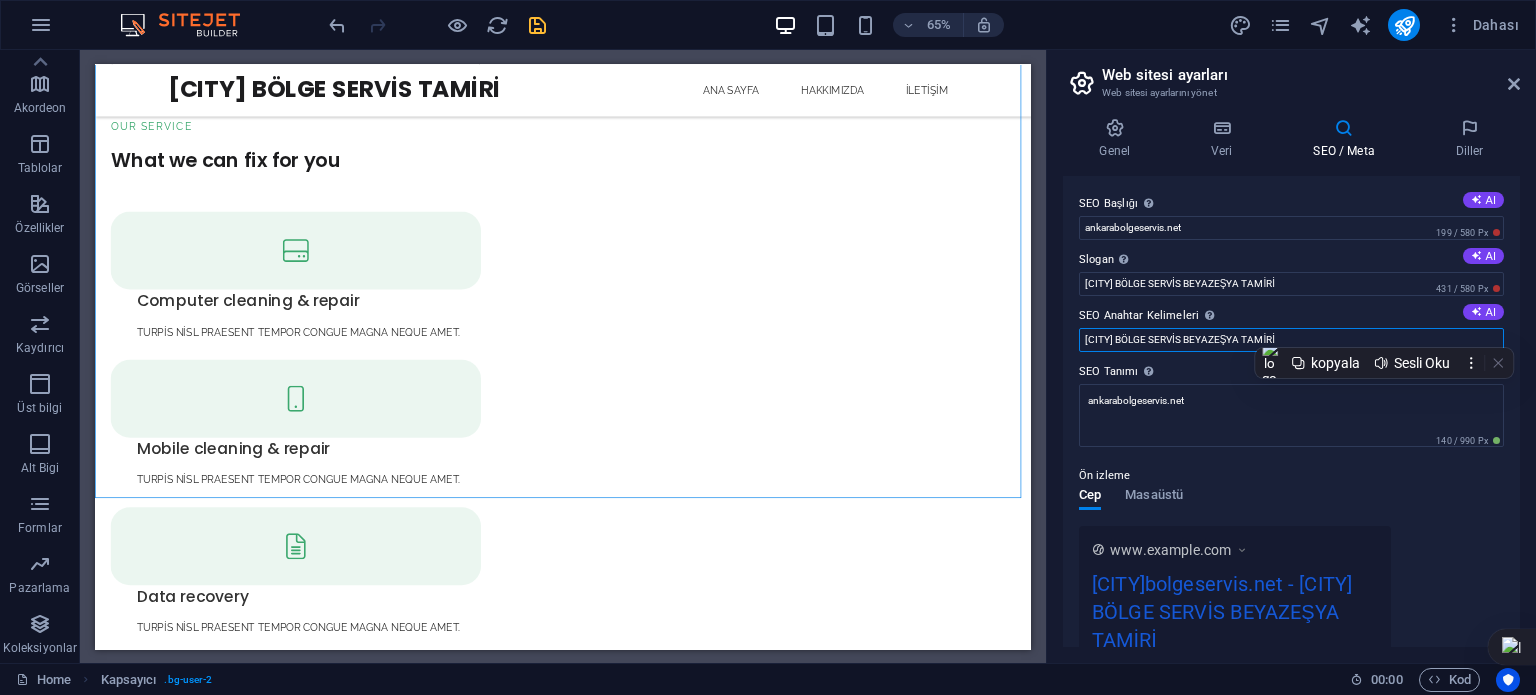 scroll, scrollTop: 0, scrollLeft: 0, axis: both 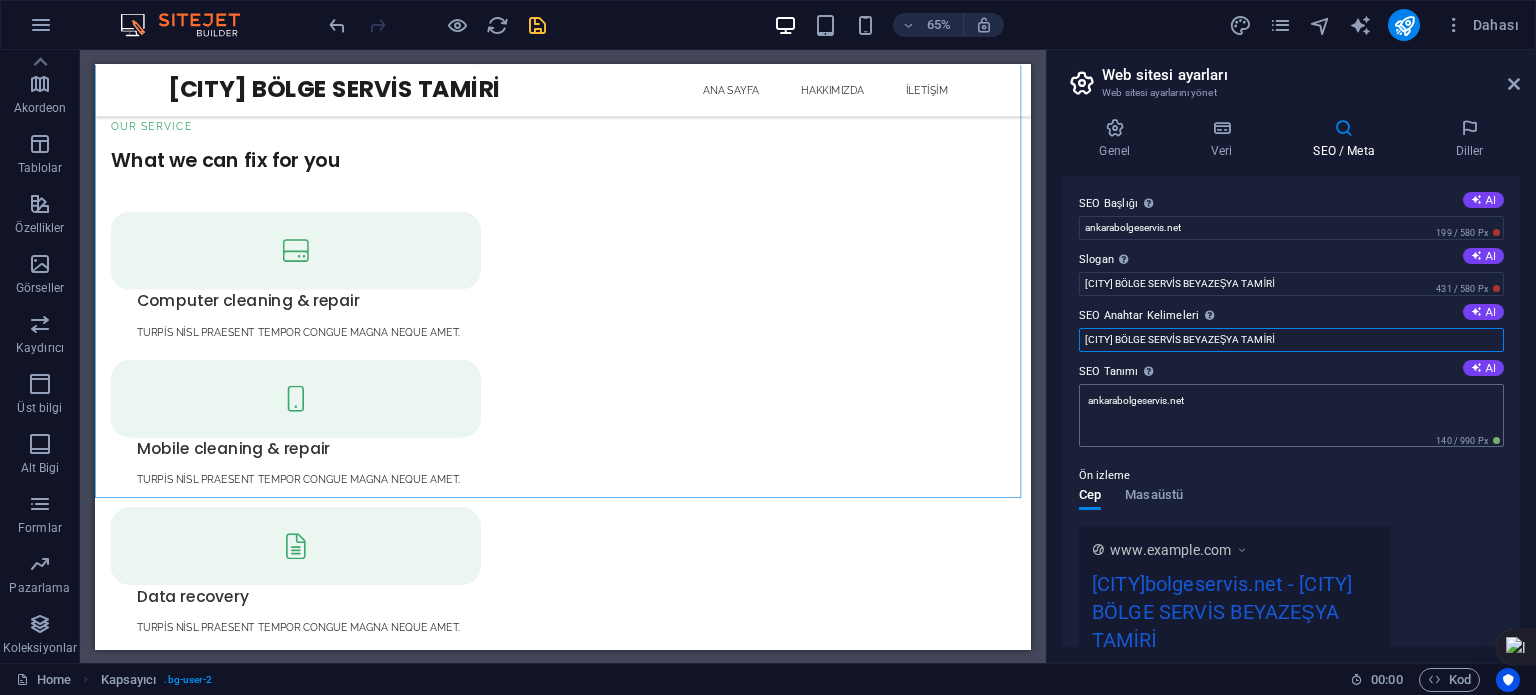 type on "ANKARA BÖLGE SERVİS BEYAZEŞYA TAMİRİ" 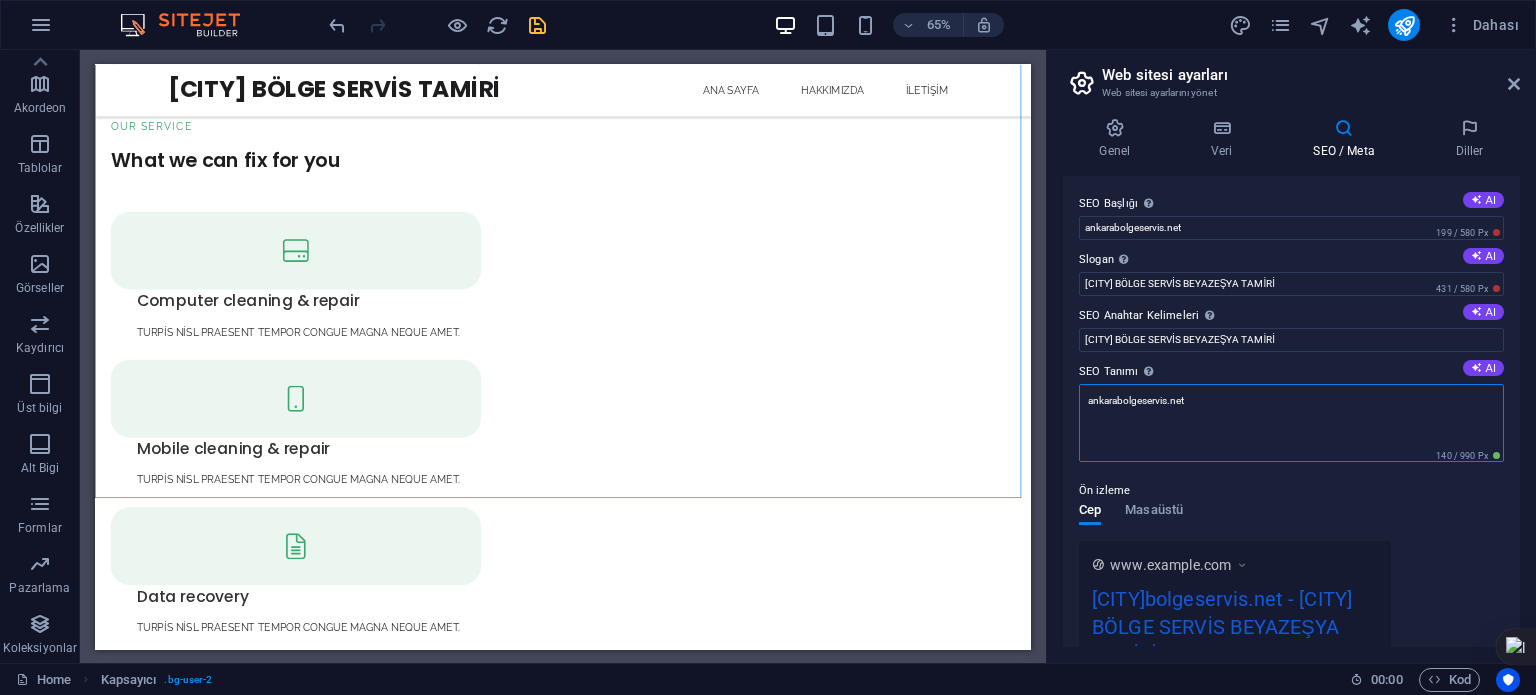 drag, startPoint x: 1321, startPoint y: 467, endPoint x: 1527, endPoint y: 539, distance: 218.22008 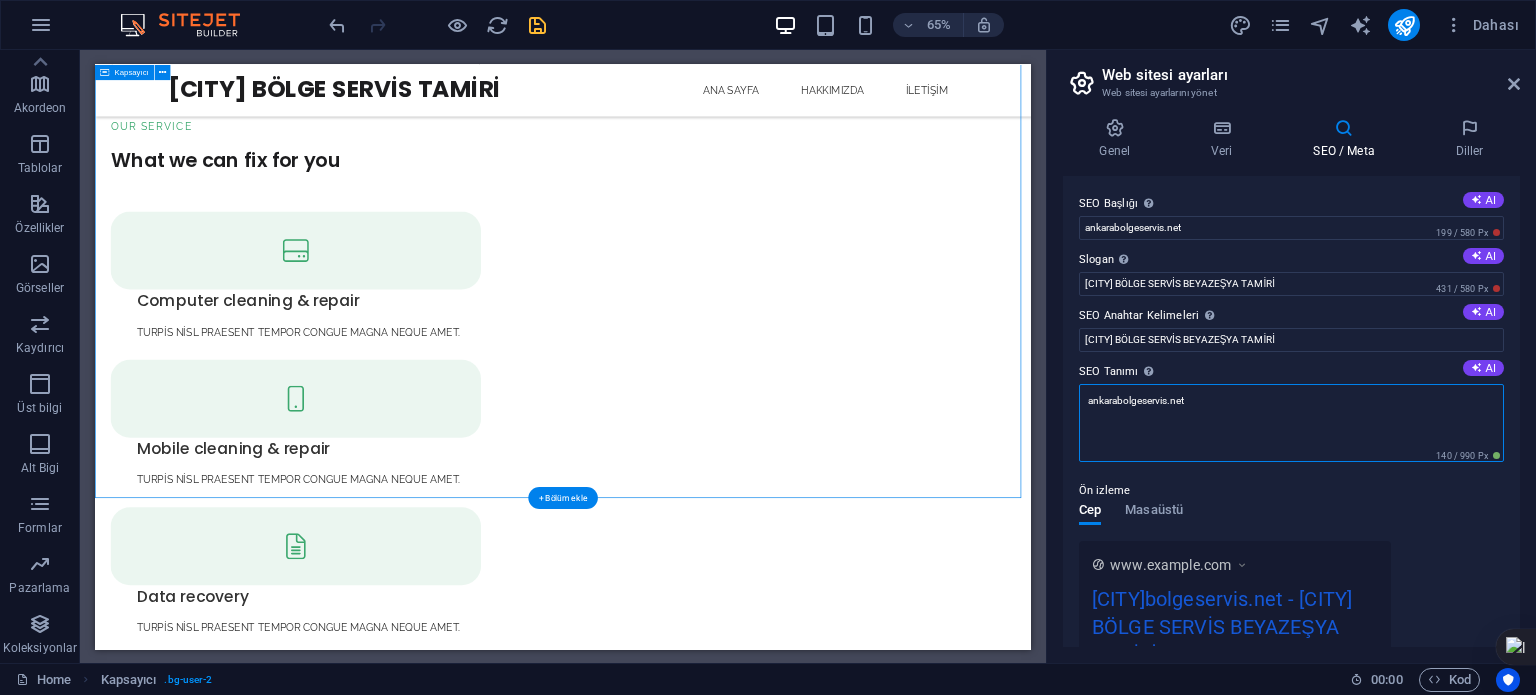drag, startPoint x: 1315, startPoint y: 468, endPoint x: 1516, endPoint y: 553, distance: 218.23383 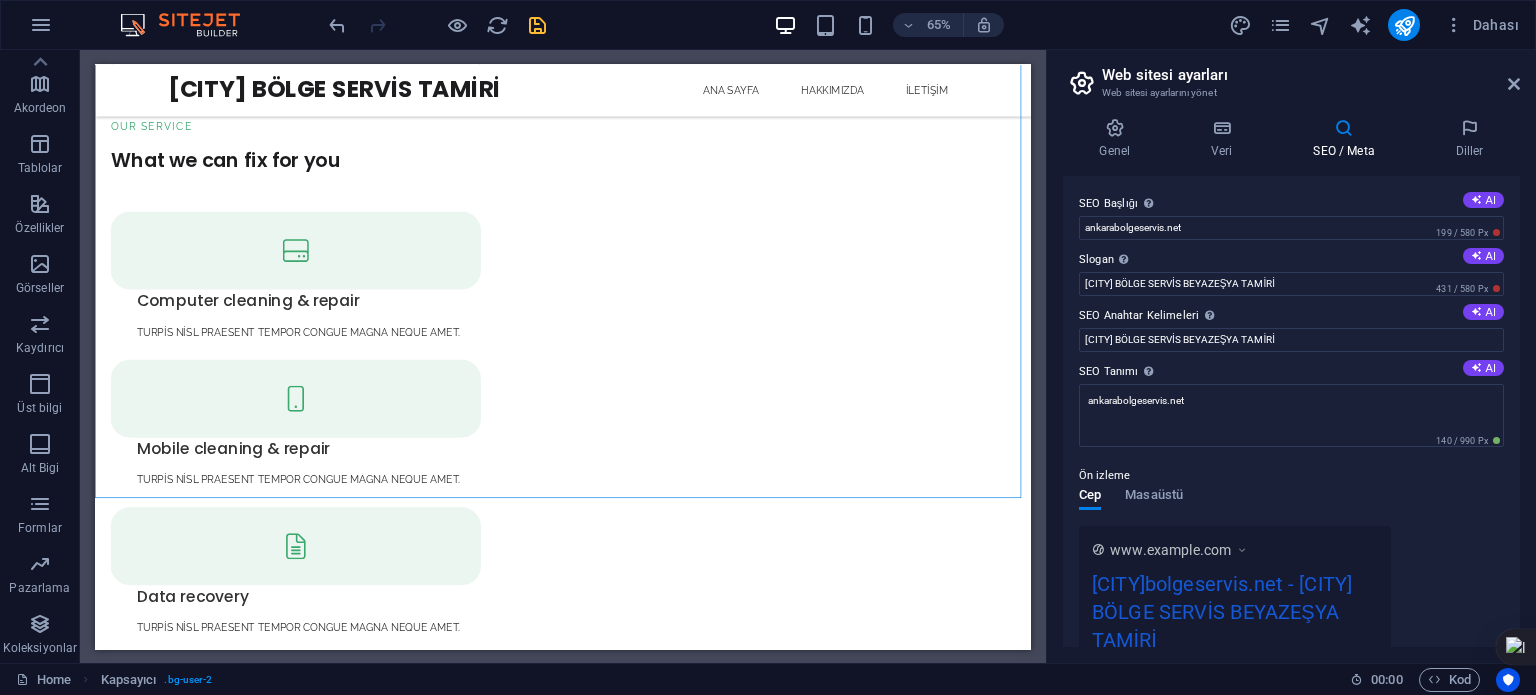 drag, startPoint x: 1516, startPoint y: 553, endPoint x: 1582, endPoint y: 573, distance: 68.96376 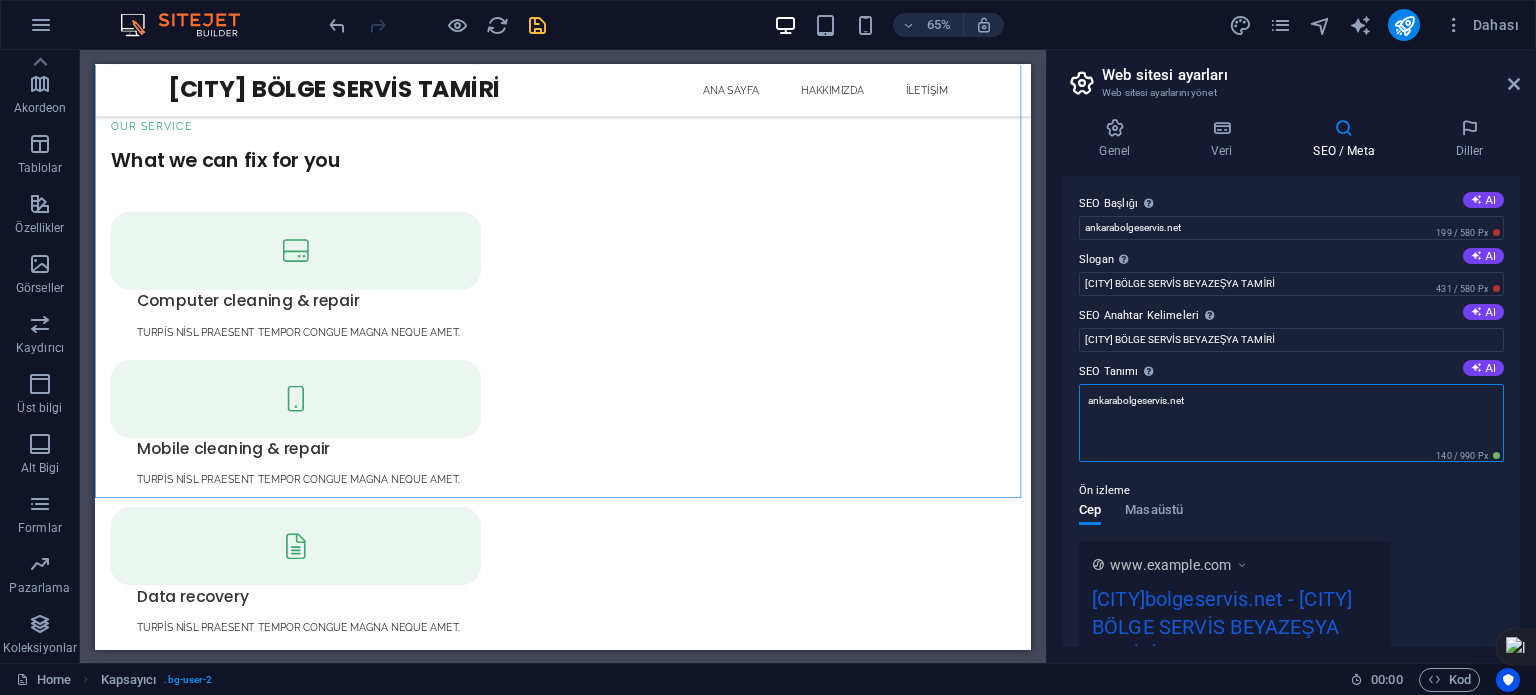 drag, startPoint x: 1195, startPoint y: 399, endPoint x: 1054, endPoint y: 390, distance: 141.28694 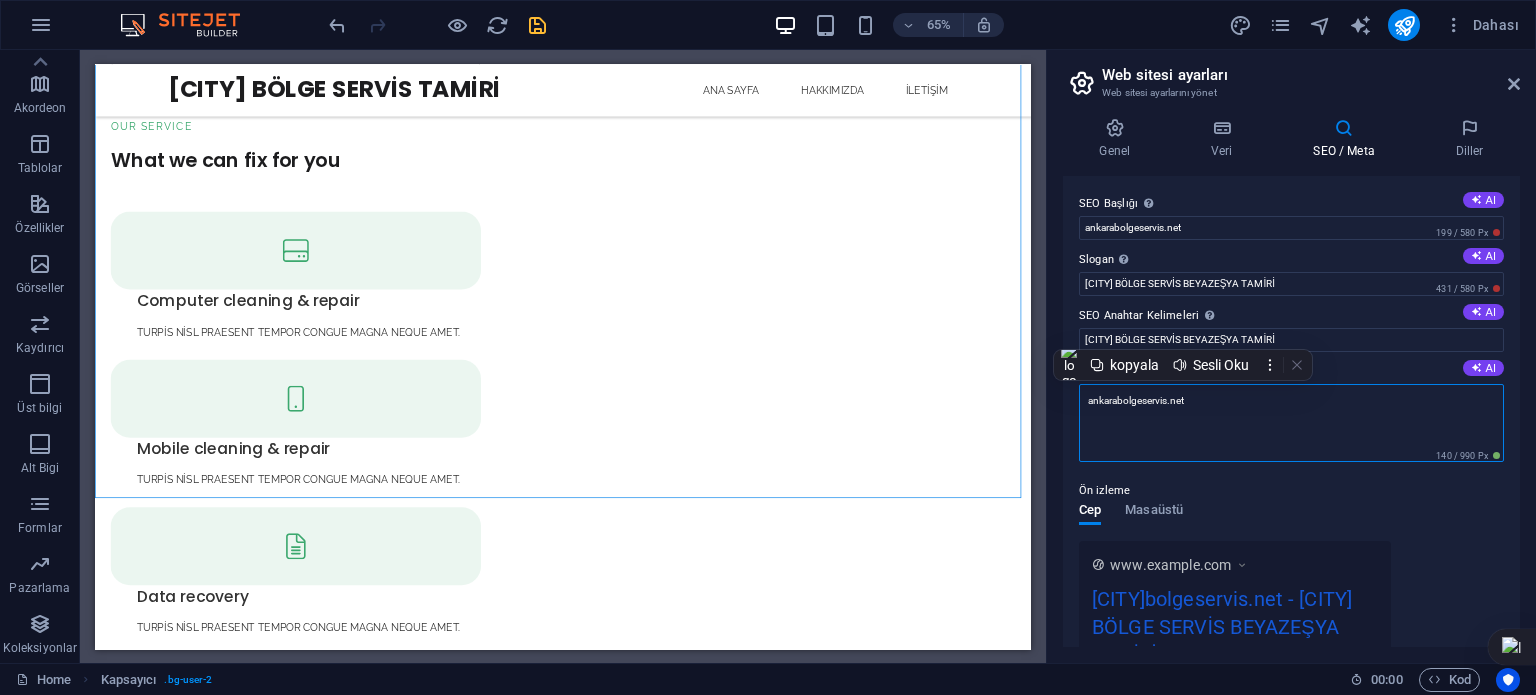 paste on "ANKARA BÖLGE SERVİS BEYAZEŞYA TAMİRİ" 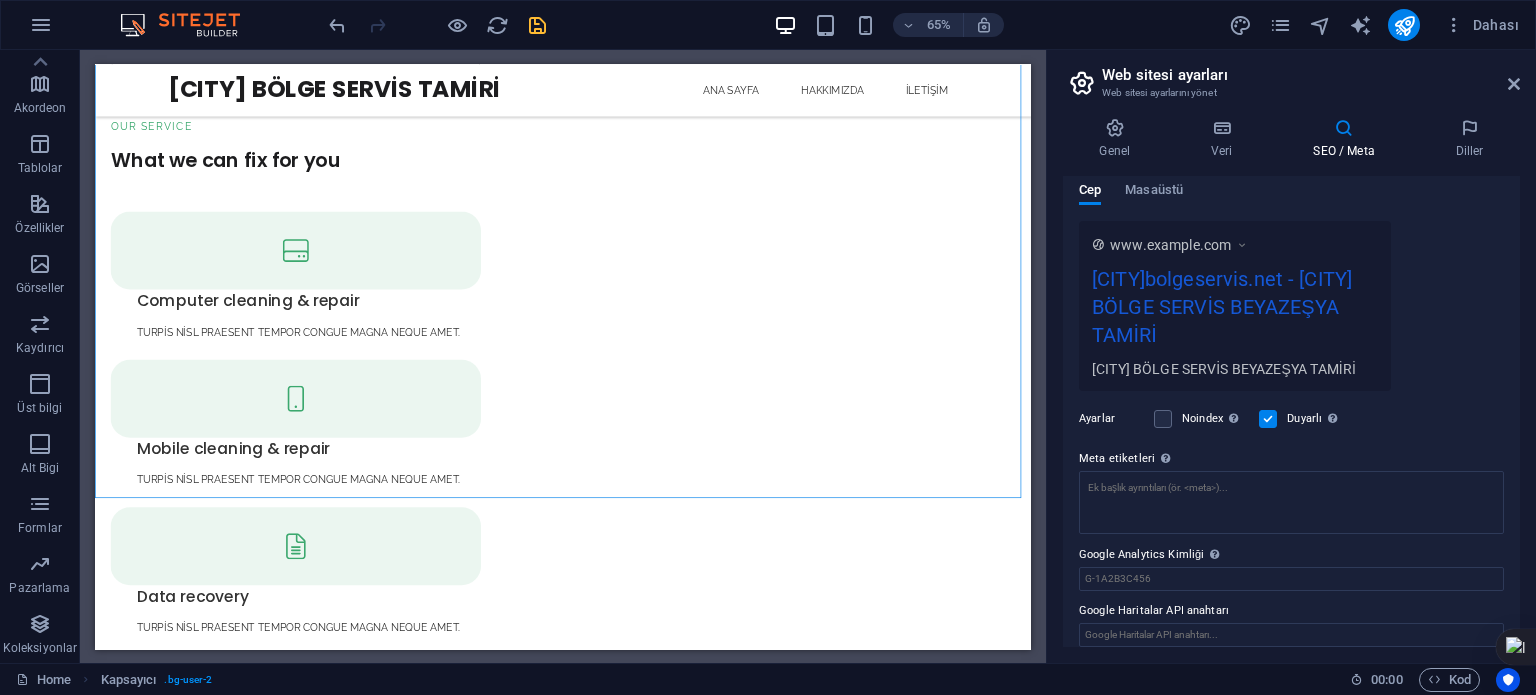 scroll, scrollTop: 333, scrollLeft: 0, axis: vertical 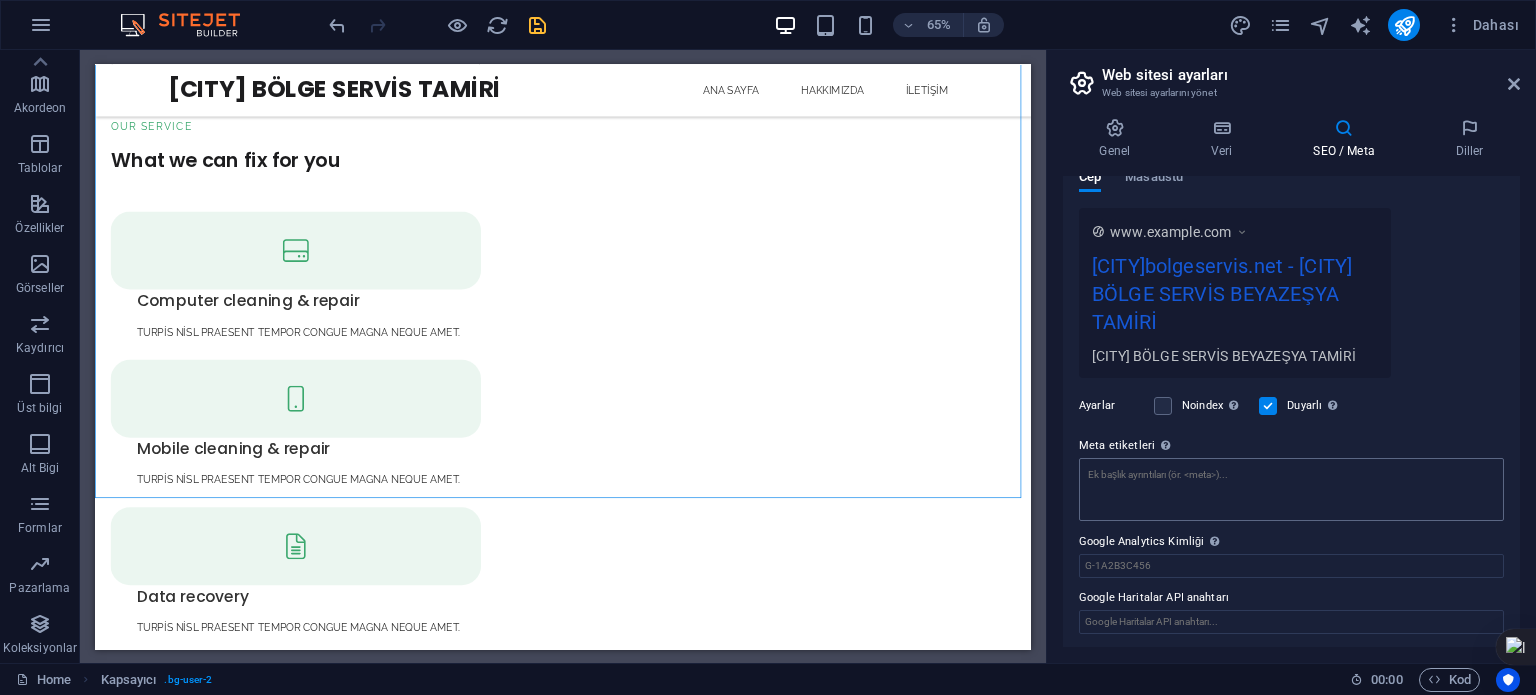 type on "ANKARA BÖLGE SERVİS BEYAZEŞYA TAMİRİ" 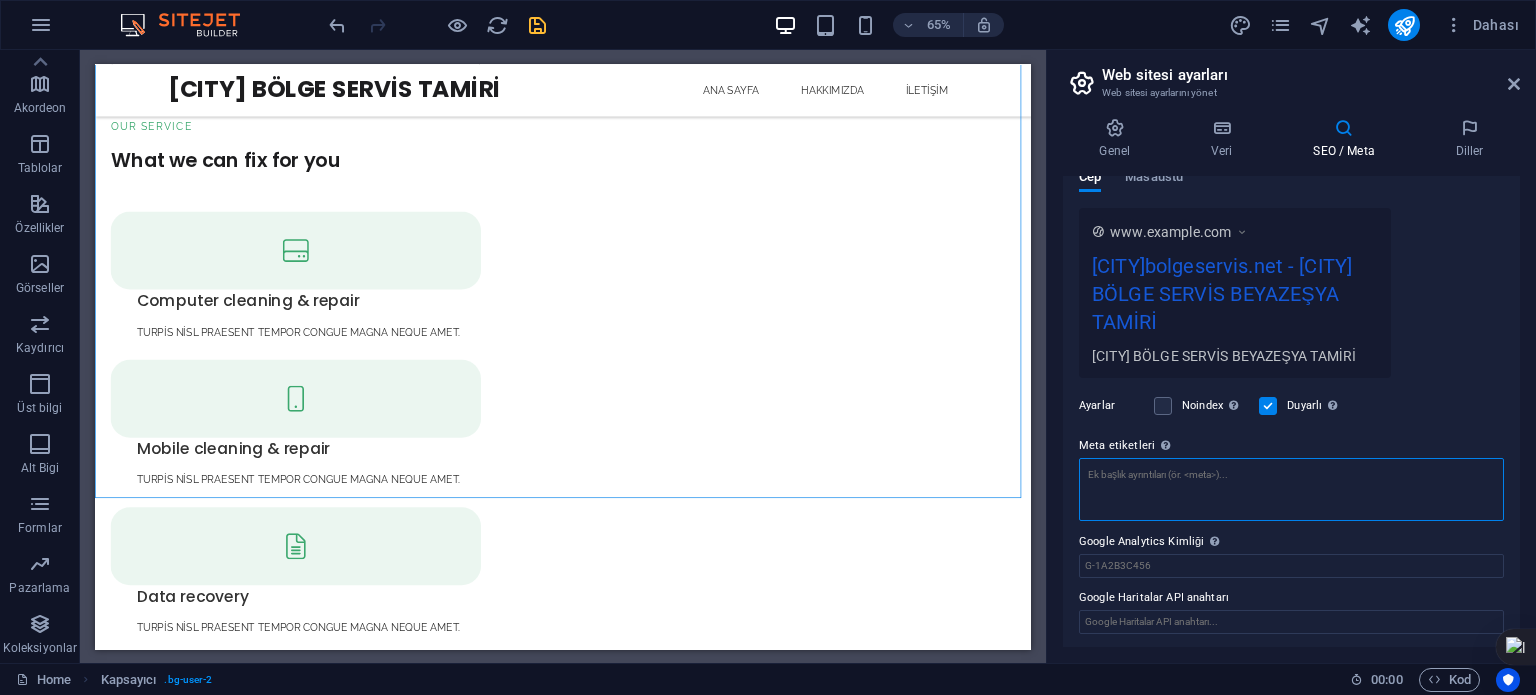 scroll, scrollTop: 318, scrollLeft: 0, axis: vertical 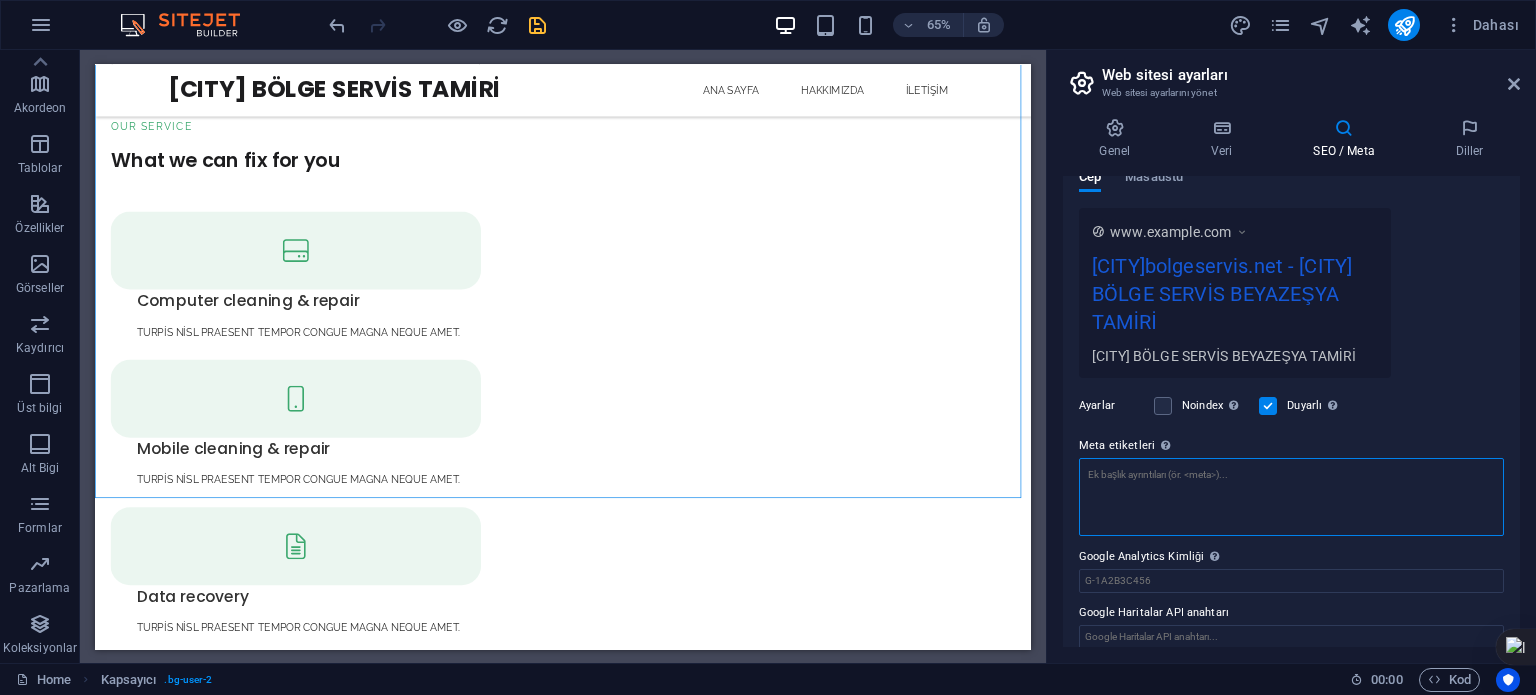 click on "Meta etiketleri Web sitenin  etiketlerinin içine yerleştirilecek HTML kodunu buraya gir. Lütfen hatalı kod eklersen web sitenin çalışmayabileceğini unutma." at bounding box center (1291, 497) 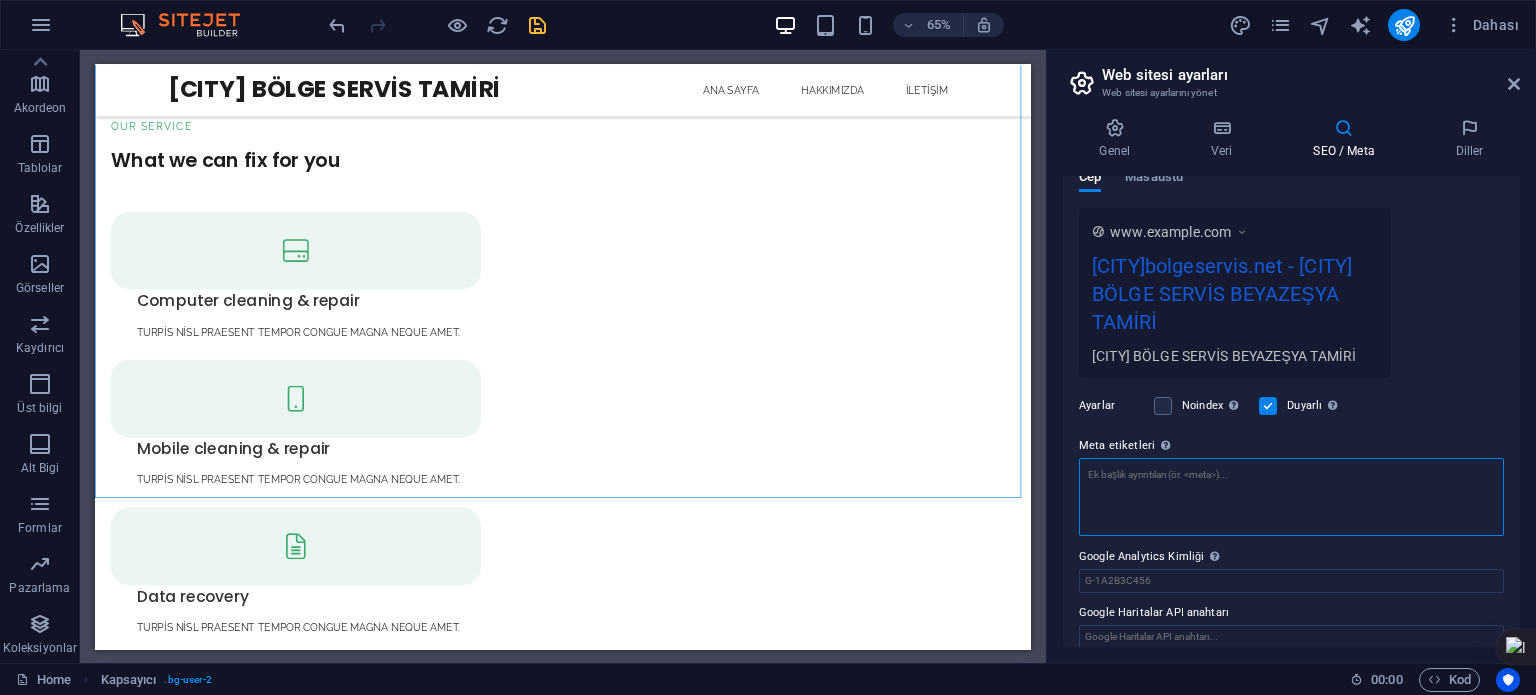 click on "Meta etiketleri Web sitenin  etiketlerinin içine yerleştirilecek HTML kodunu buraya gir. Lütfen hatalı kod eklersen web sitenin çalışmayabileceğini unutma." at bounding box center [1291, 497] 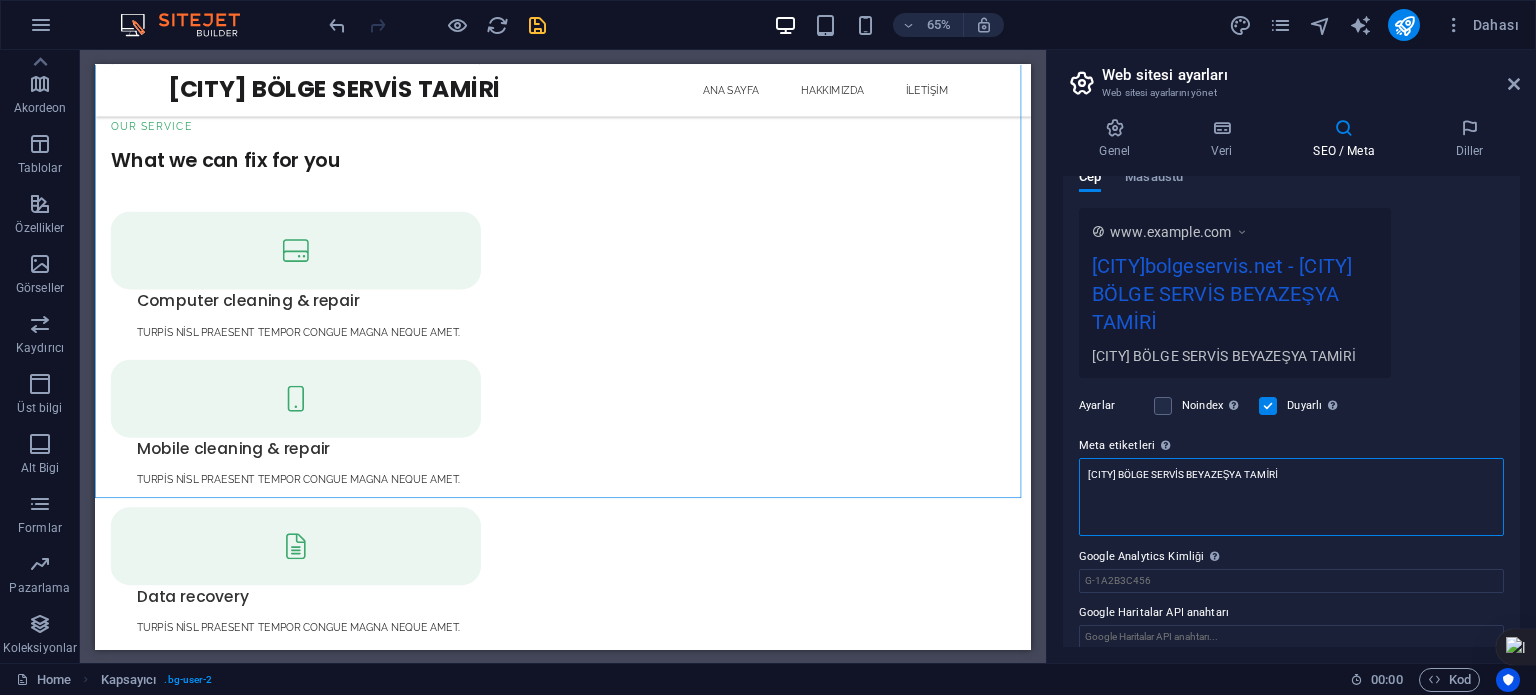 scroll, scrollTop: 333, scrollLeft: 0, axis: vertical 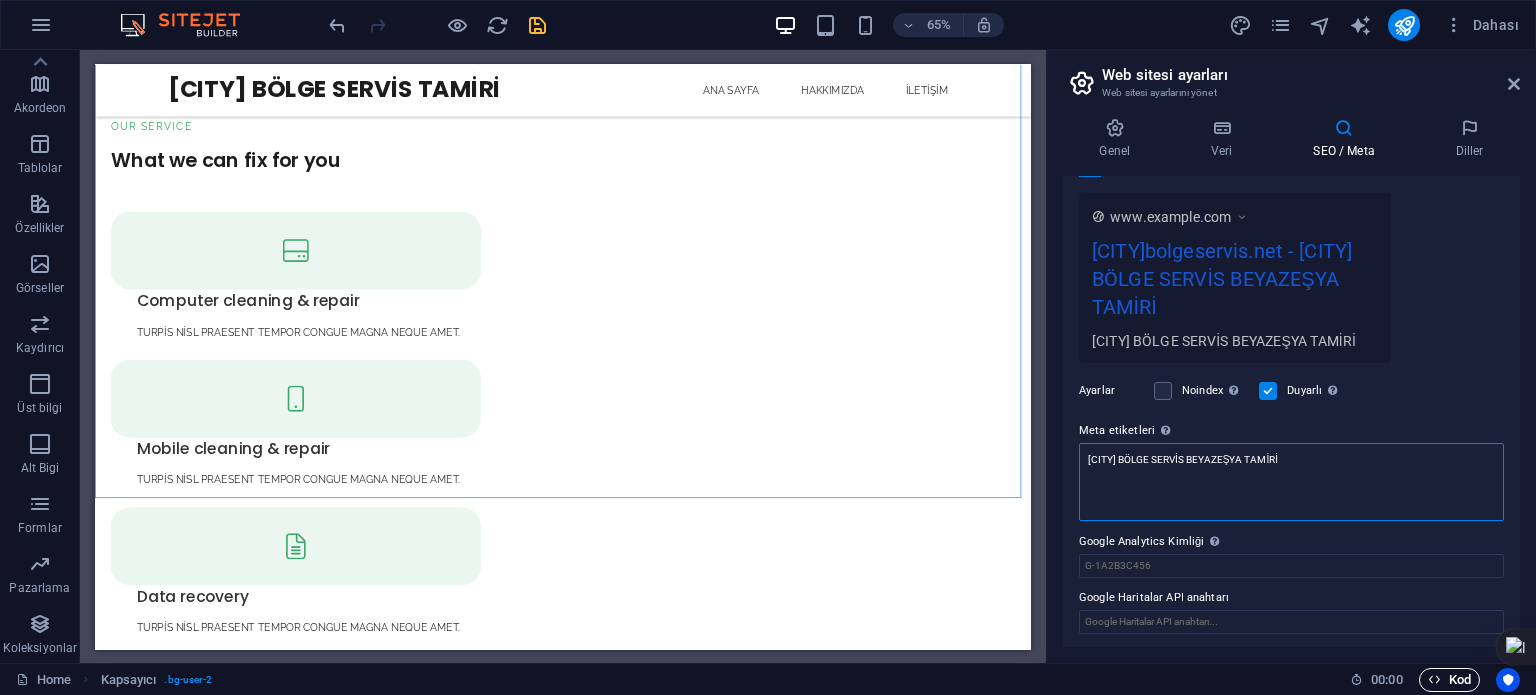type on "ANKARA BÖLGE SERVİS BEYAZEŞYA TAMİRİ" 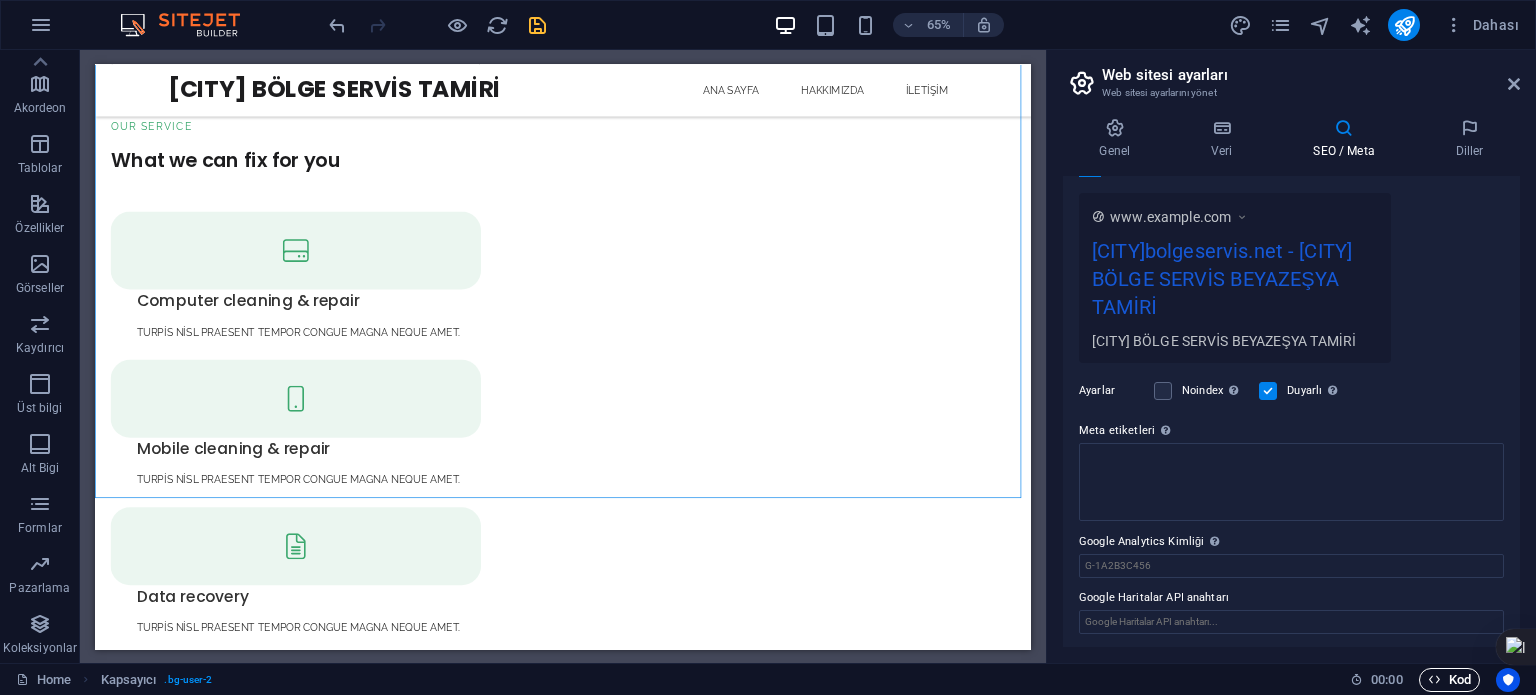 click on "ankarabolgeservis.net Home Sik Kullanilanlar Elementler Sütunlar İçerik Kutular Akordeon Tablolar Özellikler Görseller Kaydırıcı Üst bilgi Alt Bigi Formlar Pazarlama Koleksiyonlar
Mevcut içeriği değiştirmek için buraya sürükleyin. Yeni bir element oluşturmak istiyorsanız “Ctrl” tuşuna basın.
H1   Arka planda metin   Kapsayıcı   Menü   Menü Çubuğu   Logo   Düğme   2 sütun   Kapsayıcı   Simge   Kapsayıcı   Kutular   Kapsayıcı   H2   Yer Tutucu   Kapsayıcı   Kapsayıcı   Kapsayıcı   Kutular   Kapsayıcı   Aralık   Kapsayıcı   Aralık   Aralık   Kapsayıcı   Kapsayıcı   Kutular   Kapsayıcı   Simge   2 sütun   Kapsayıcı   H3   Kapsayıcı   Akordeon   Kapsayıcı   Metin   Kapsayıcı   Kapsayıcı   İmaj   Kapsayıcı   Aralık   Kapsayıcı   Metin   Kapsayıcı   Aralık   H3   Kapsayıcı   Kapsayıcı   Kapsayıcı   Aralık   H2   Aralık   Kapsayıcı" at bounding box center [768, 347] 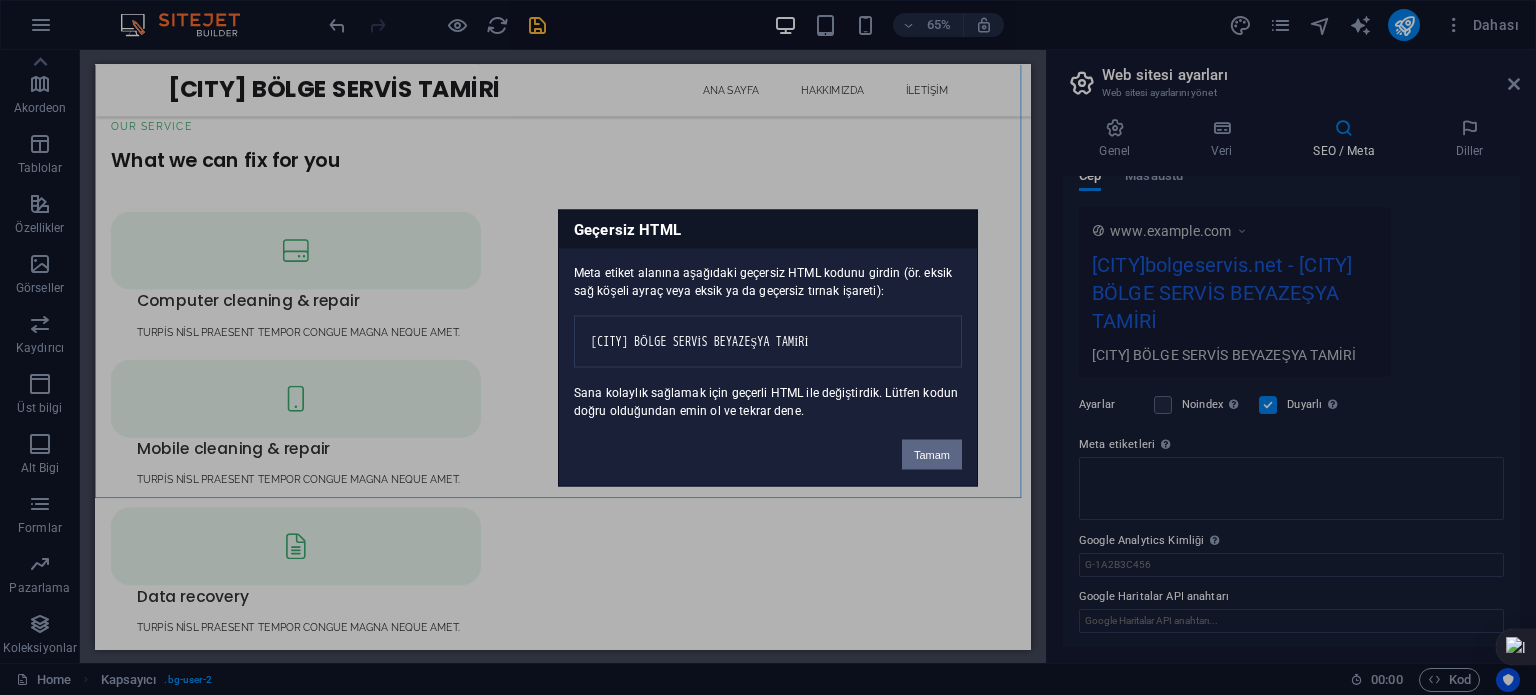 click on "Tamam" at bounding box center [932, 454] 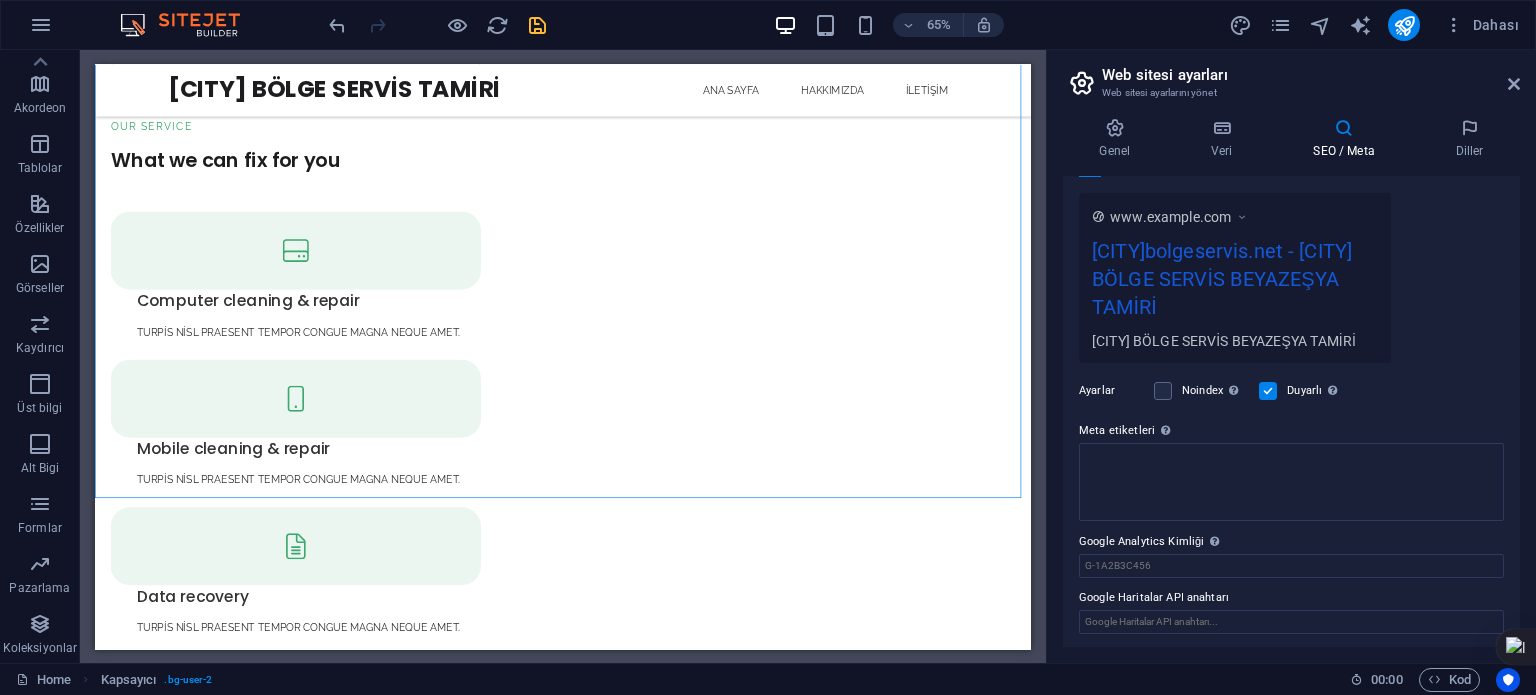 scroll, scrollTop: 319, scrollLeft: 0, axis: vertical 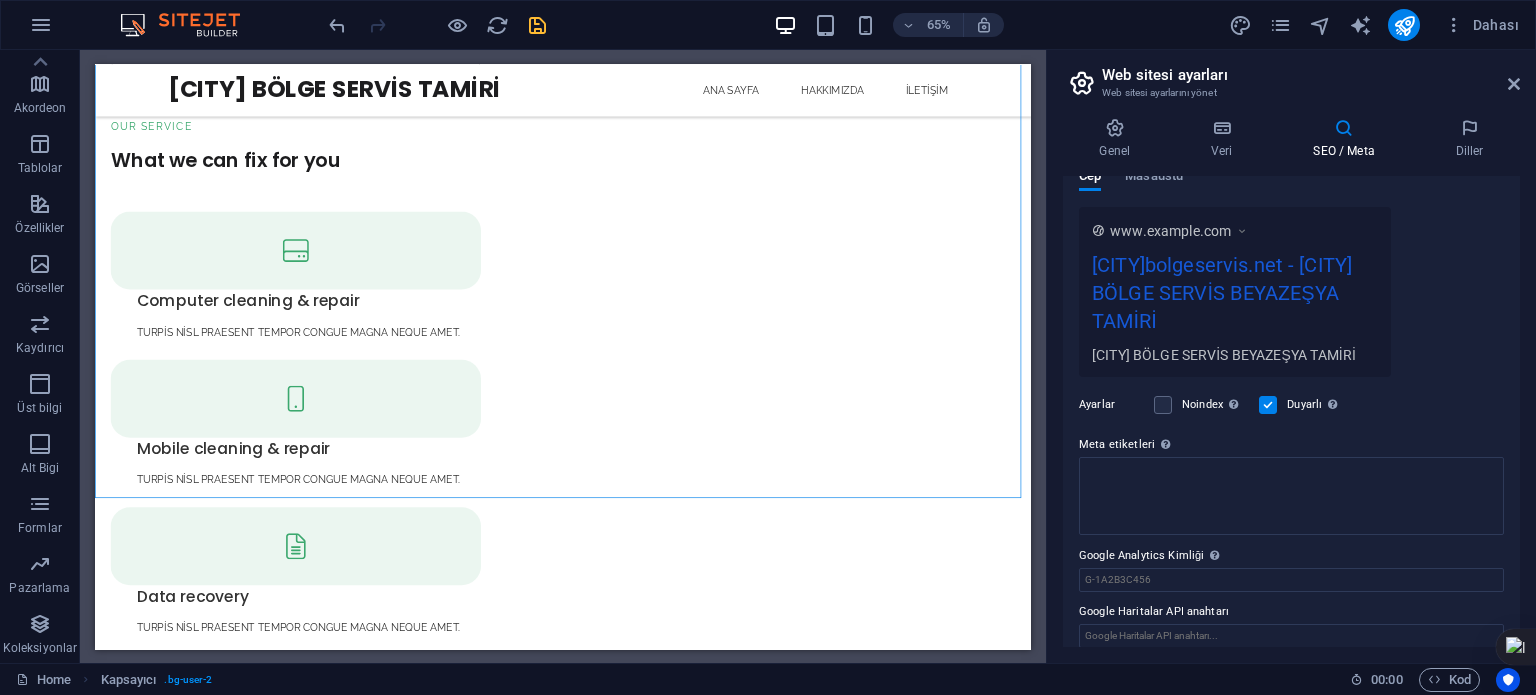 click on "www.example.com ankarabolgeservis.net - ANKARA BÖLGE SERVİS BEYAZEŞYA TAMİRİ ANKARA BÖLGE SERVİS BEYAZEŞYA TAMİRİ" at bounding box center [1235, 292] 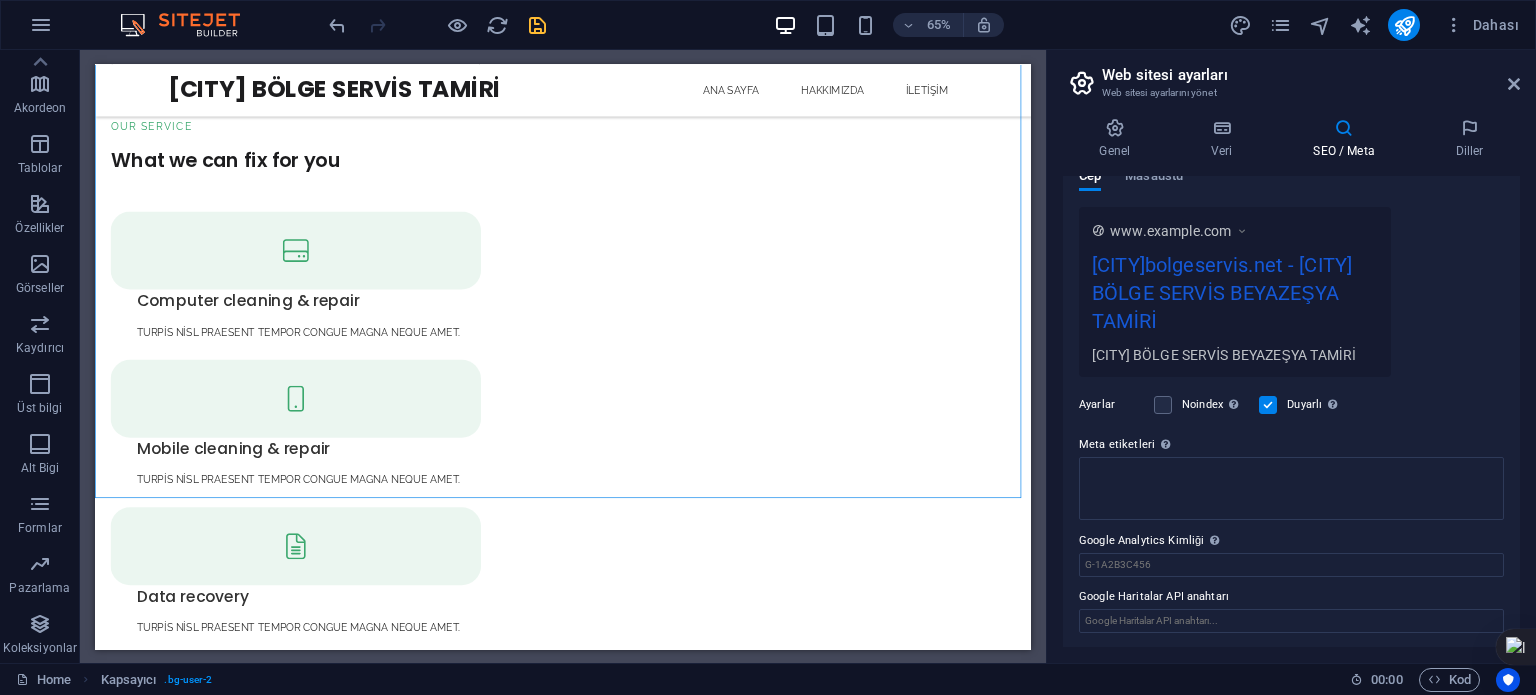 click on "www.example.com" at bounding box center (1179, 231) 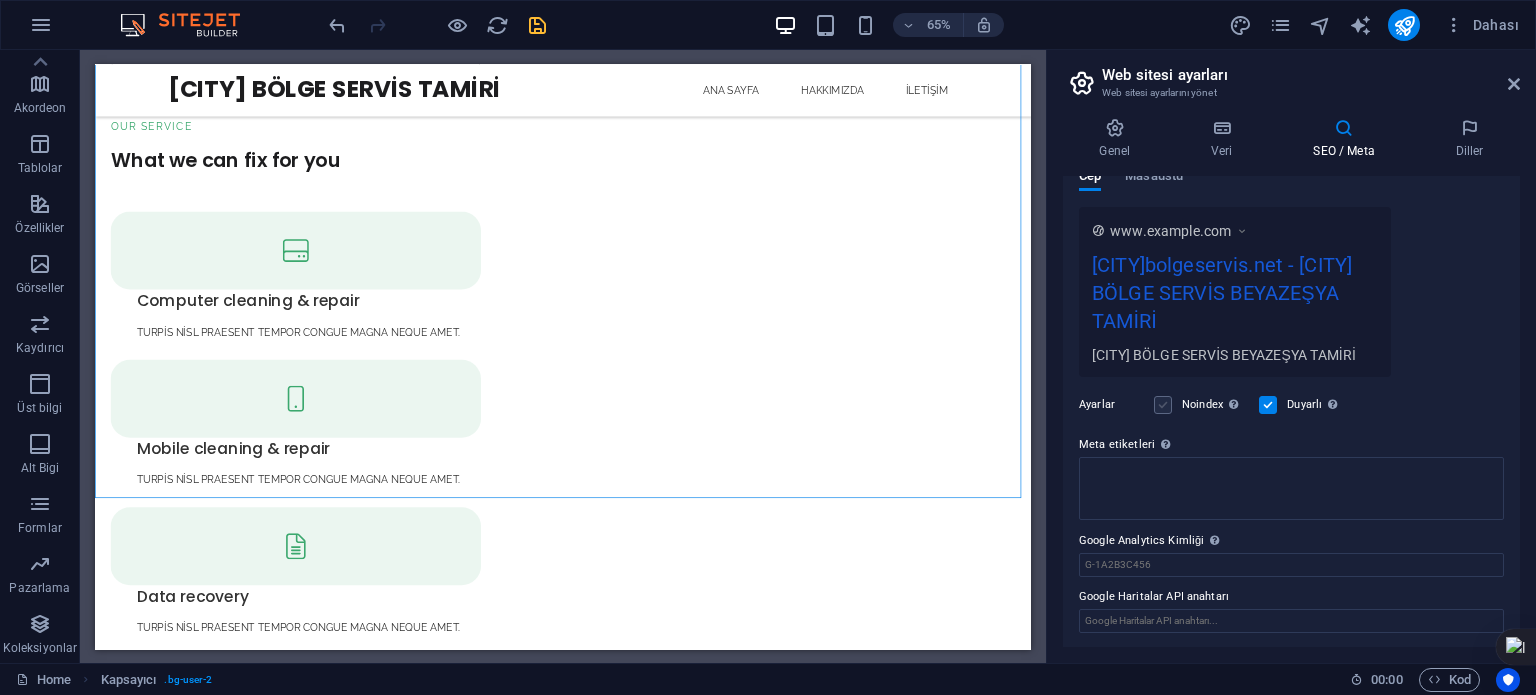 click at bounding box center [1163, 405] 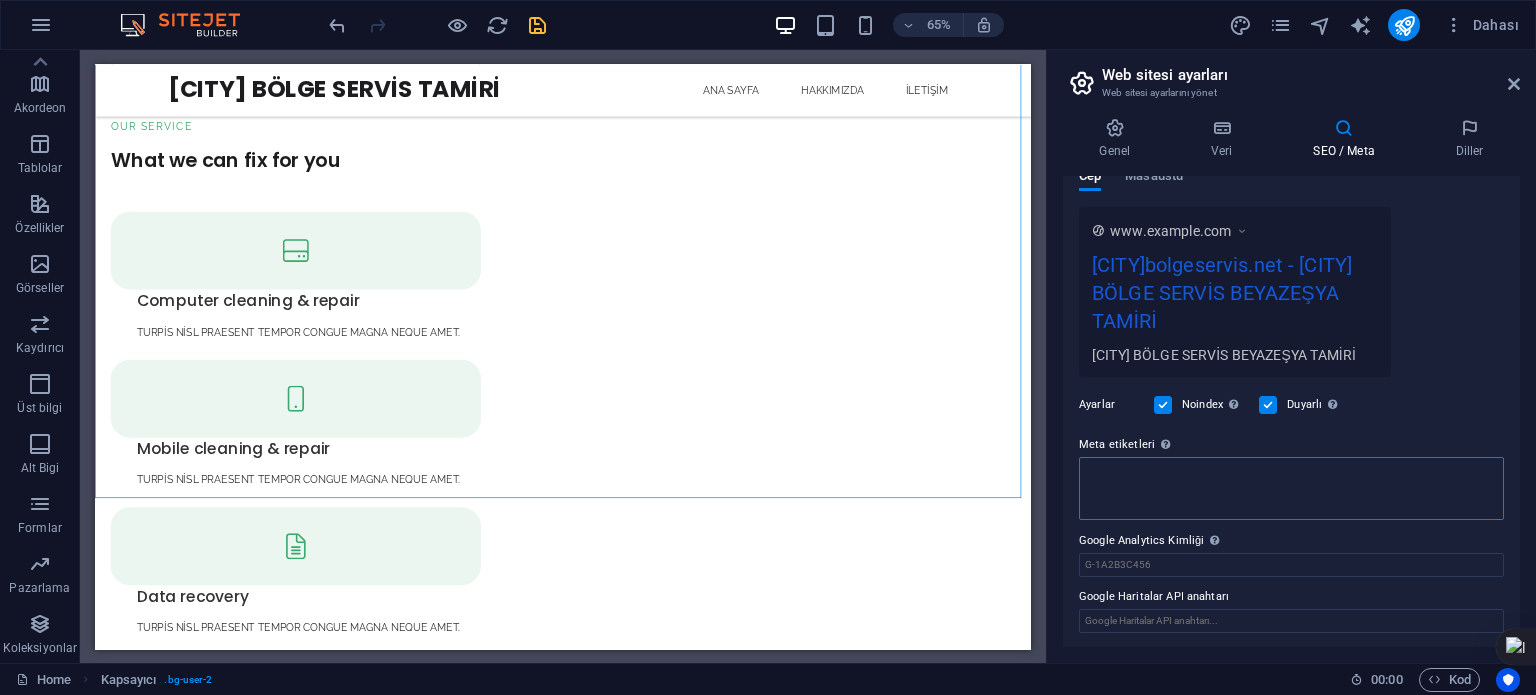 scroll, scrollTop: 333, scrollLeft: 0, axis: vertical 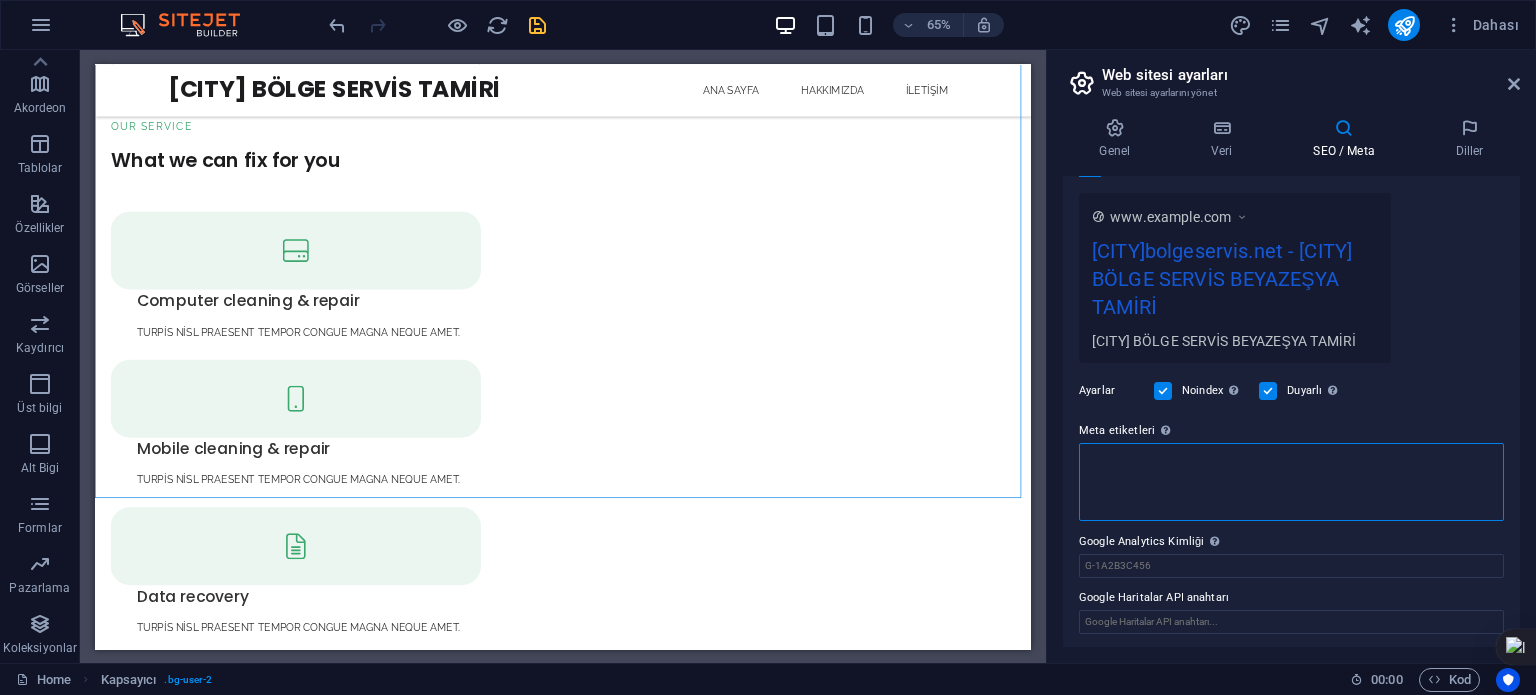 click on "Meta etiketleri Web sitenin  etiketlerinin içine yerleştirilecek HTML kodunu buraya gir. Lütfen hatalı kod eklersen web sitenin çalışmayabileceğini unutma." at bounding box center [1291, 482] 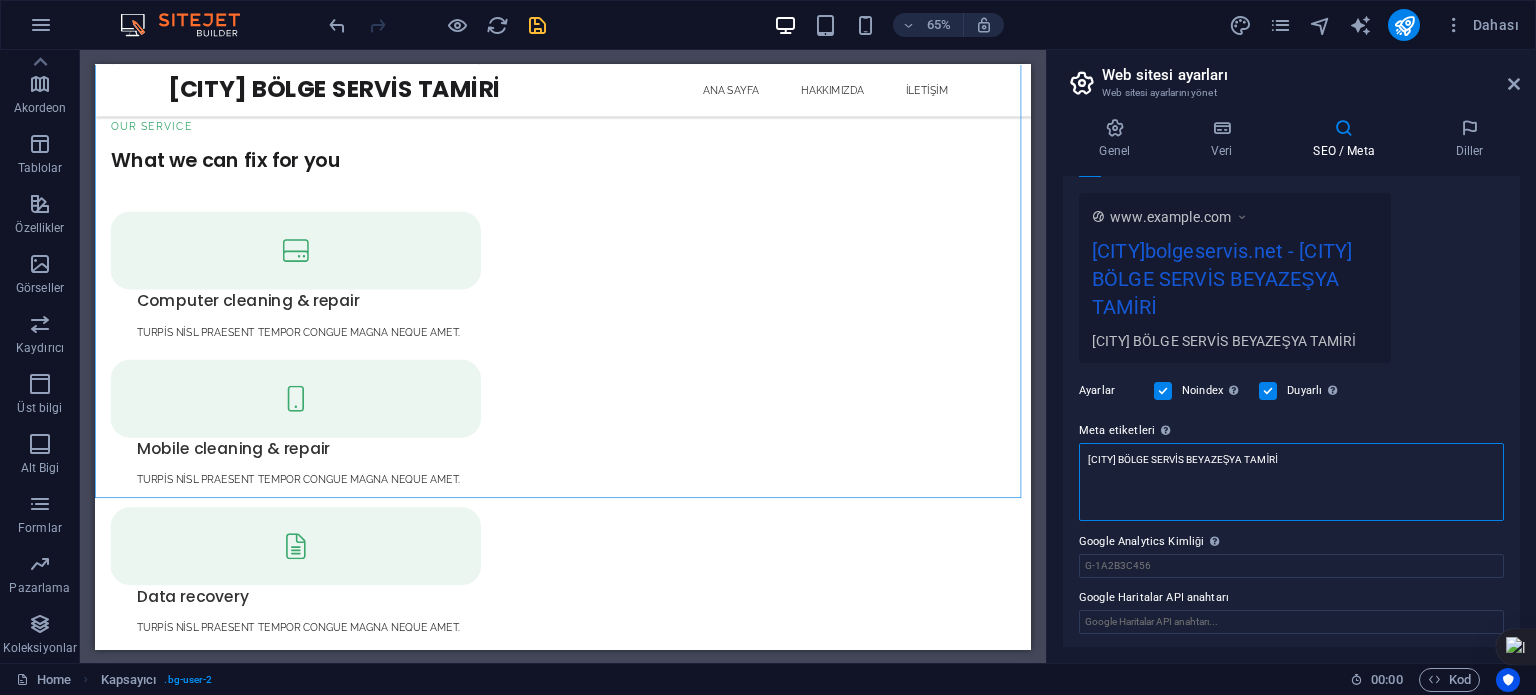 type on "ANKARA BÖLGE SERVİS BEYAZEŞYA TAMİRİ" 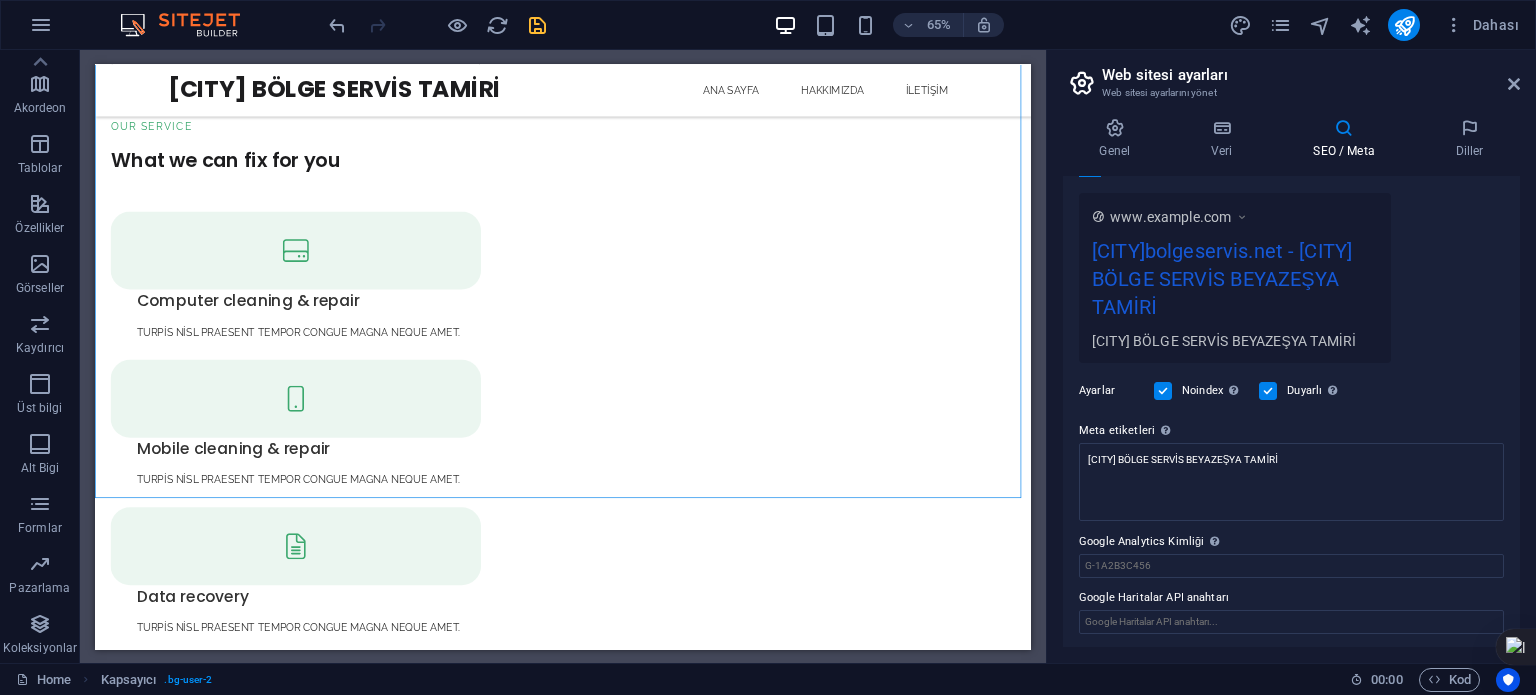 type 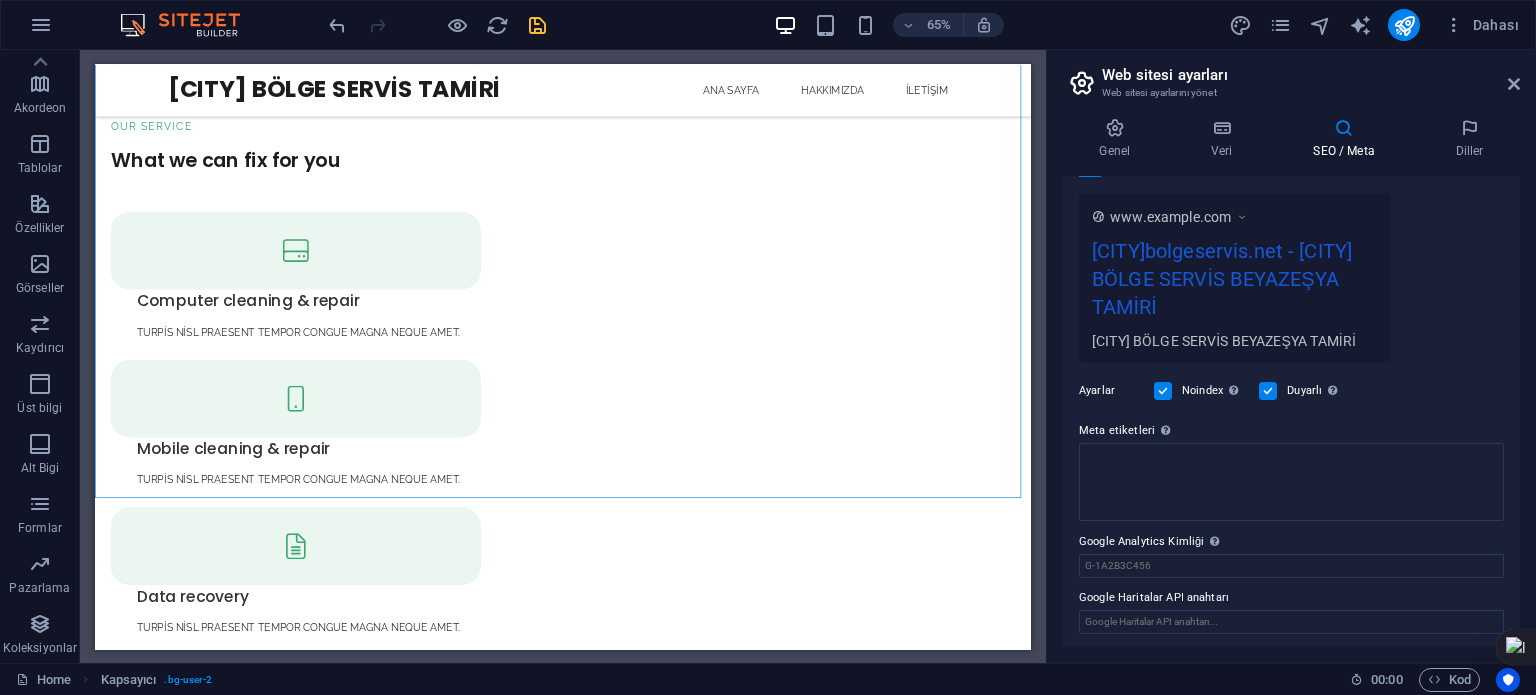 scroll, scrollTop: 319, scrollLeft: 0, axis: vertical 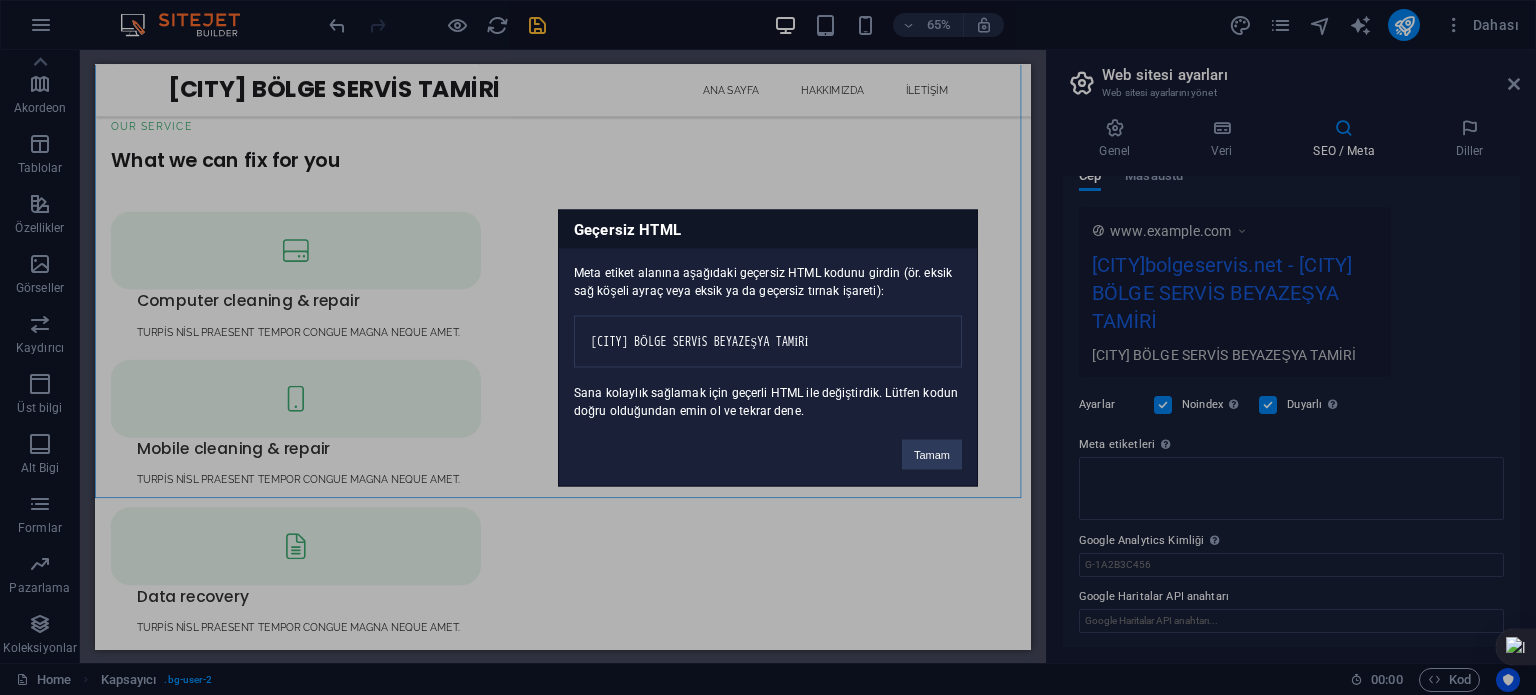 click on "ankarabolgeservis.net Home Sik Kullanilanlar Elementler Sütunlar İçerik Kutular Akordeon Tablolar Özellikler Görseller Kaydırıcı Üst bilgi Alt Bigi Formlar Pazarlama Koleksiyonlar
Mevcut içeriği değiştirmek için buraya sürükleyin. Yeni bir element oluşturmak istiyorsanız “Ctrl” tuşuna basın.
H1   Arka planda metin   Kapsayıcı   Menü   Menü Çubuğu   Logo   Düğme   2 sütun   Kapsayıcı   Simge   Kapsayıcı   Kutular   Kapsayıcı   H2   Yer Tutucu   Kapsayıcı   Kapsayıcı   Kapsayıcı   Kutular   Kapsayıcı   Aralık   Kapsayıcı   Aralık   Aralık   Kapsayıcı   Kapsayıcı   Kutular   Kapsayıcı   Simge   2 sütun   Kapsayıcı   H3   Kapsayıcı   Akordeon   Kapsayıcı   Metin   Kapsayıcı   Kapsayıcı   İmaj   Kapsayıcı   Aralık   Kapsayıcı   Metin   Kapsayıcı   Aralık   H3   Kapsayıcı   Kapsayıcı   Kapsayıcı   Aralık   H2   Aralık   Kapsayıcı" at bounding box center [768, 347] 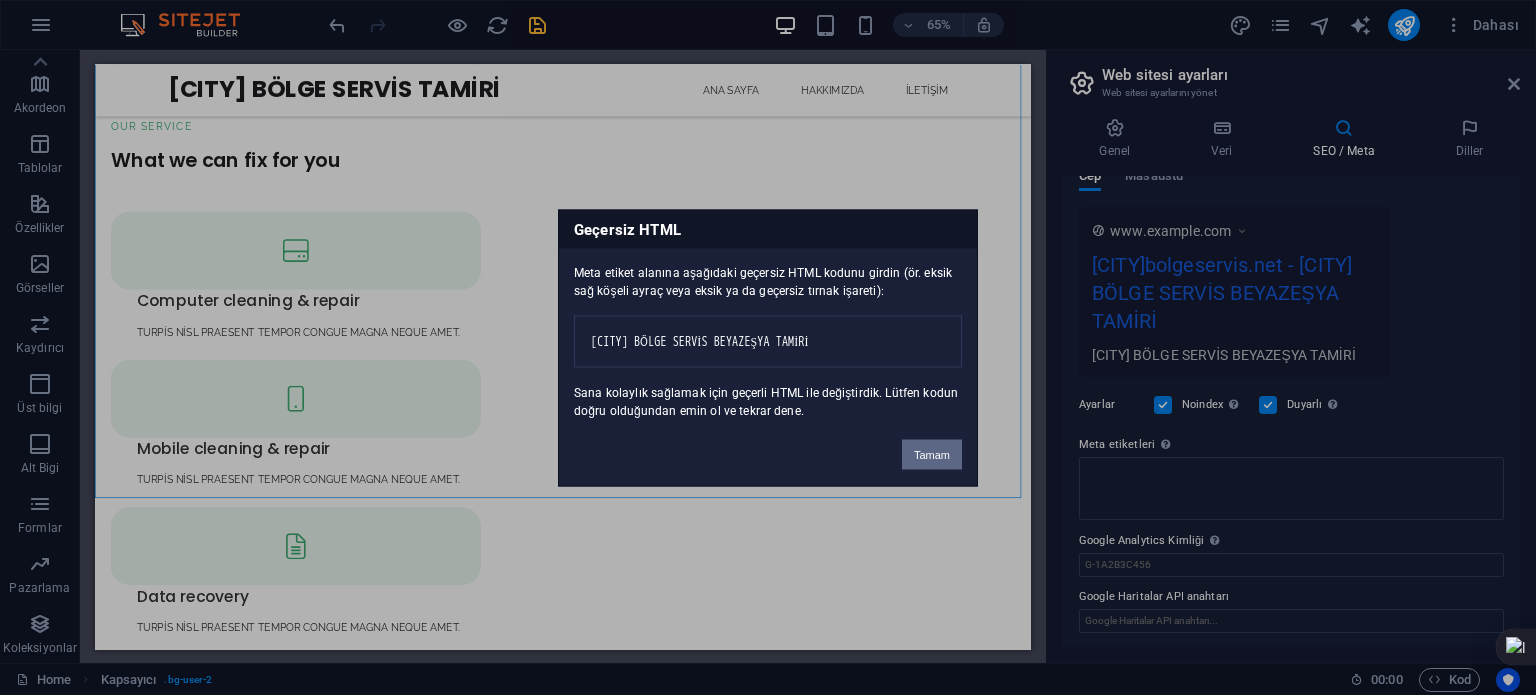 click on "Tamam" at bounding box center [932, 454] 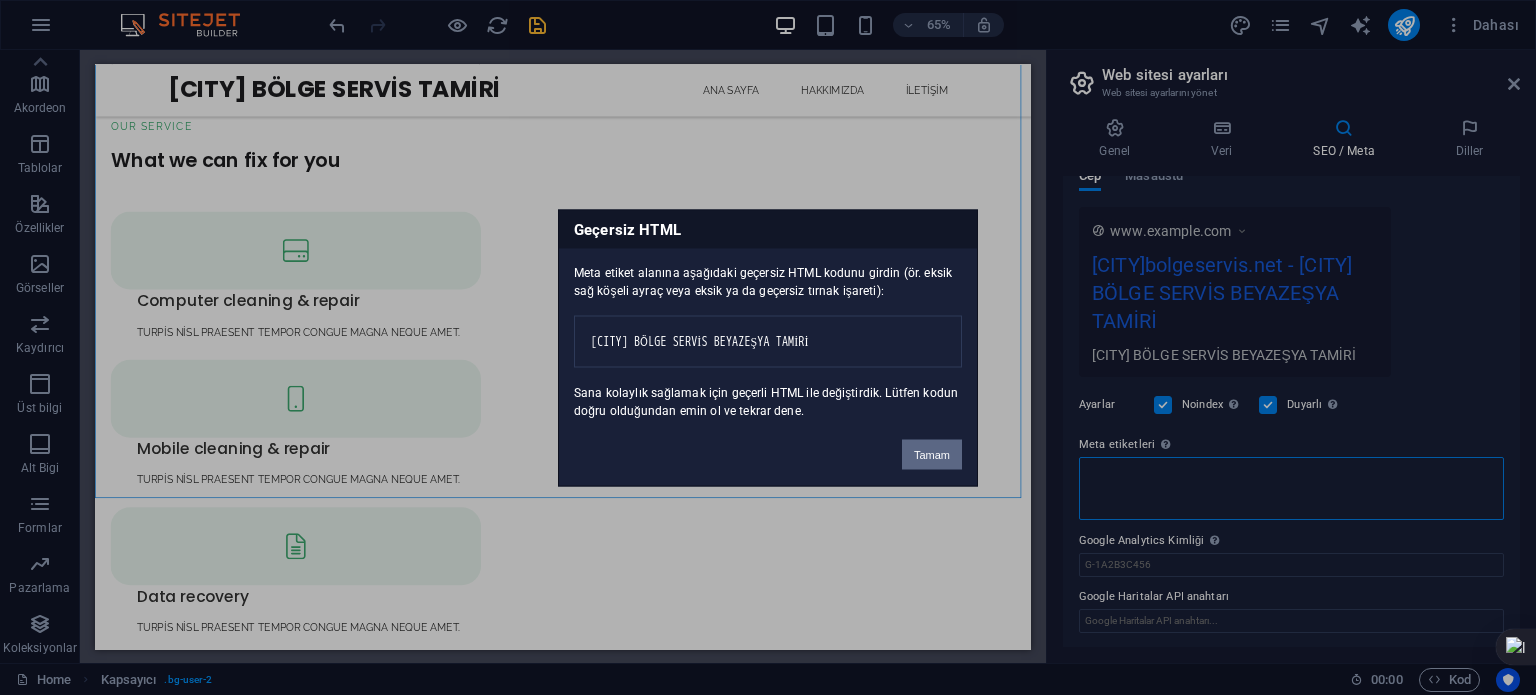 scroll, scrollTop: 333, scrollLeft: 0, axis: vertical 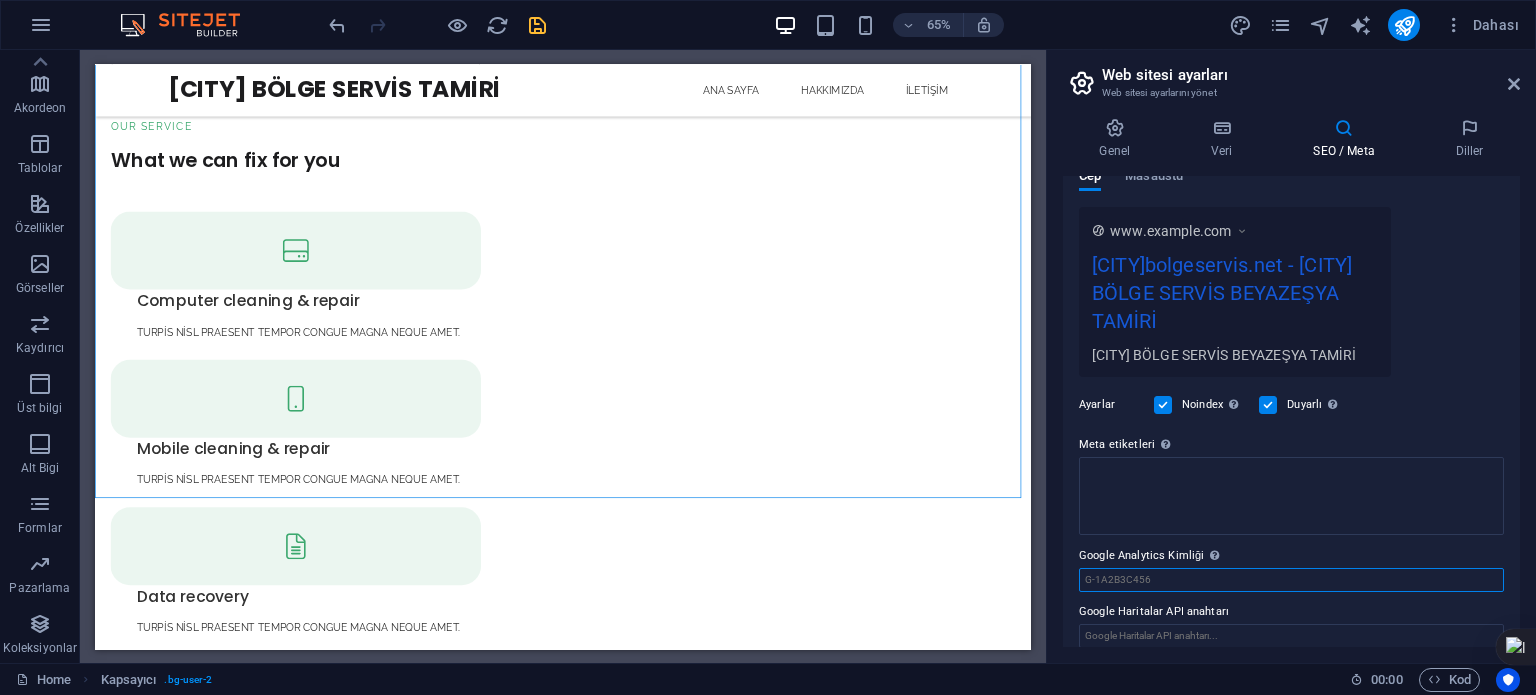 click on "Google Analytics Kimliği Lütfen sadece Google Analytics Kimliğini ekleyin. İzleme kod parçacığına Kimliği otomatik olarak dâhil ediyoruz. Analytics Kimliği şunun gibi görünür: G-1A2B3C456" at bounding box center [1291, 580] 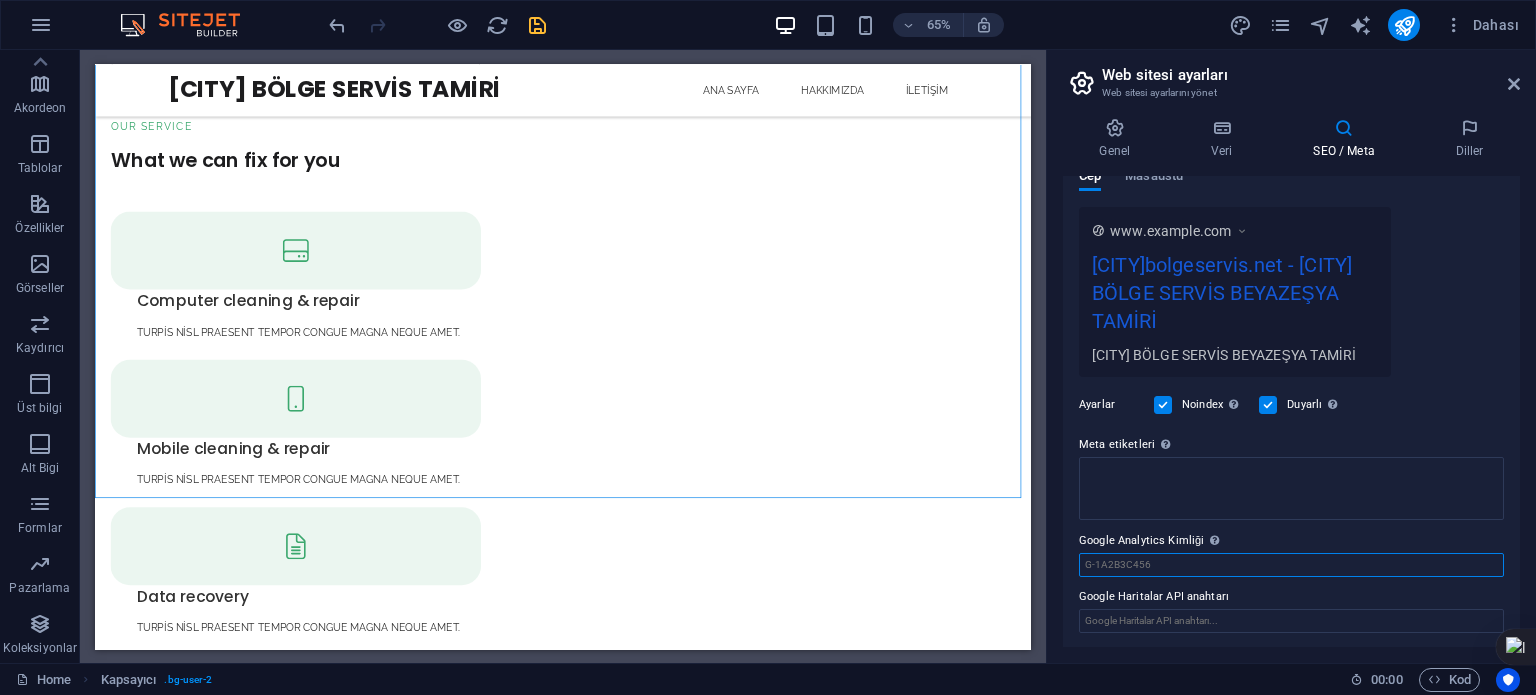 click on "Google Analytics Kimliği Lütfen sadece Google Analytics Kimliğini ekleyin. İzleme kod parçacığına Kimliği otomatik olarak dâhil ediyoruz. Analytics Kimliği şunun gibi görünür: G-1A2B3C456" at bounding box center [1291, 565] 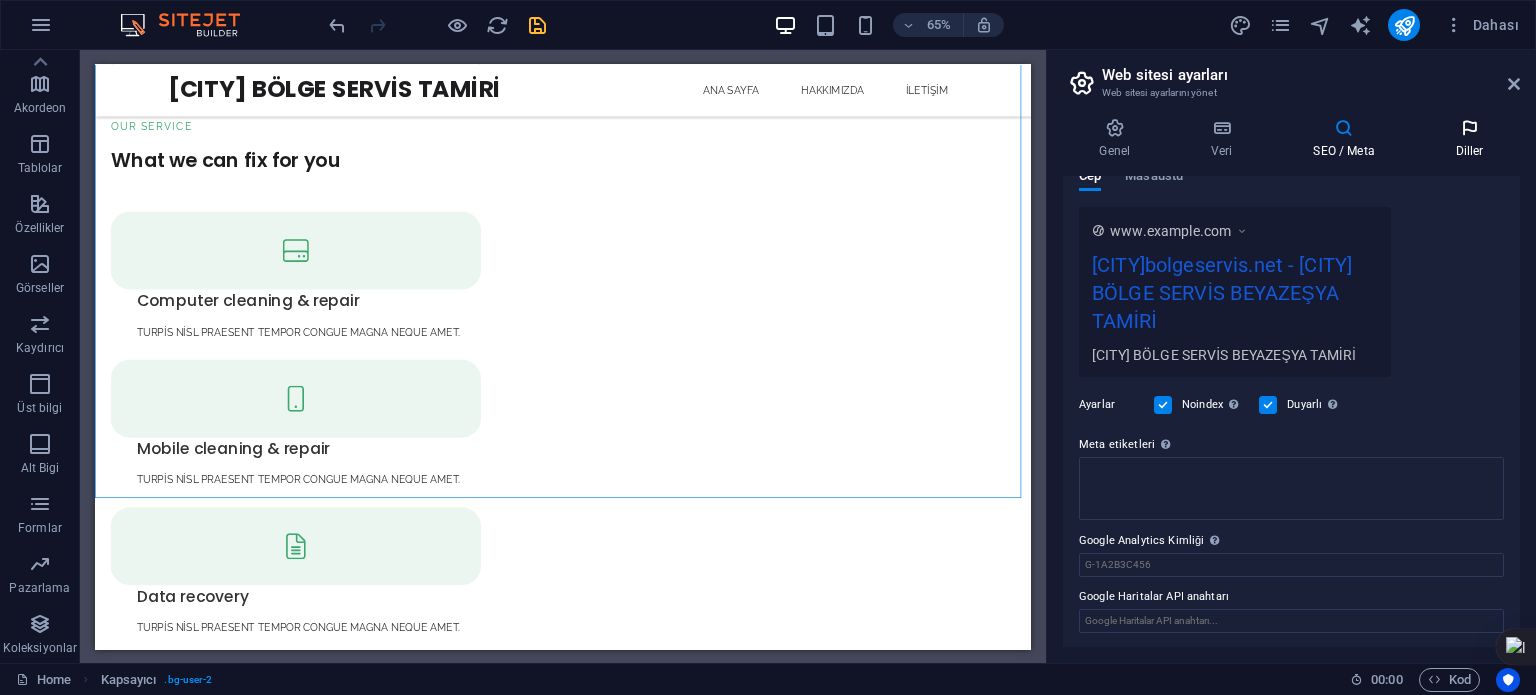 click at bounding box center (1469, 128) 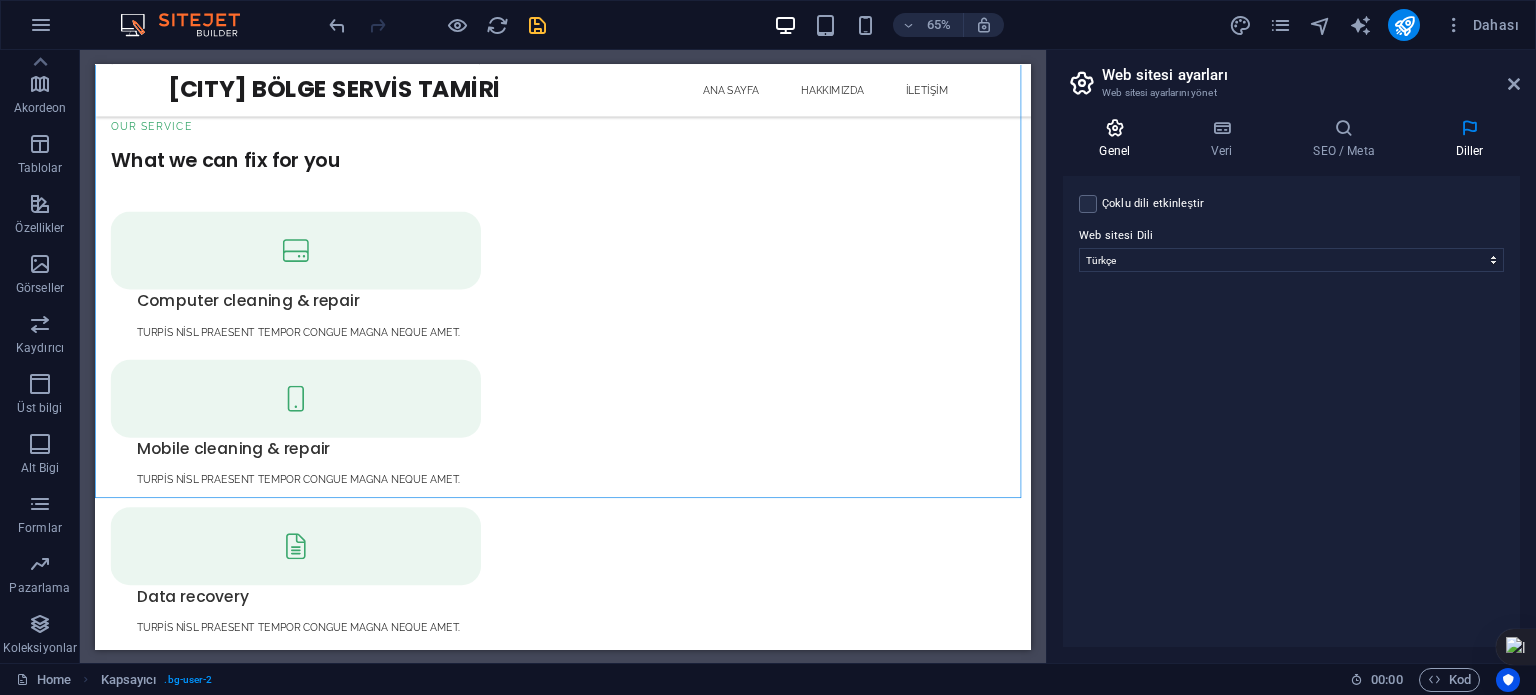 click at bounding box center (1115, 128) 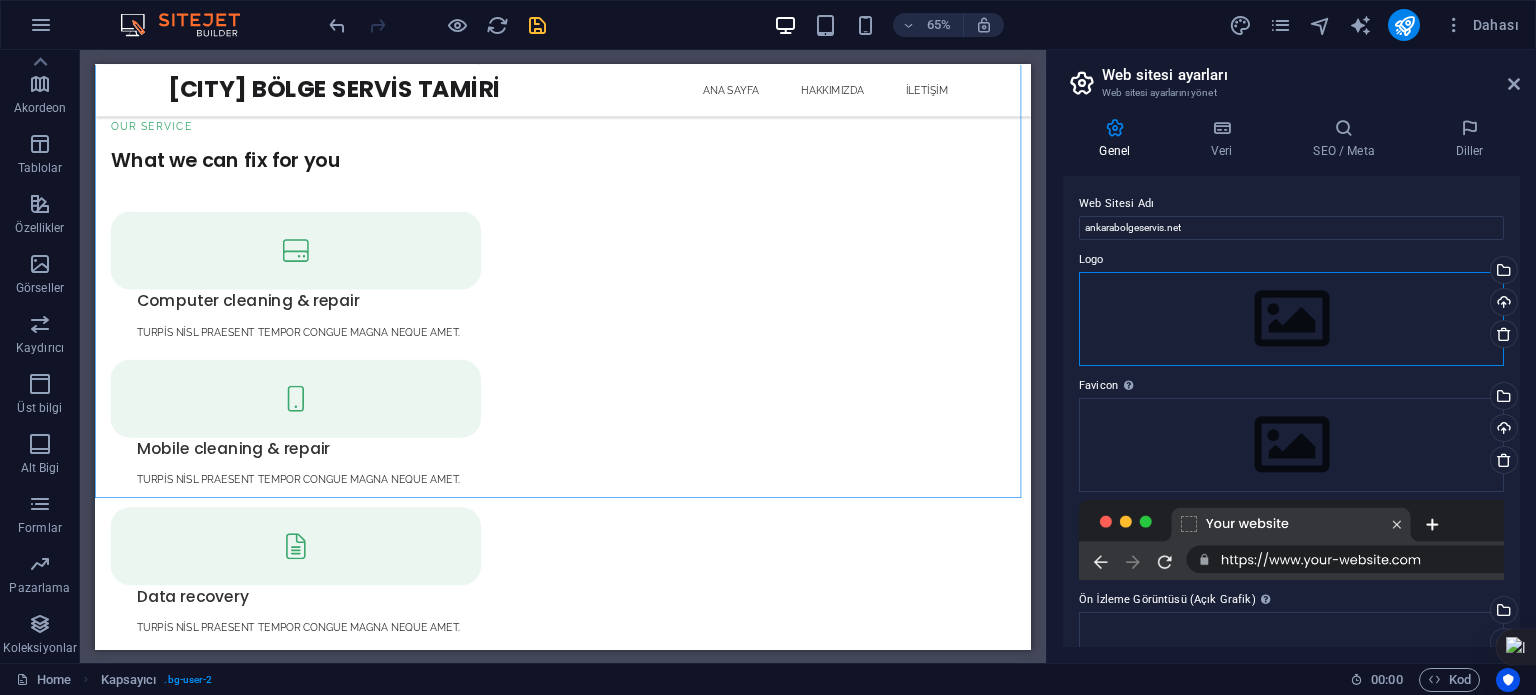 click on "Dosyaları buraya sürükleyin, dosyaları seçmek için tıklayın veya Dosyalardan ya da ücretsiz stok fotoğraf ve videolarımızdan dosyalar seçin" at bounding box center [1291, 319] 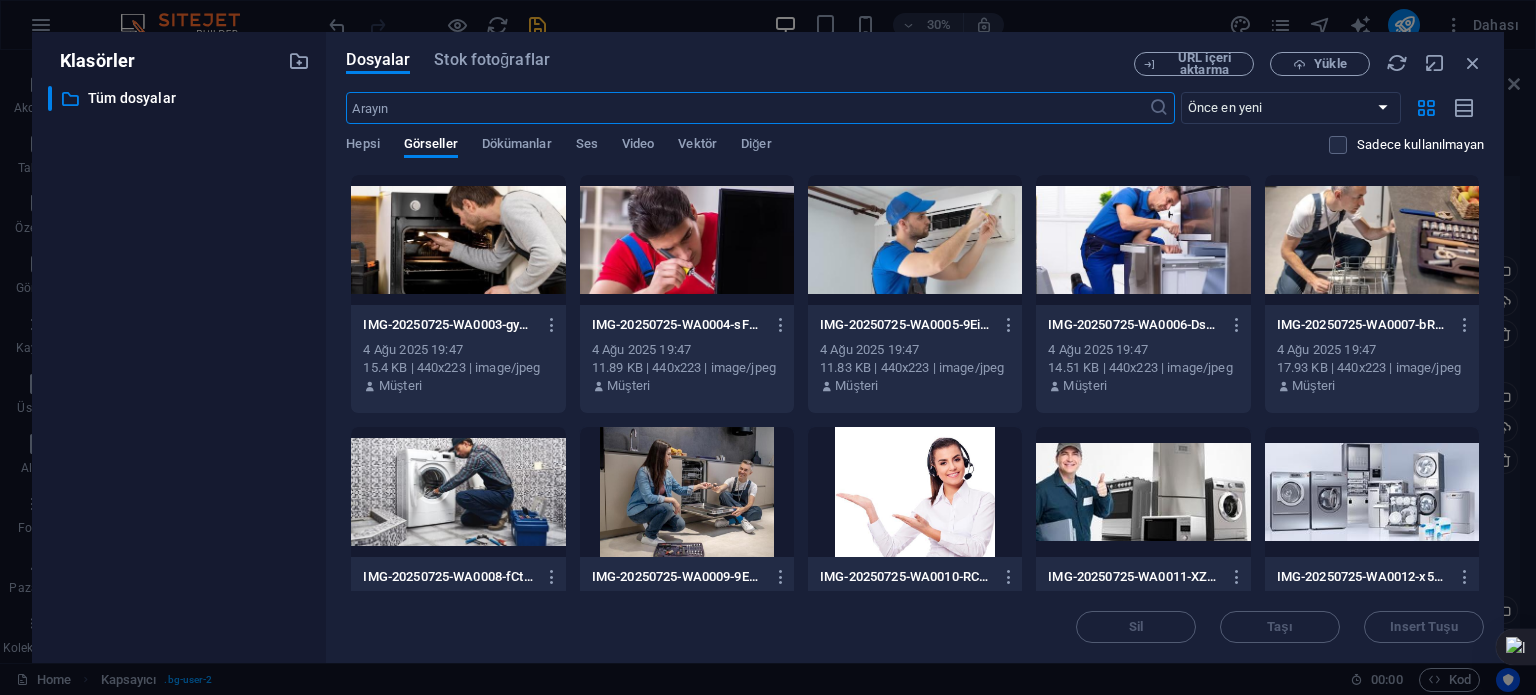 click at bounding box center [1372, 492] 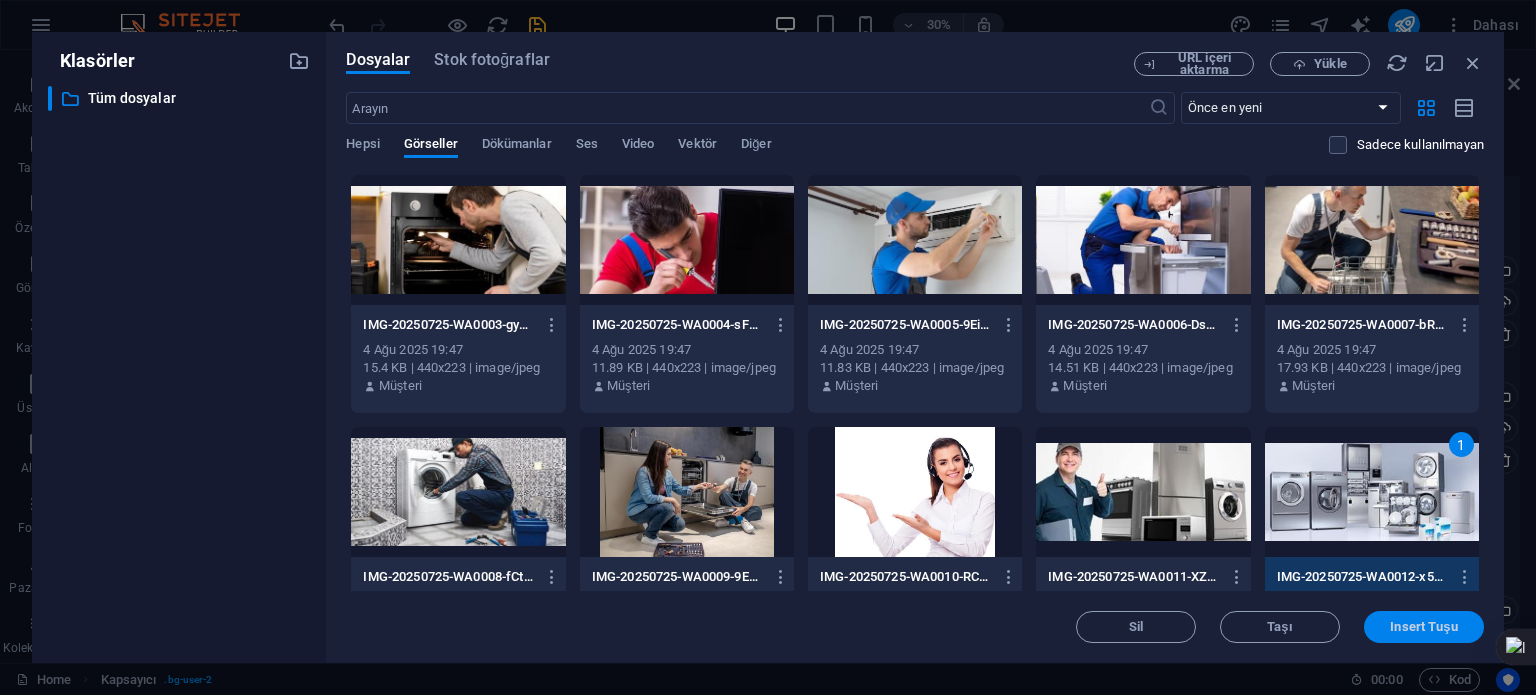 click on "Insert Tuşu" at bounding box center [1423, 627] 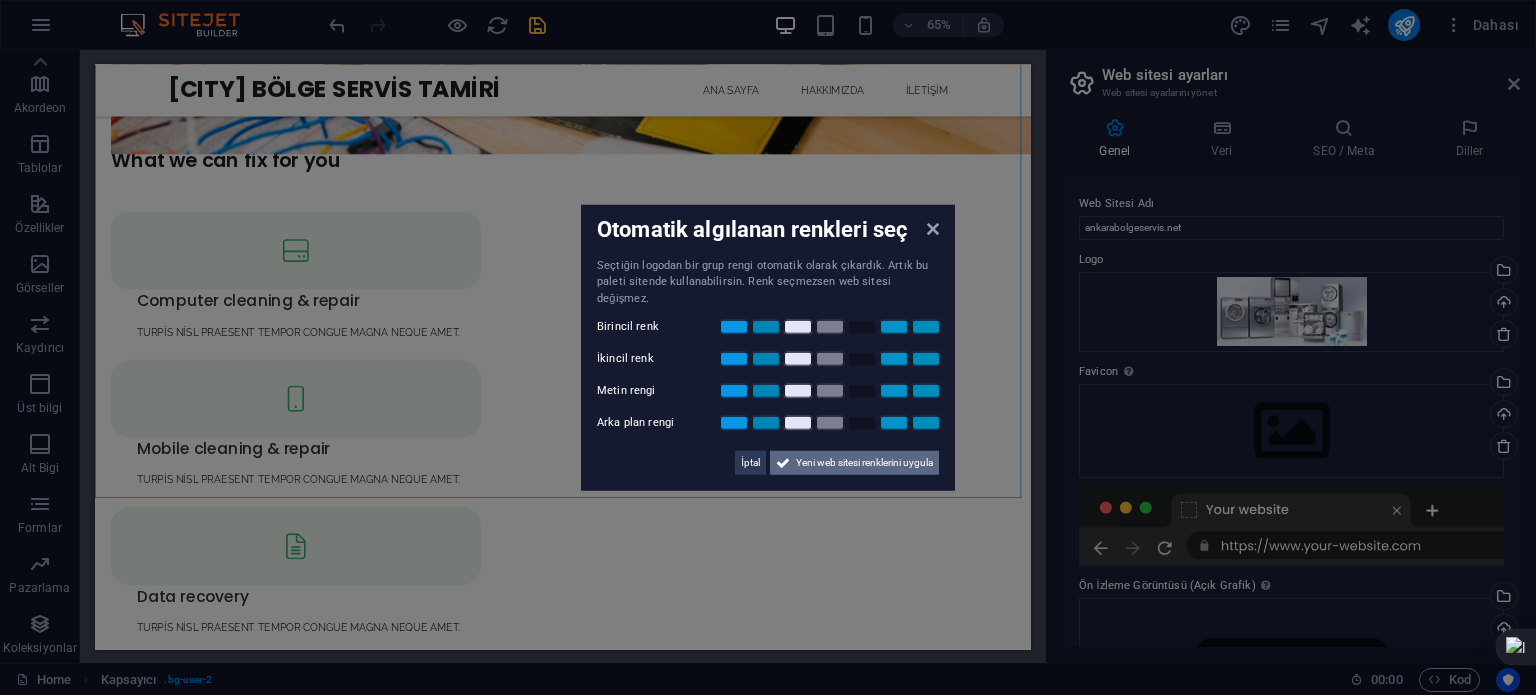 click on "Yeni web sitesi renklerini uygula" at bounding box center (864, 463) 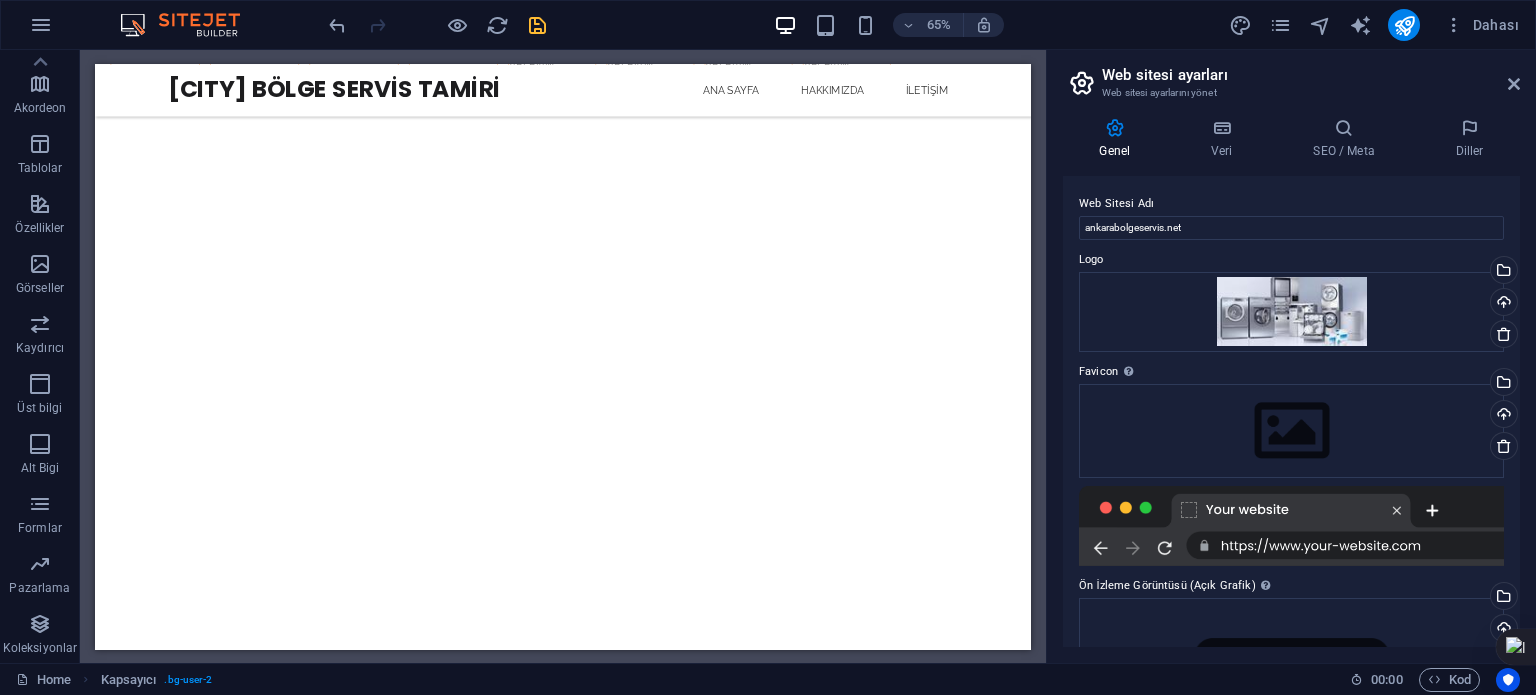 scroll, scrollTop: 0, scrollLeft: 0, axis: both 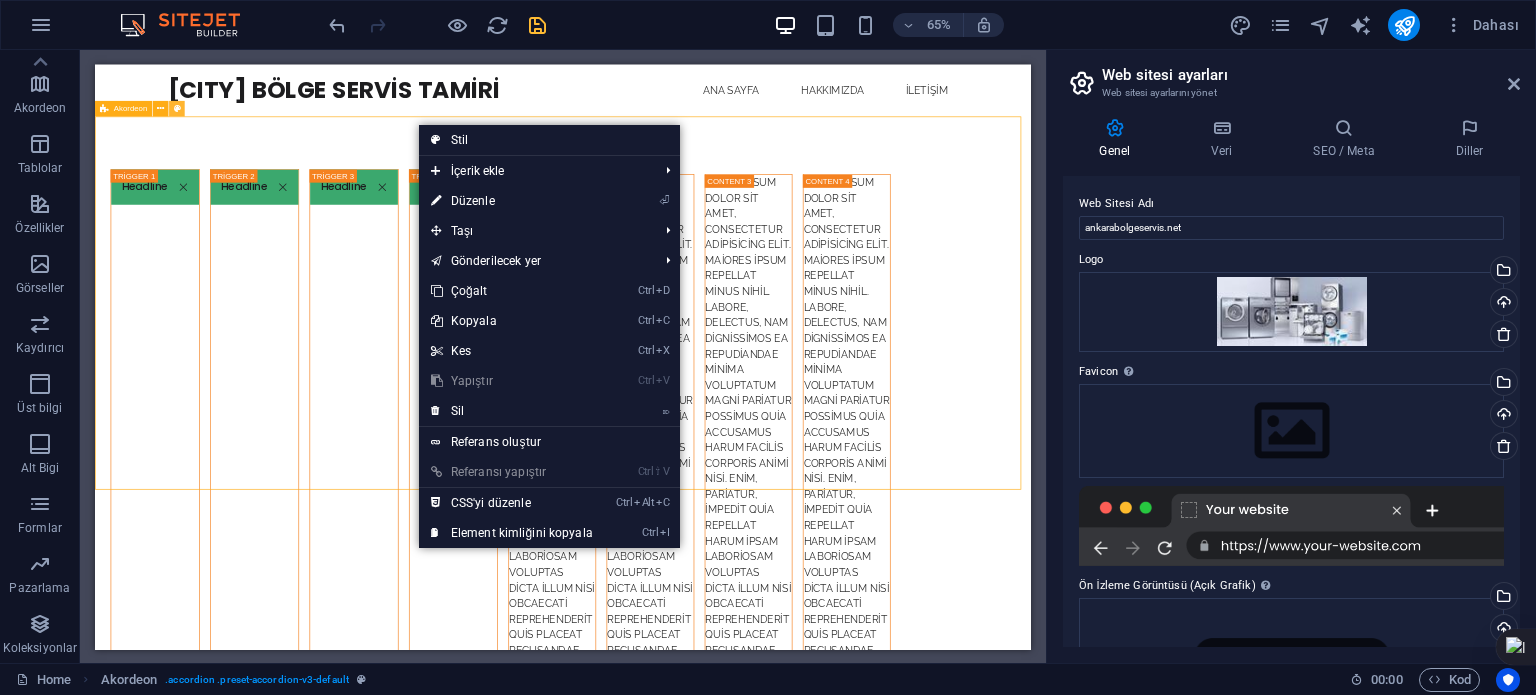 click at bounding box center [177, 108] 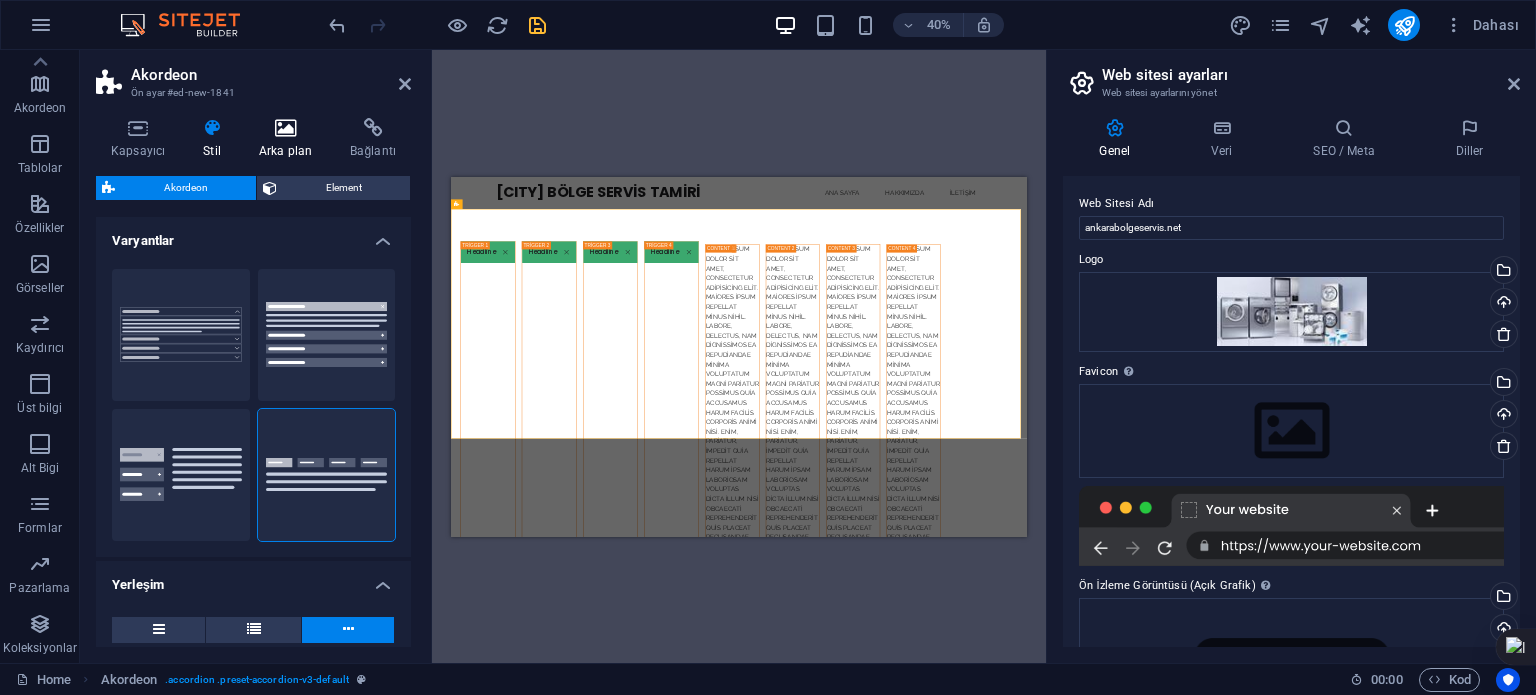 click on "Arka plan" at bounding box center [289, 139] 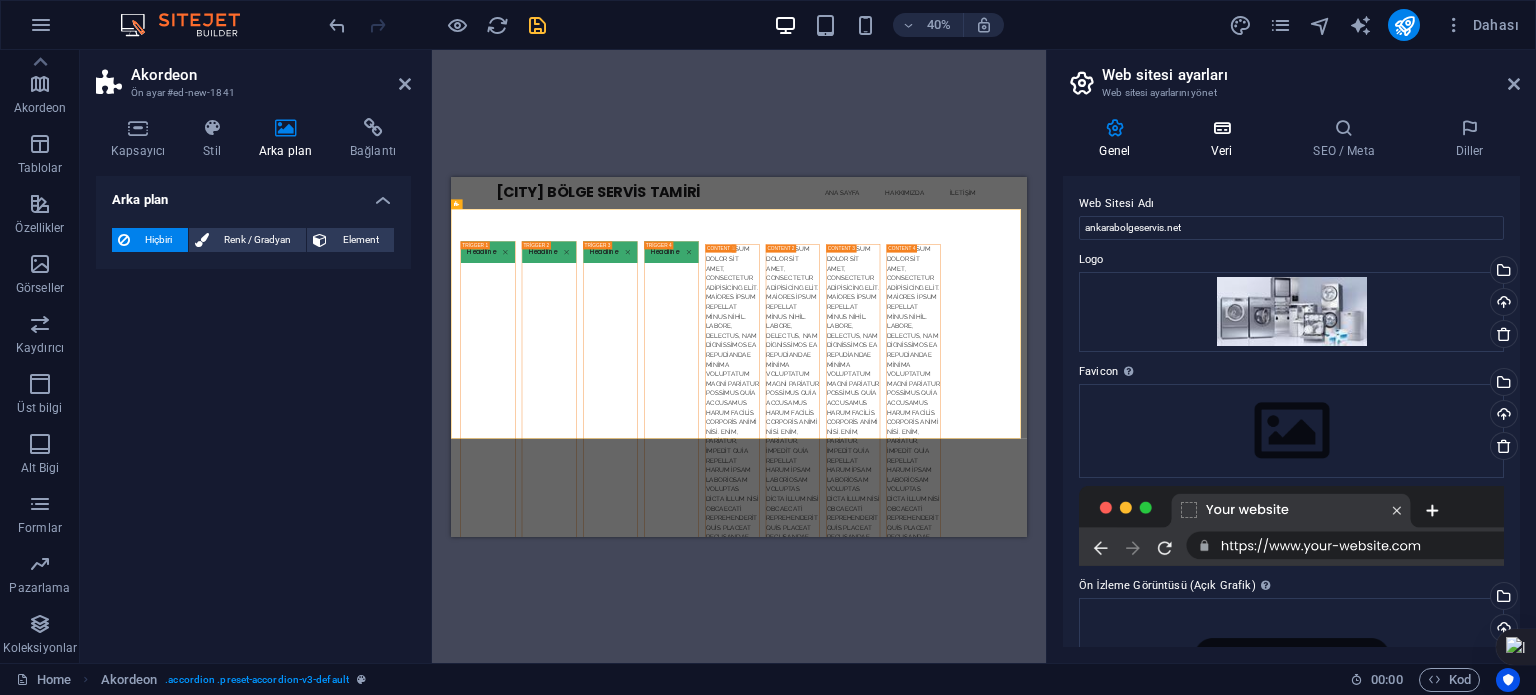click on "Veri" at bounding box center (1226, 139) 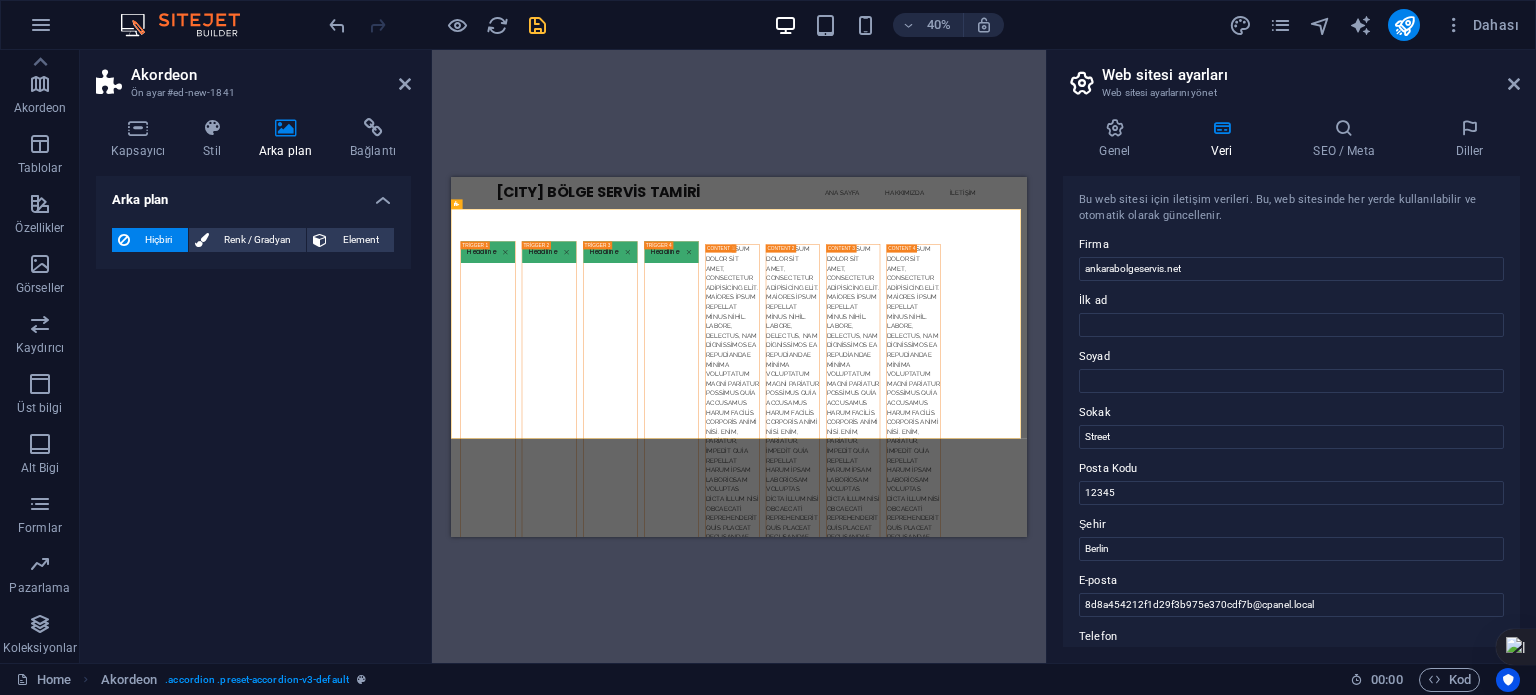 drag, startPoint x: 1532, startPoint y: 359, endPoint x: 1534, endPoint y: 524, distance: 165.01212 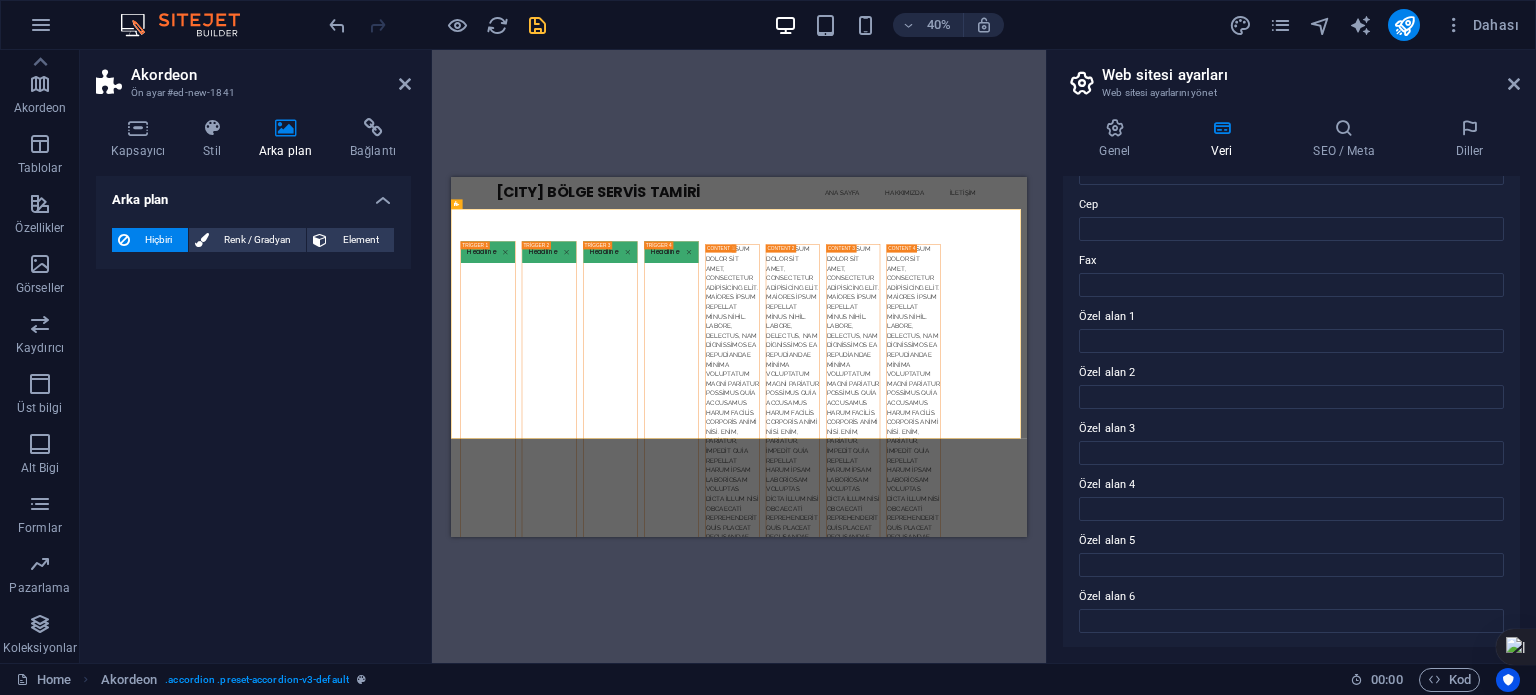 scroll, scrollTop: 0, scrollLeft: 0, axis: both 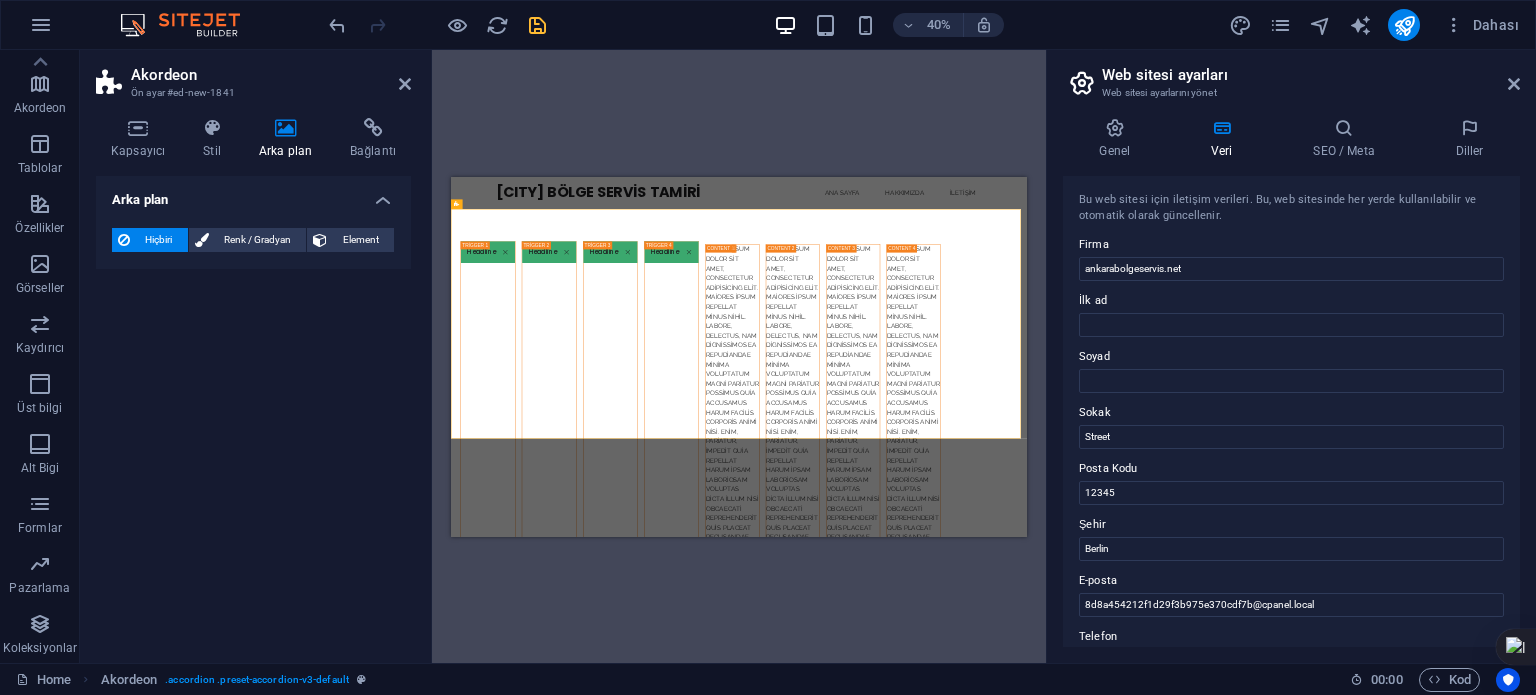 click on "Web sitesi ayarları Web sitesi ayarlarını yönet  Genel  Veri  SEO / Meta  Diller Web Sitesi Adı ankarabolgeservis.net Logo Dosyaları buraya sürükleyin, dosyaları seçmek için tıklayın veya Dosyalardan ya da ücretsiz stok fotoğraf ve videolarımızdan dosyalar seçin Dosya yöneticisinden, stok fotoğraflardan dosyalar seçin veya dosya(lar) yükleyin Yükle Favicon Web sitenin favicon'unu buradan ayarla. Favicon, tarayıcı sekmesinde web sitenin başlığının yanında gösterilen küçük bir simgedir. Ziyaretçilerin web siteni tanımlamasına yardımcı olur. Dosyaları buraya sürükleyin, dosyaları seçmek için tıklayın veya Dosyalardan ya da ücretsiz stok fotoğraf ve videolarımızdan dosyalar seçin Dosya yöneticisinden, stok fotoğraflardan dosyalar seçin veya dosya(lar) yükleyin Yükle Ön İzleme Görüntüsü (Açık Grafik) Bu görüntü, web sitesi sosyal ağlarda paylaşıldığında gösterilir Dosyaları buraya sürükleyin, dosyaları seçmek için tıklayın veya Cep" at bounding box center [1291, 356] 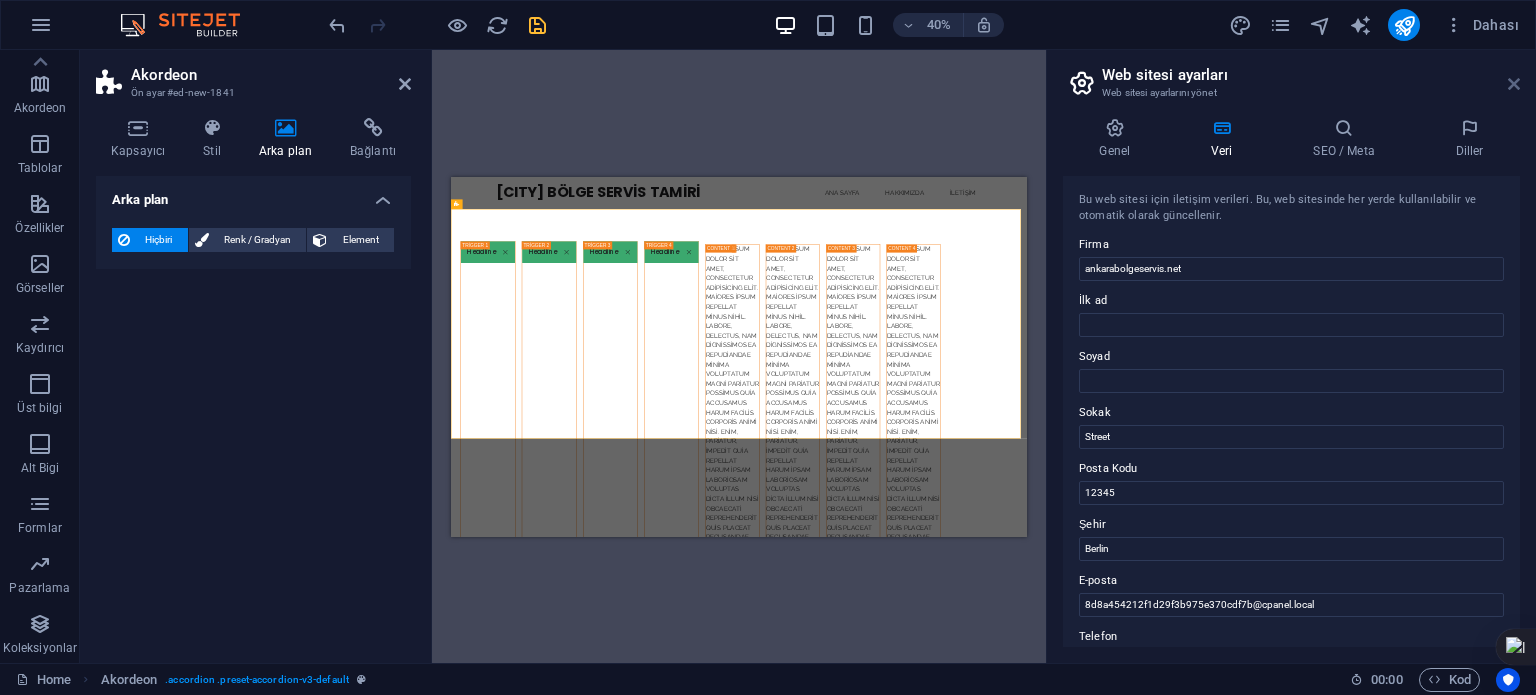 click at bounding box center (1514, 84) 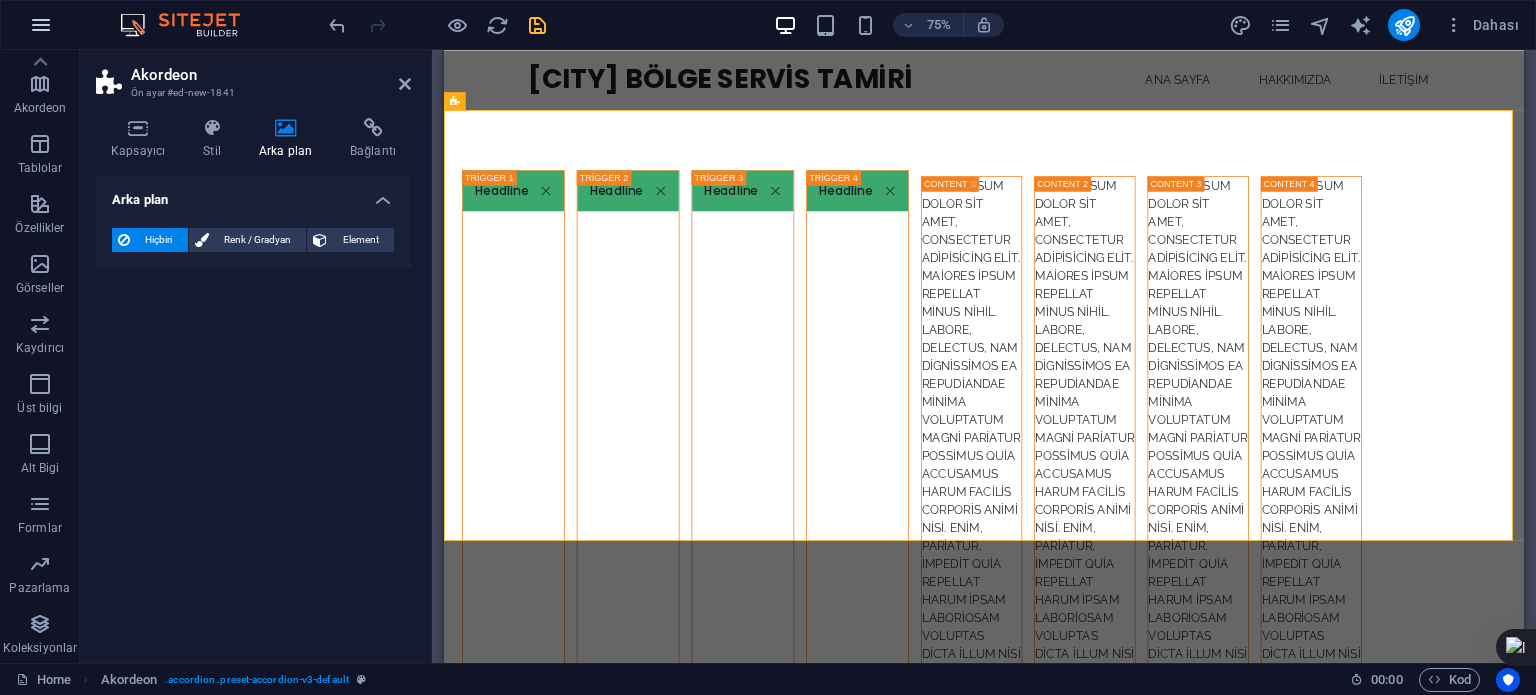 click at bounding box center [41, 25] 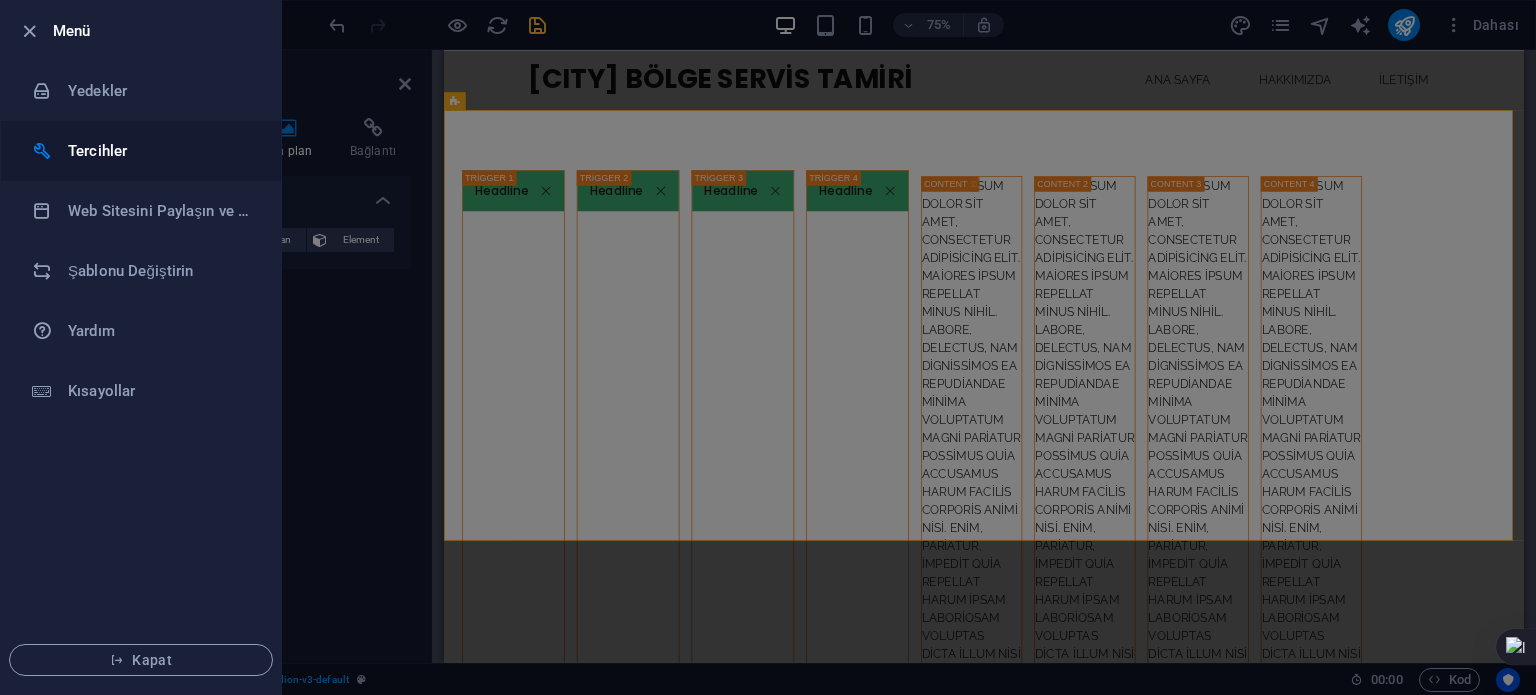 click on "Tercihler" at bounding box center (160, 151) 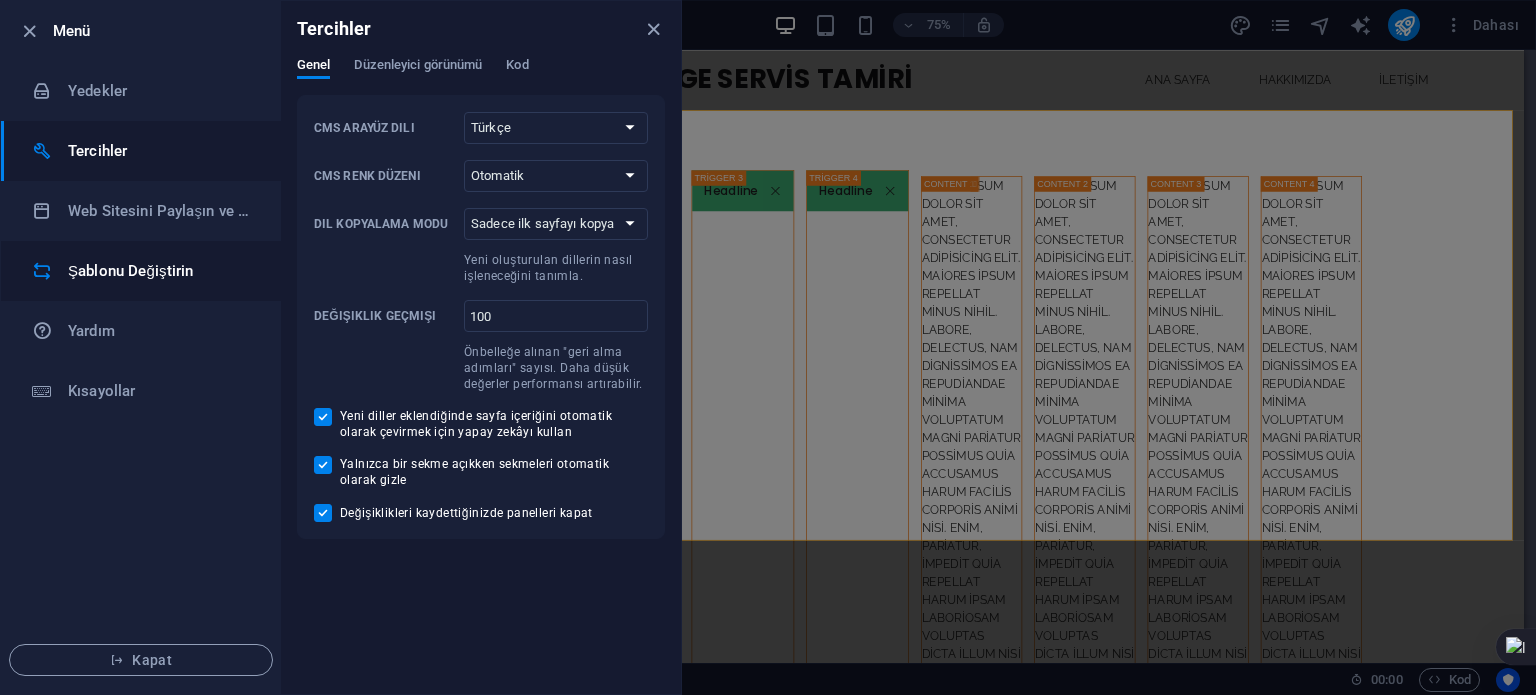 click on "Şablonu Değiştirin" at bounding box center (160, 271) 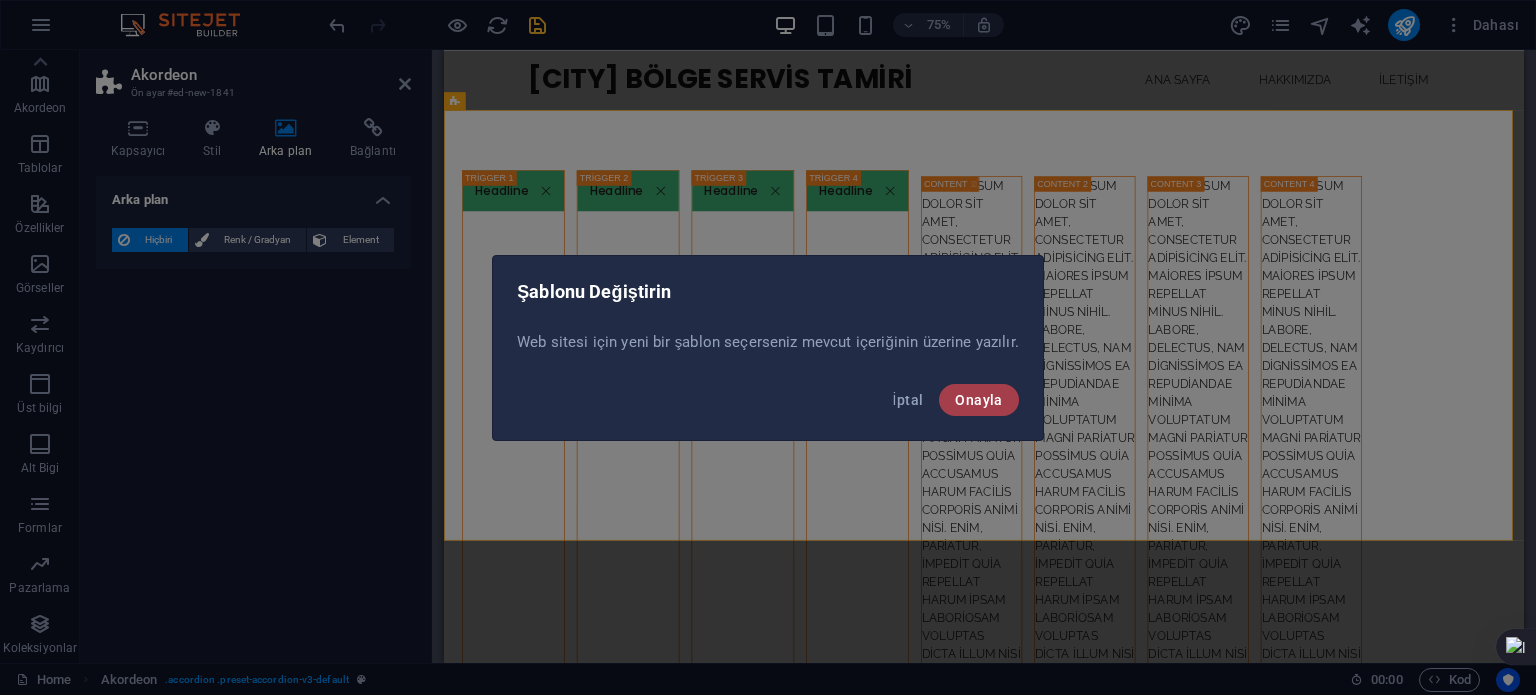 click on "Onayla" at bounding box center (978, 400) 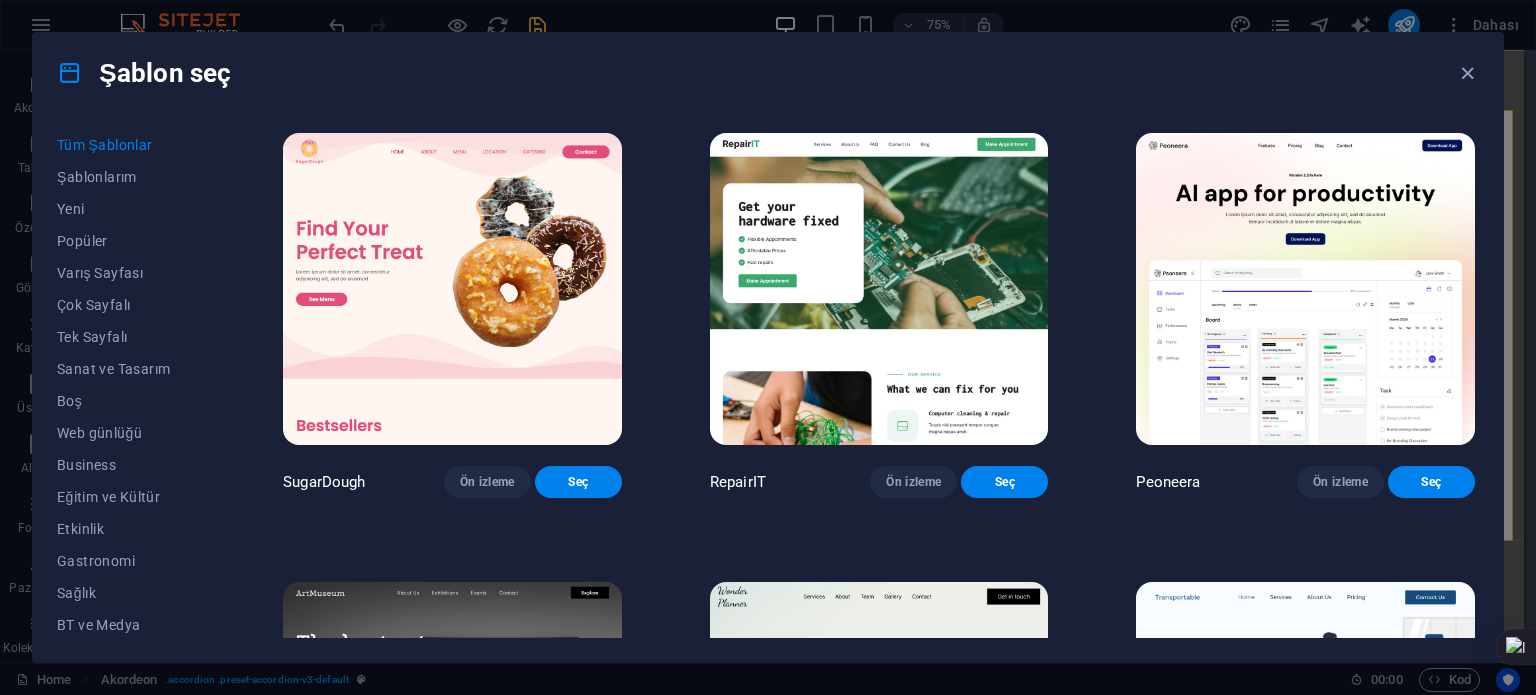 click on "Şablon seç Tüm Şablonlar Şablonlarım Yeni Popüler Varış Sayfası Çok Sayfalı Tek Sayfalı Sanat ve Tasarım Boş Web günlüğü Business Eğitim ve Kültür Etkinlik Gastronomi Sağlık BT ve Medya Hukuk ve Finans Kâr Amacı Gütmeyen Performans Portfolyo Hizmetler Spor ve Güzellik Ticaret Seyahat Şema SugarDough Ön izleme Seç RepairIT Ön izleme Seç Peoneera Ön izleme Seç Art Museum Ön izleme Seç Wonder Planner Ön izleme Seç Transportable Ön izleme Seç S&L Ön izleme Seç WePaint Ön izleme Seç Eco-Con Ön izleme Seç MeetUp Ön izleme Seç Help & Care Ön izleme Seç Podcaster Ön izleme Seç Academix Ön izleme Seç BIG Barber Shop Ön izleme Seç Health & Food Ön izleme Seç UrbanNest Interiors Ön izleme Seç Green Change Ön izleme Seç The Beauty Temple Ön izleme Seç WeTrain Ön izleme Seç Cleaner Ön izleme Seç Johanna James Ön izleme Seç Delicioso Ön izleme Seç Dream Garden Ön izleme Seç LumeDeAqua Ön izleme Seç Pets Care Ön izleme Seç SafeSpace Ön izleme" at bounding box center [768, 347] 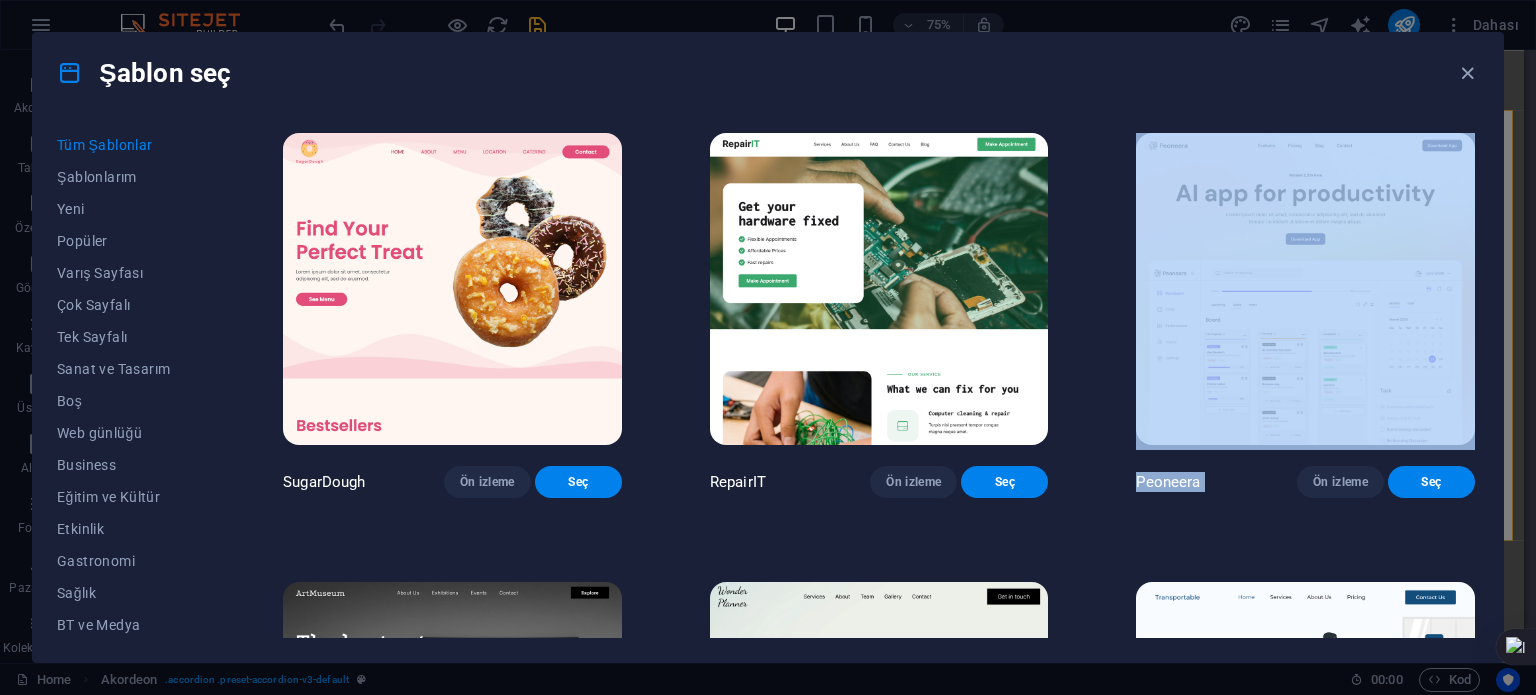 drag, startPoint x: 1513, startPoint y: 259, endPoint x: 1532, endPoint y: 479, distance: 220.81892 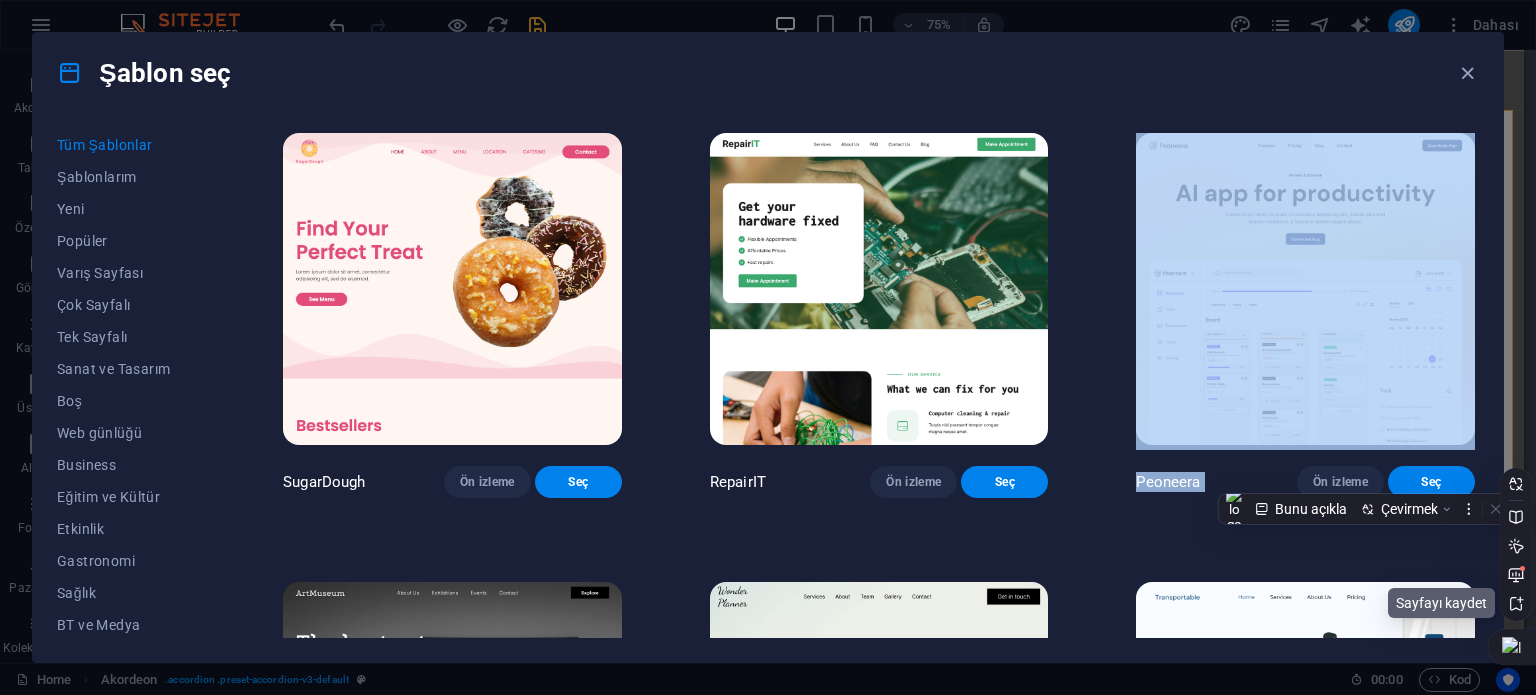 click at bounding box center [1516, 604] 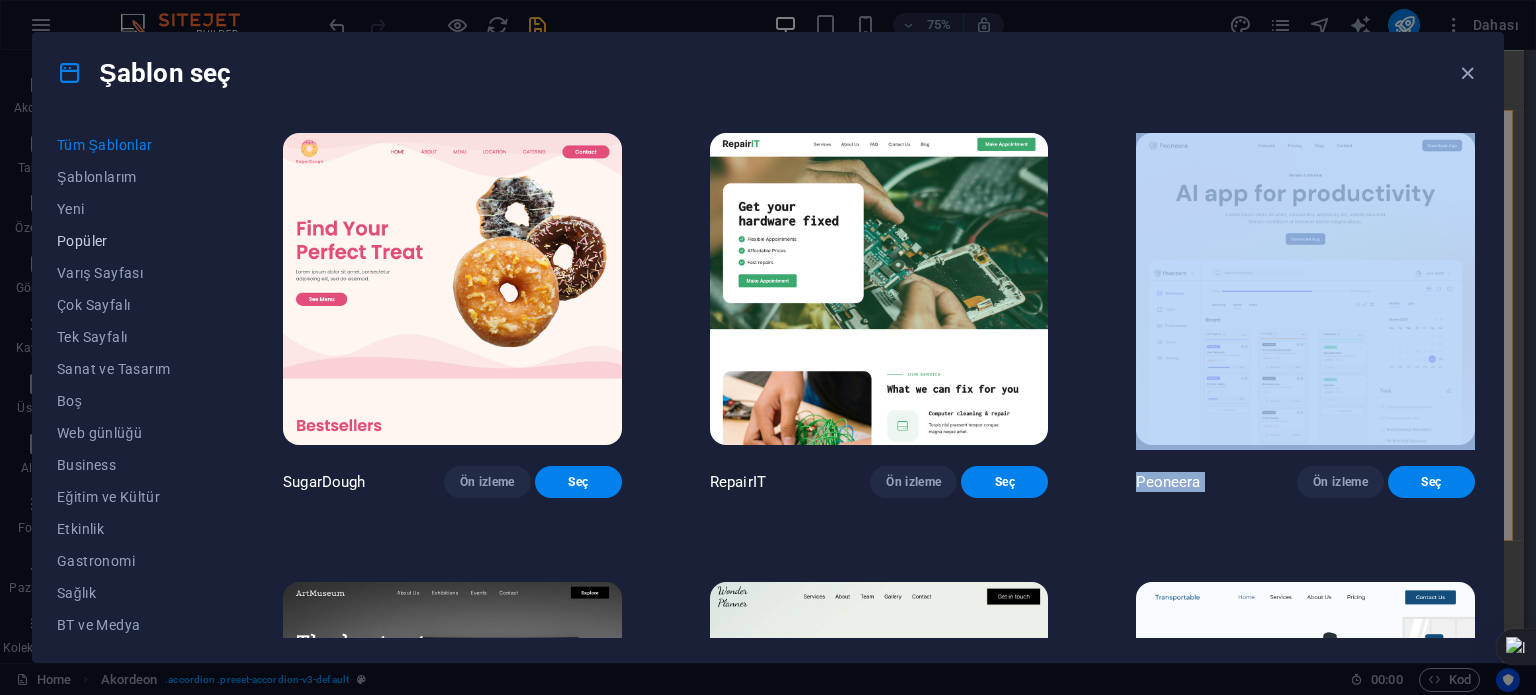 click on "Popüler" at bounding box center (126, 241) 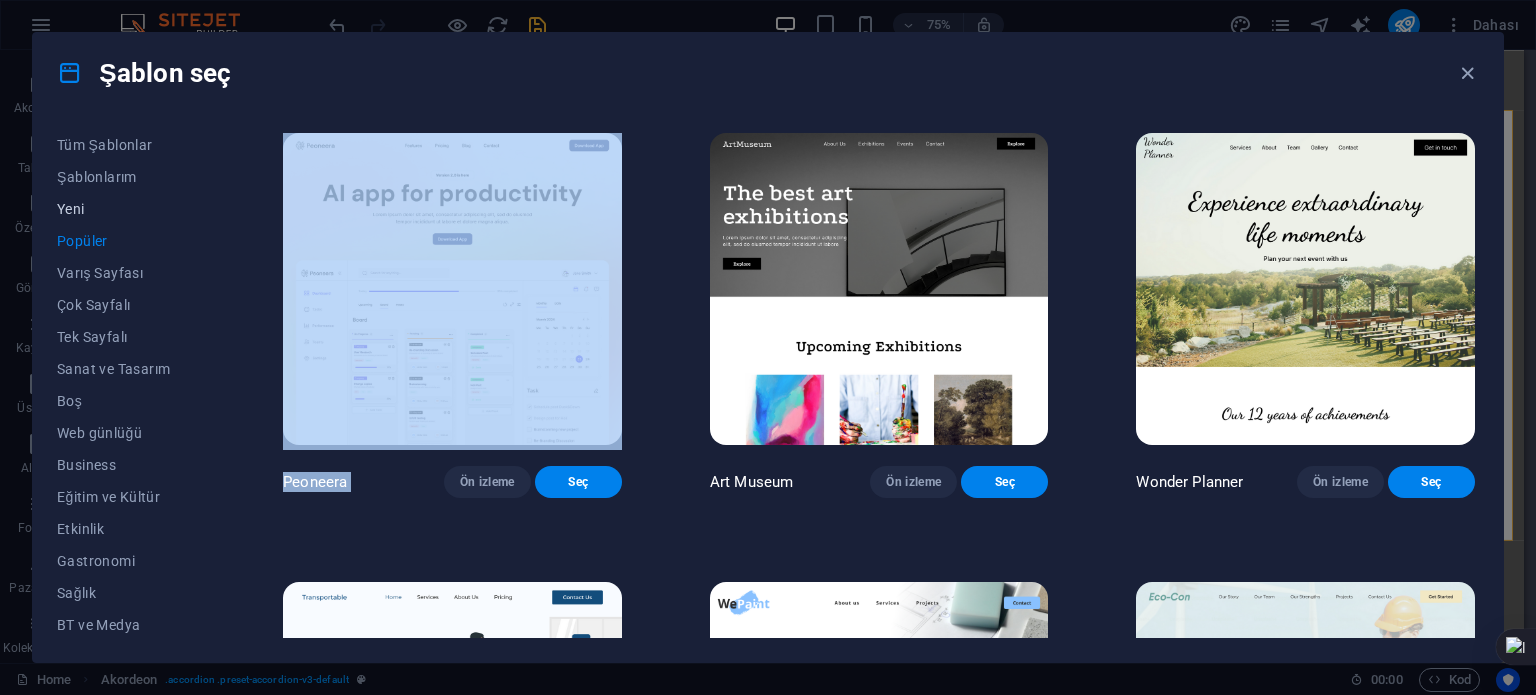 click on "Yeni" at bounding box center (126, 209) 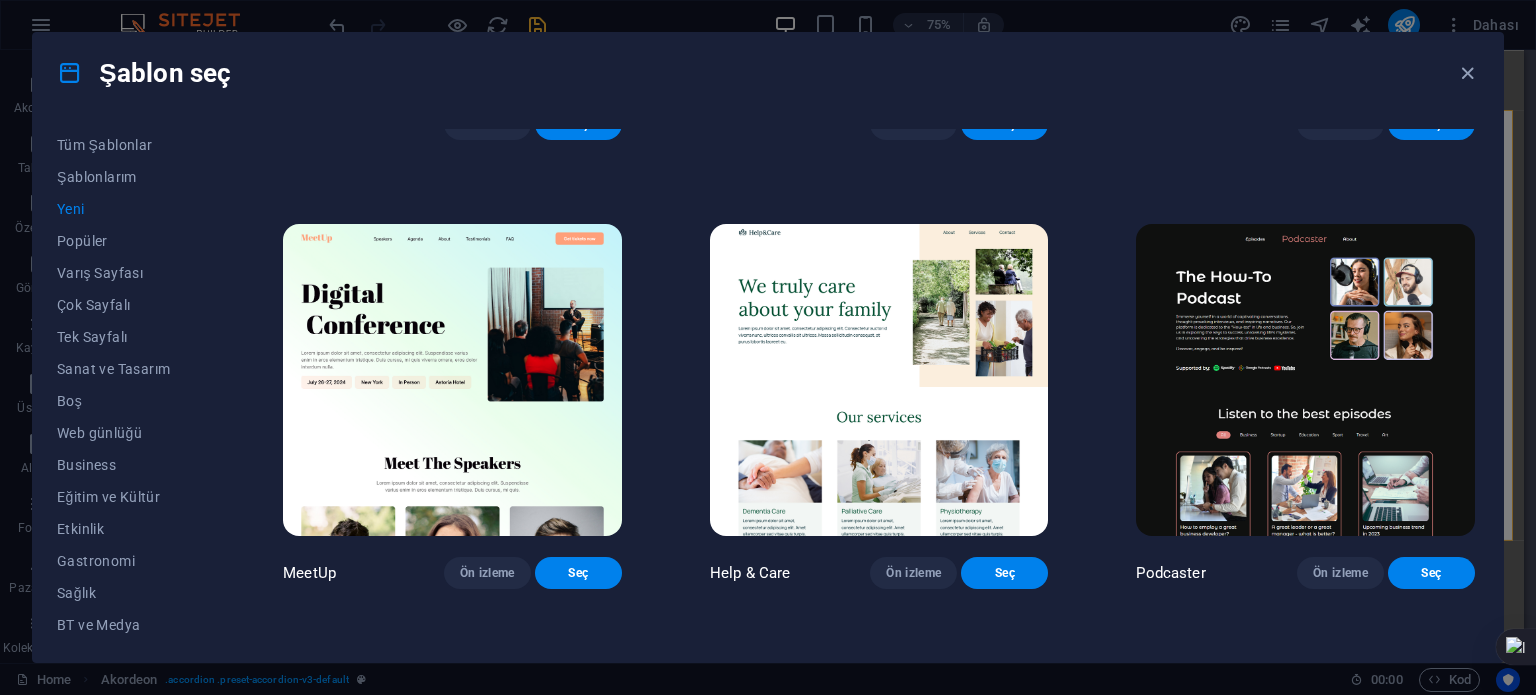 scroll, scrollTop: 1252, scrollLeft: 0, axis: vertical 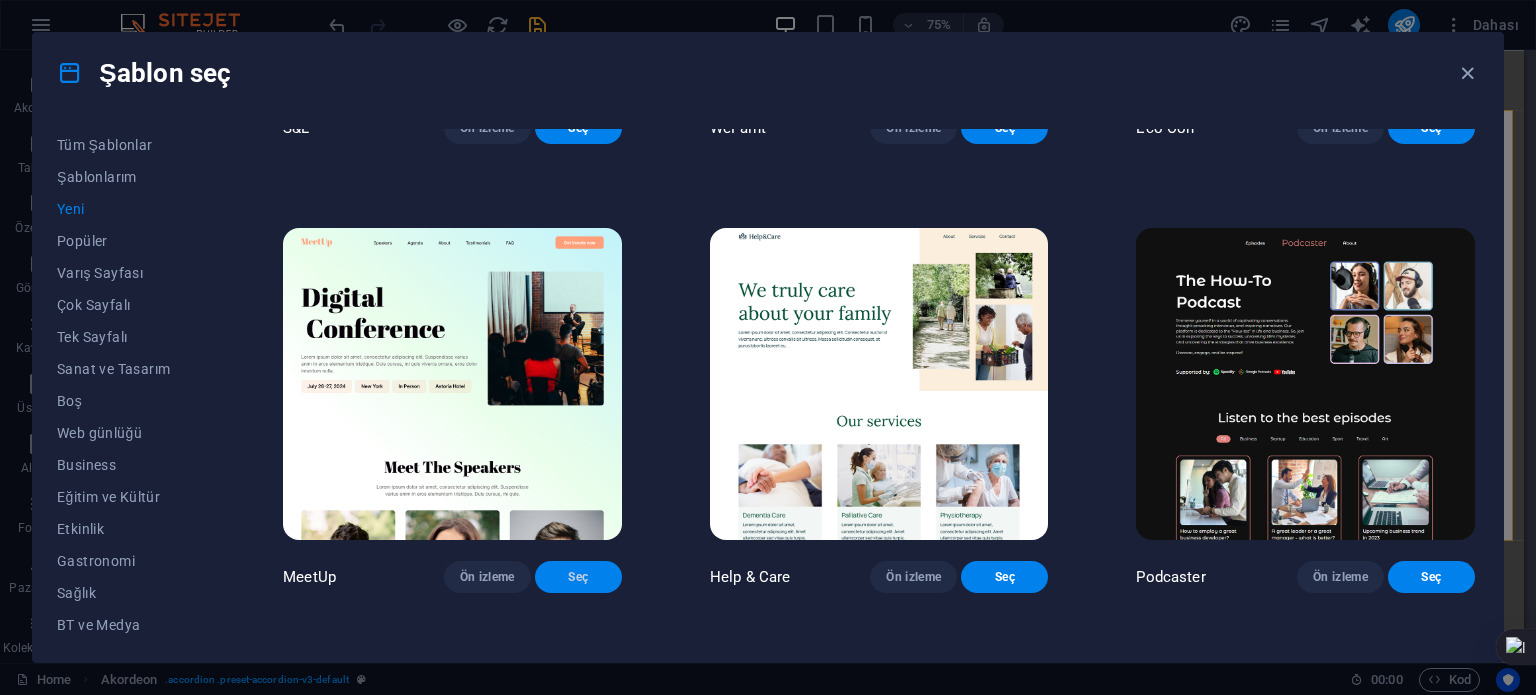 click on "Seç" at bounding box center [578, 577] 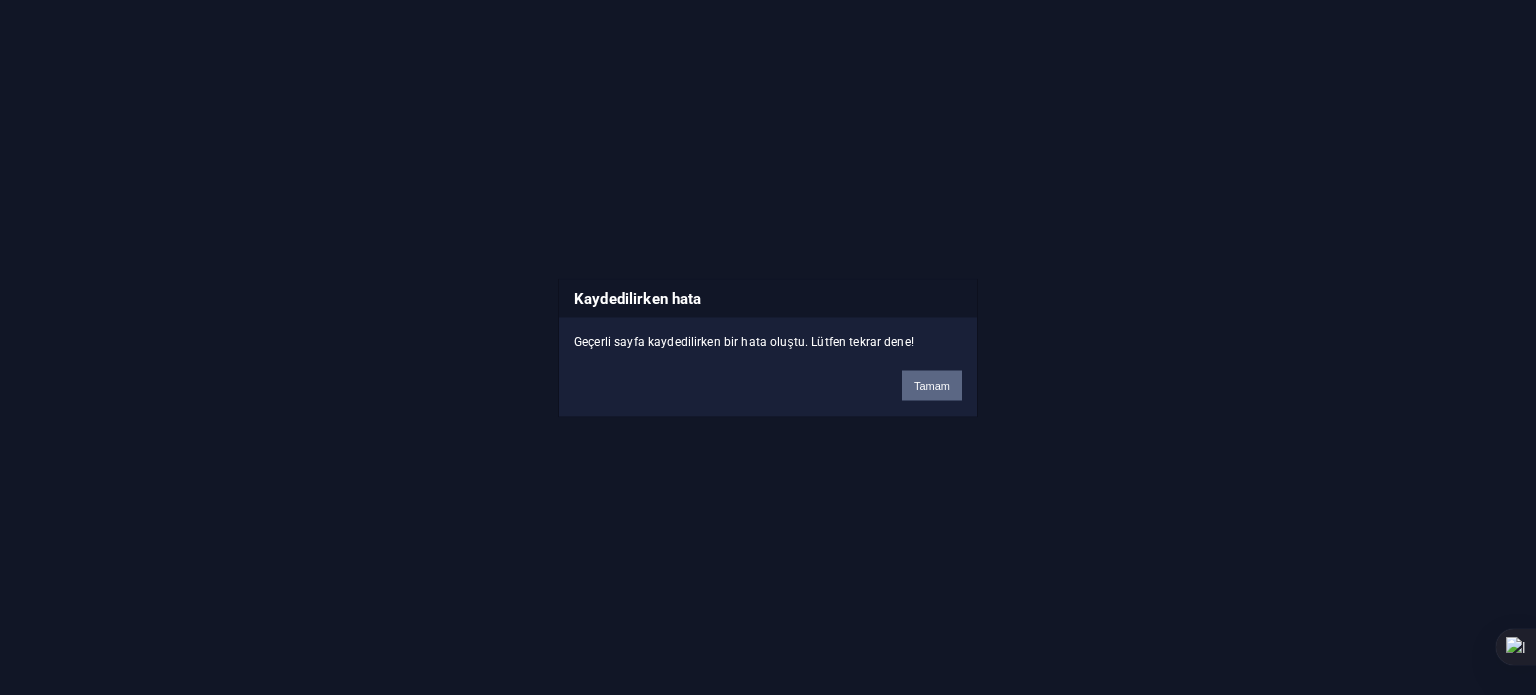 click on "Tamam" at bounding box center (932, 385) 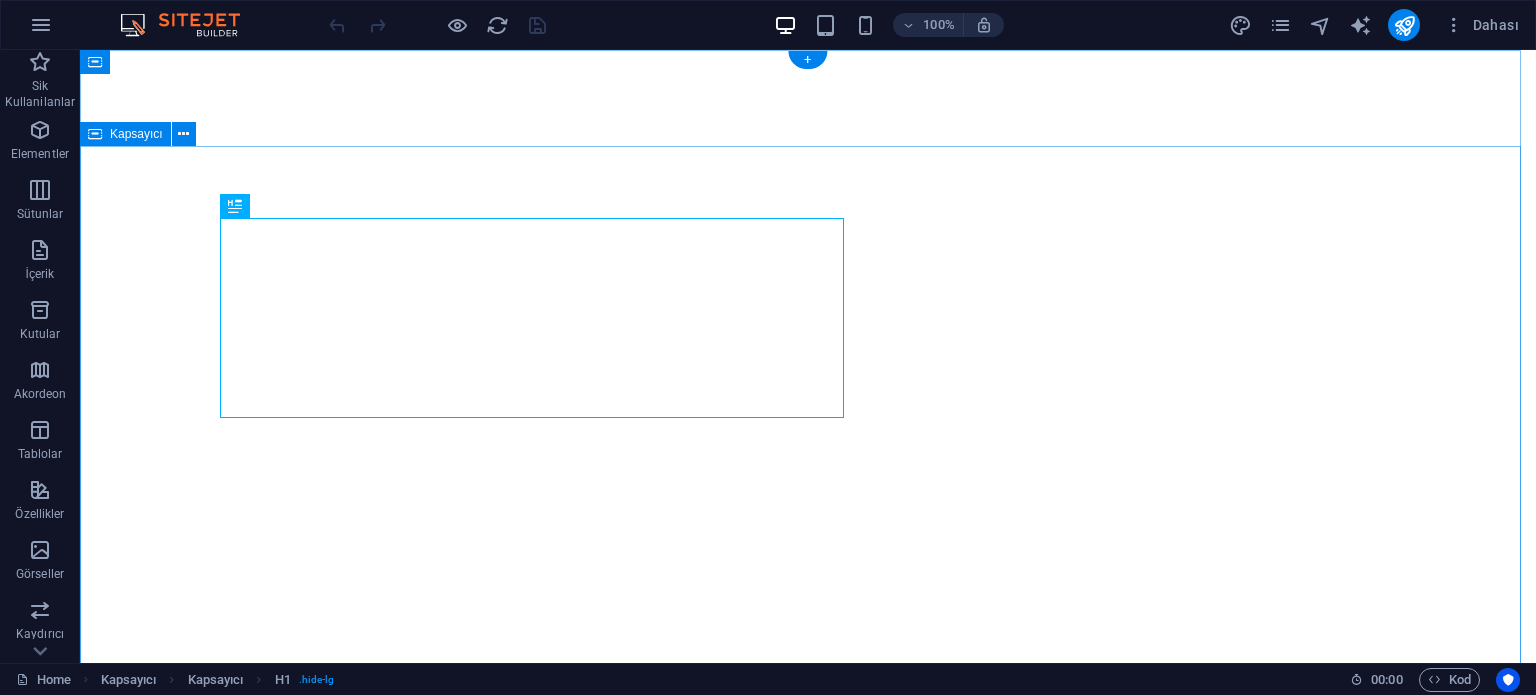 scroll, scrollTop: 0, scrollLeft: 0, axis: both 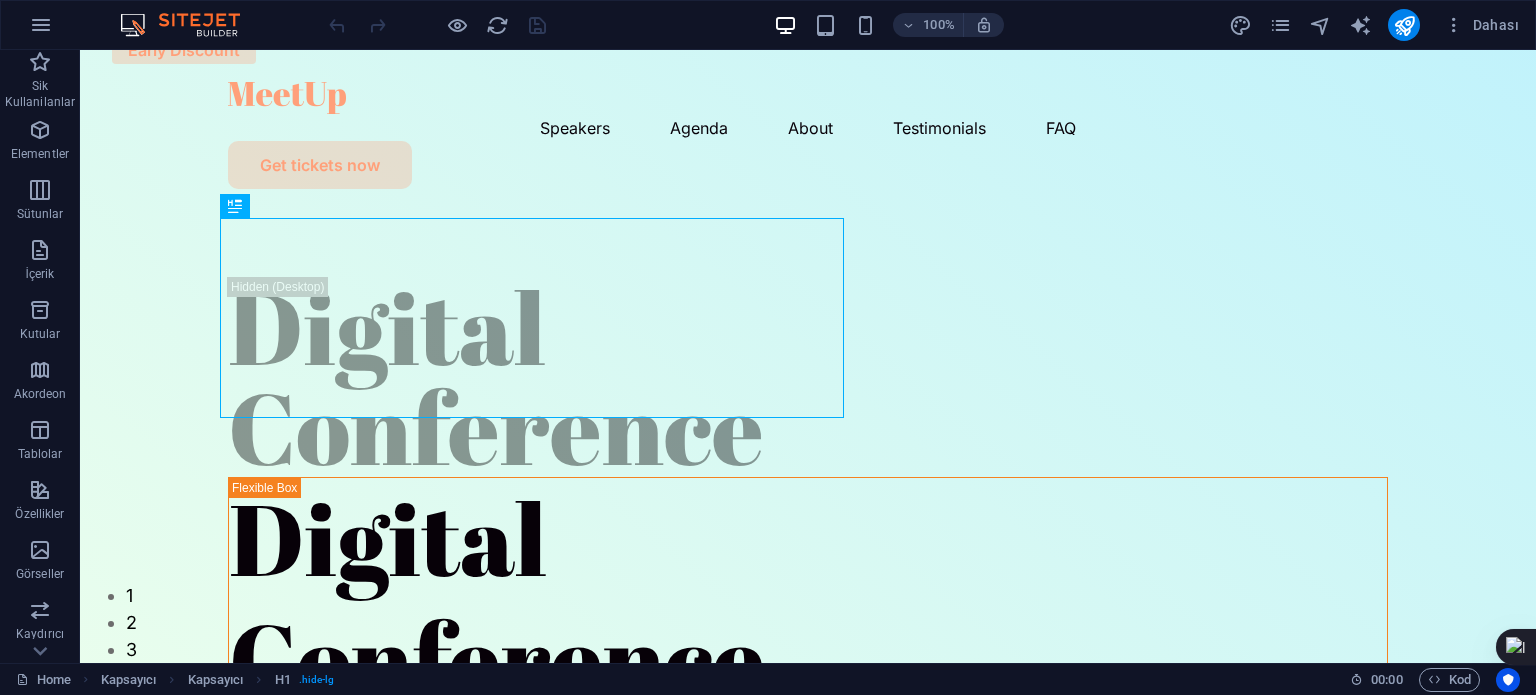 drag, startPoint x: 1615, startPoint y: 257, endPoint x: 1532, endPoint y: 293, distance: 90.47099 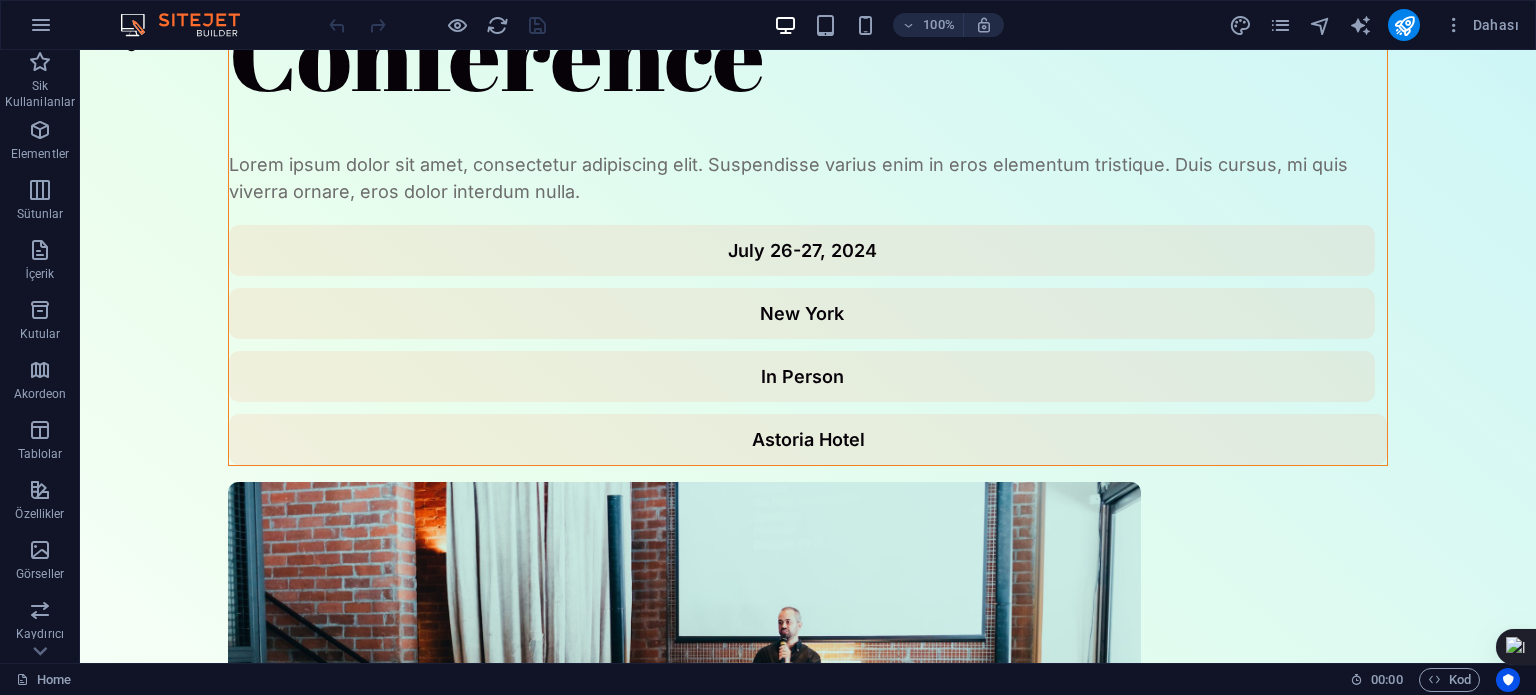 scroll, scrollTop: 0, scrollLeft: 0, axis: both 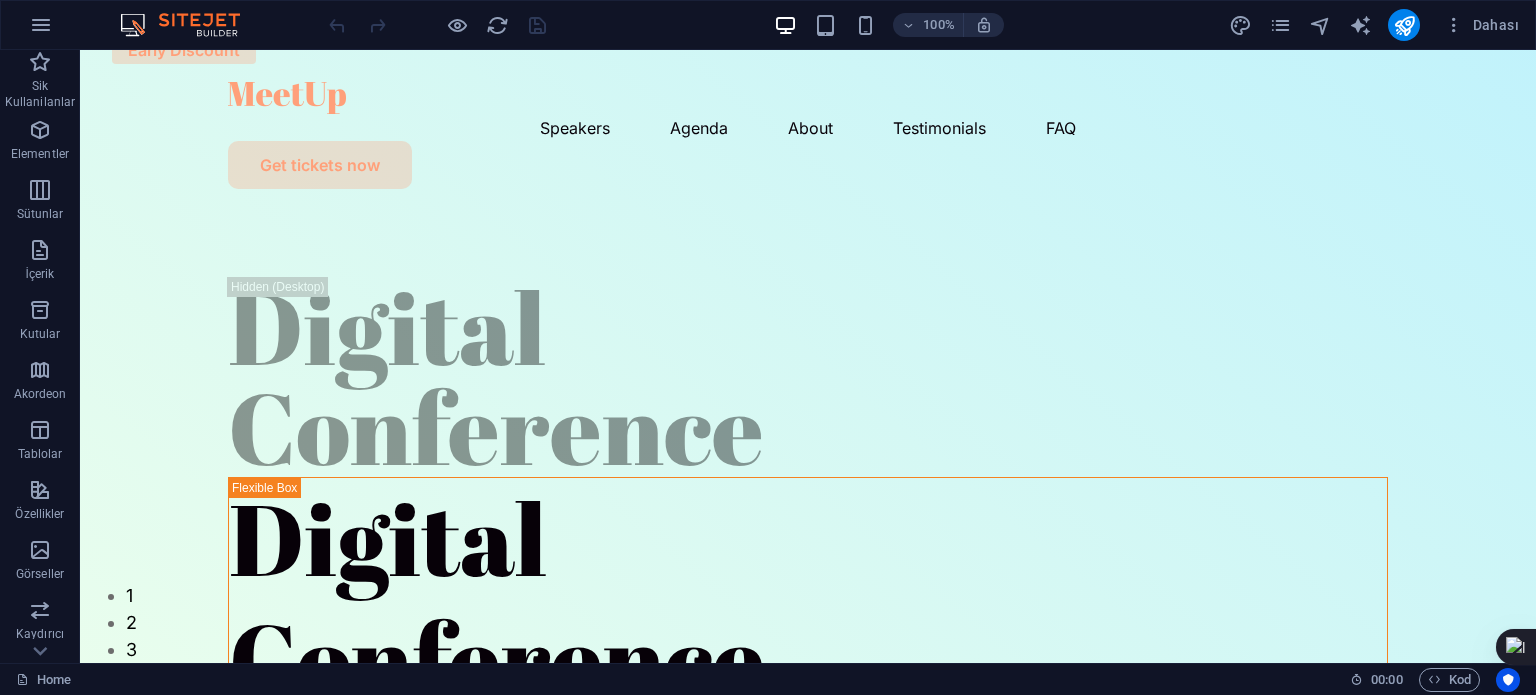 click at bounding box center (190, 25) 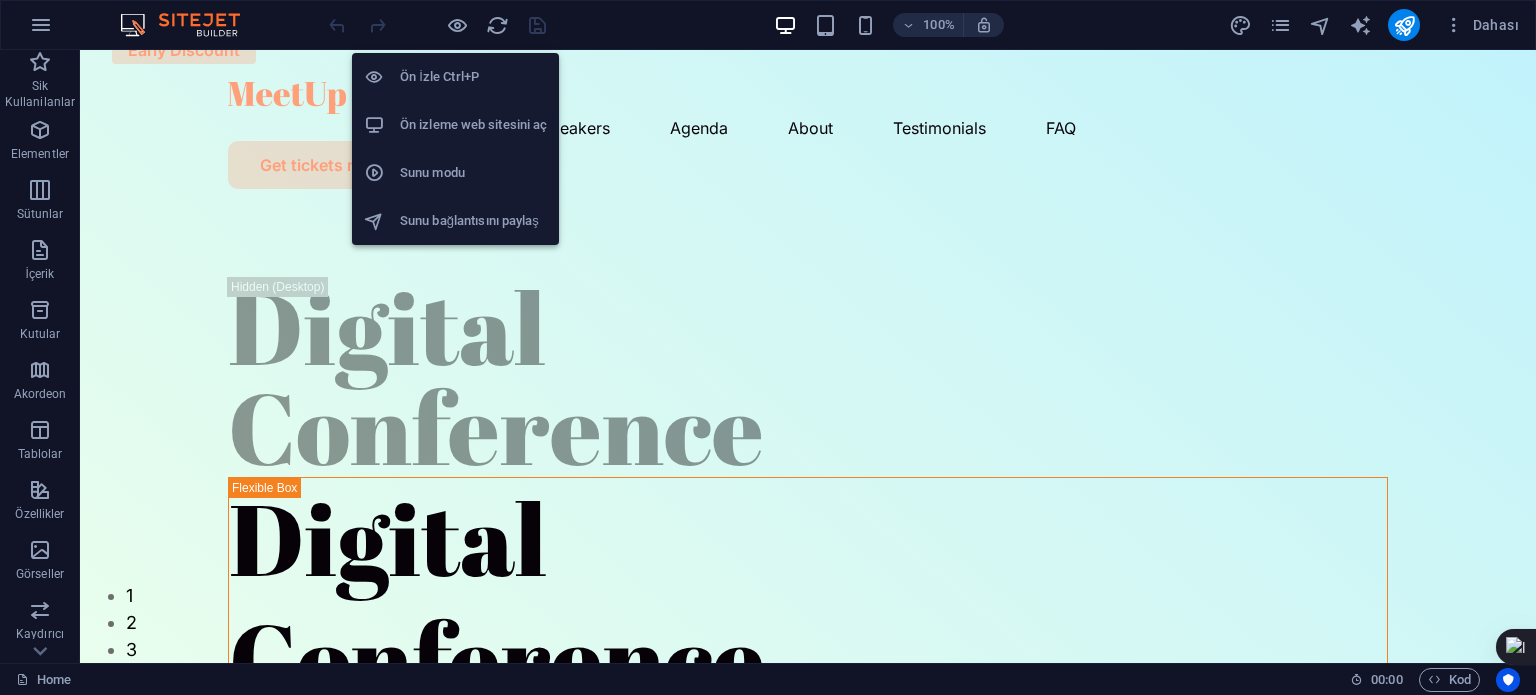 click on "Ön İzle Ctrl+P" at bounding box center [473, 77] 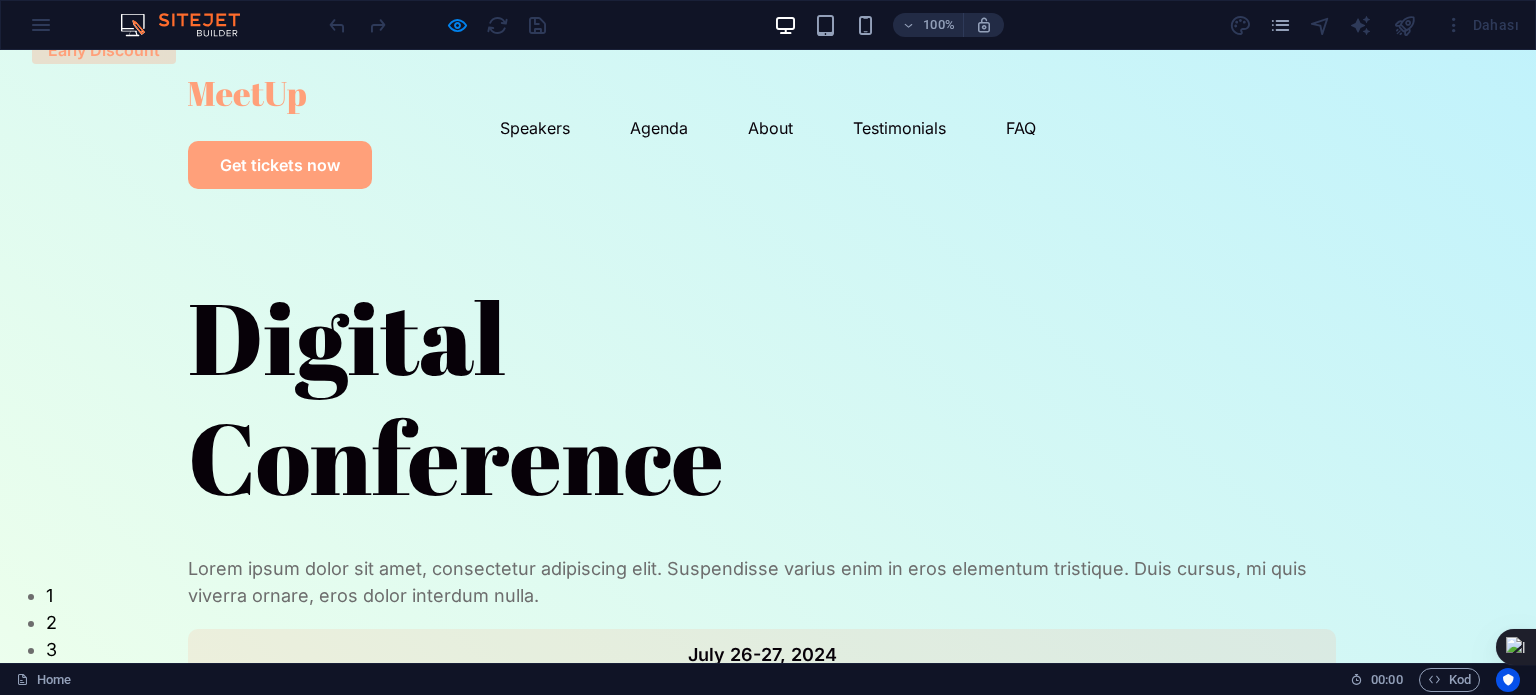 click on "100%" at bounding box center (888, 25) 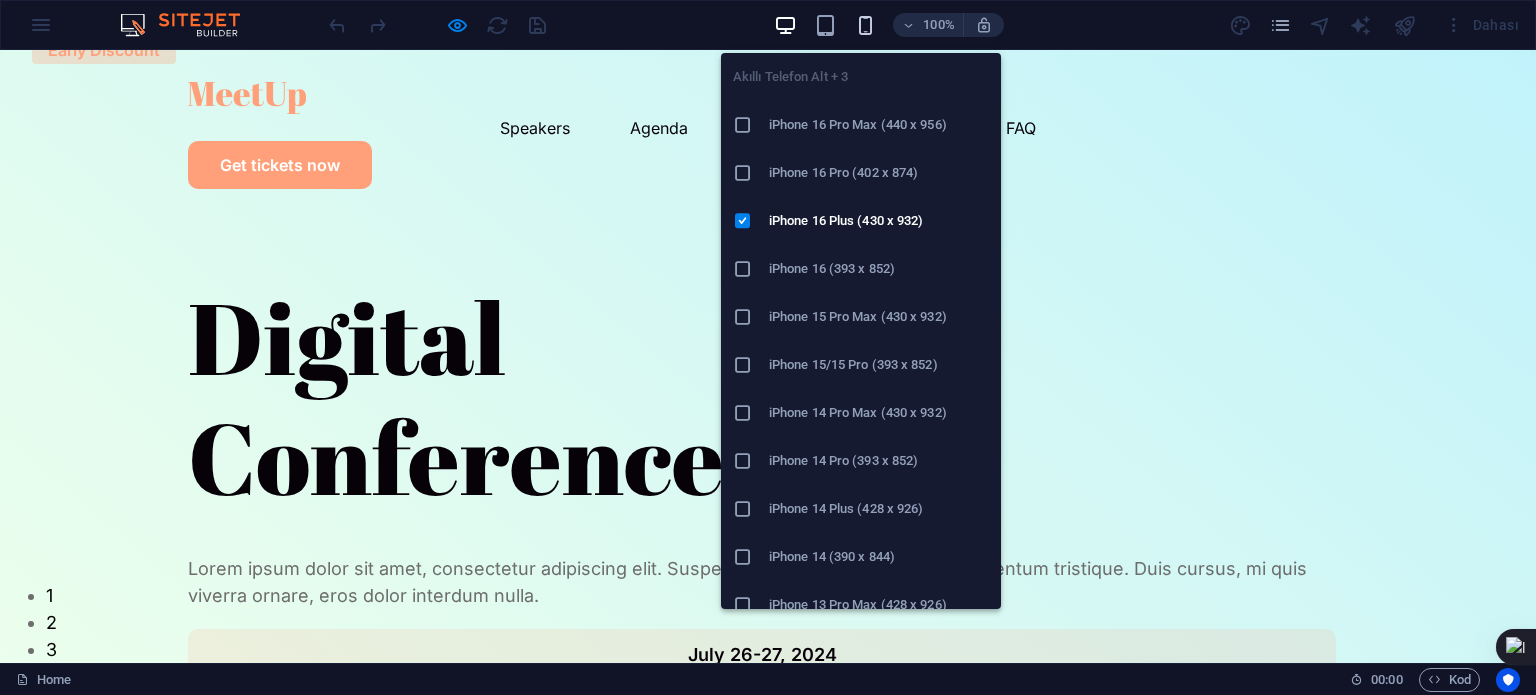 click at bounding box center (865, 25) 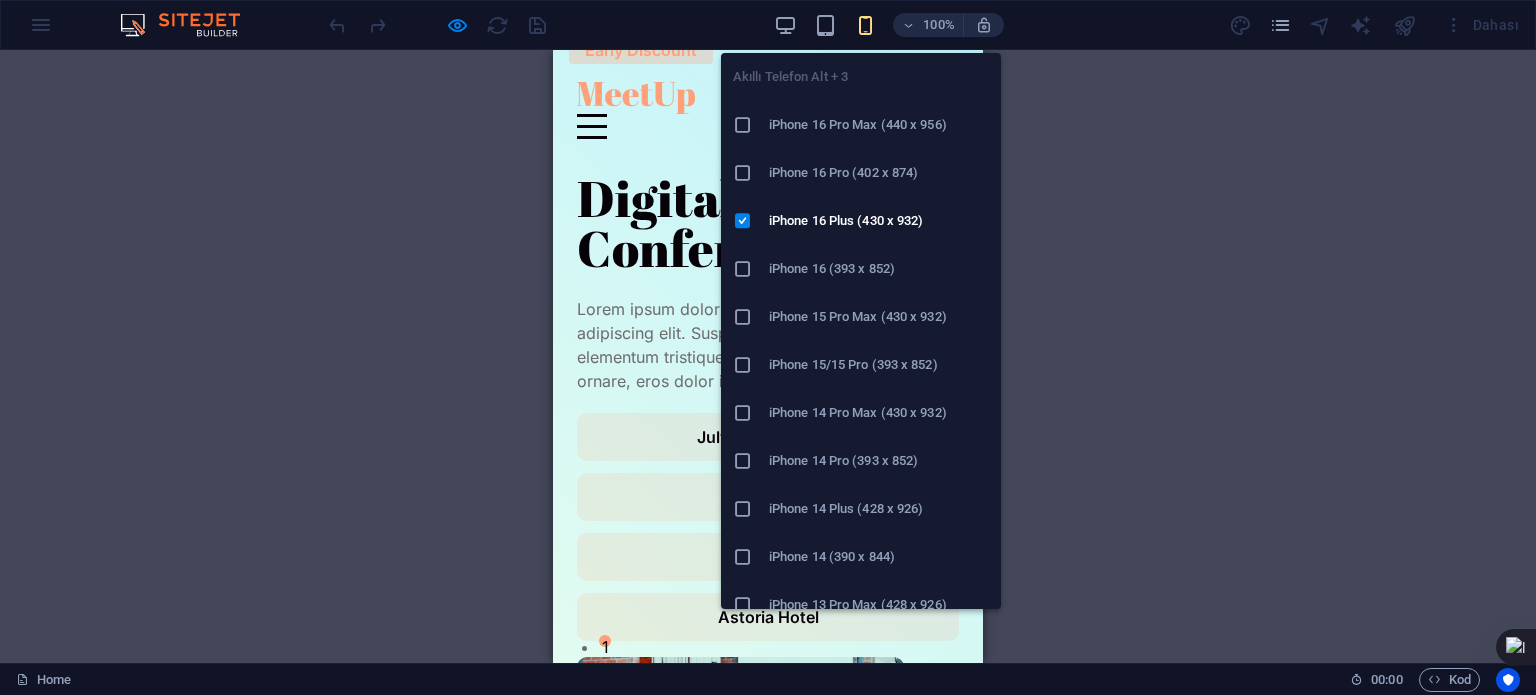 click on "iPhone 16 Pro (402 x 874)" at bounding box center (861, 173) 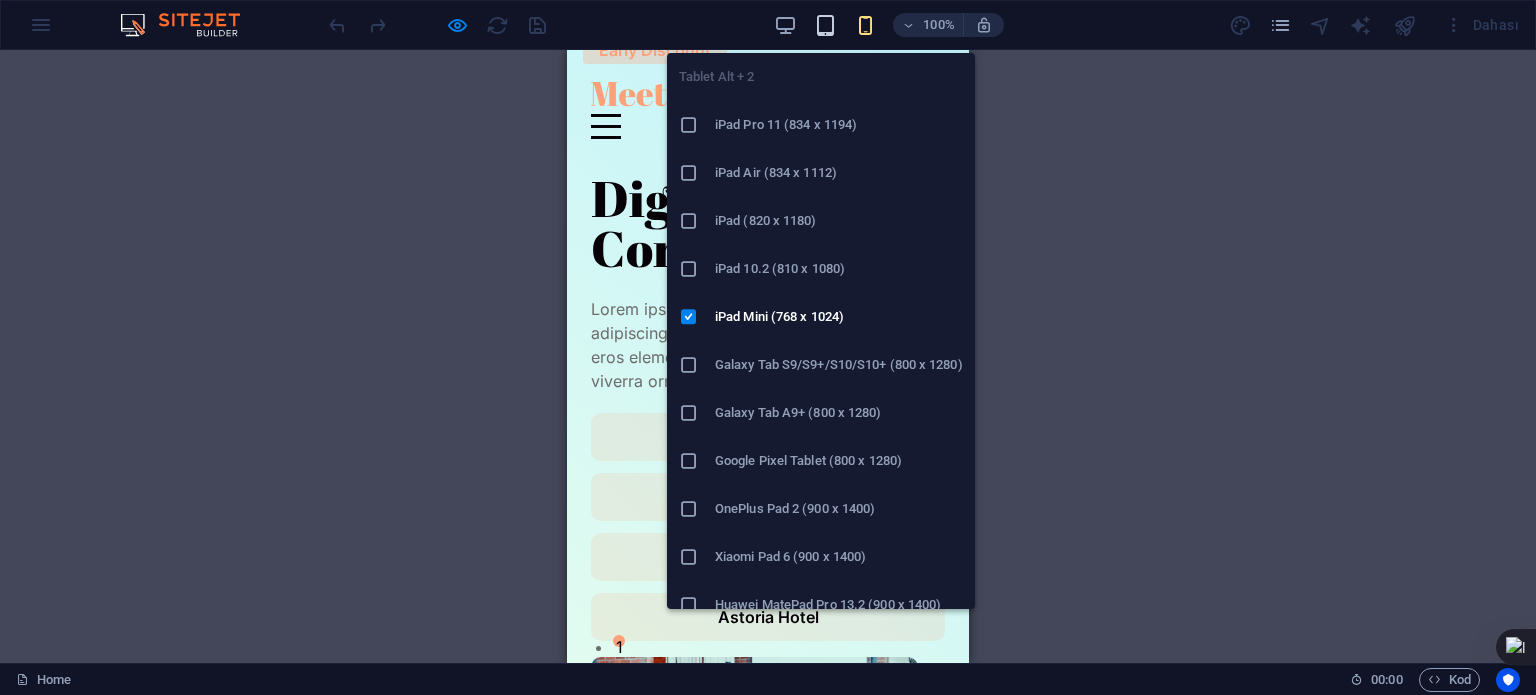 click at bounding box center (825, 25) 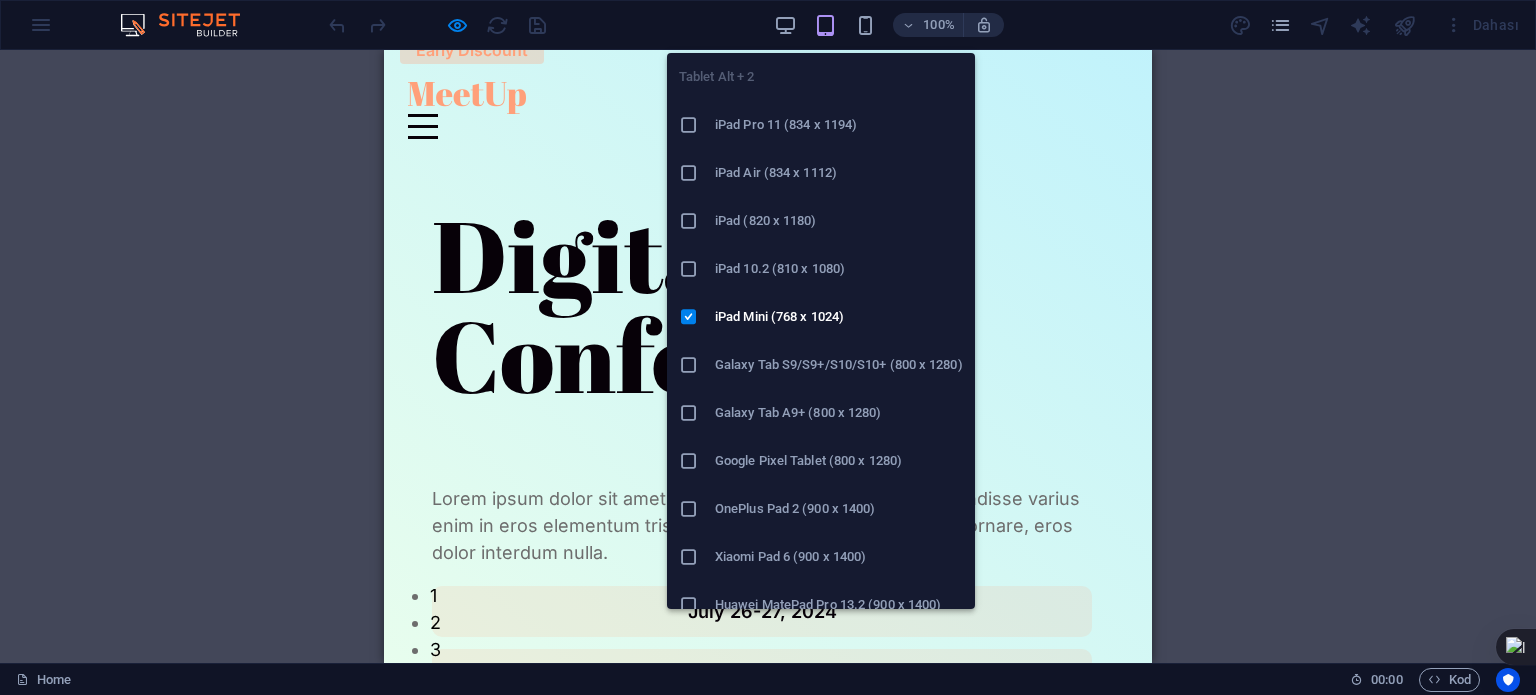 click on "iPad Air (834 x 1112)" at bounding box center (839, 173) 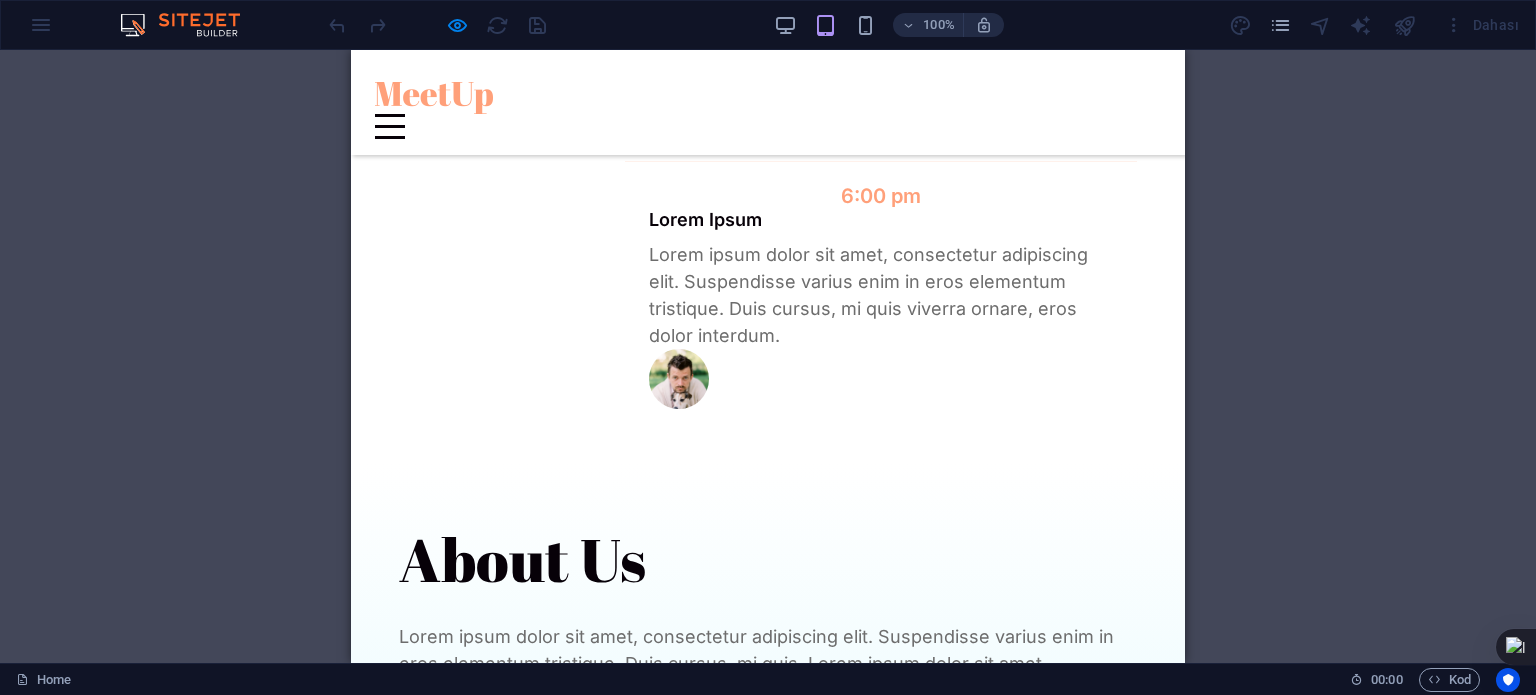 scroll, scrollTop: 0, scrollLeft: 0, axis: both 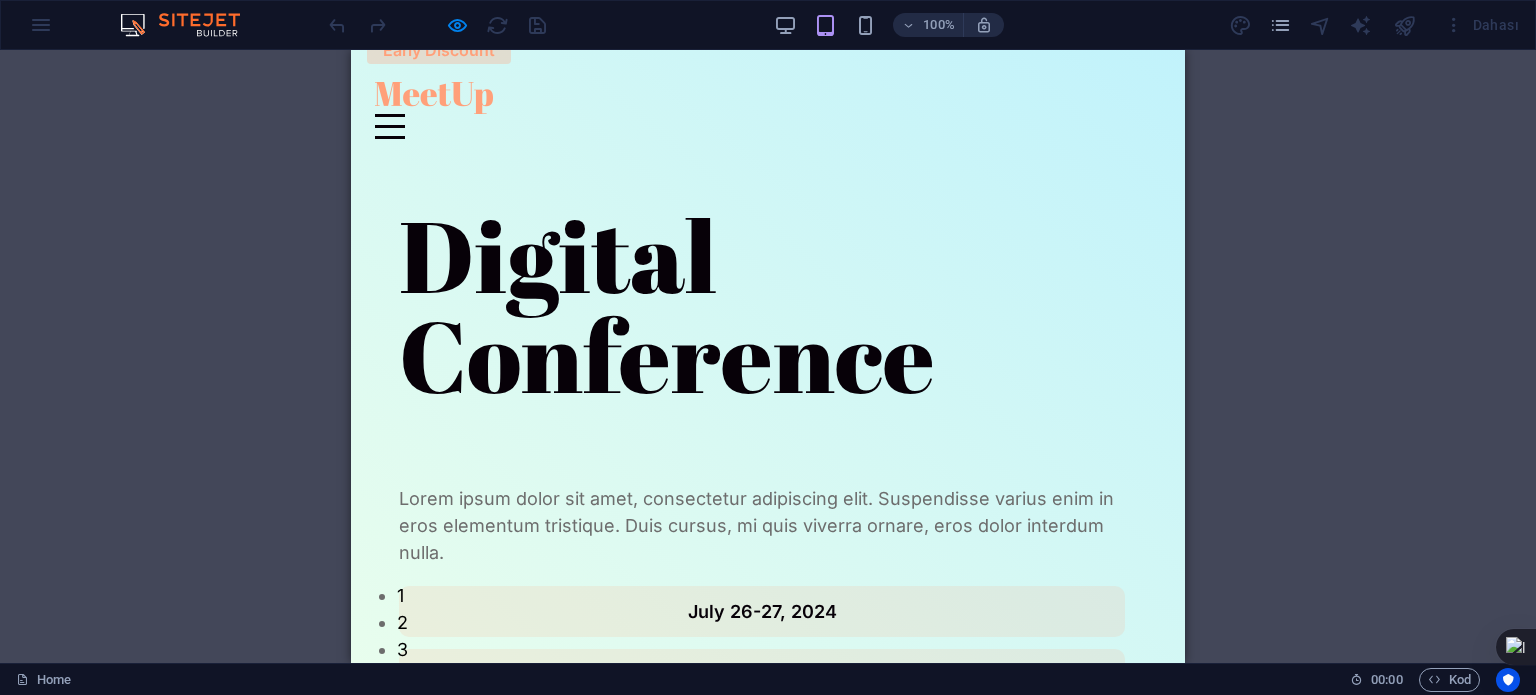 click at bounding box center (437, 25) 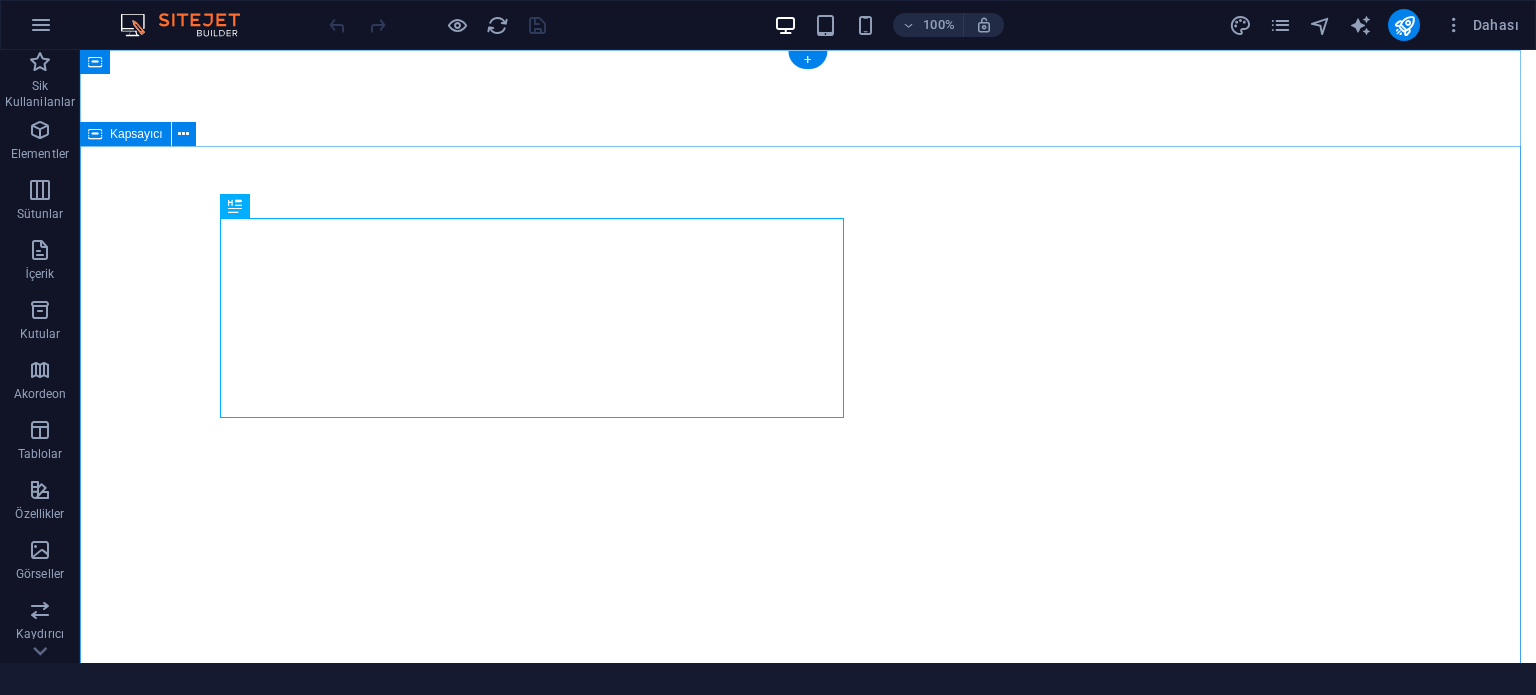scroll, scrollTop: 0, scrollLeft: 0, axis: both 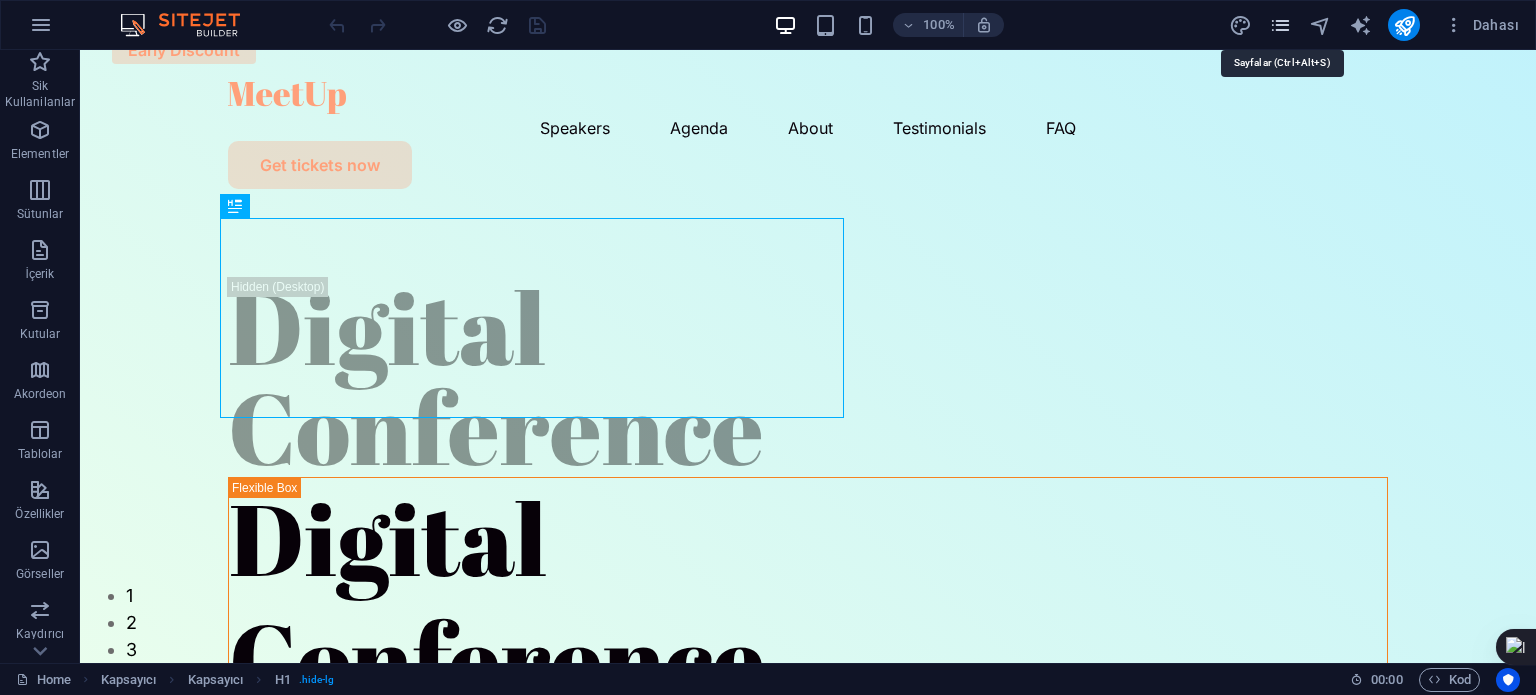 click at bounding box center [1280, 25] 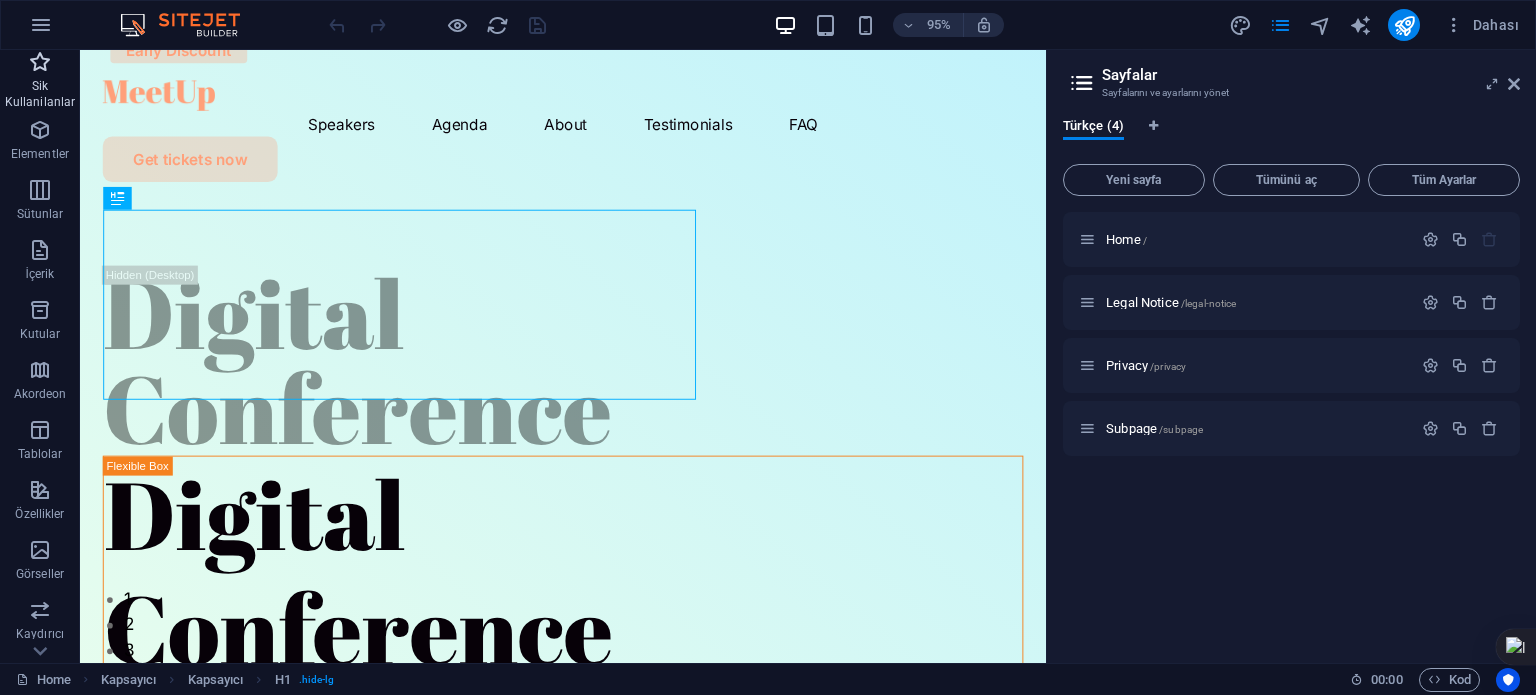 click on "Sik Kullanilanlar" at bounding box center (40, 94) 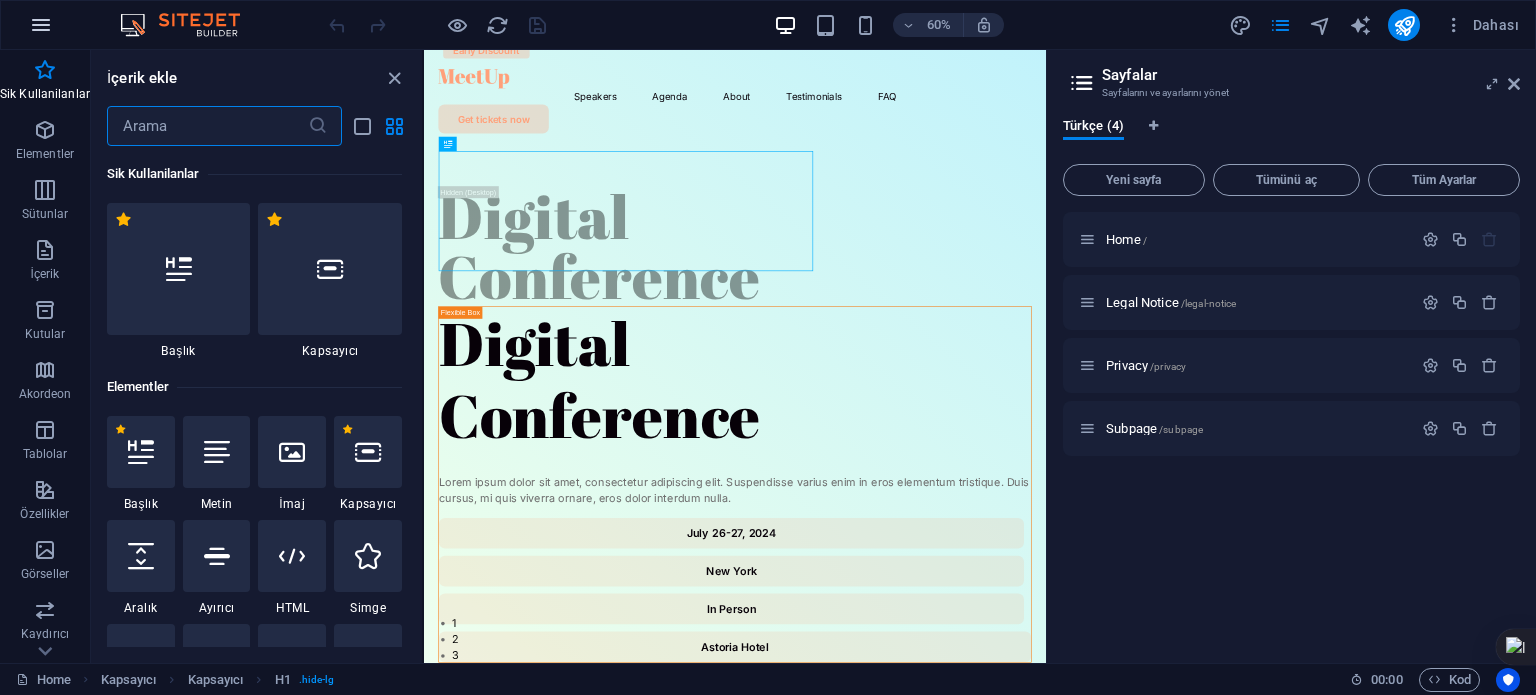 click at bounding box center [41, 25] 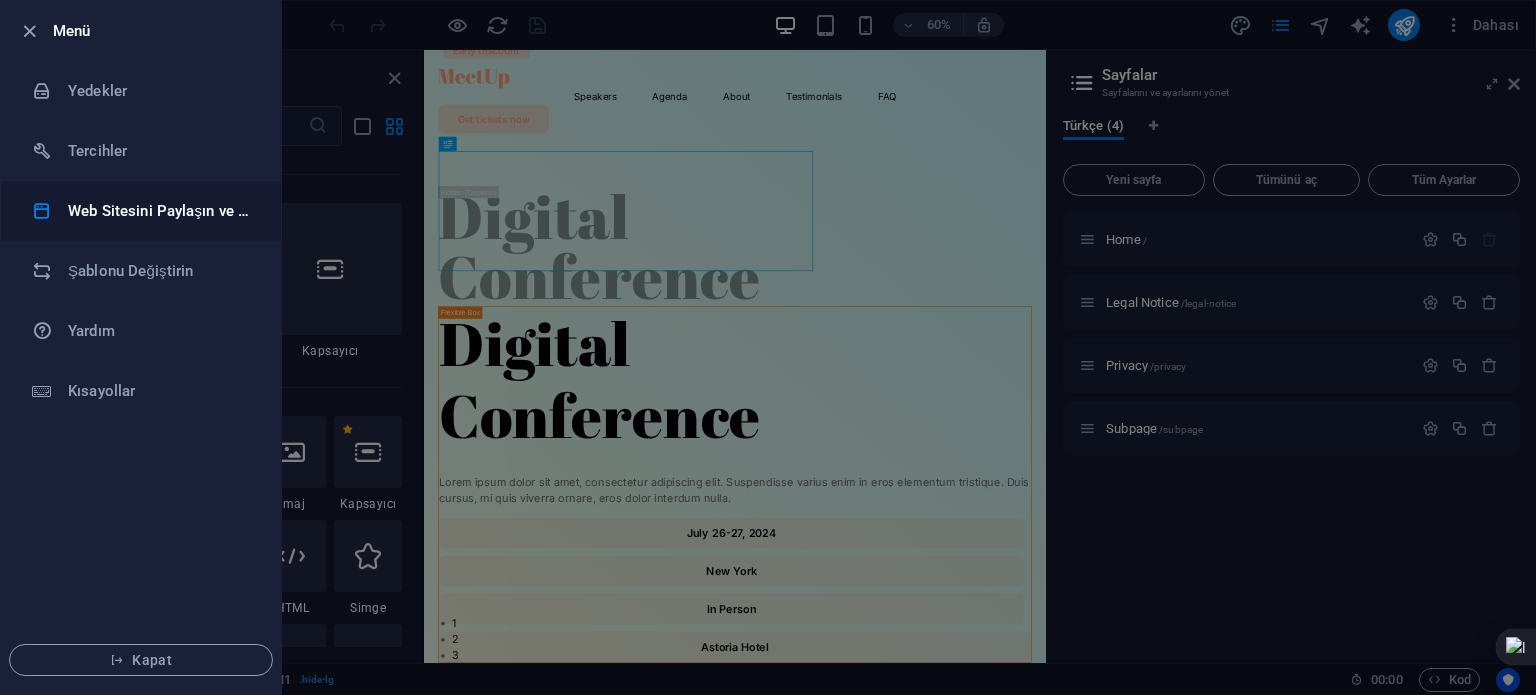 click on "Web Sitesini Paylaşın ve Kopyalayın" at bounding box center (141, 211) 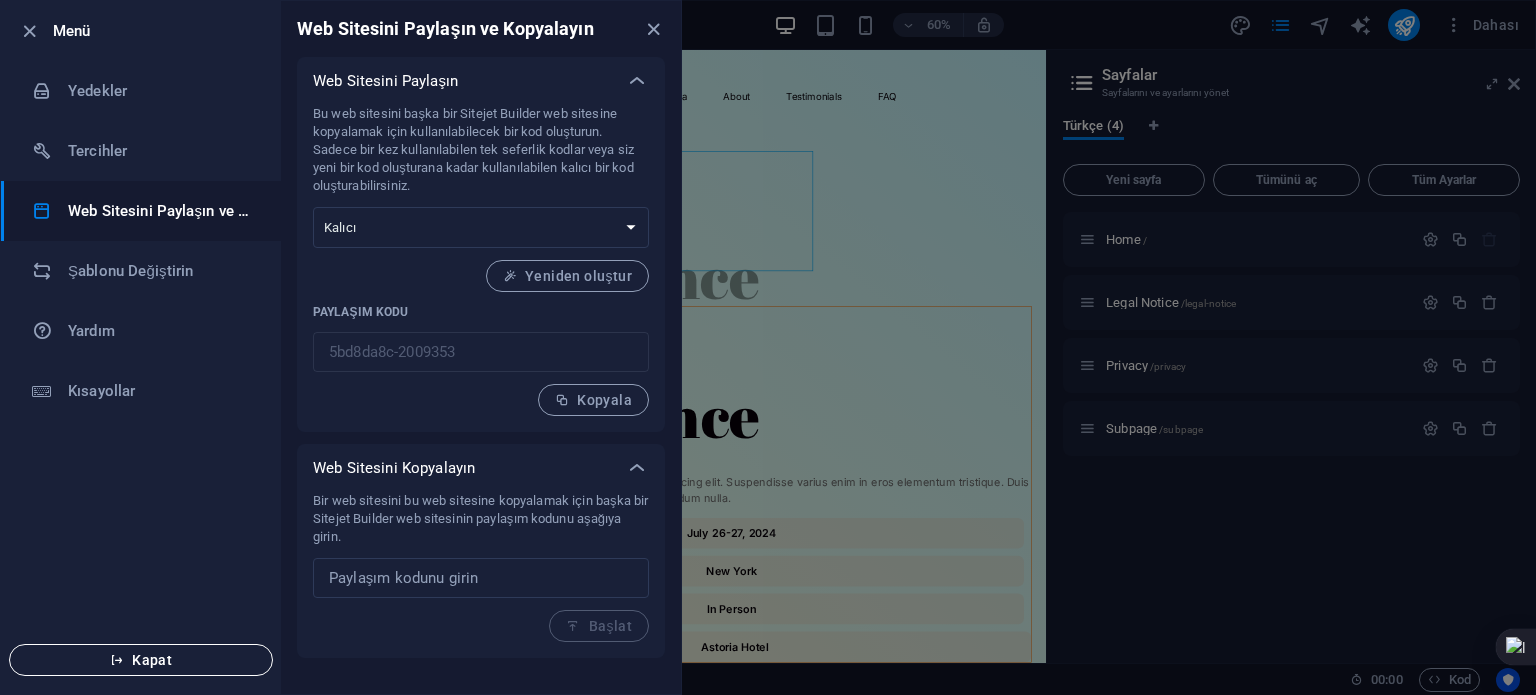 click on "Kapat" at bounding box center (141, 660) 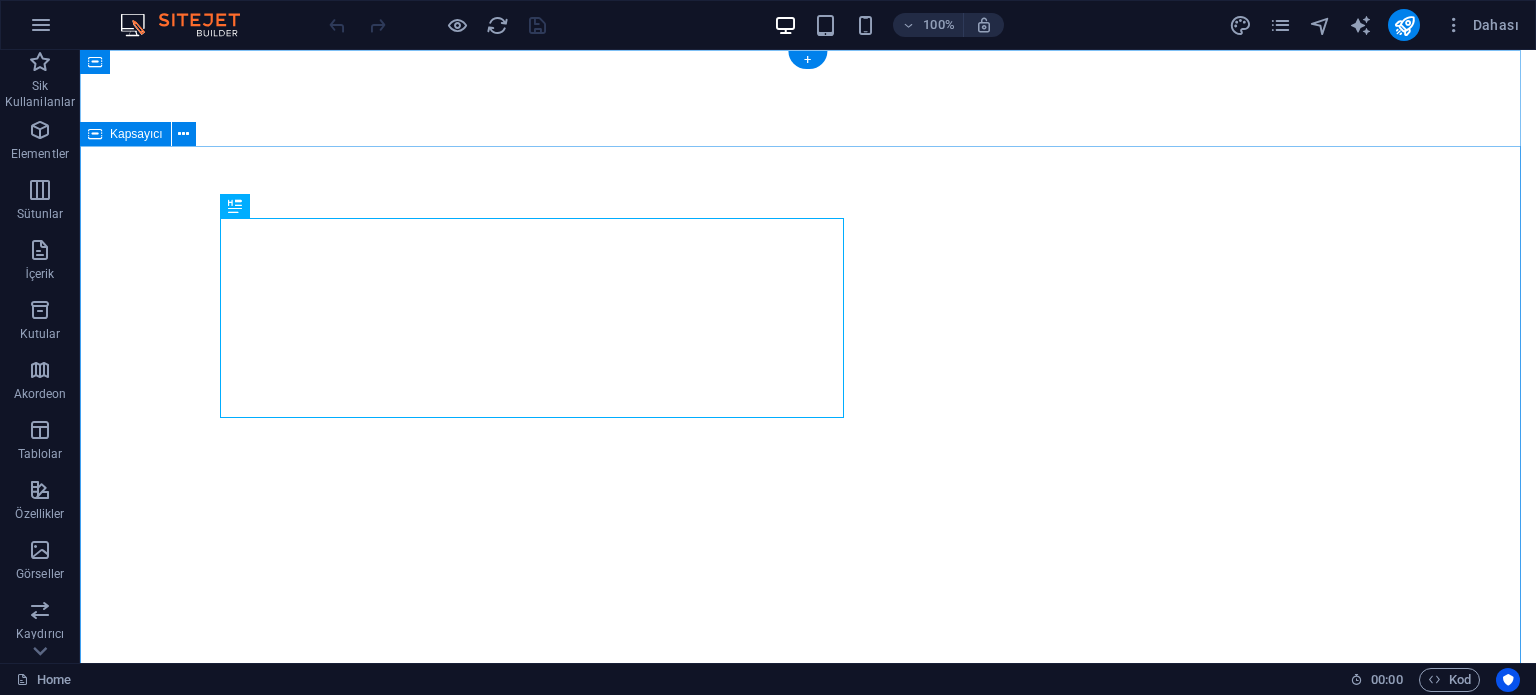 scroll, scrollTop: 0, scrollLeft: 0, axis: both 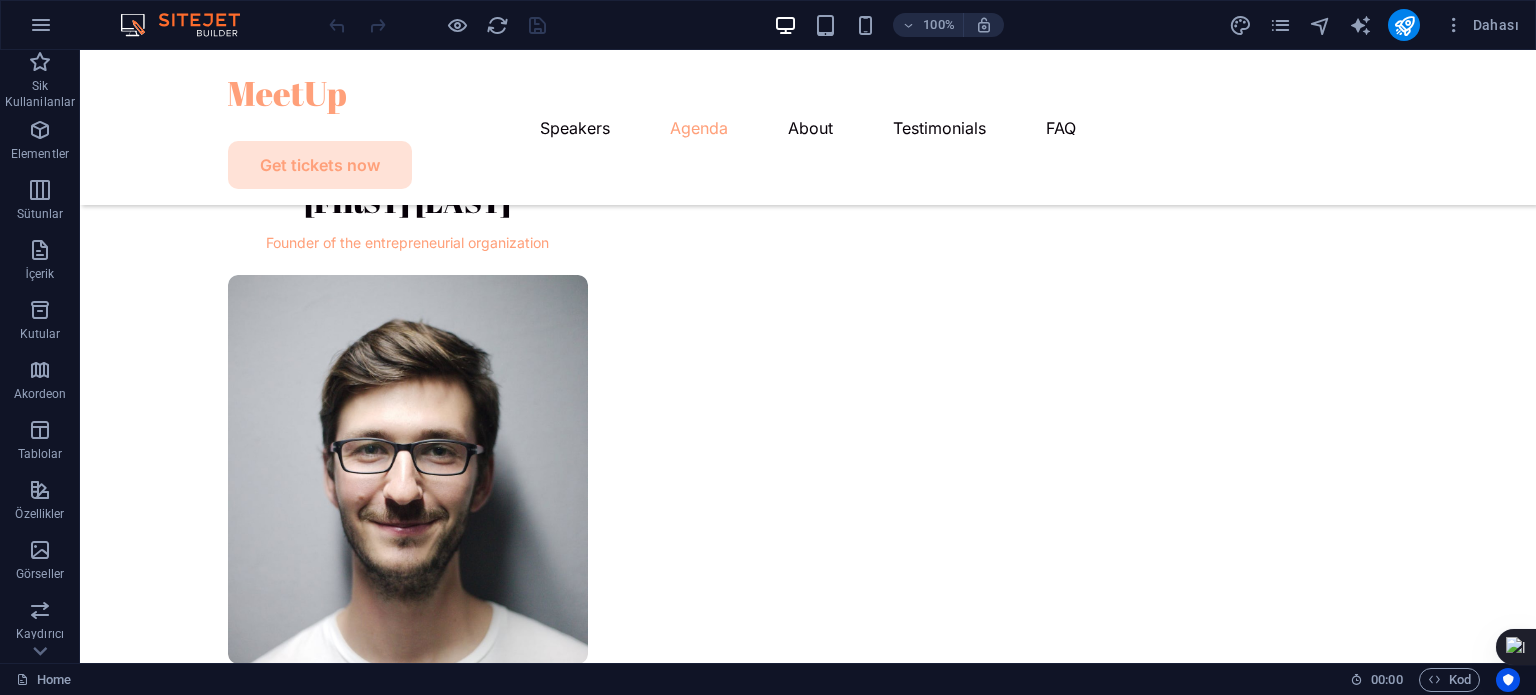 drag, startPoint x: 1535, startPoint y: 296, endPoint x: 1535, endPoint y: 479, distance: 183 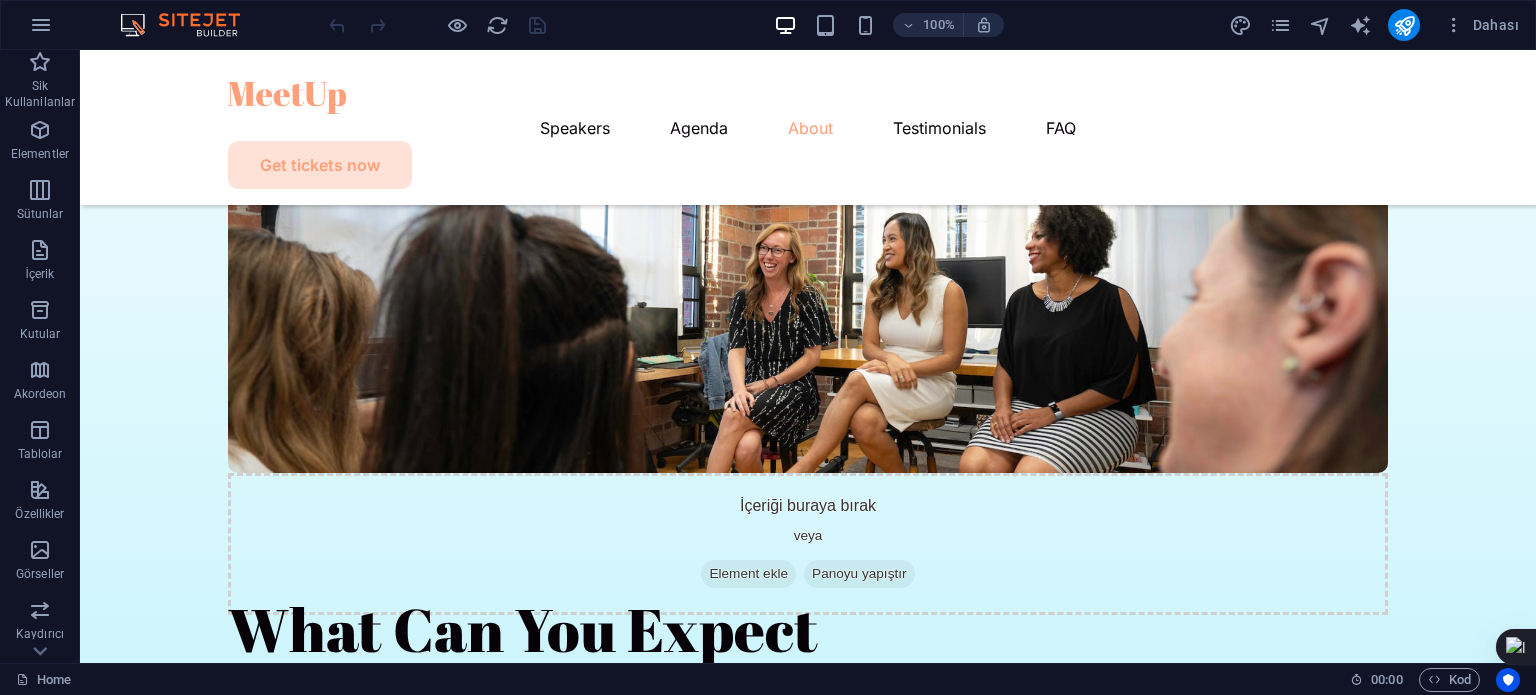 scroll, scrollTop: 6439, scrollLeft: 0, axis: vertical 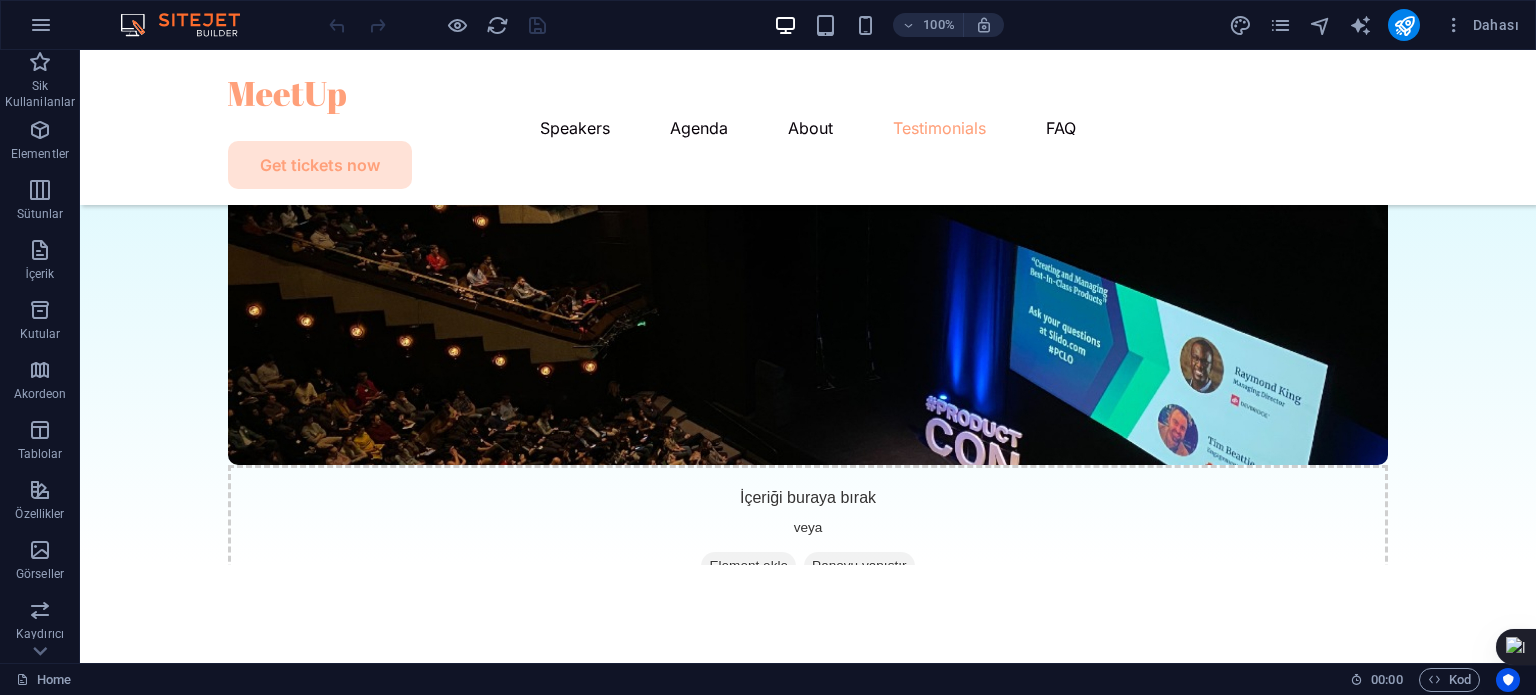 drag, startPoint x: 1615, startPoint y: 451, endPoint x: 1531, endPoint y: 271, distance: 198.63535 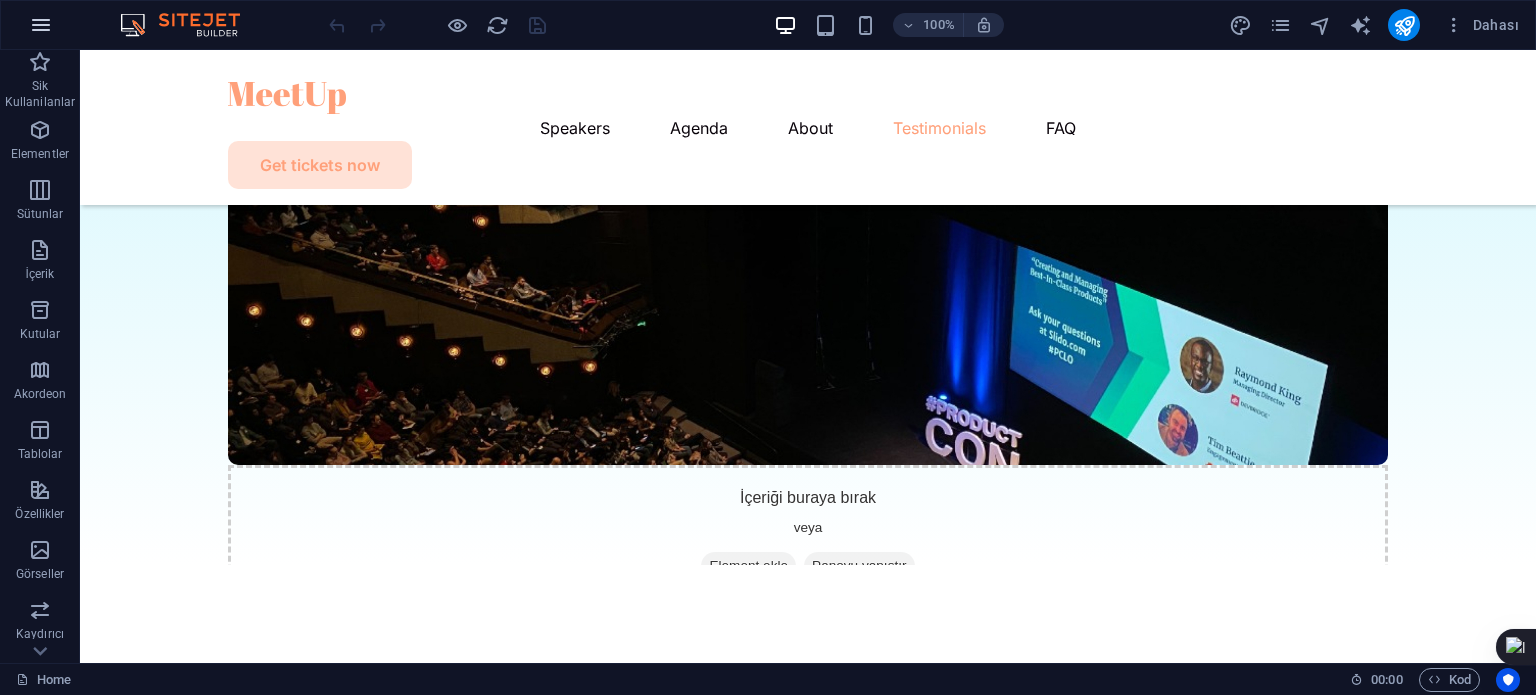 click at bounding box center (41, 25) 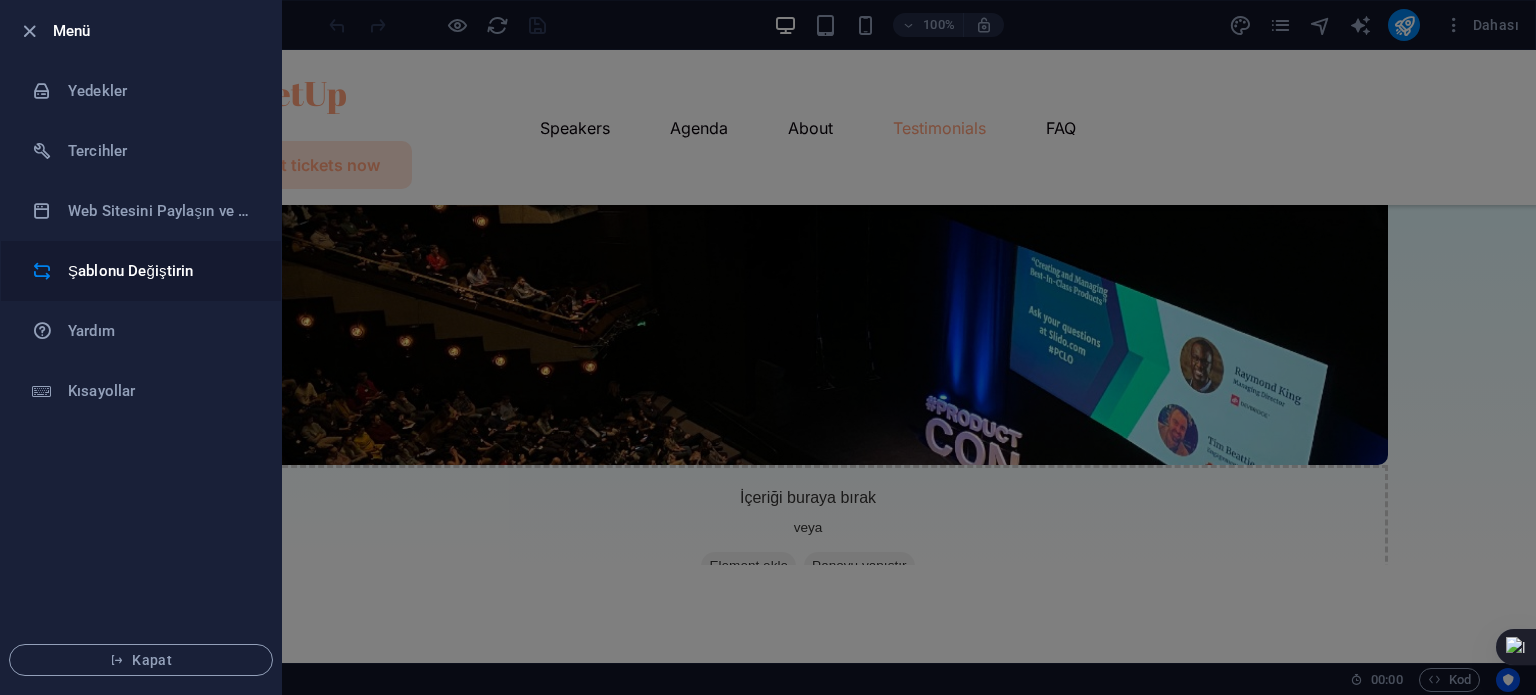 click on "Şablonu Değiştirin" at bounding box center (160, 271) 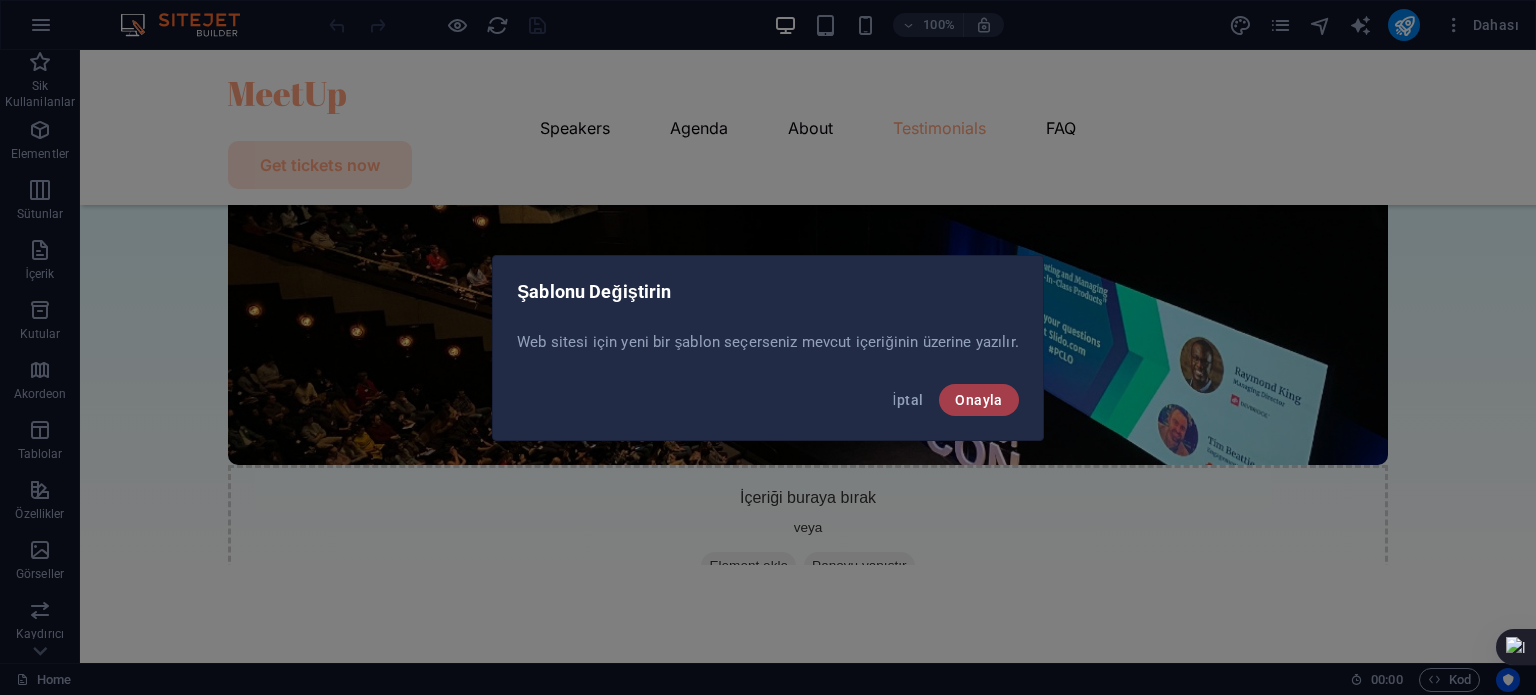 click on "Onayla" at bounding box center [978, 400] 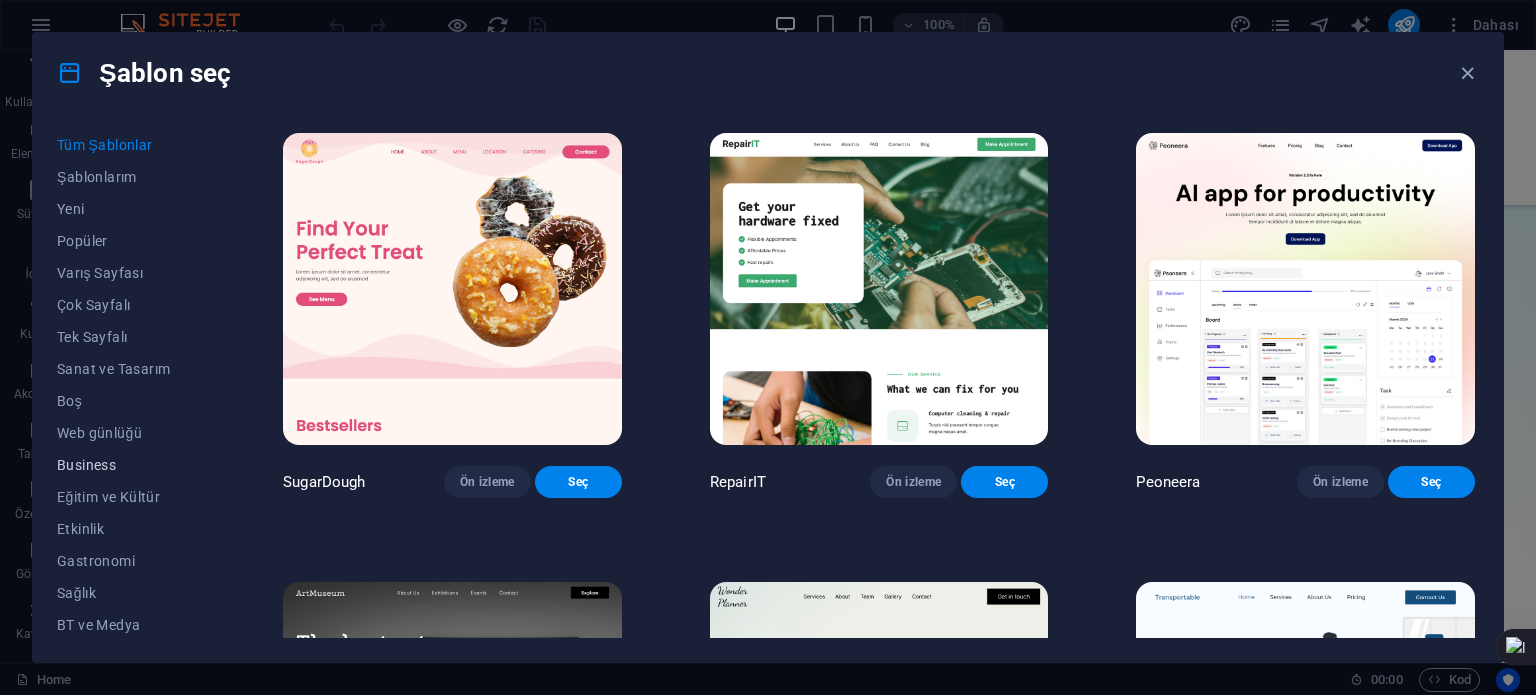 click on "Business" at bounding box center [126, 465] 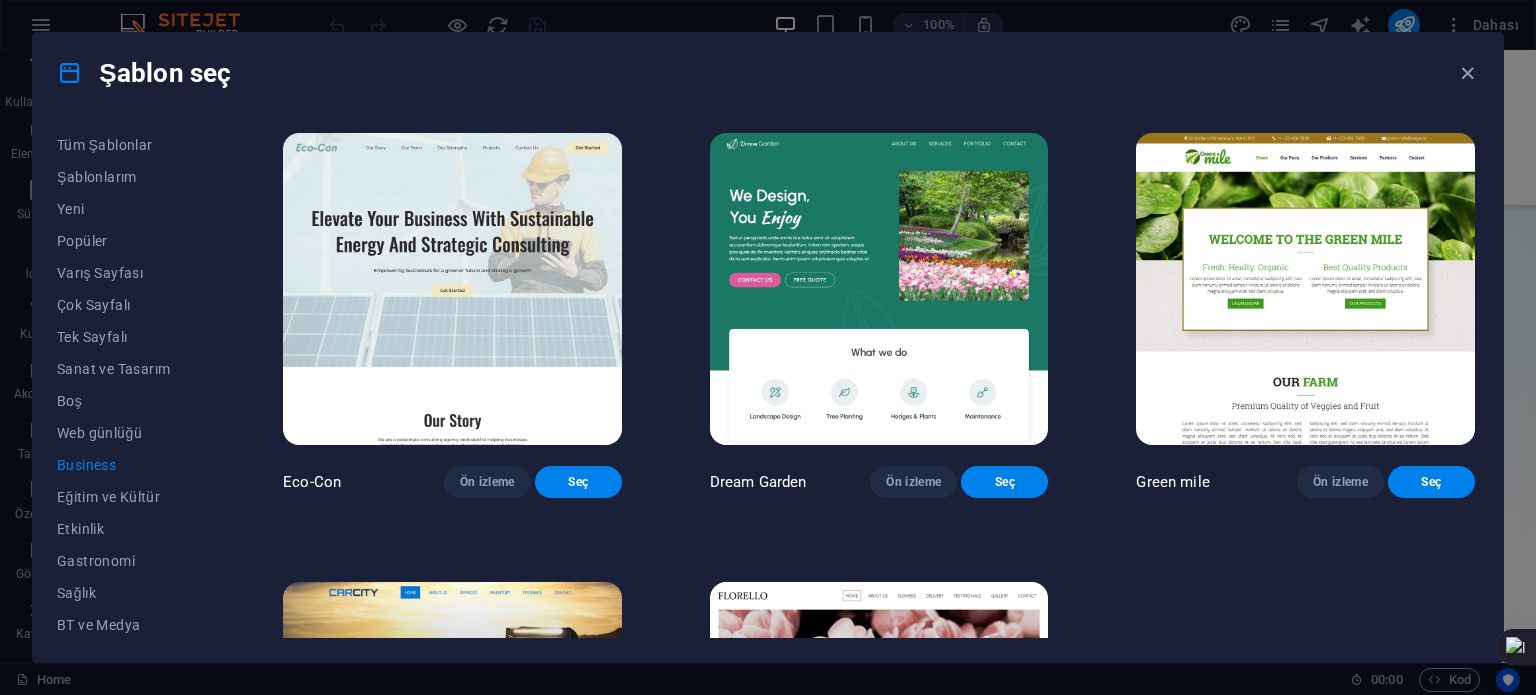drag, startPoint x: 1480, startPoint y: 395, endPoint x: 1477, endPoint y: 466, distance: 71.063354 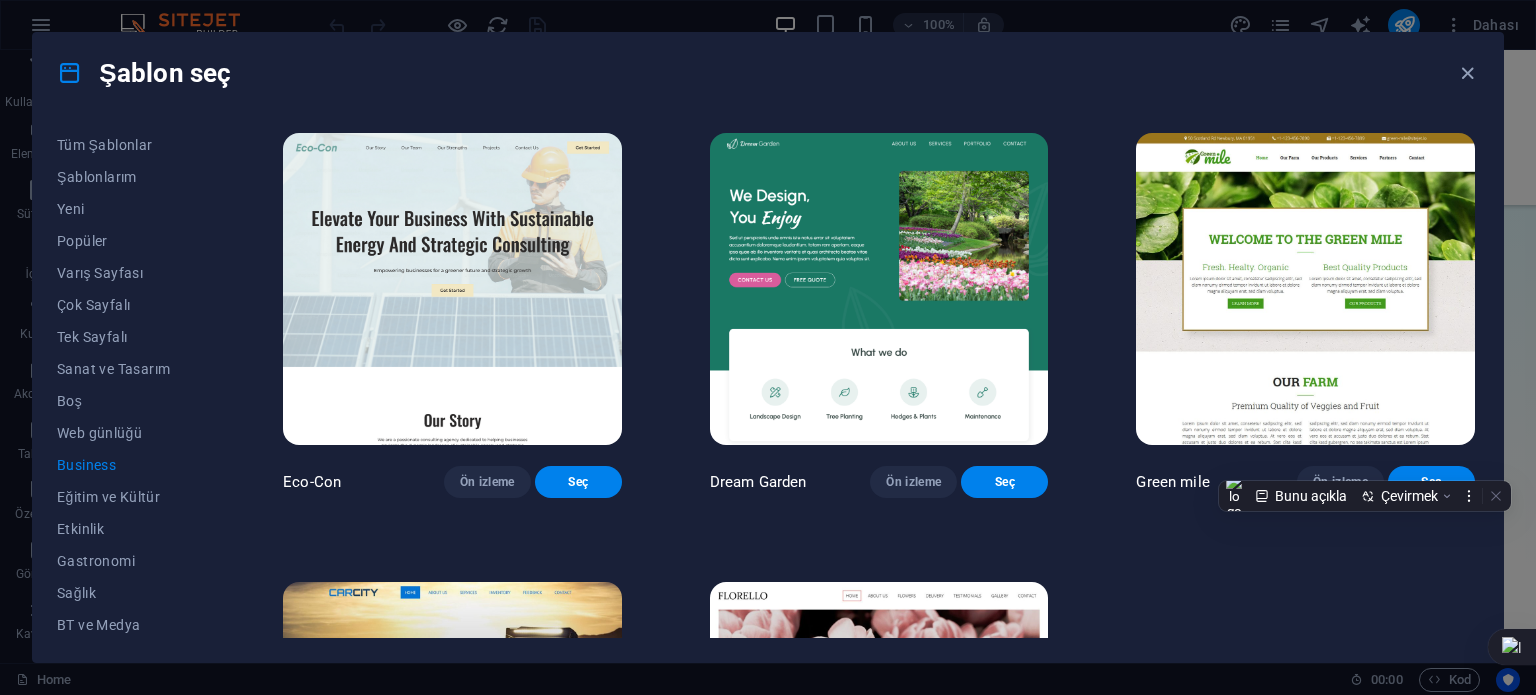 scroll, scrollTop: 304, scrollLeft: 0, axis: vertical 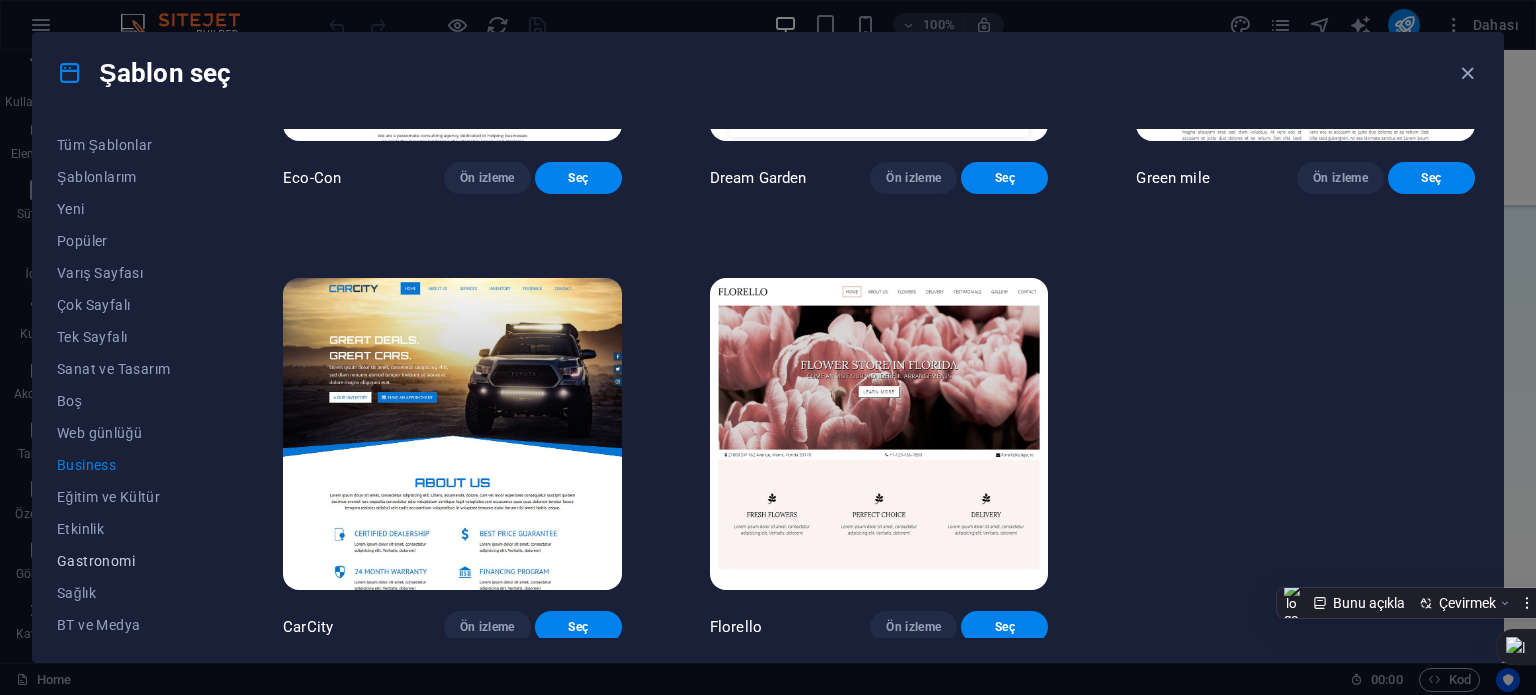 click on "Gastronomi" at bounding box center [126, 561] 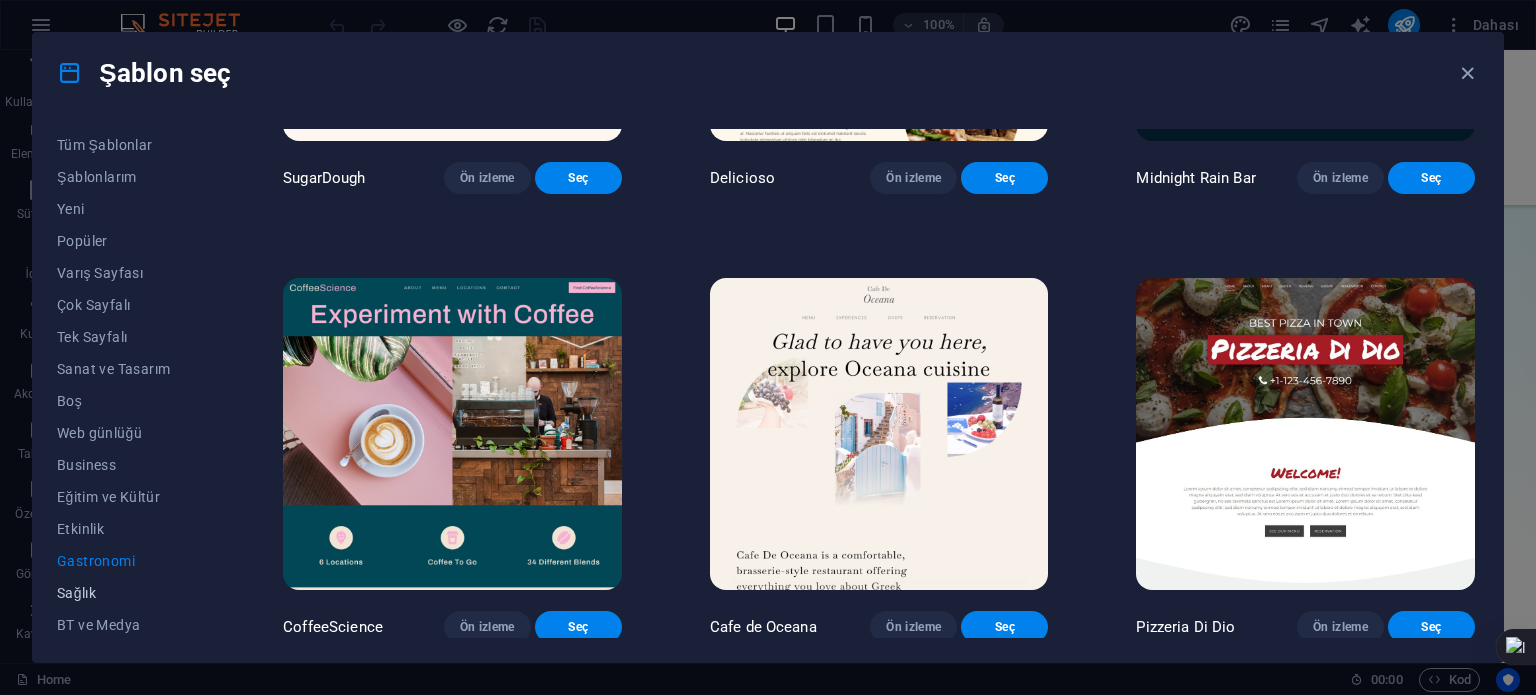 click on "Sağlık" at bounding box center [126, 593] 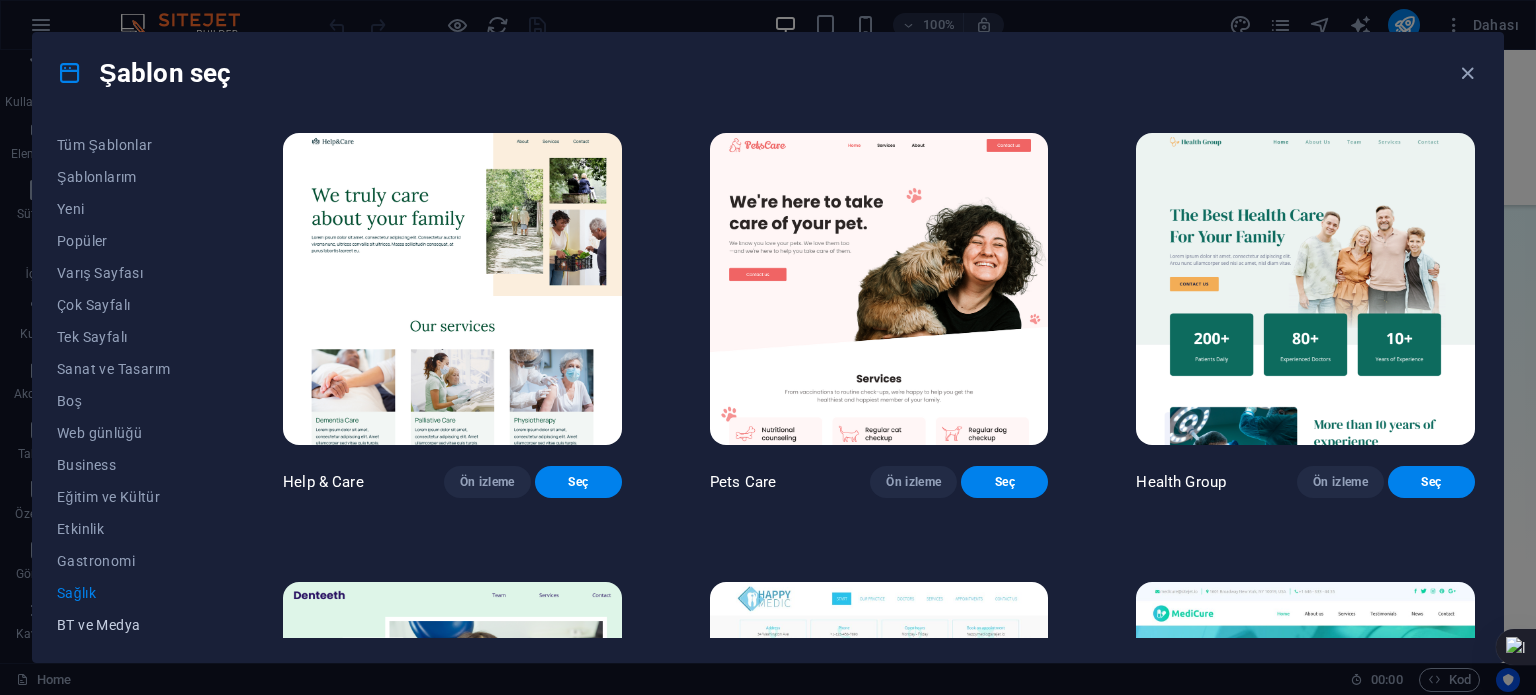 click on "BT ve Medya" at bounding box center (126, 625) 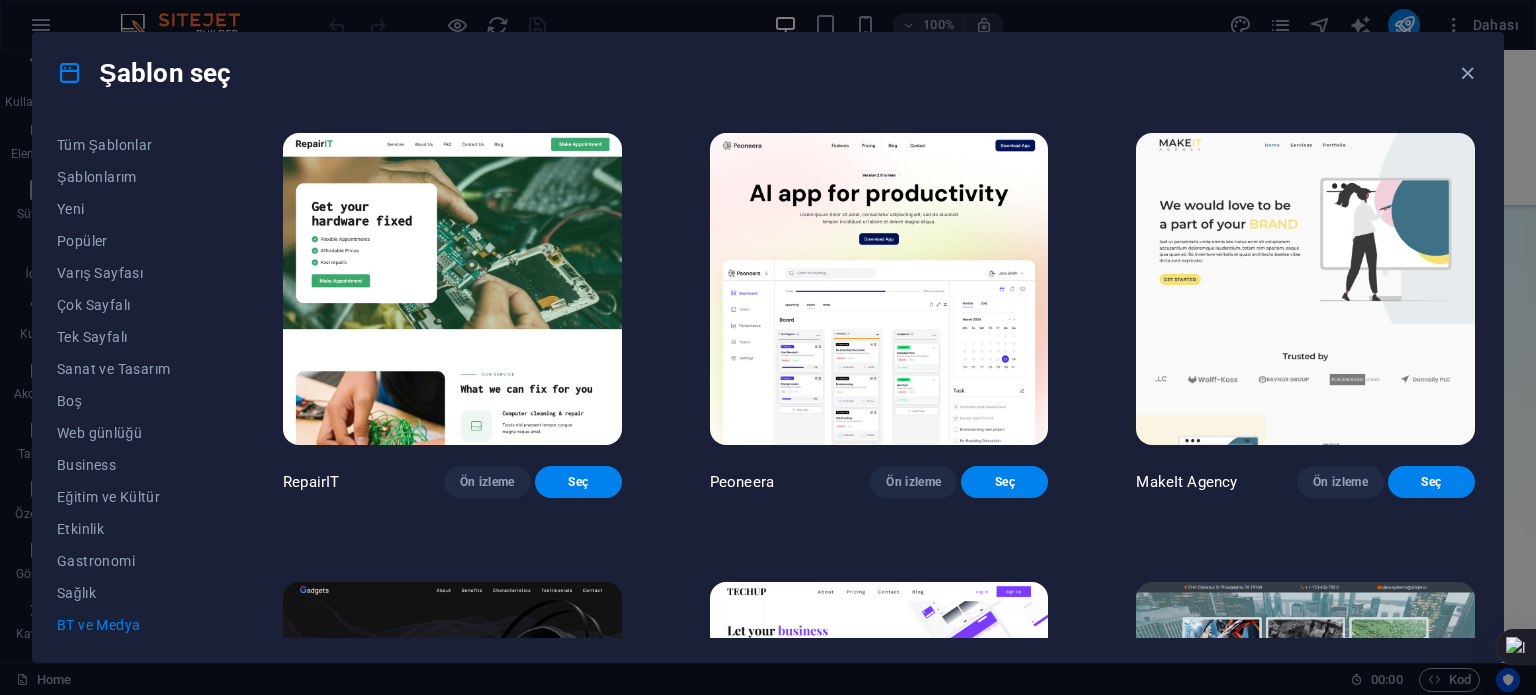 scroll, scrollTop: 290, scrollLeft: 0, axis: vertical 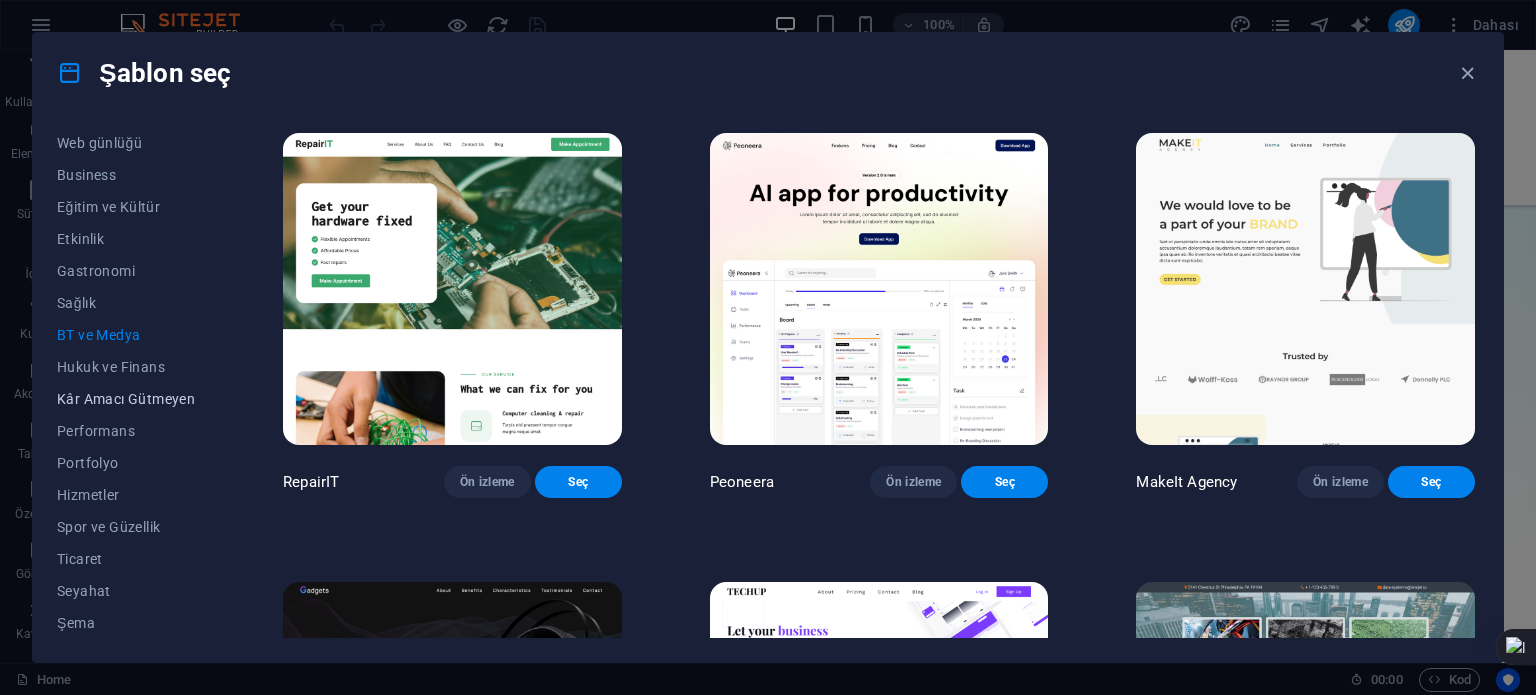click on "Kâr Amacı Gütmeyen" at bounding box center (126, 399) 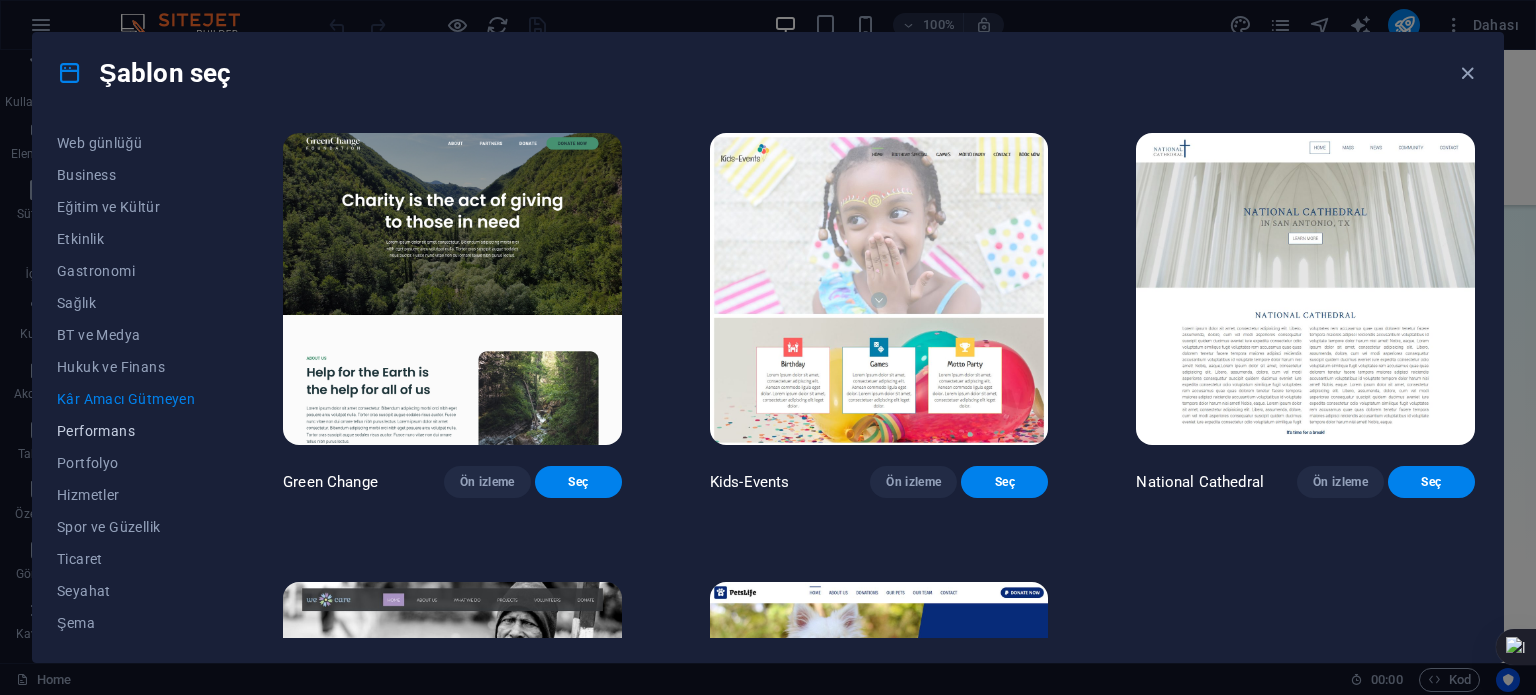 click on "Performans" at bounding box center (126, 431) 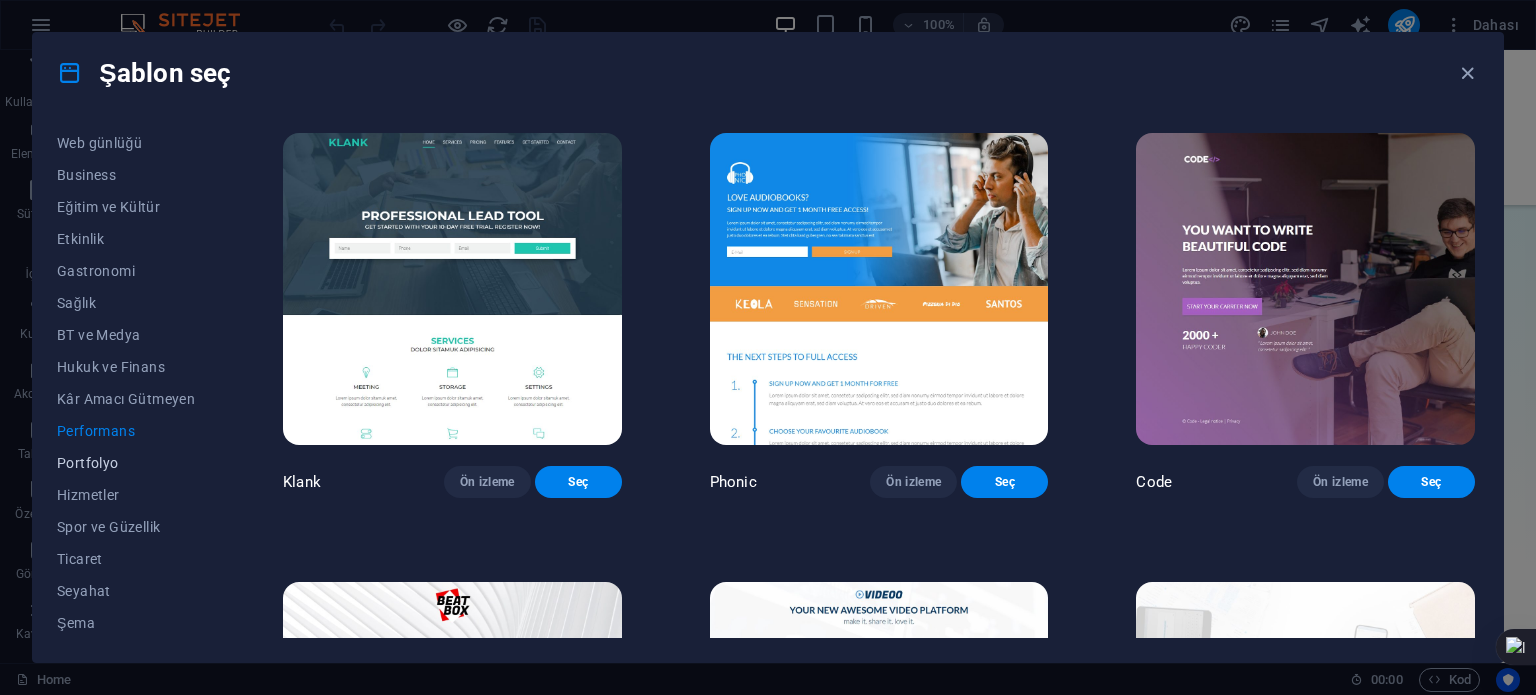 click on "Portfolyo" at bounding box center (126, 463) 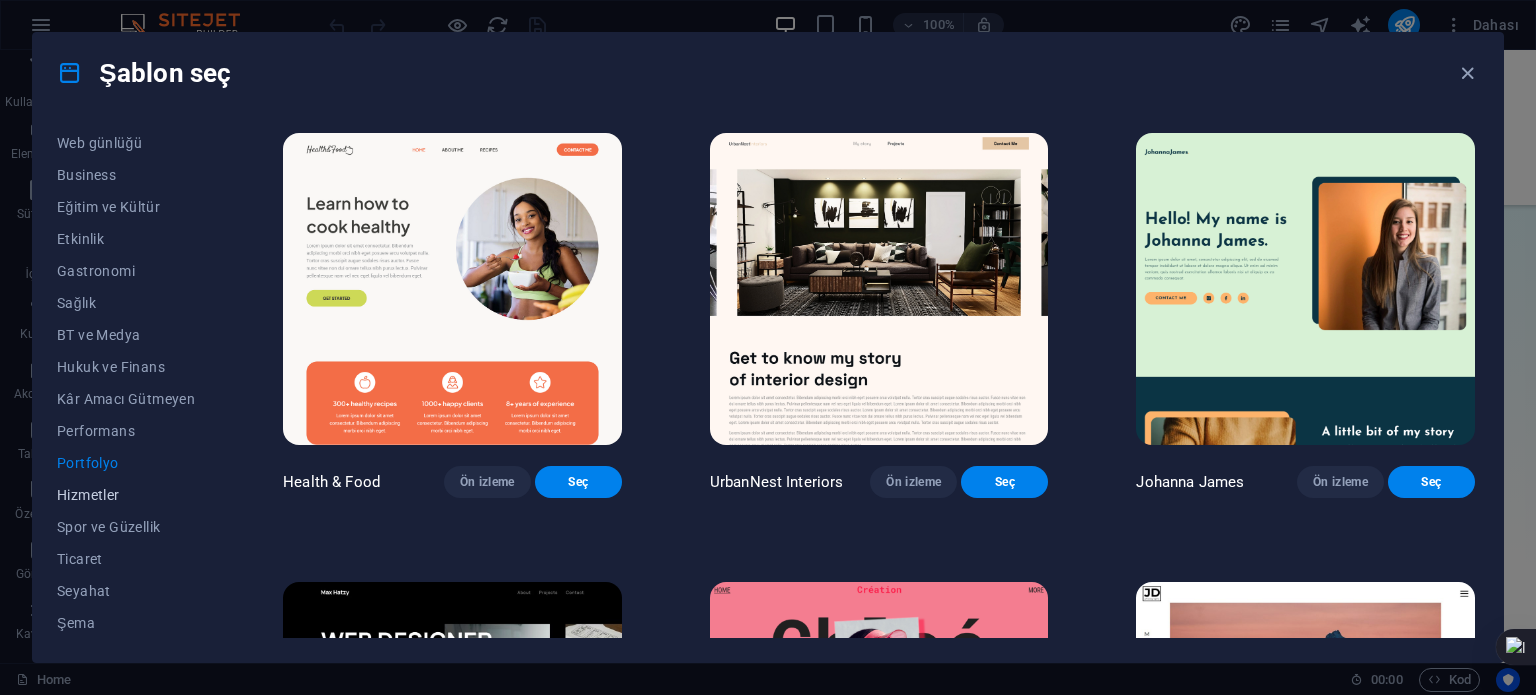 click on "Hizmetler" at bounding box center (126, 495) 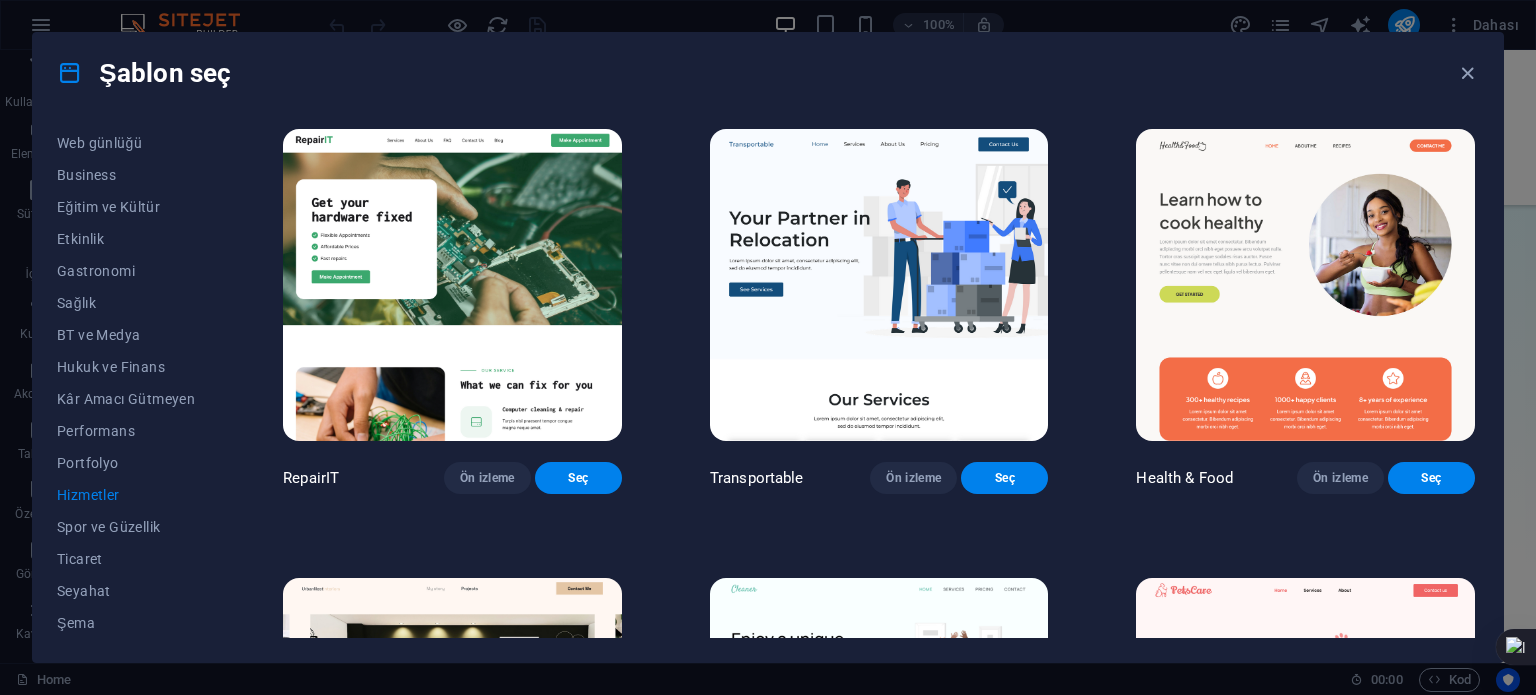 scroll, scrollTop: 14, scrollLeft: 0, axis: vertical 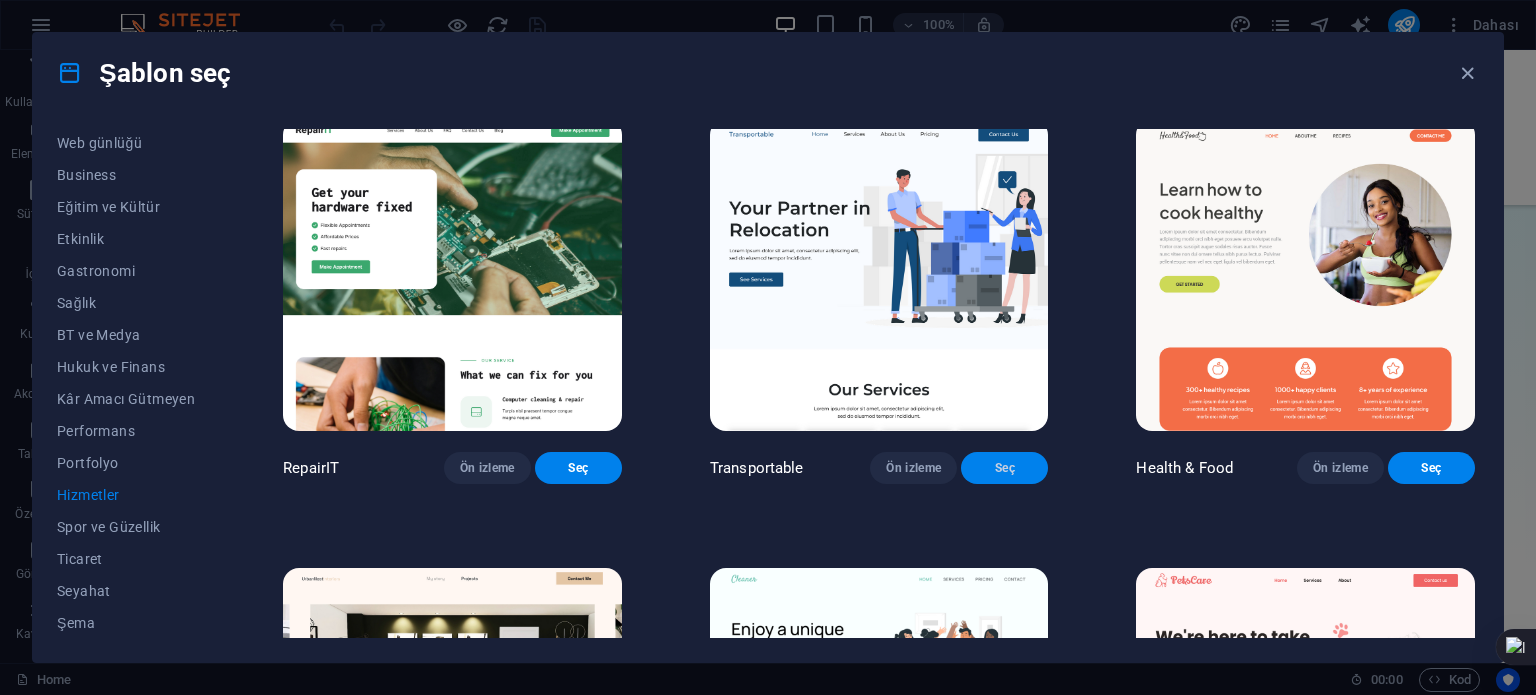 click on "Seç" at bounding box center (1004, 468) 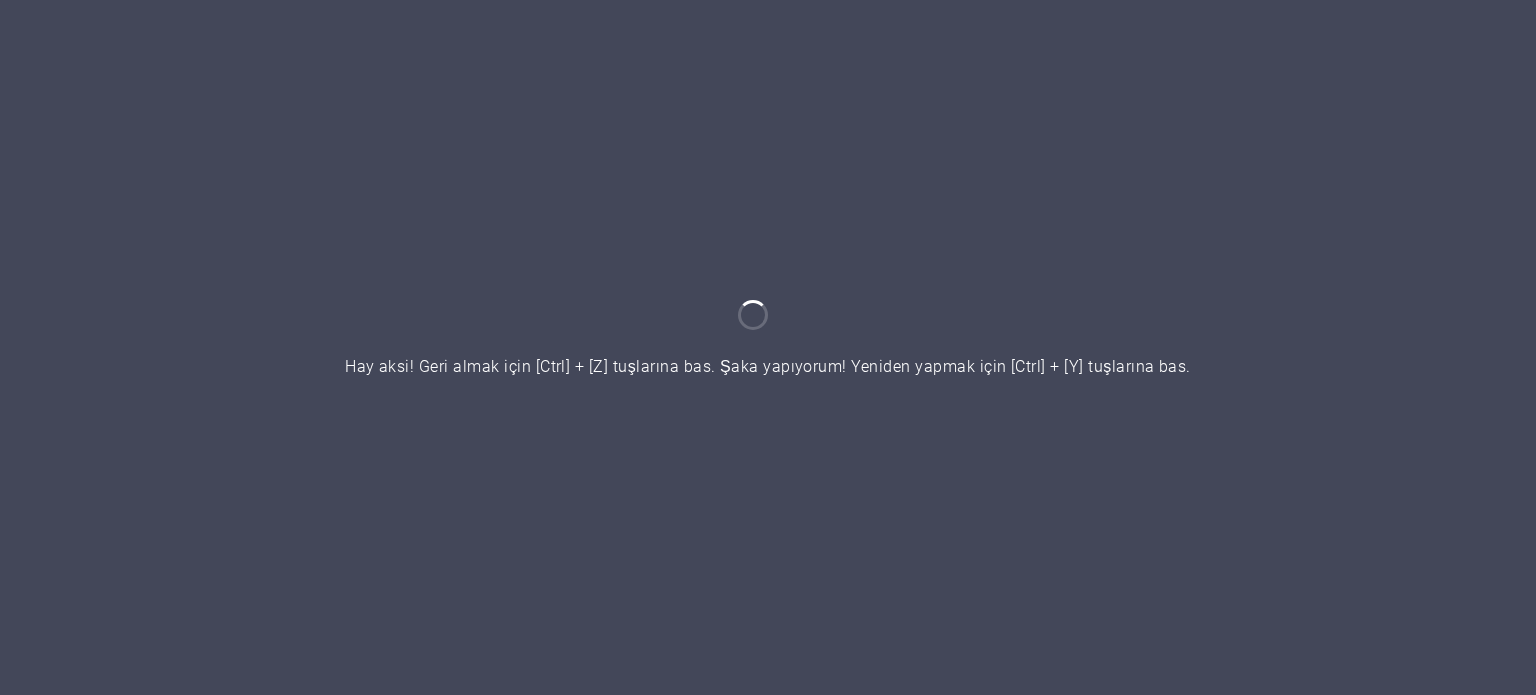 scroll, scrollTop: 0, scrollLeft: 0, axis: both 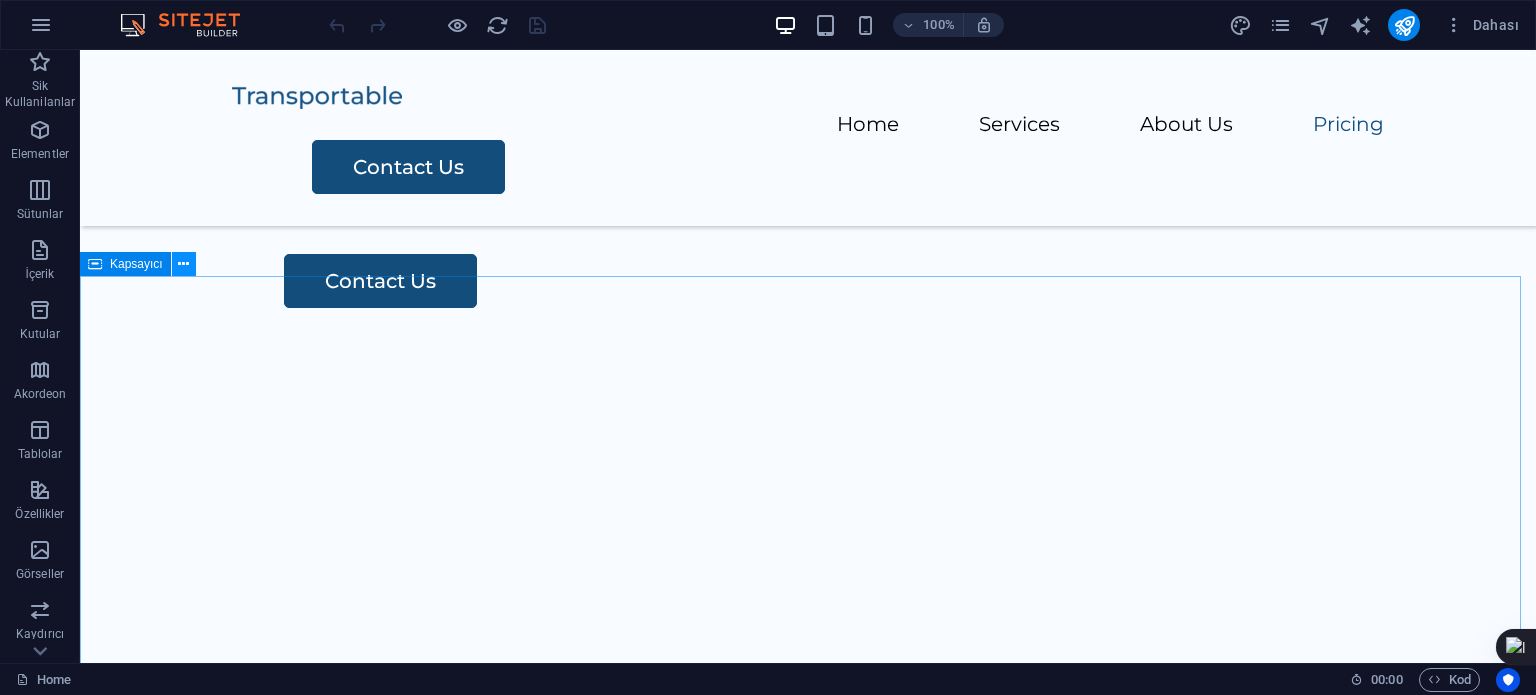 click at bounding box center [184, 264] 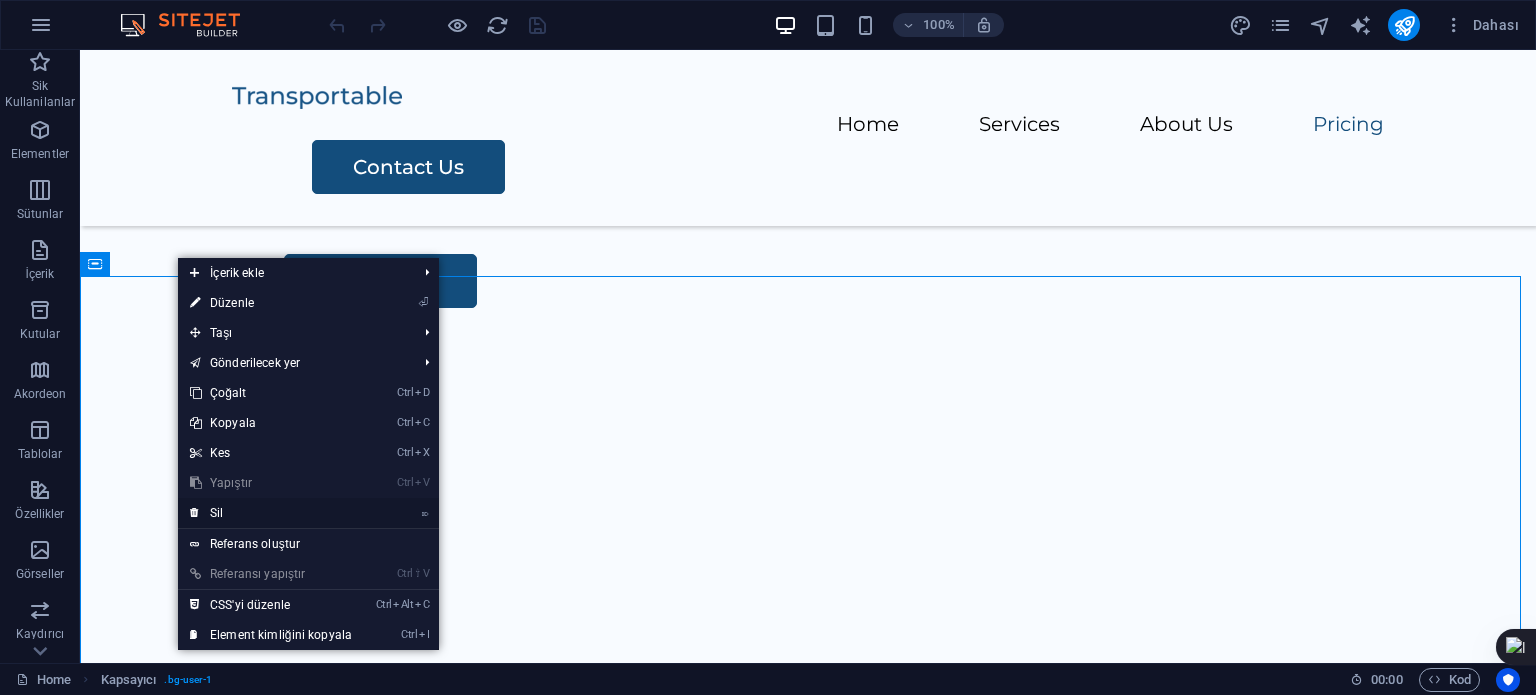 click on "⌦  Sil" at bounding box center (271, 513) 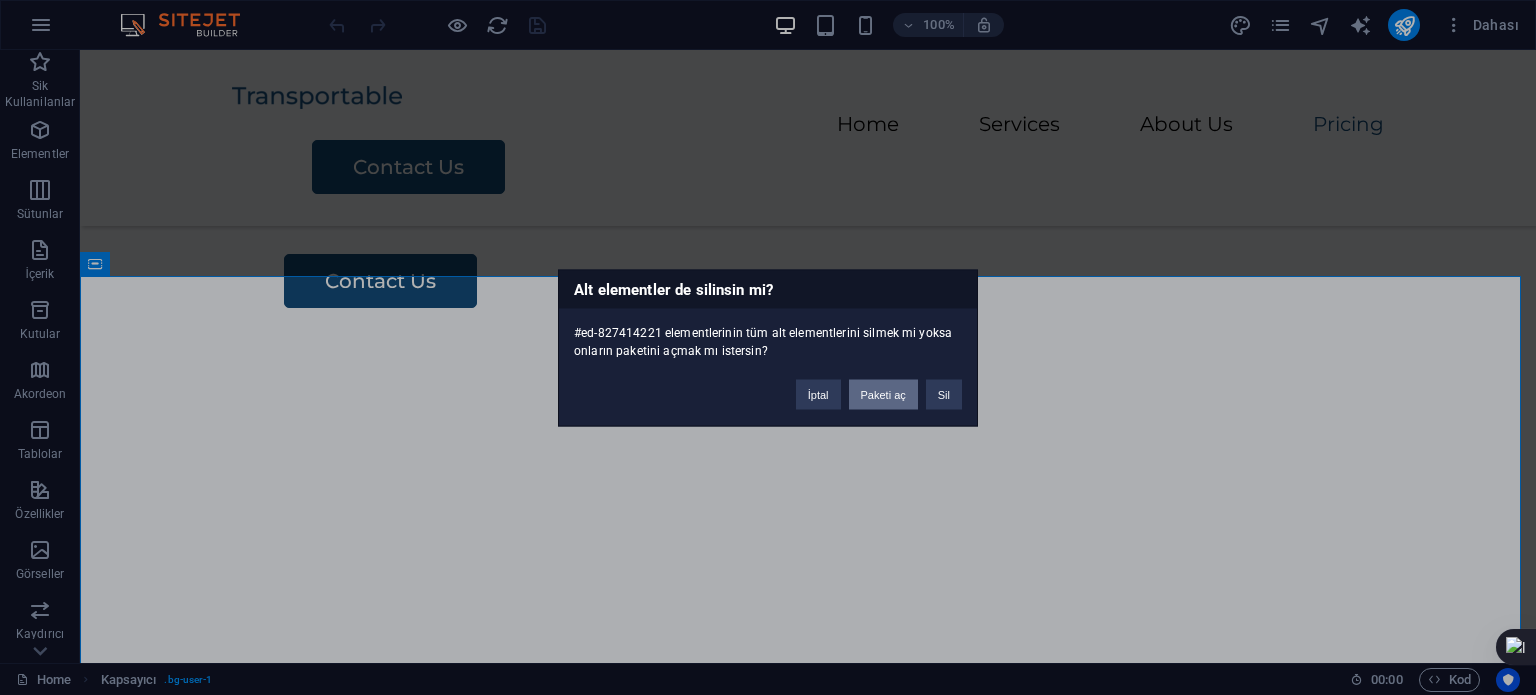 click on "Paketi aç" at bounding box center [883, 394] 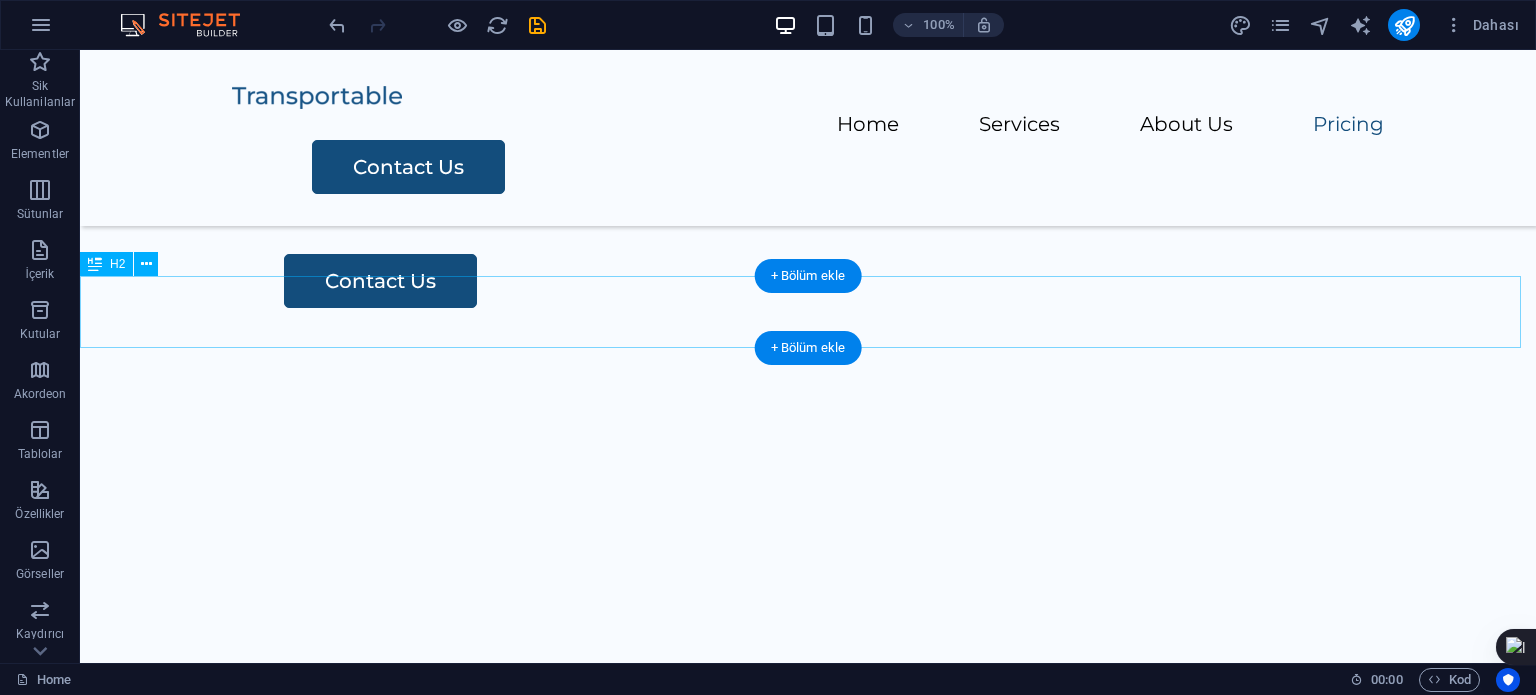 click on "Contact Us" at bounding box center [808, 2896] 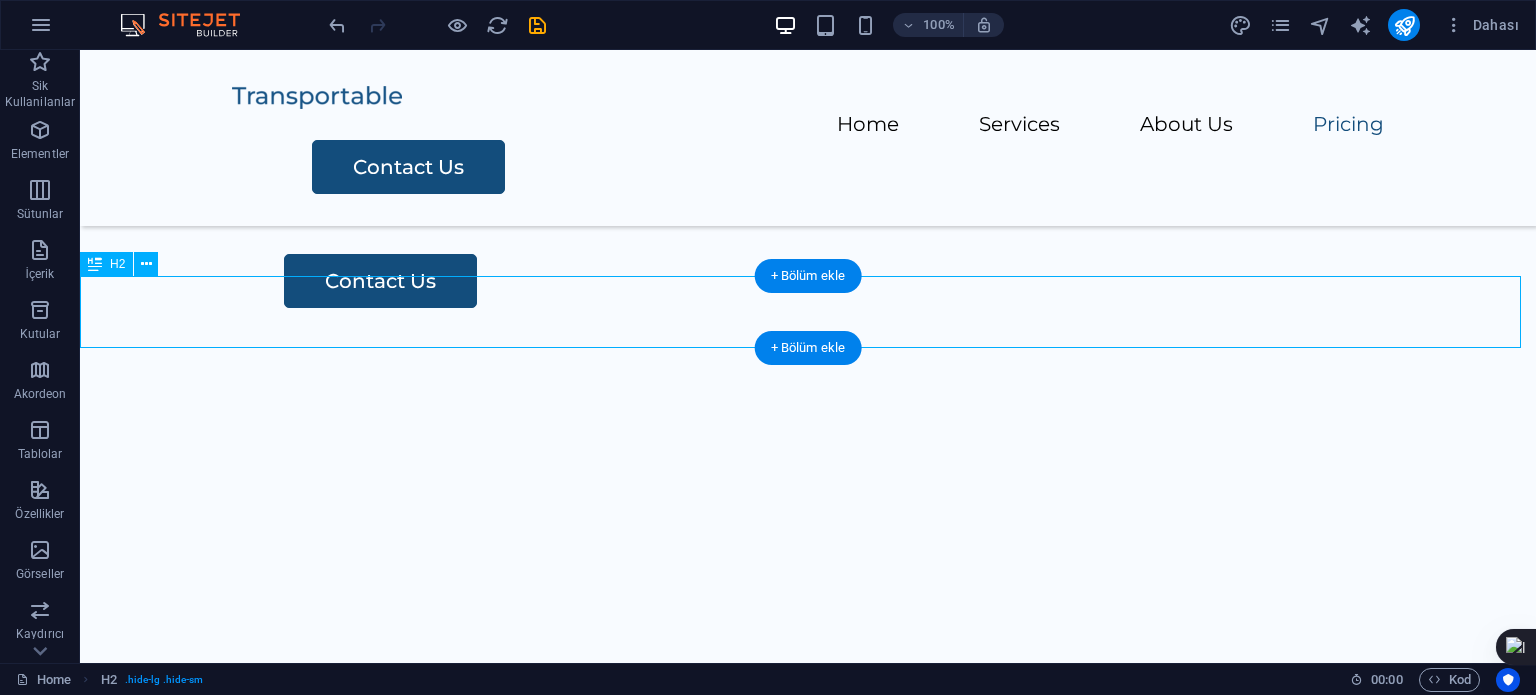 click on "Contact Us" at bounding box center [808, 2896] 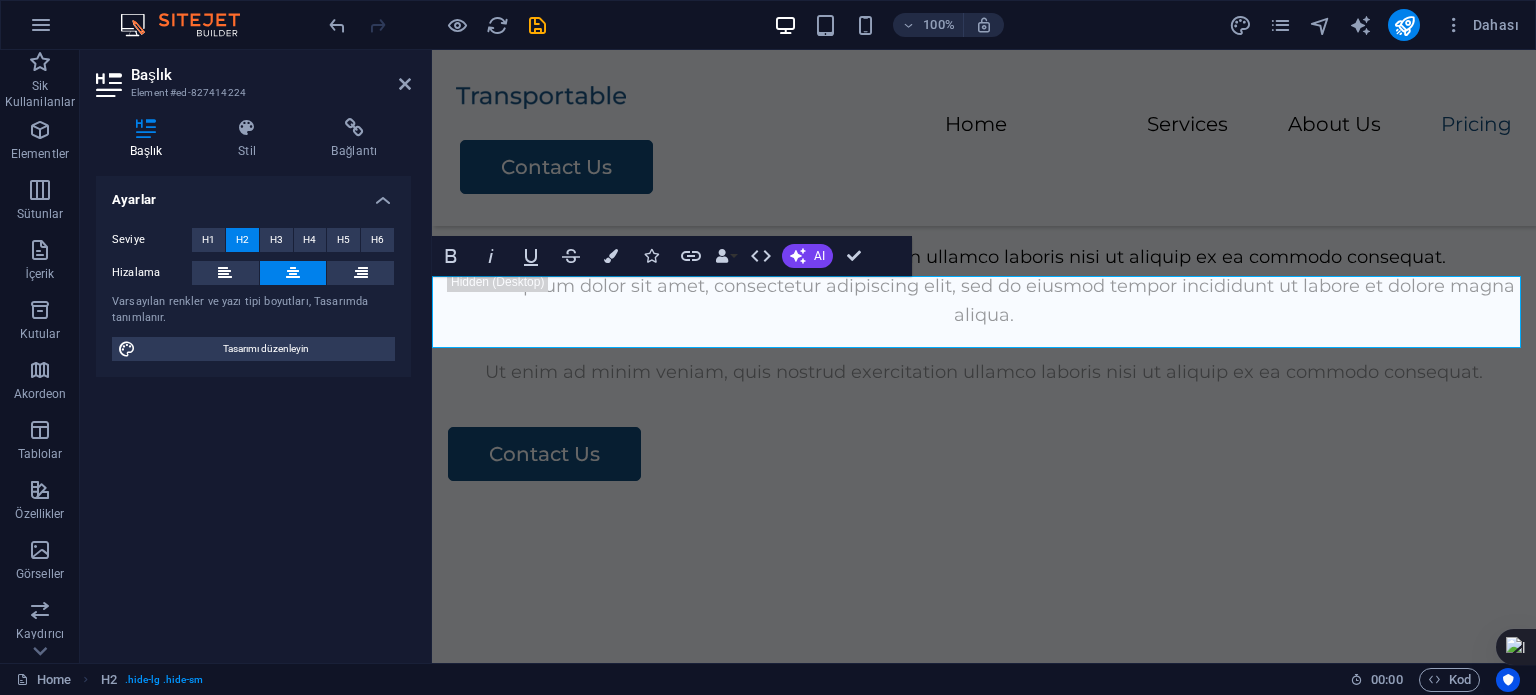 scroll, scrollTop: 3096, scrollLeft: 0, axis: vertical 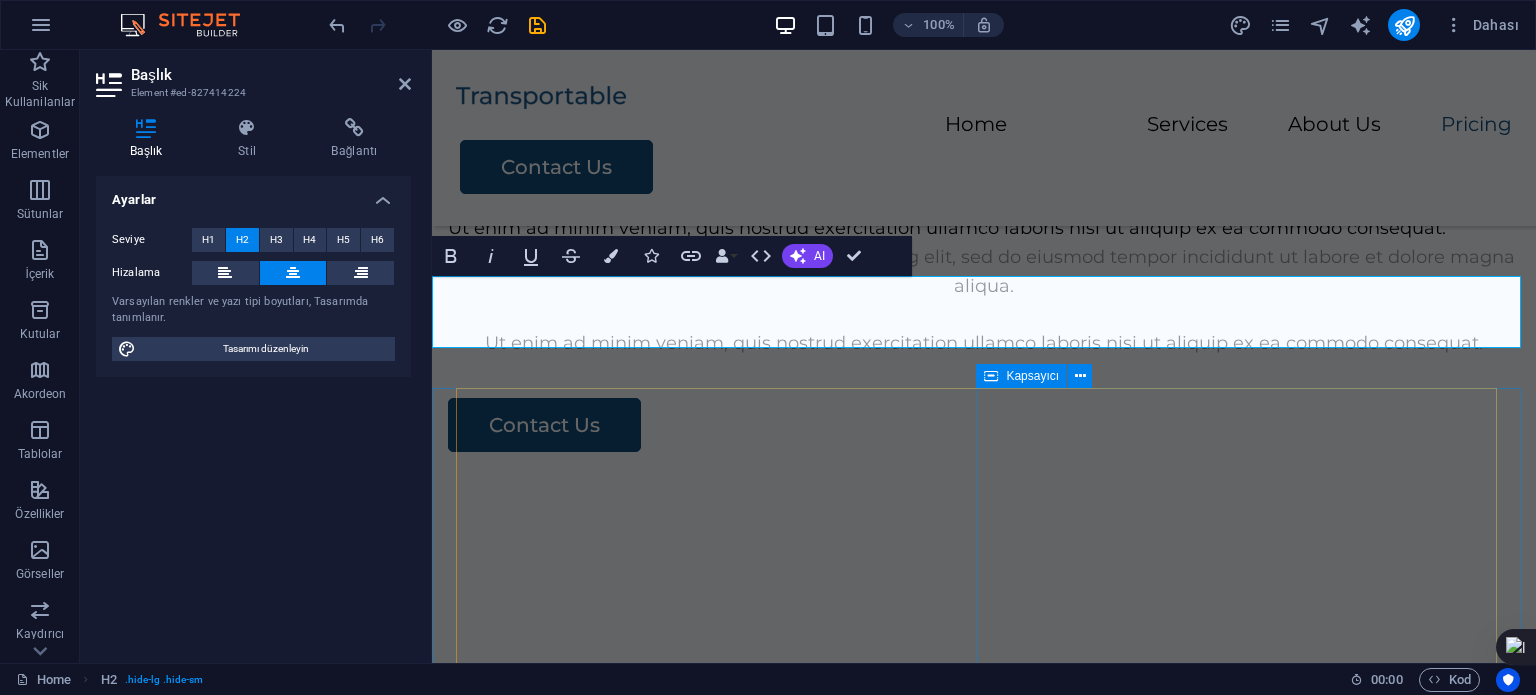 click on "Contact Us   I have read and understand the privacy policy. Okunaksız mı? Yeni yükle Submit" at bounding box center [984, 3358] 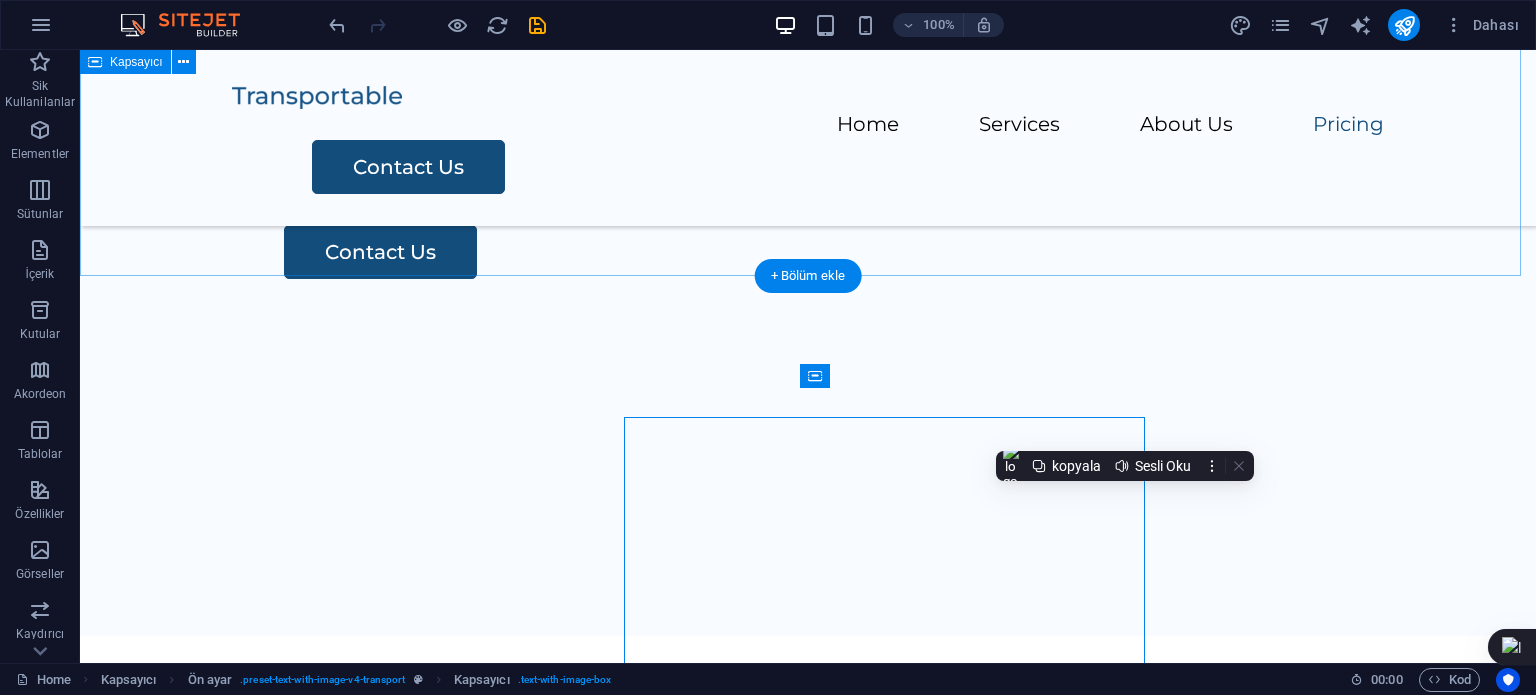 scroll, scrollTop: 3067, scrollLeft: 0, axis: vertical 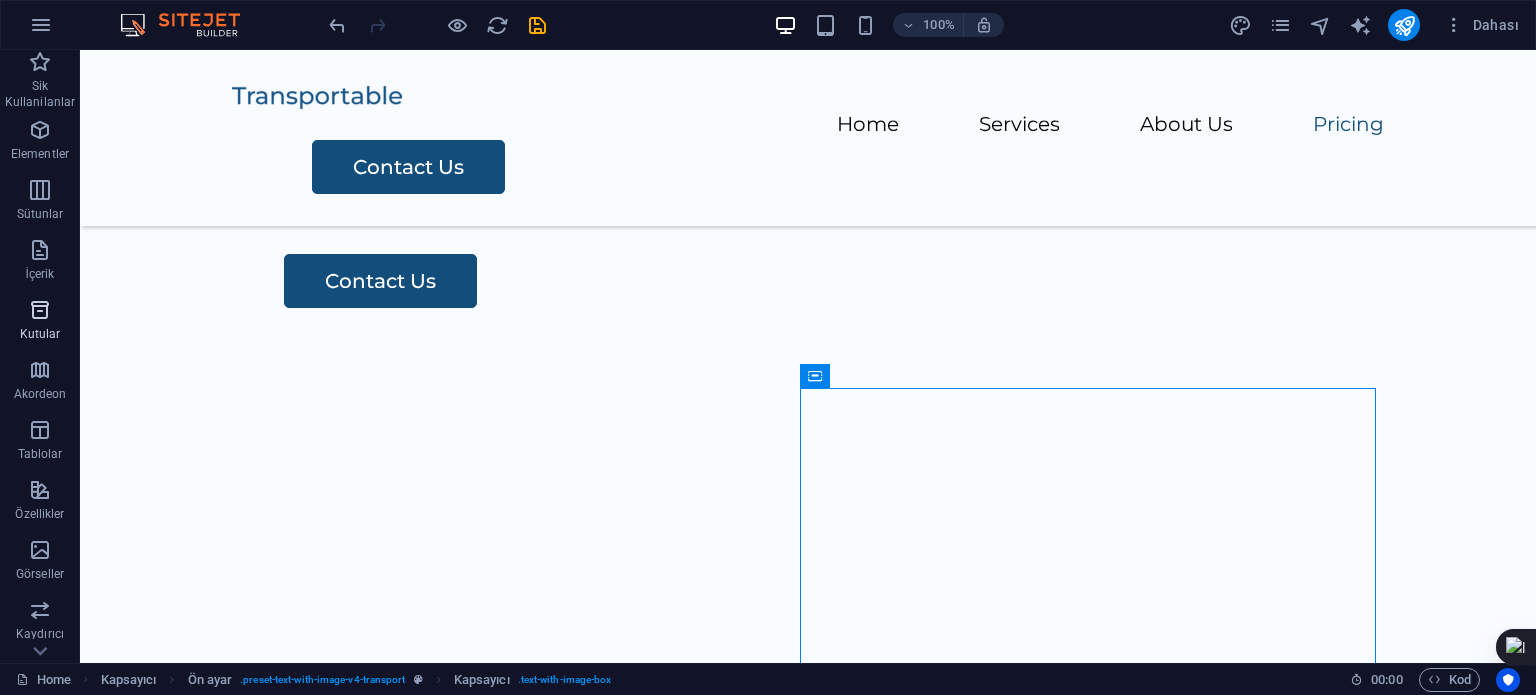 click on "Kutular" at bounding box center [40, 334] 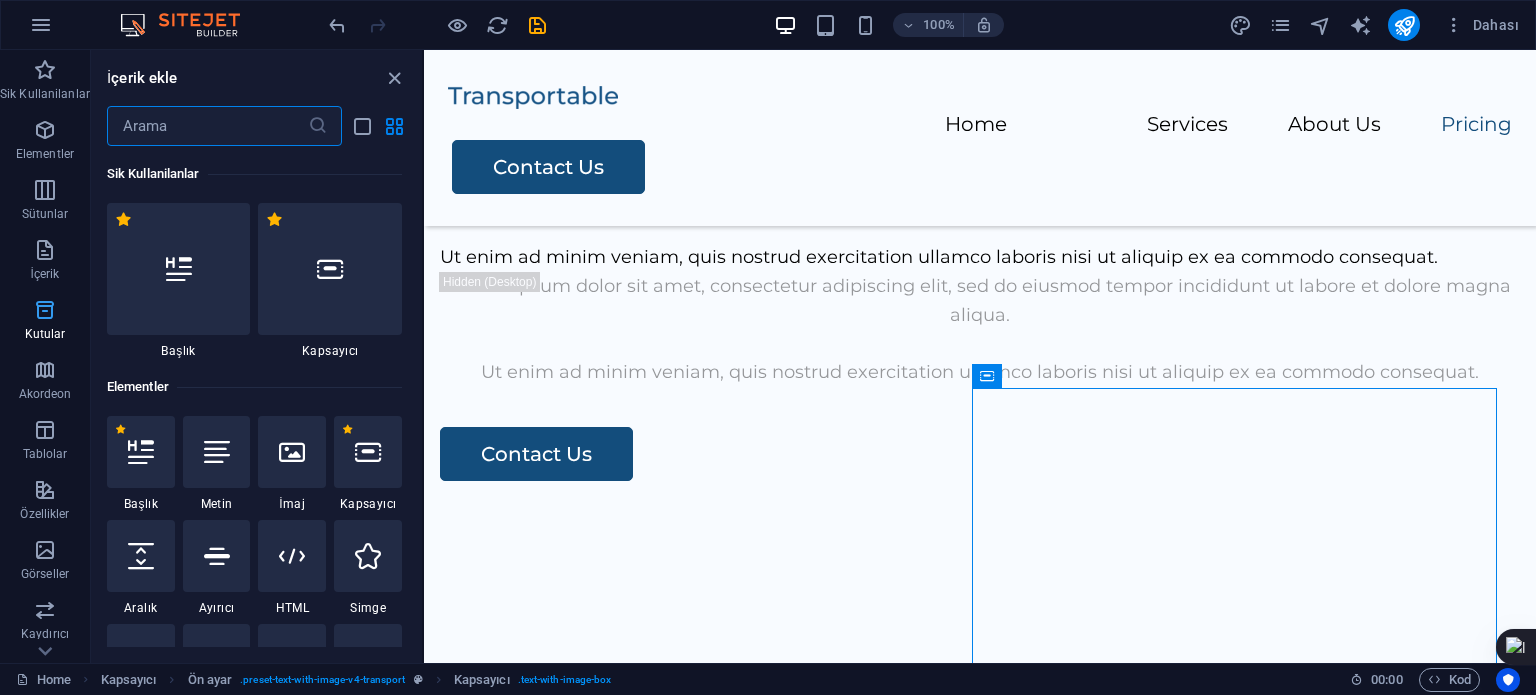 scroll, scrollTop: 3096, scrollLeft: 0, axis: vertical 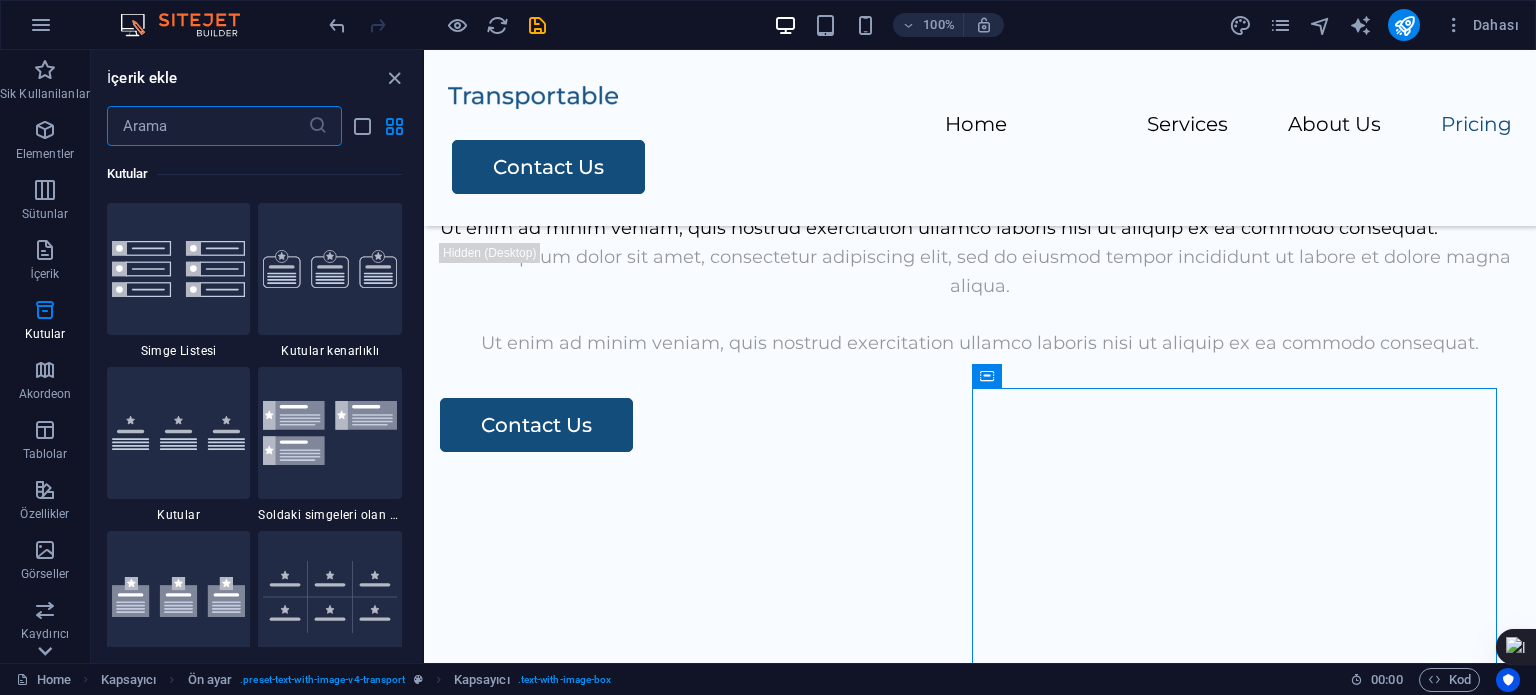 click 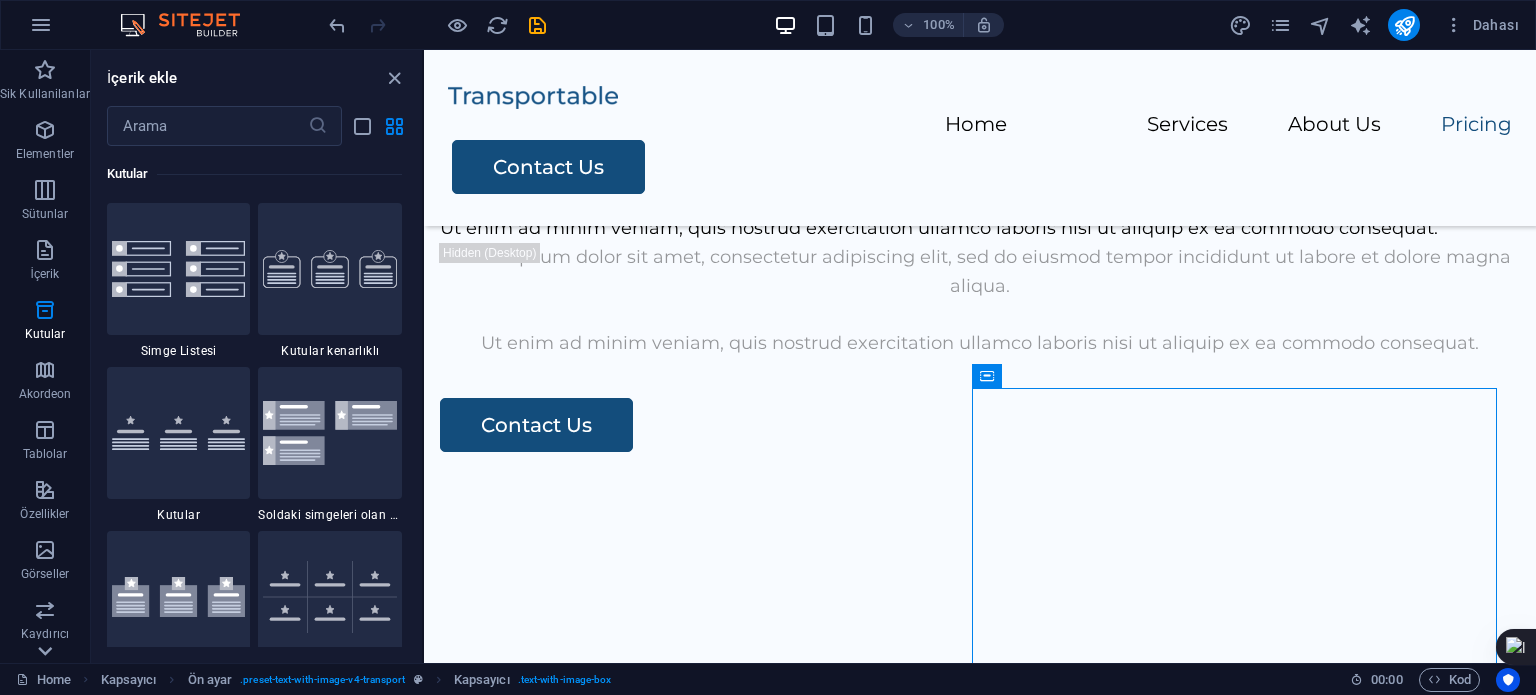 scroll, scrollTop: 286, scrollLeft: 0, axis: vertical 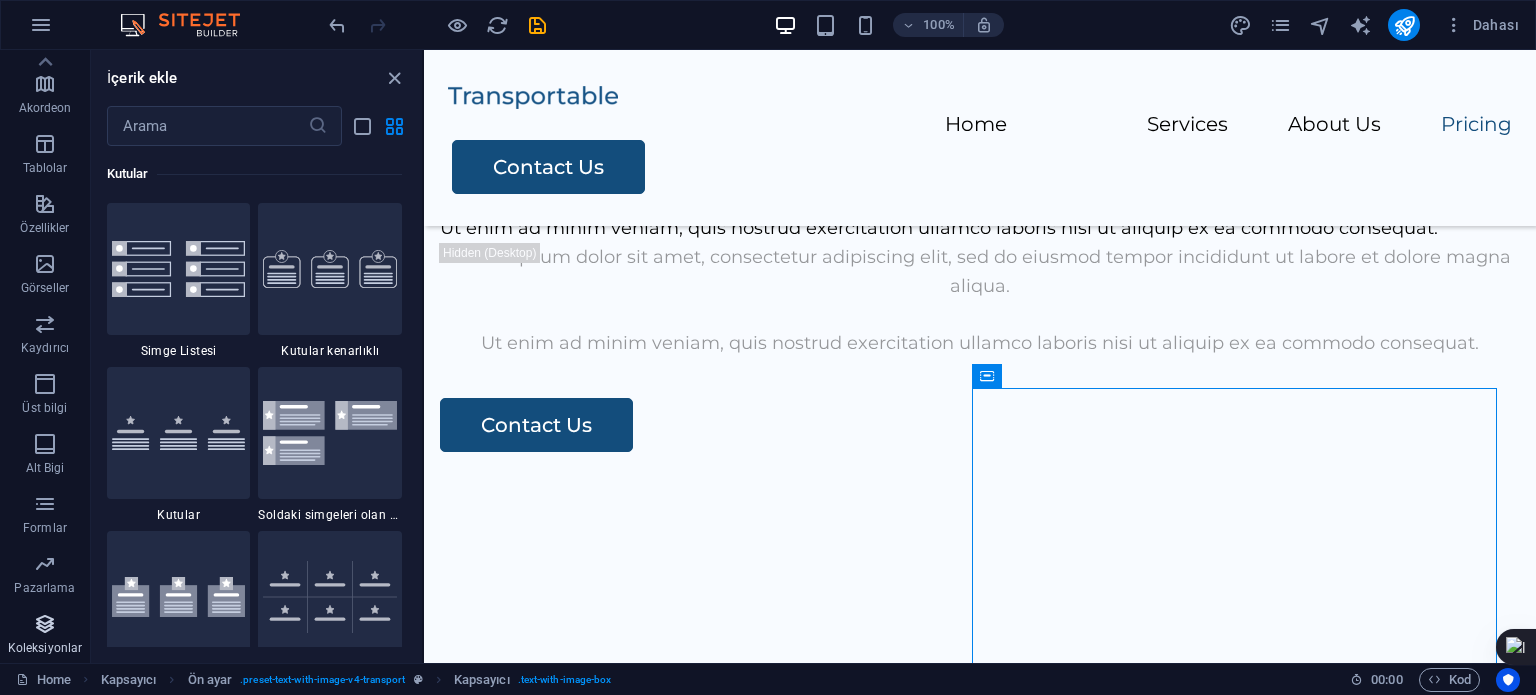 click at bounding box center (45, 624) 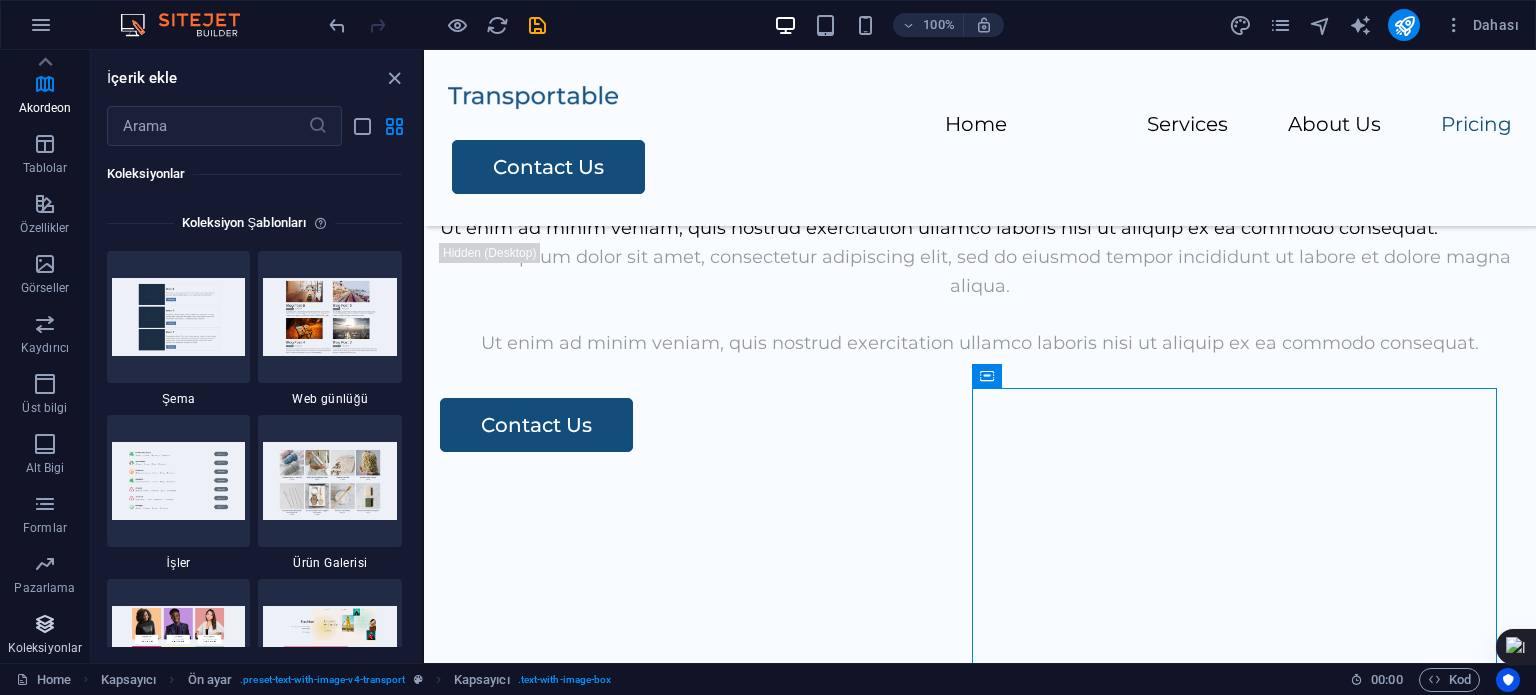 scroll, scrollTop: 18306, scrollLeft: 0, axis: vertical 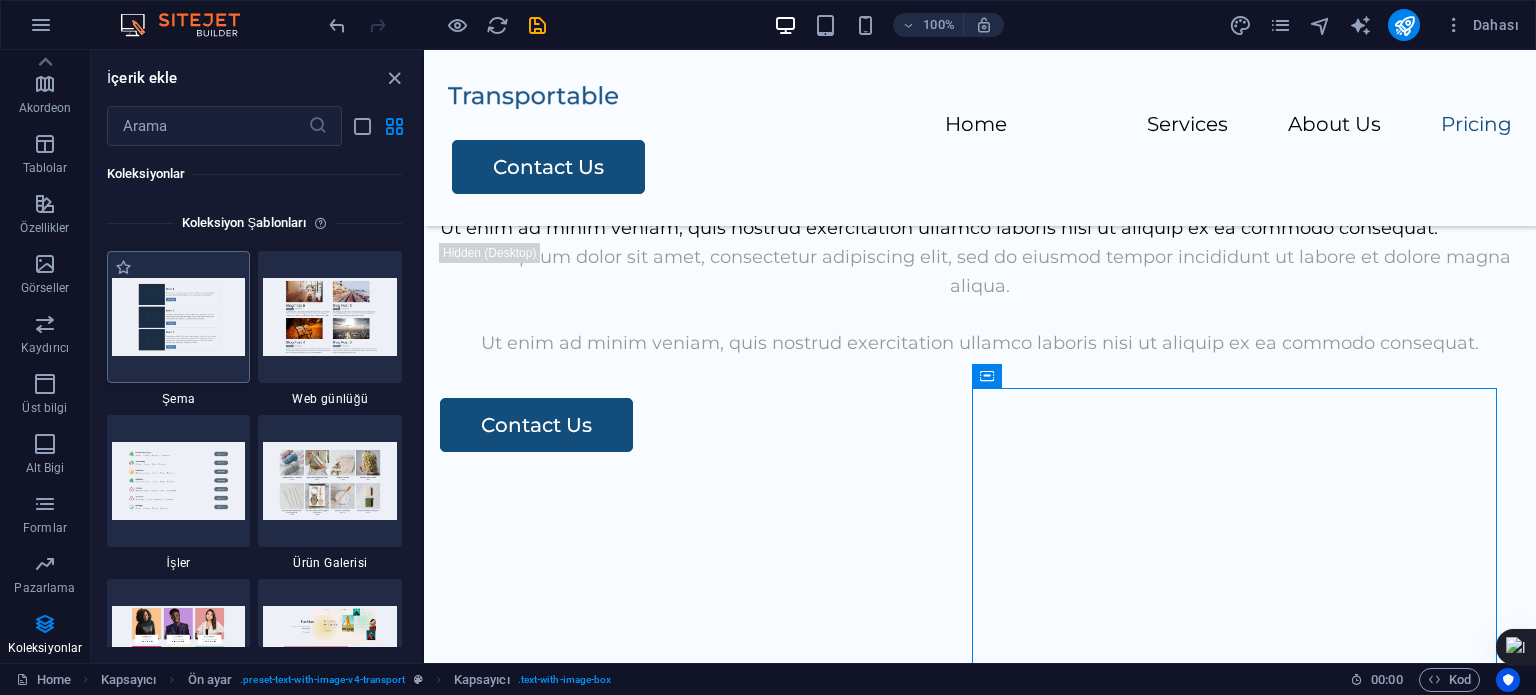 click at bounding box center [179, 317] 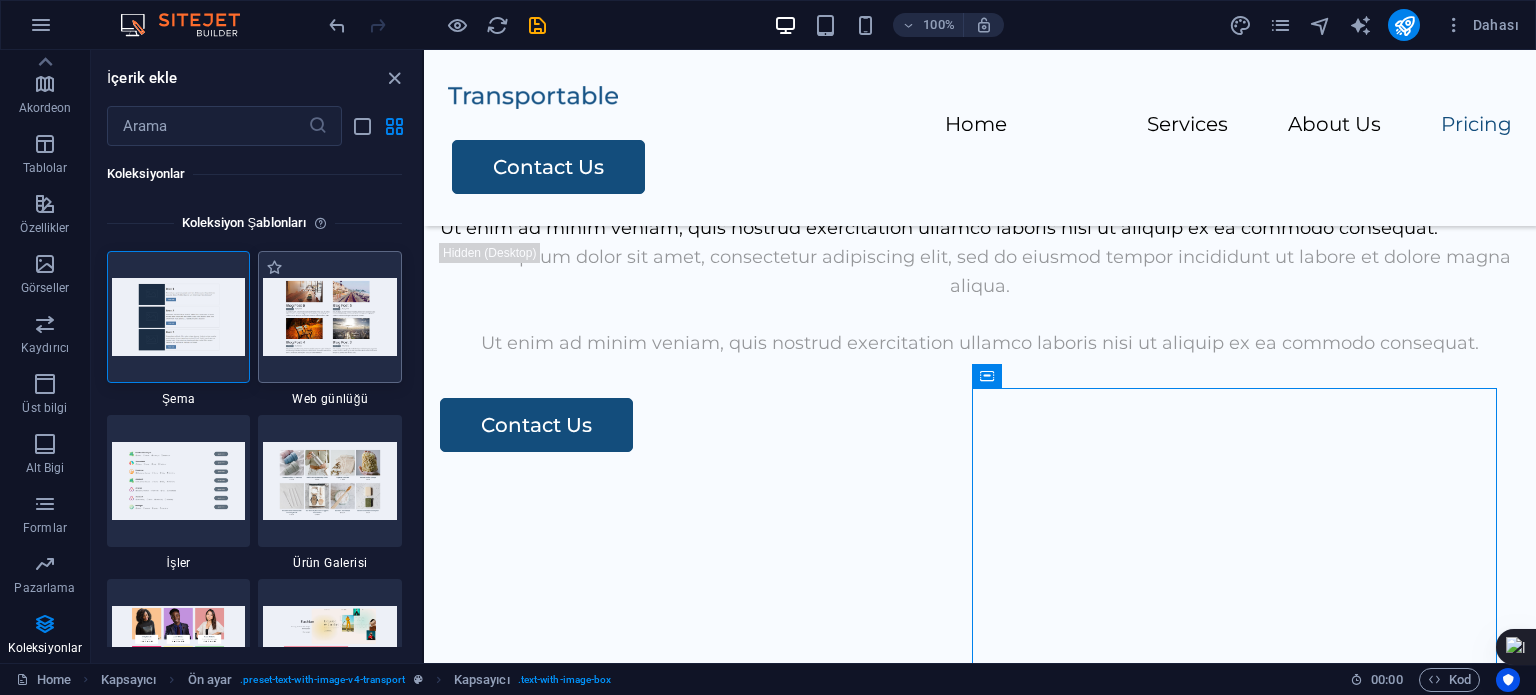 click at bounding box center [330, 317] 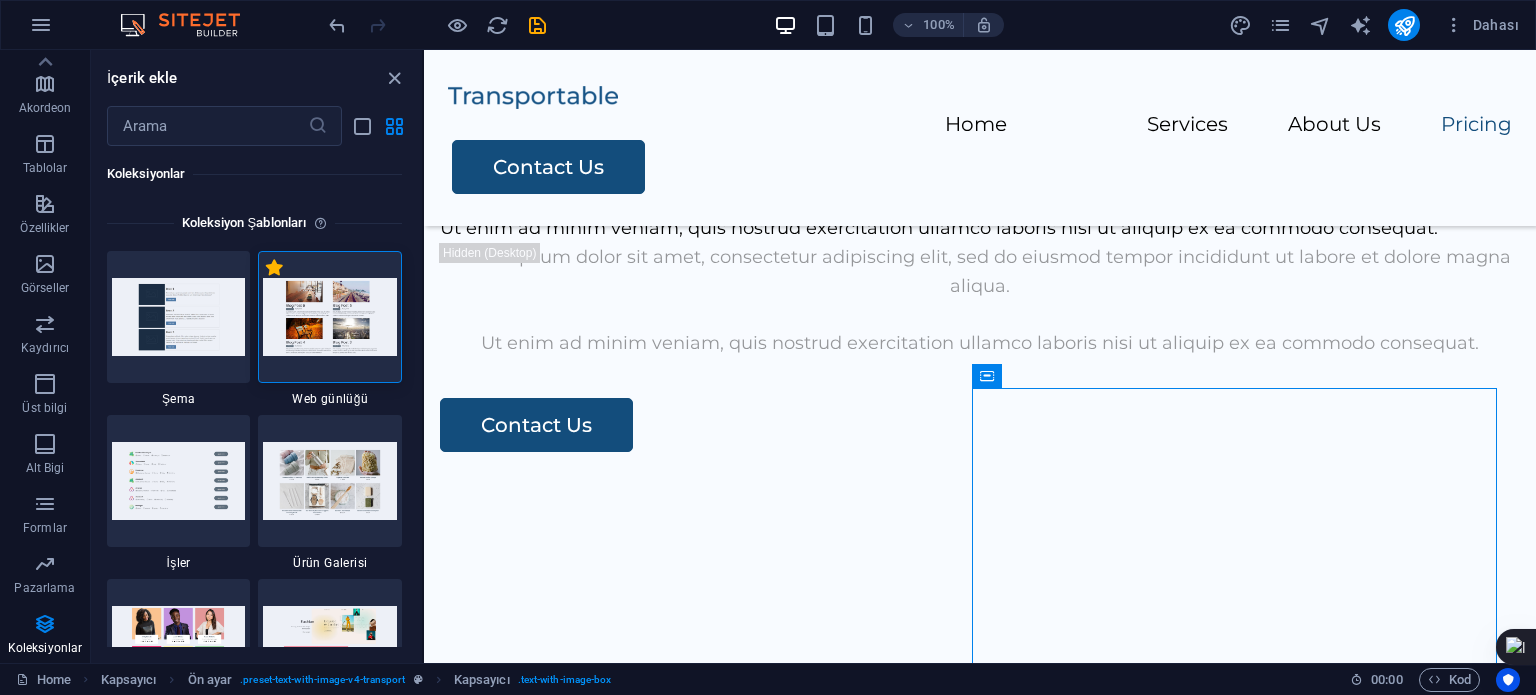 click on "1 Star" at bounding box center (274, 267) 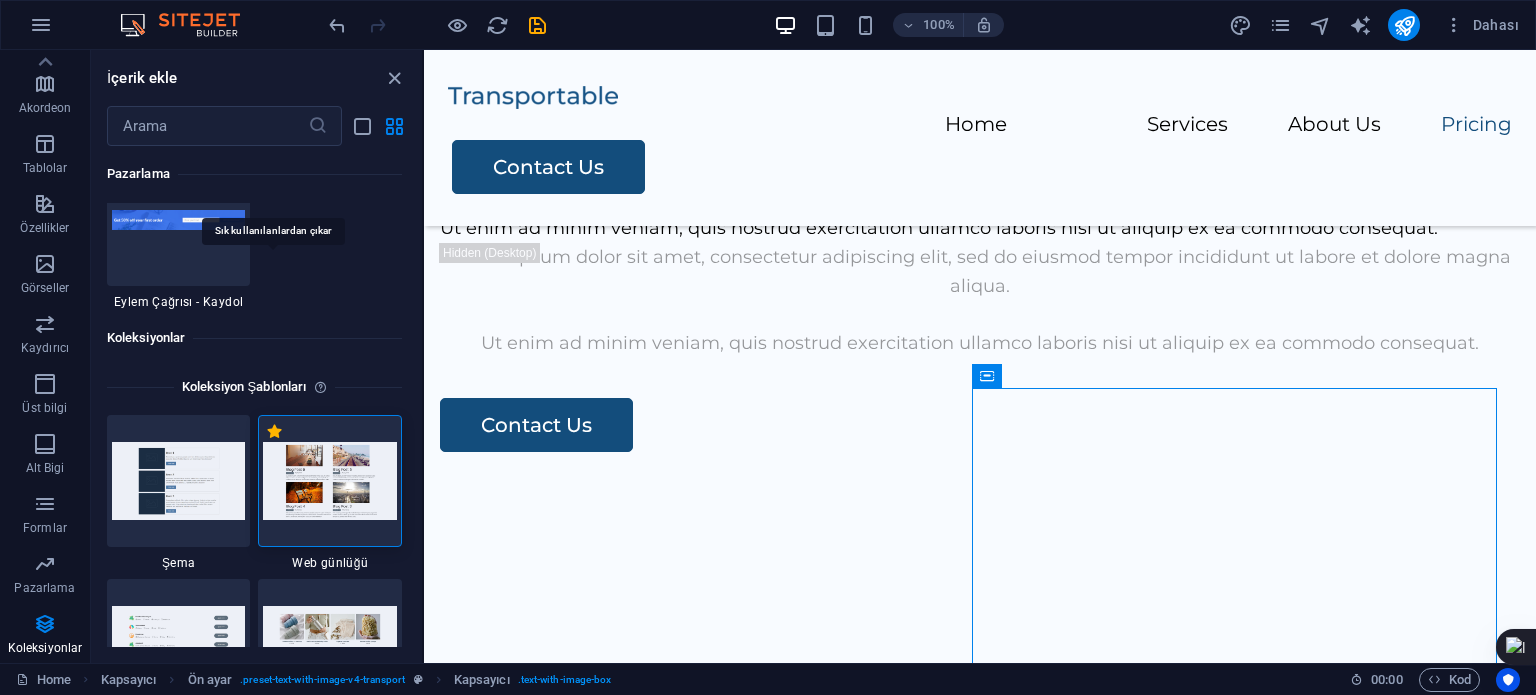 scroll, scrollTop: 18470, scrollLeft: 0, axis: vertical 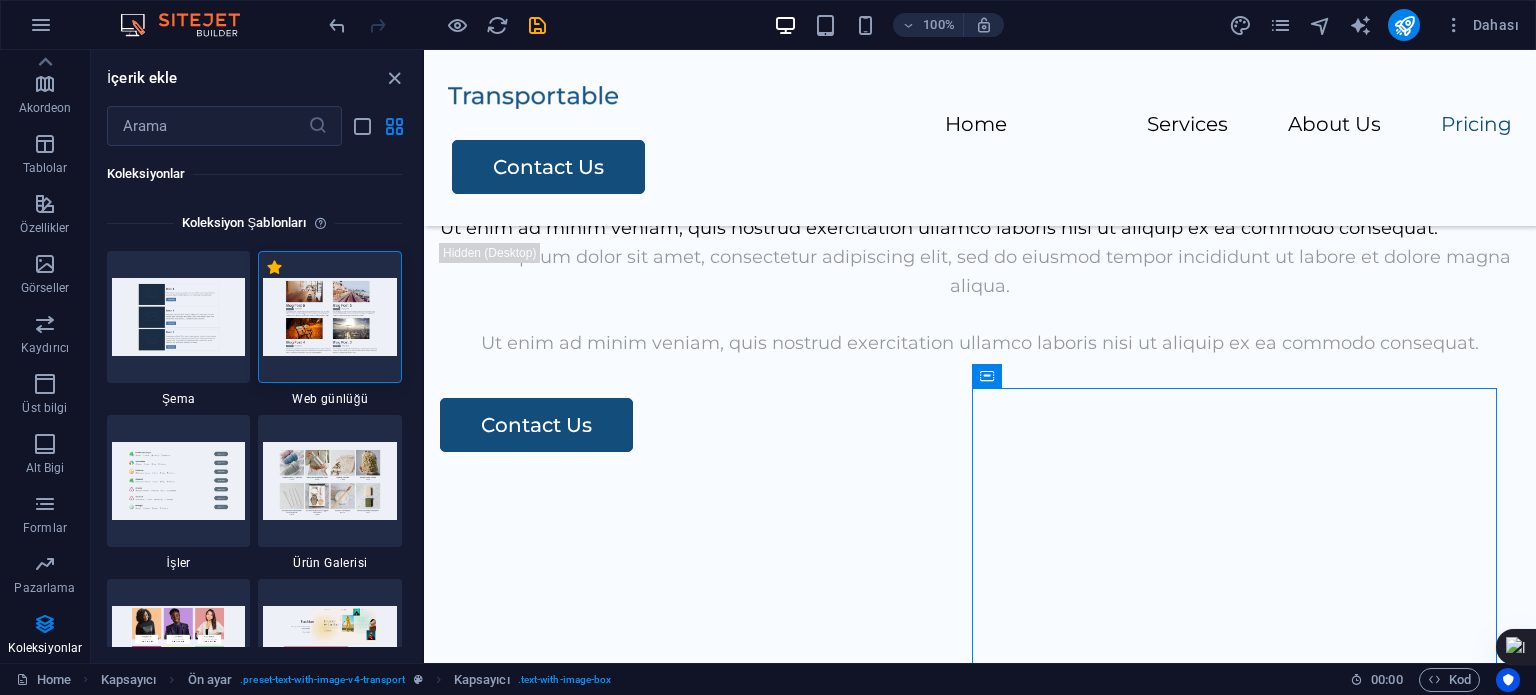 click at bounding box center [330, 317] 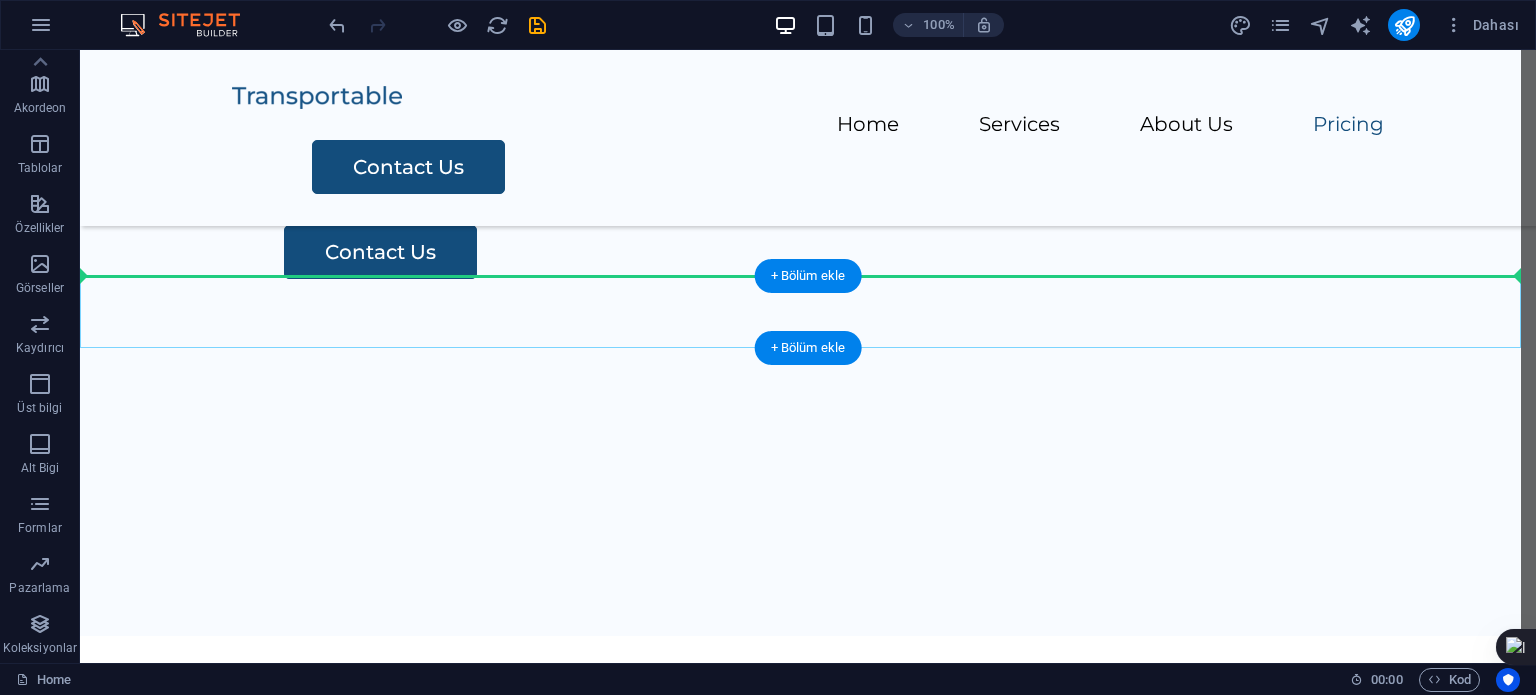 scroll, scrollTop: 3067, scrollLeft: 0, axis: vertical 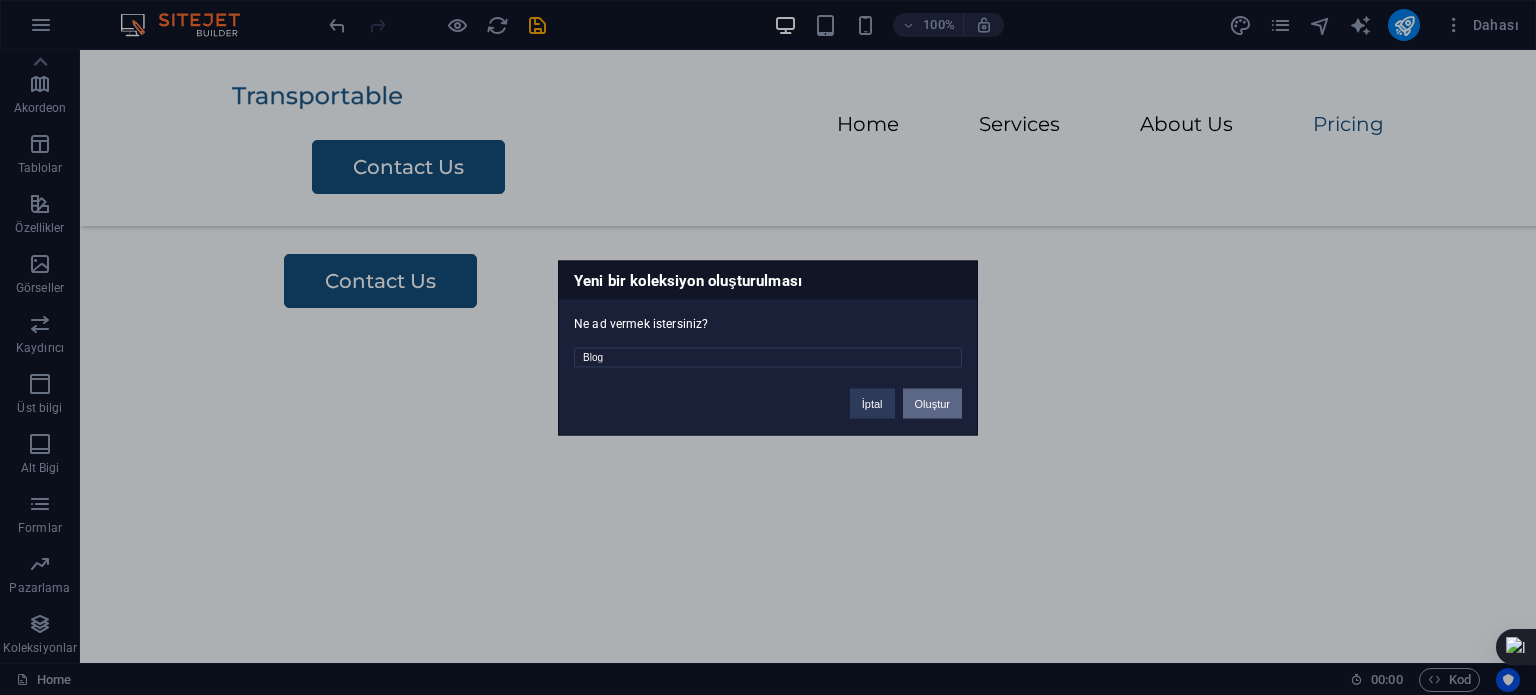 click on "Oluştur" at bounding box center [932, 403] 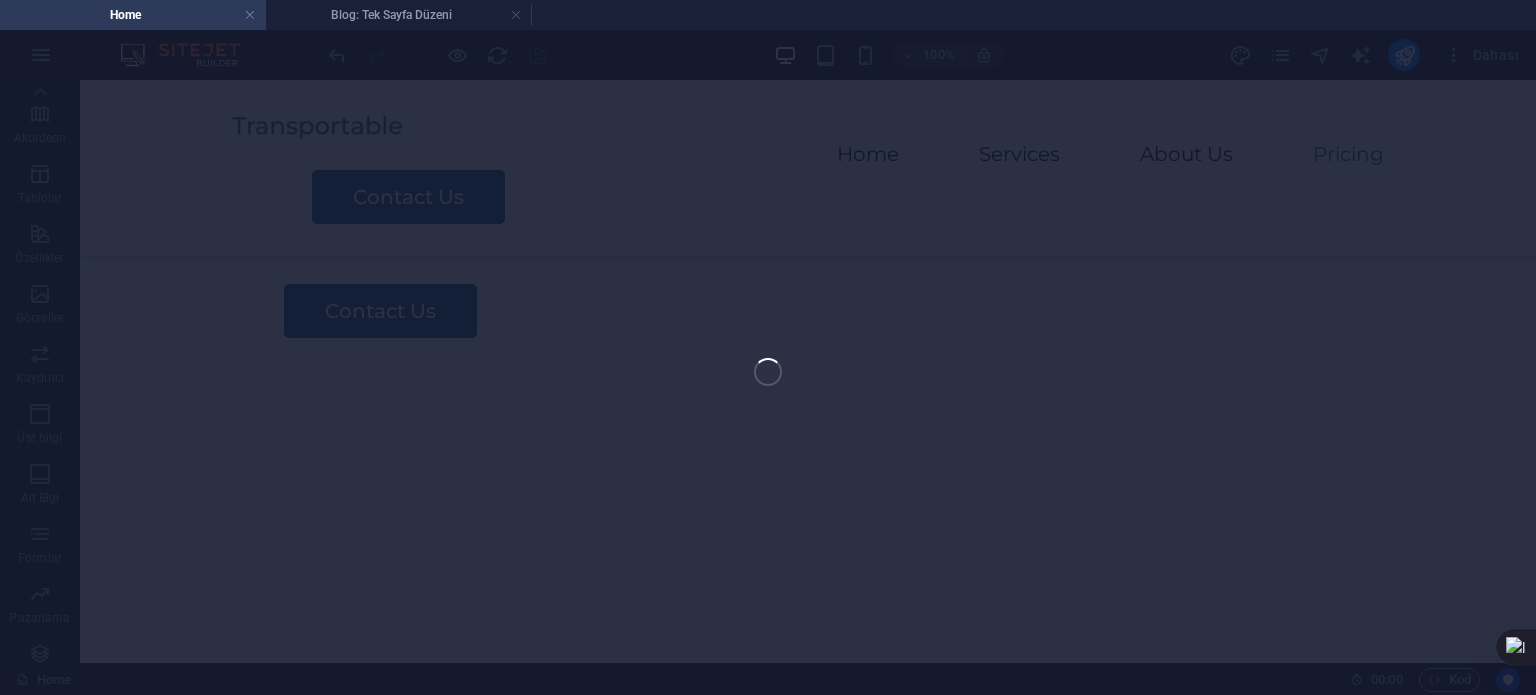 select 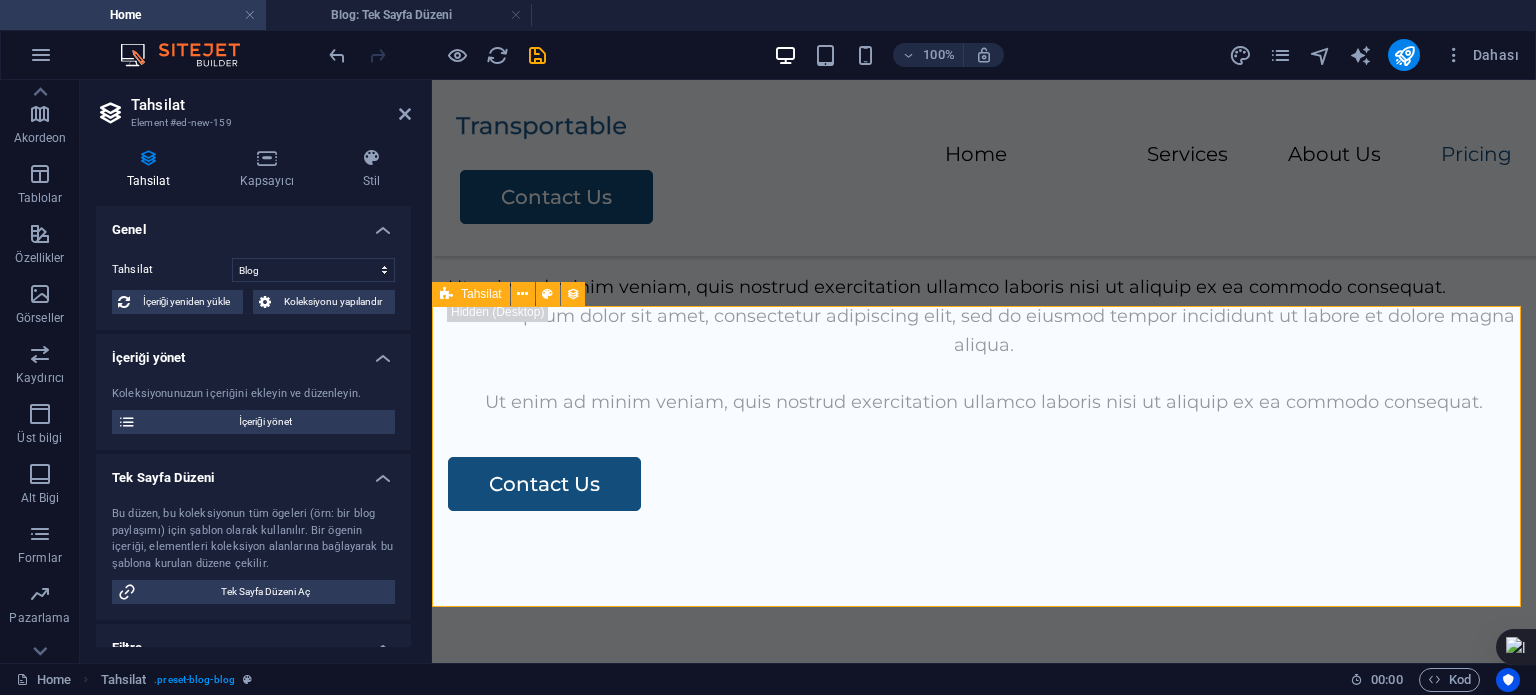 scroll, scrollTop: 3096, scrollLeft: 0, axis: vertical 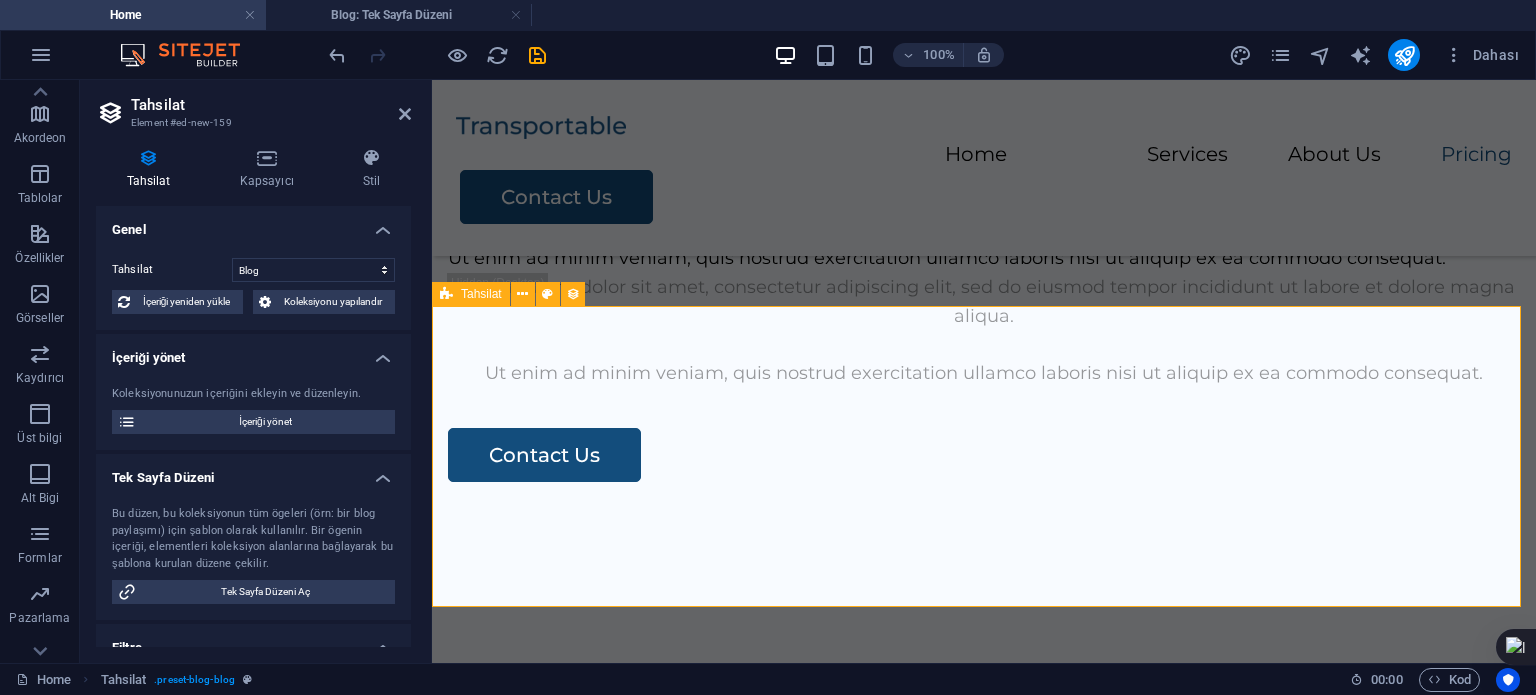 select on "columns.status" 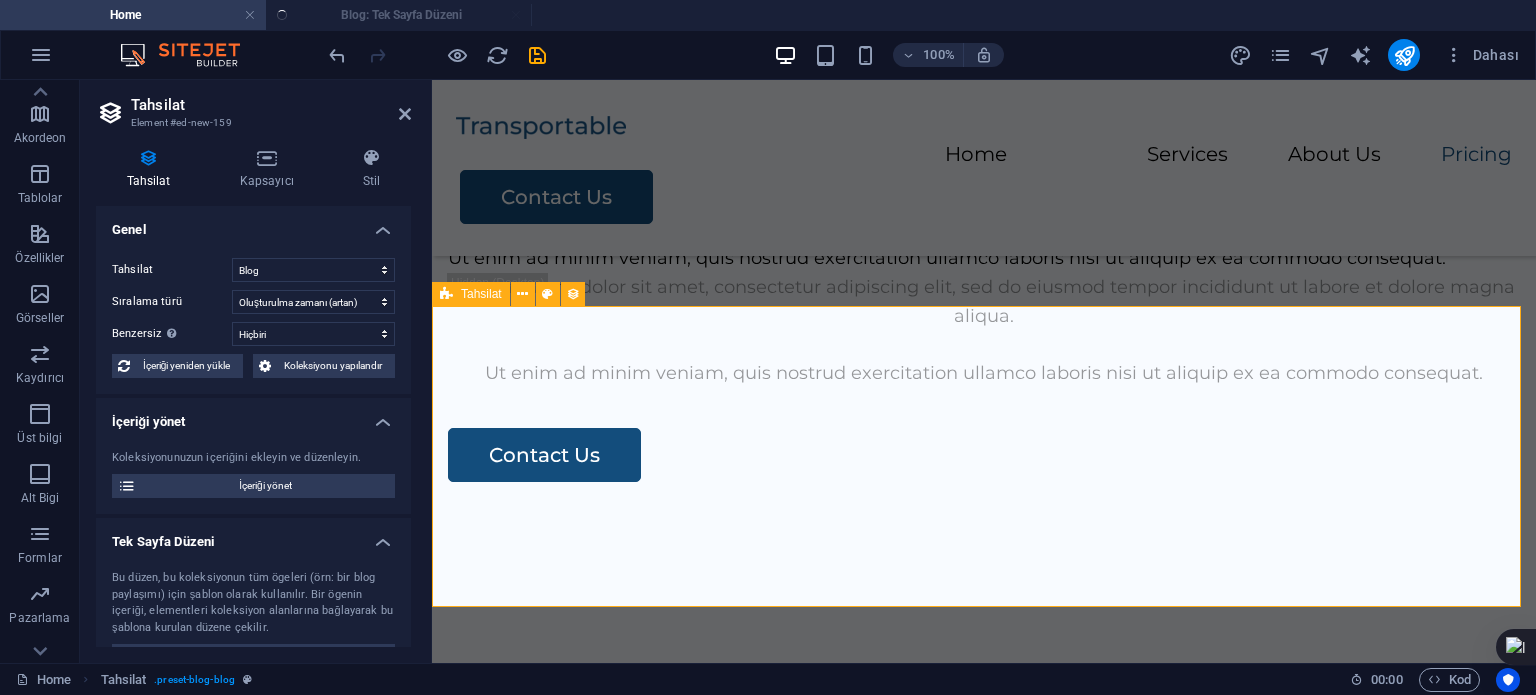 select on "columns.publishing_date_DESC" 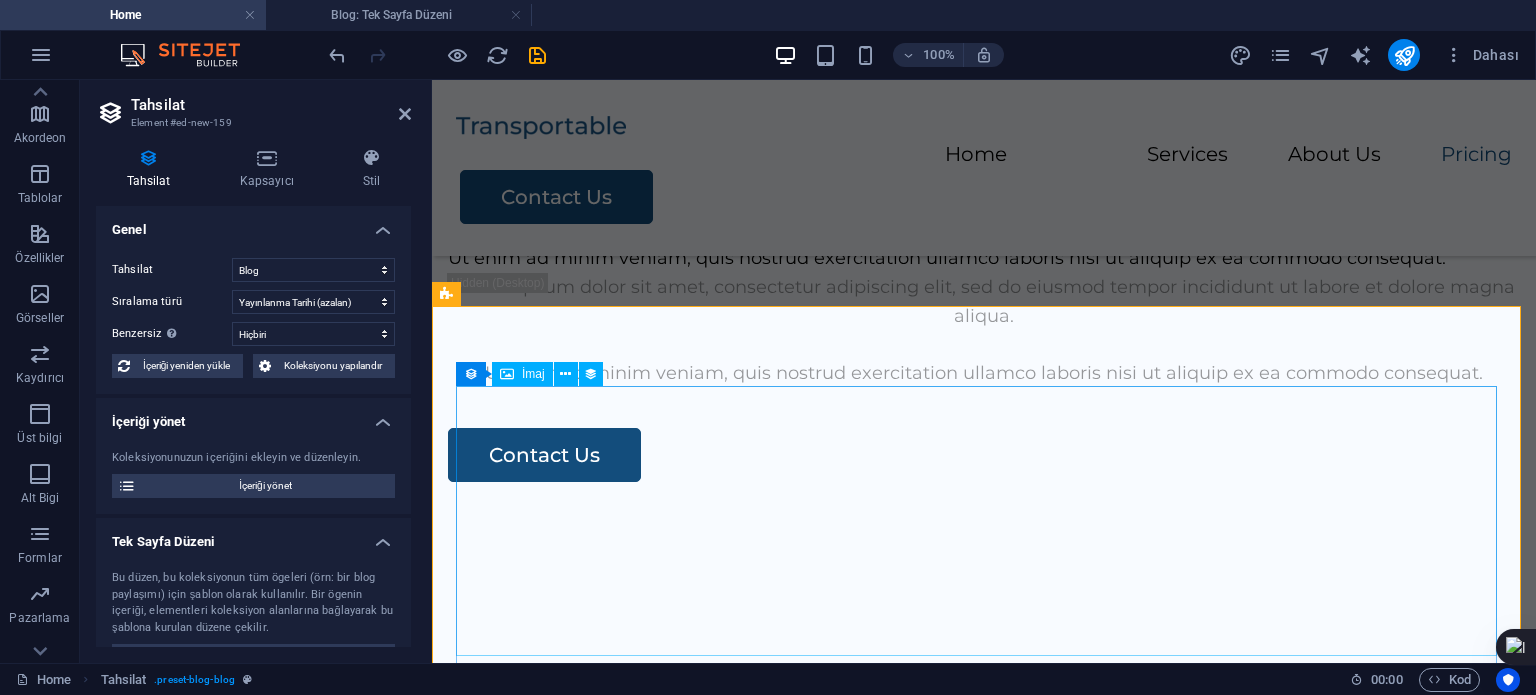 scroll, scrollTop: 0, scrollLeft: 0, axis: both 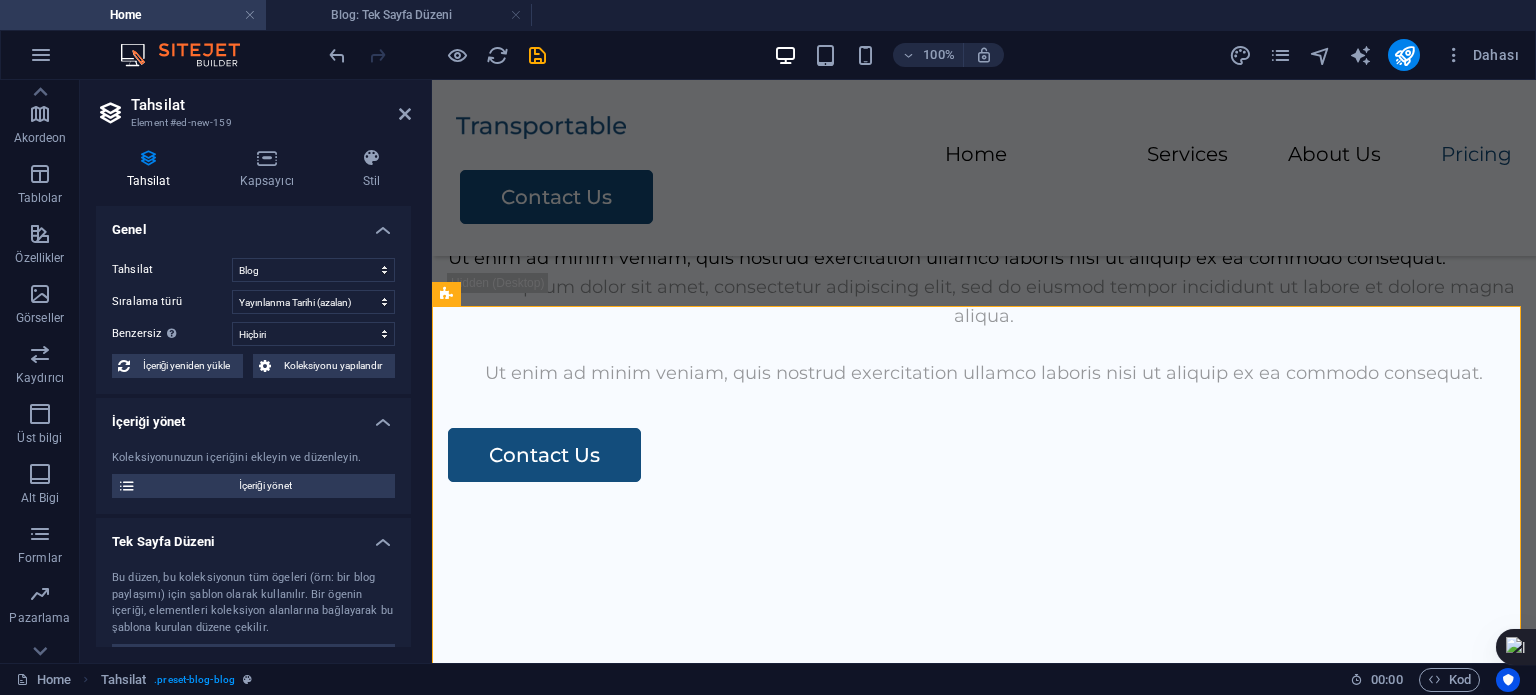 drag, startPoint x: 1101, startPoint y: 307, endPoint x: 1535, endPoint y: 455, distance: 458.54117 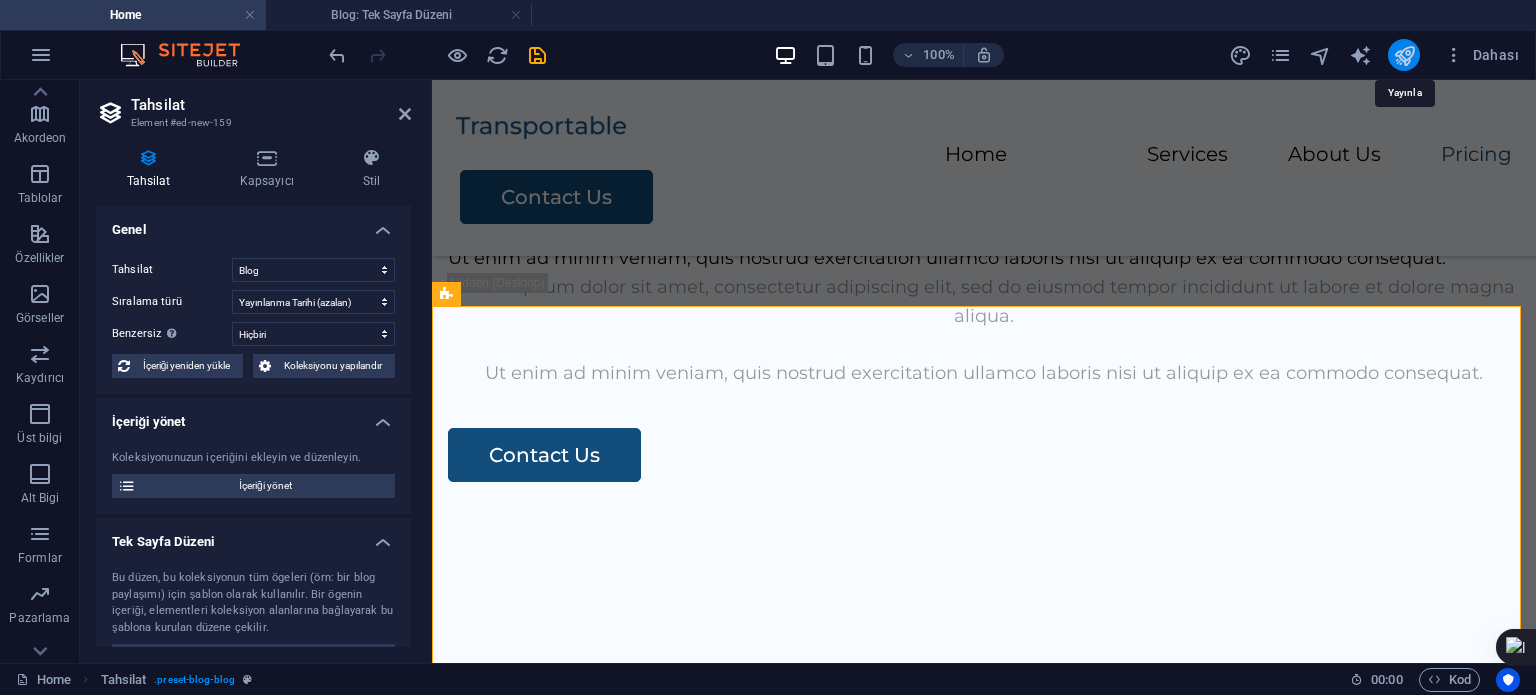 click at bounding box center (1404, 55) 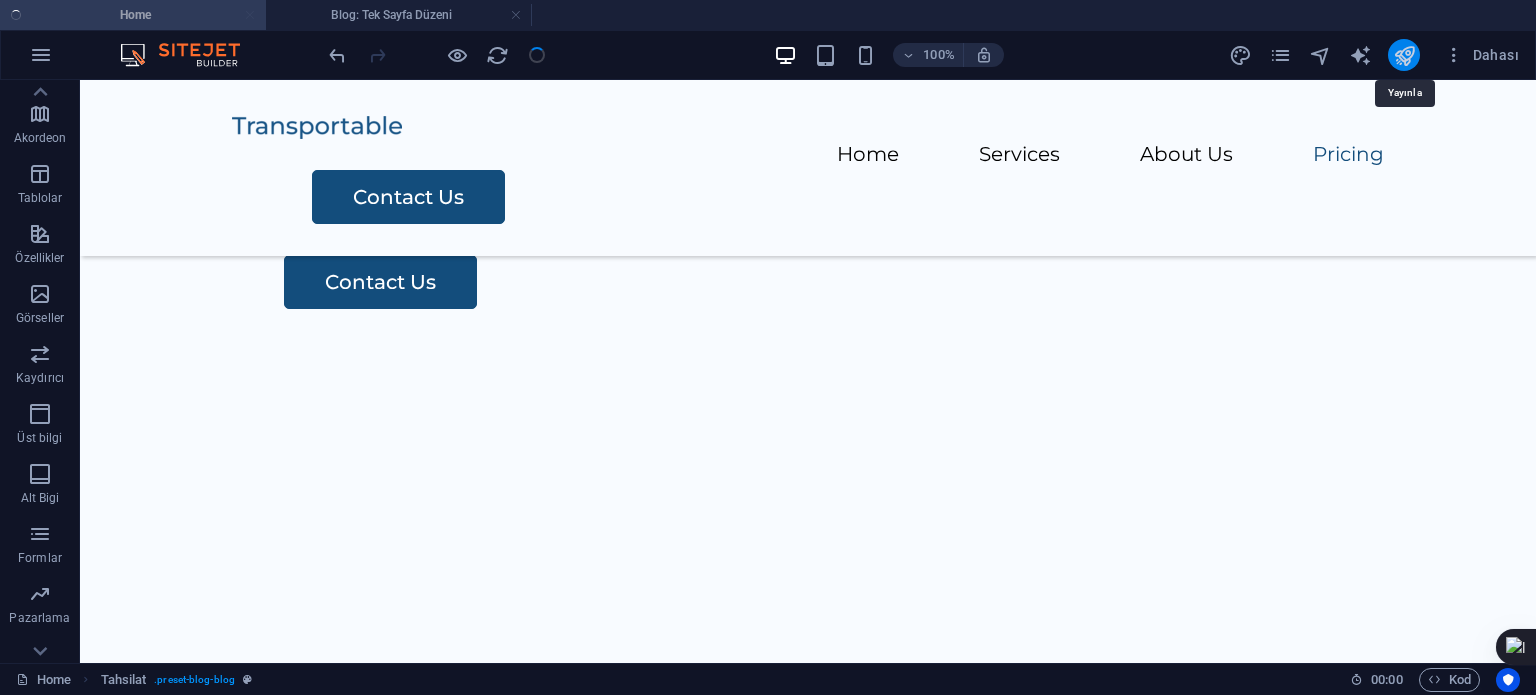 scroll, scrollTop: 3067, scrollLeft: 0, axis: vertical 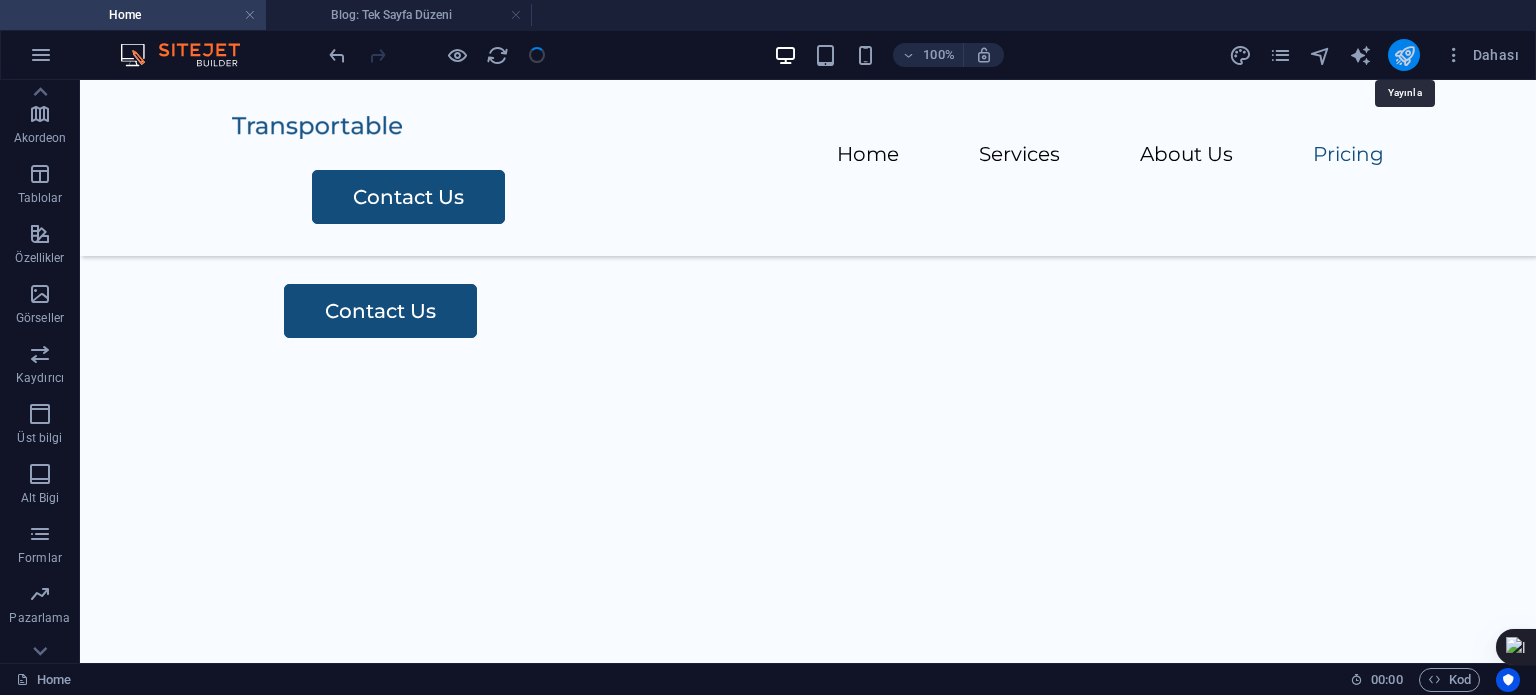 click at bounding box center [1404, 55] 